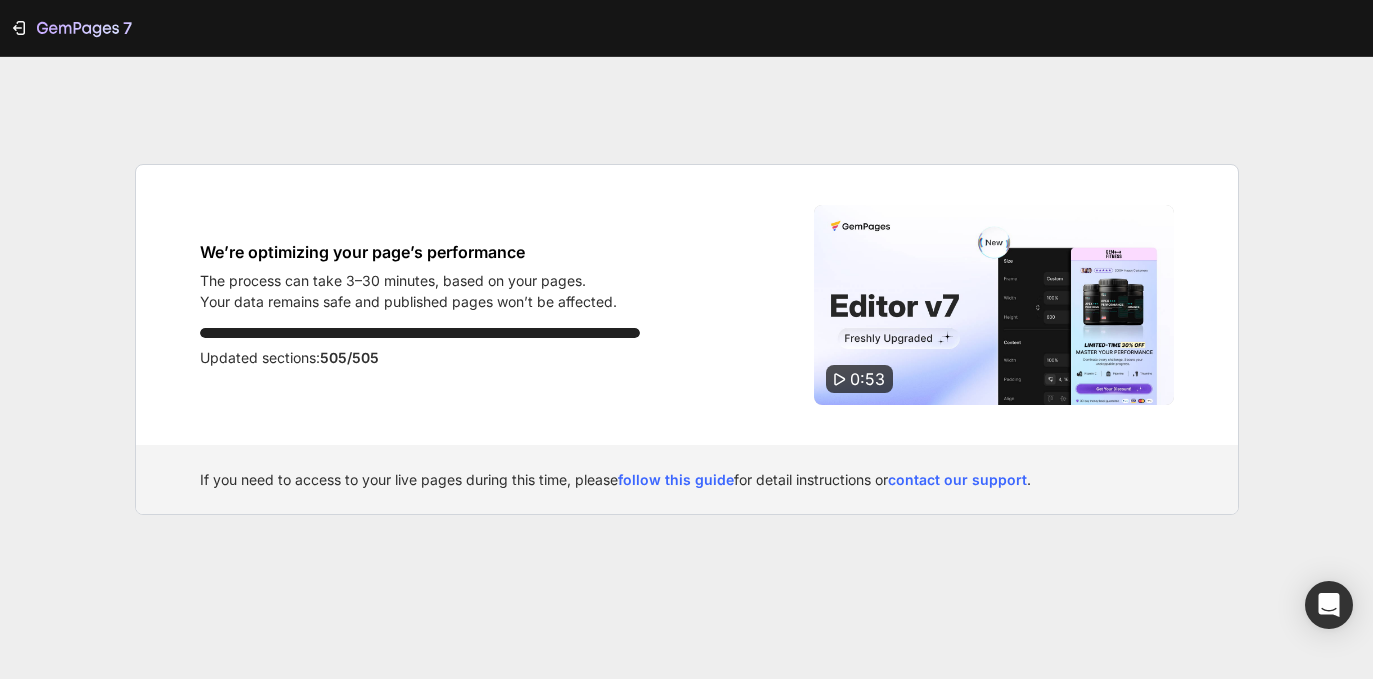 scroll, scrollTop: 0, scrollLeft: 0, axis: both 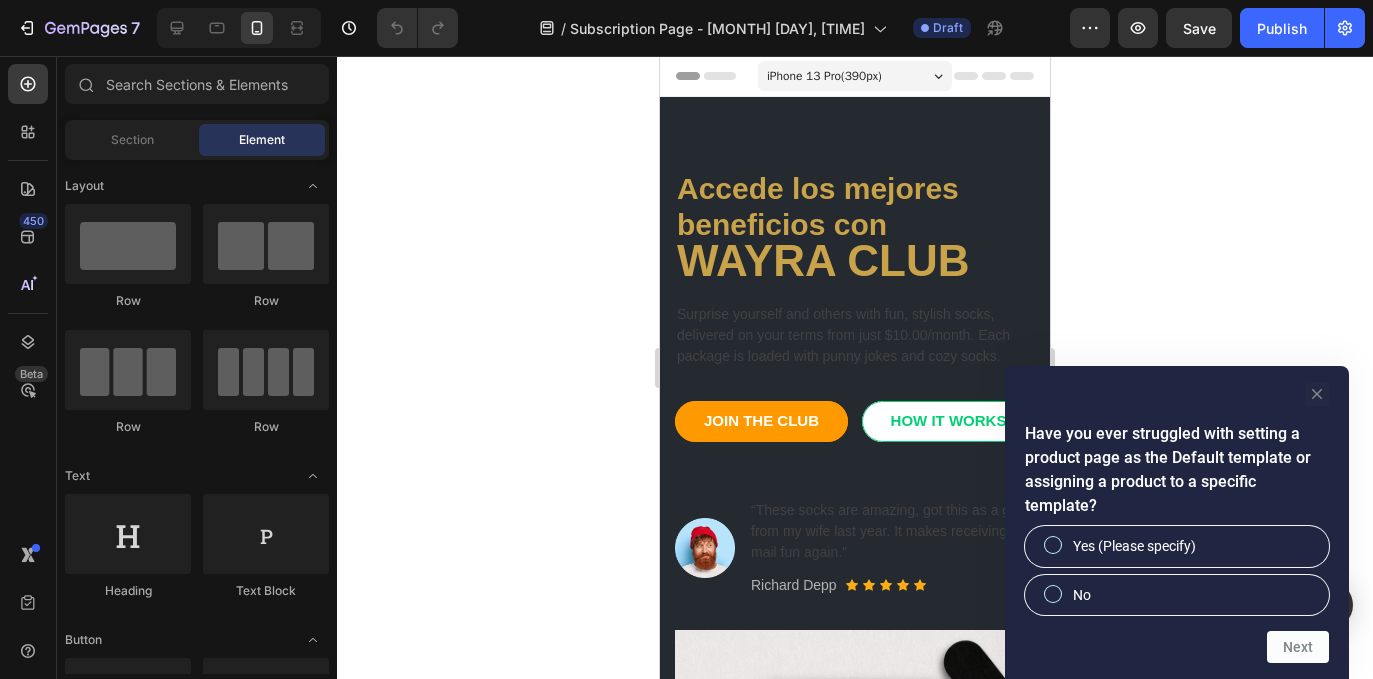 click 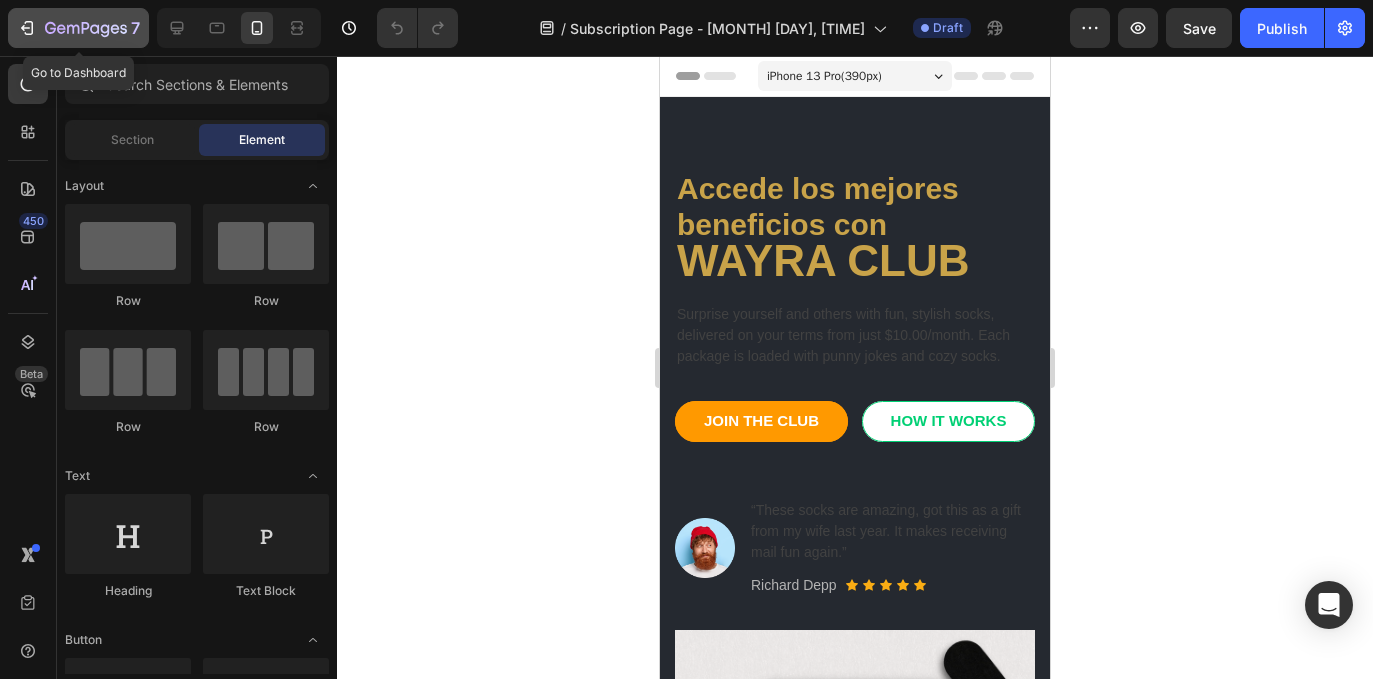 click on "7" 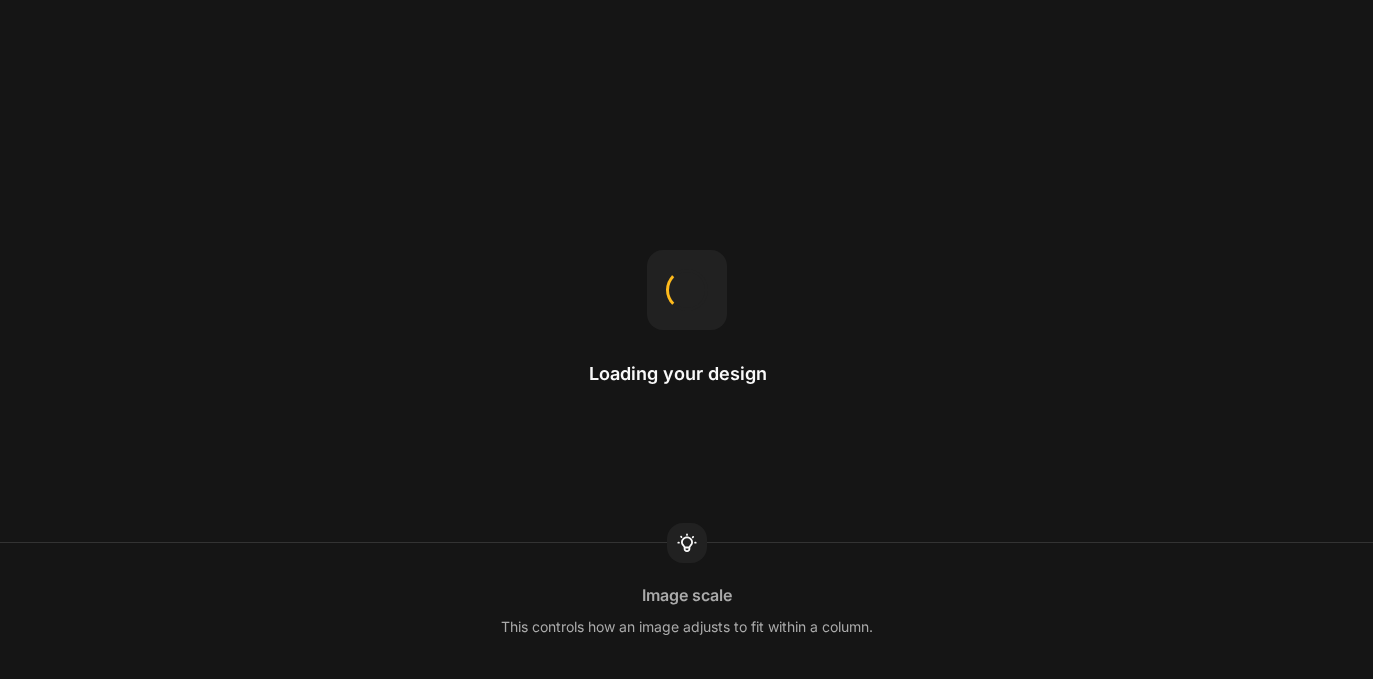 scroll, scrollTop: 0, scrollLeft: 0, axis: both 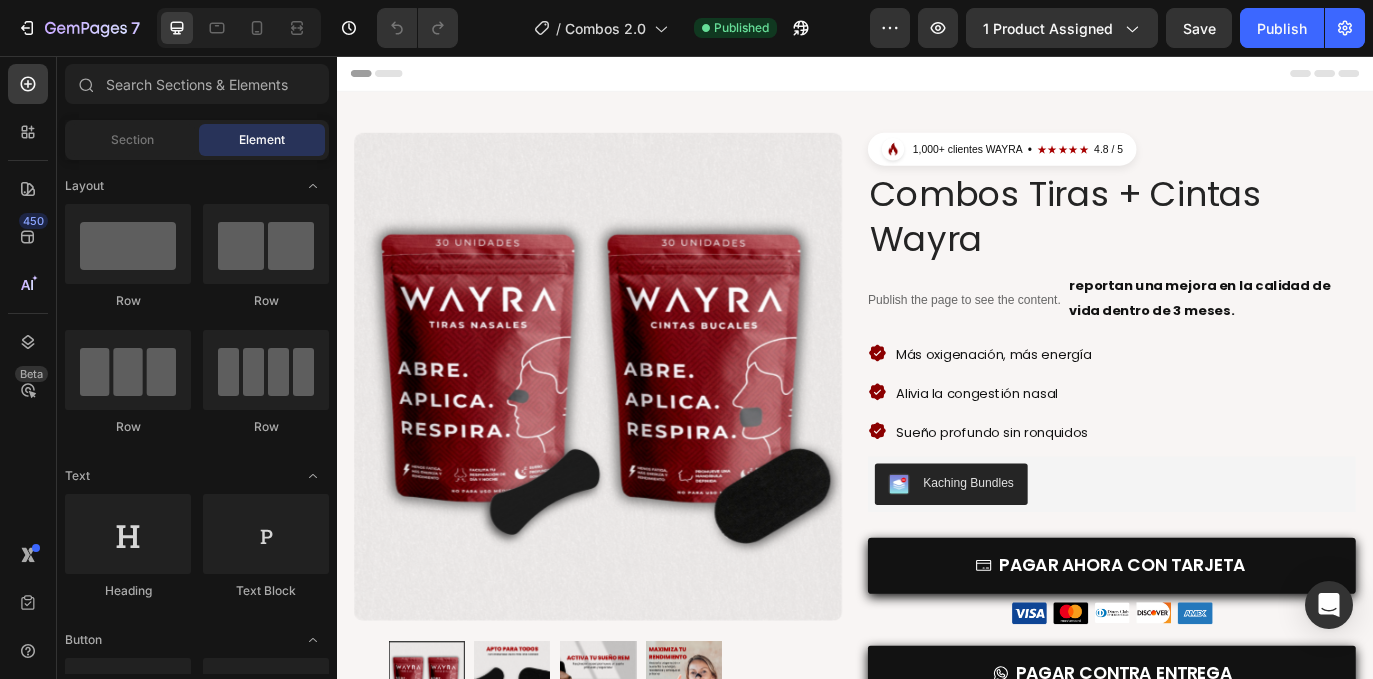 click at bounding box center (239, 28) 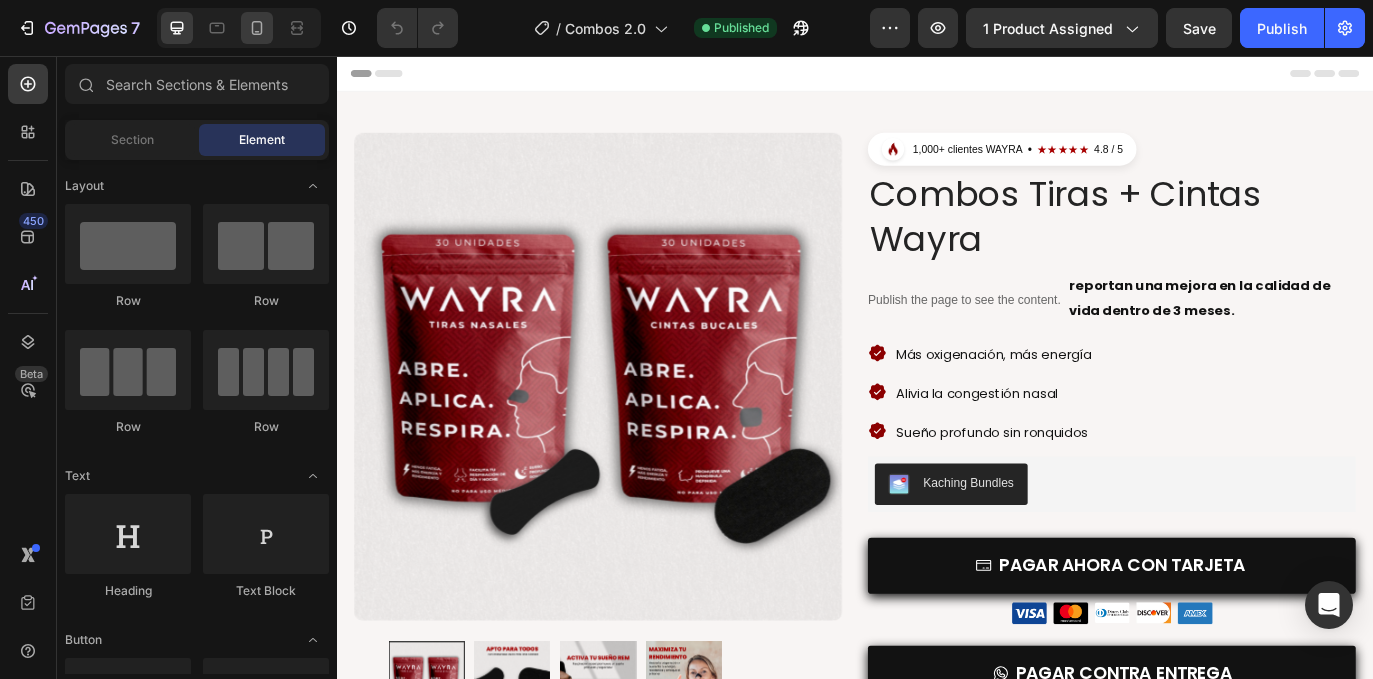 click 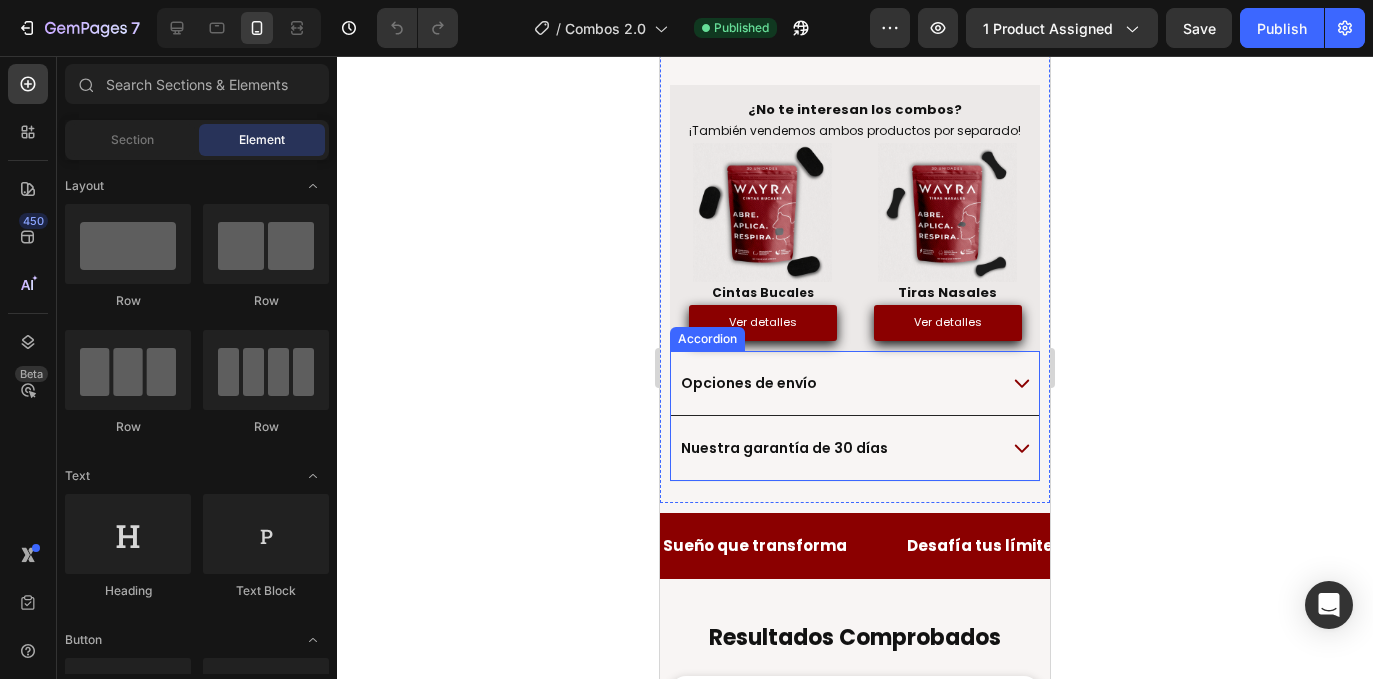 scroll, scrollTop: 984, scrollLeft: 0, axis: vertical 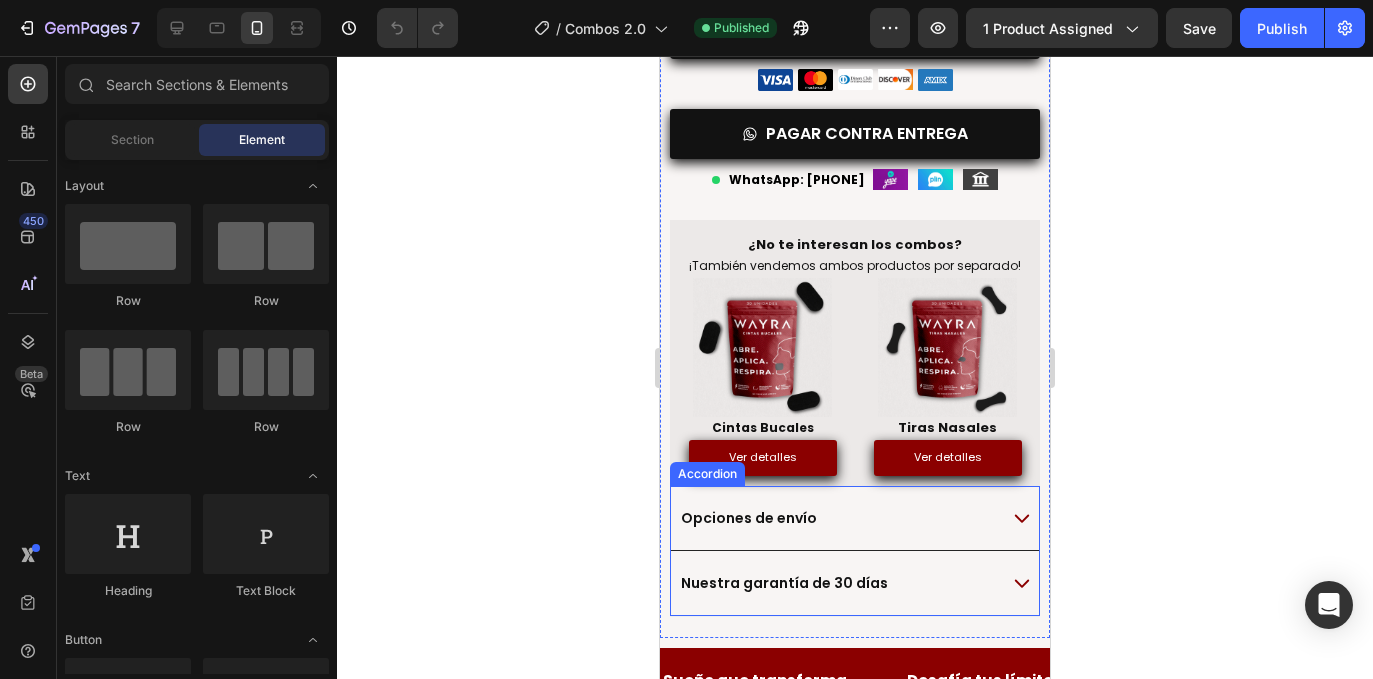 click on "Opciones de envío" at bounding box center [837, 518] 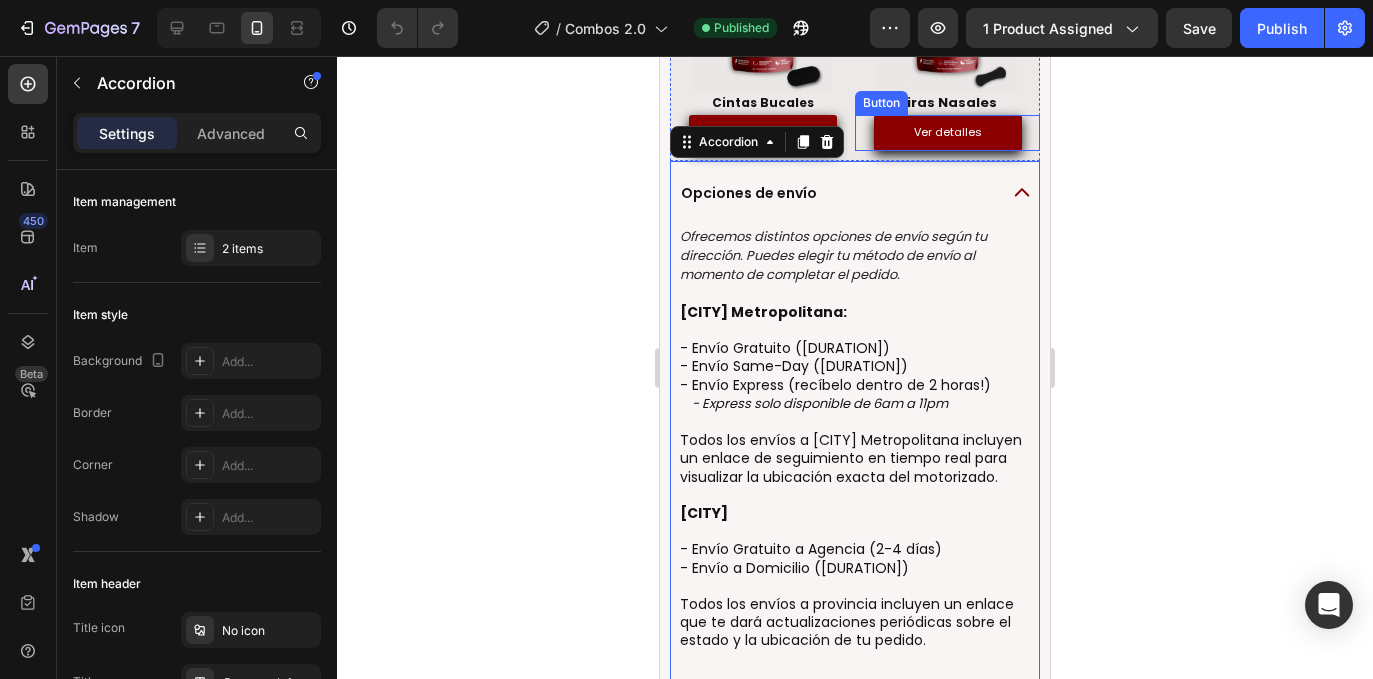 scroll, scrollTop: 1281, scrollLeft: 0, axis: vertical 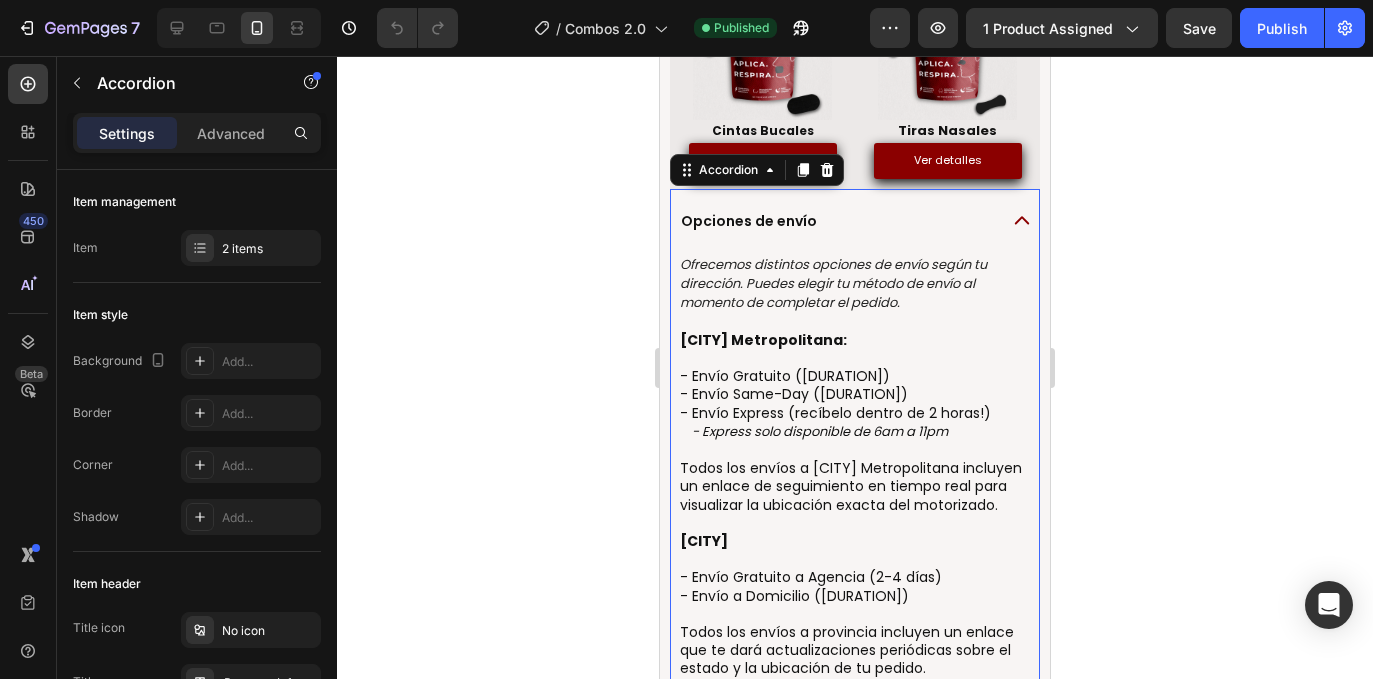 click 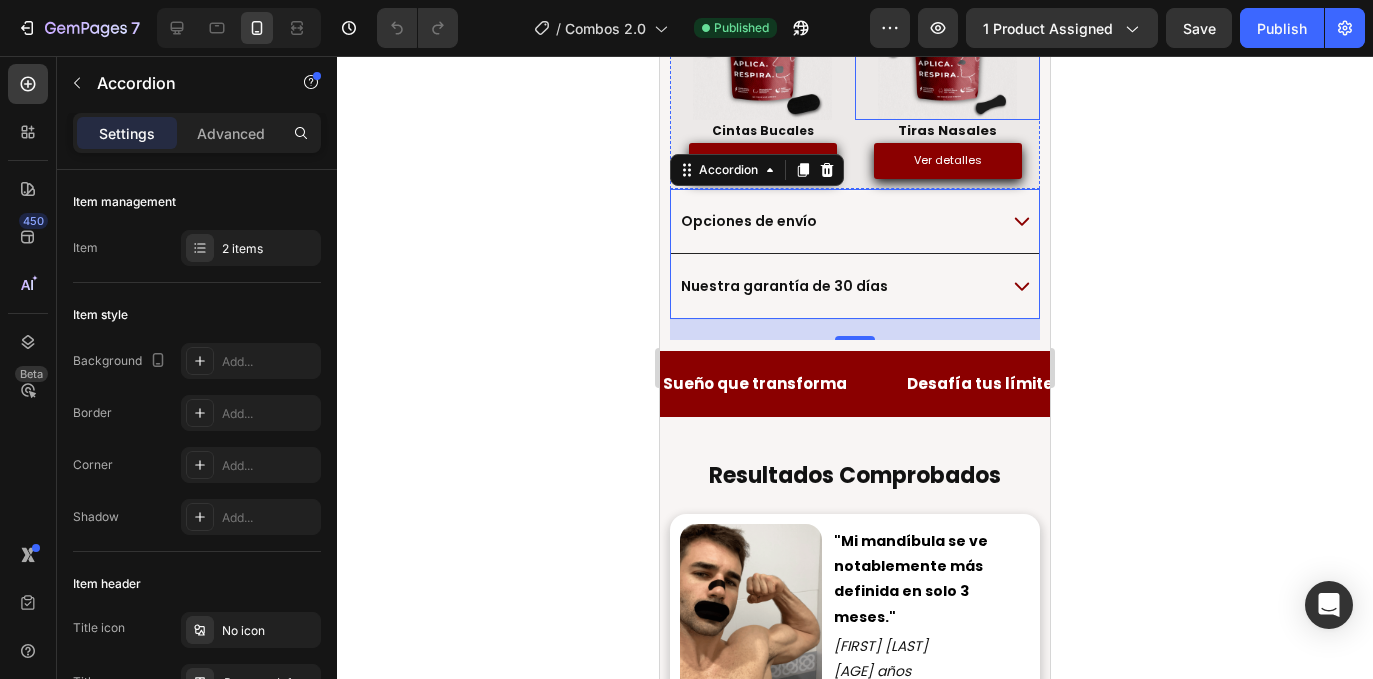 scroll, scrollTop: 1157, scrollLeft: 0, axis: vertical 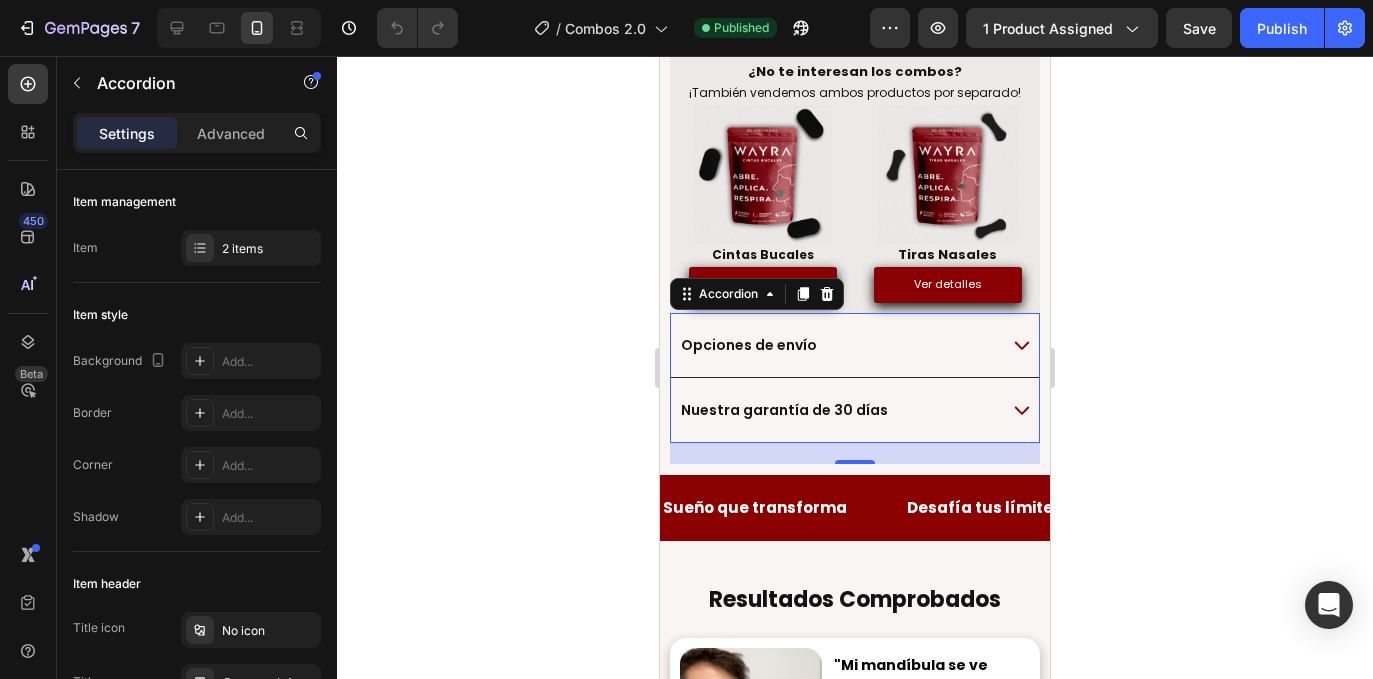 click 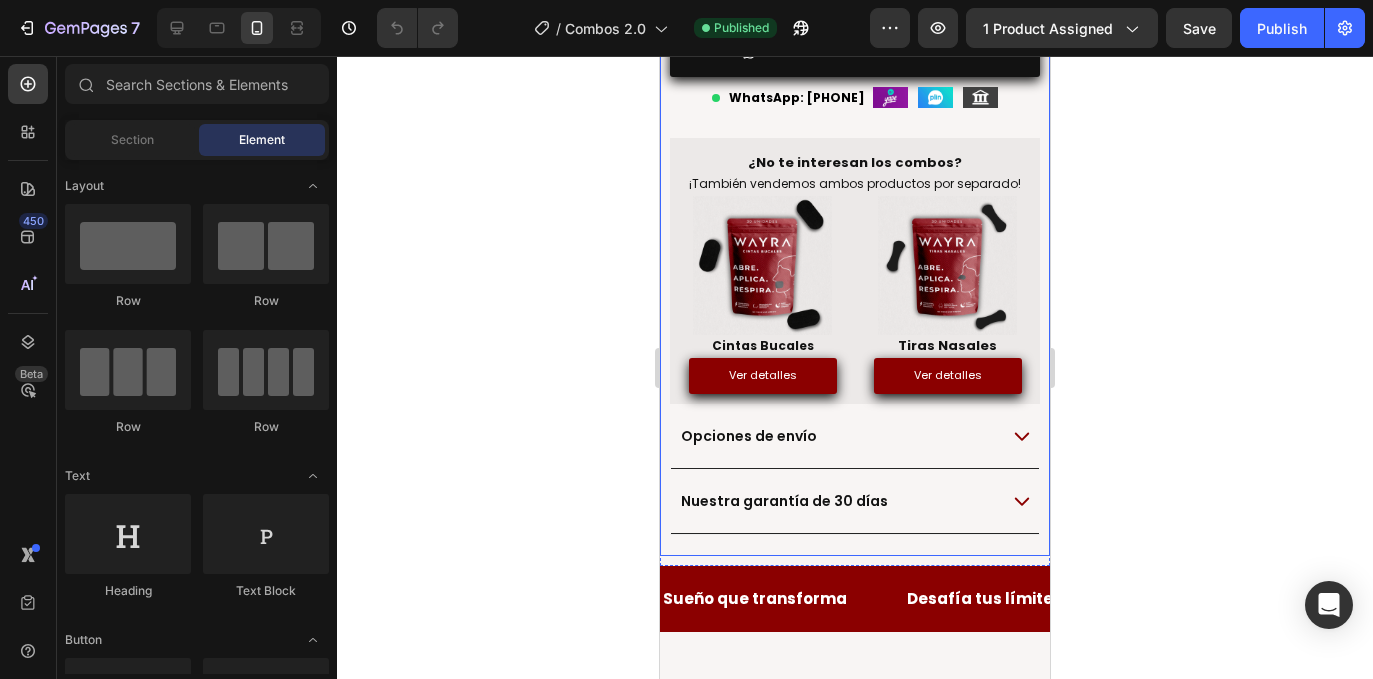 scroll, scrollTop: 1072, scrollLeft: 0, axis: vertical 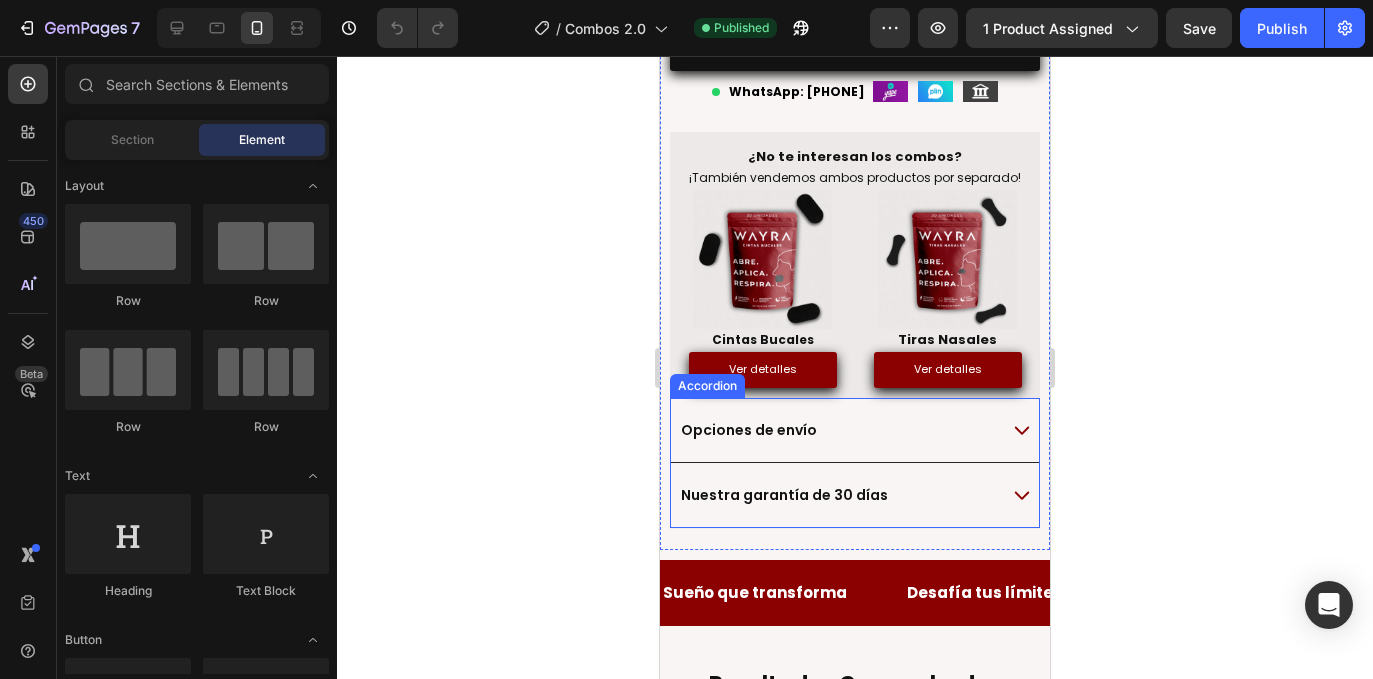 click 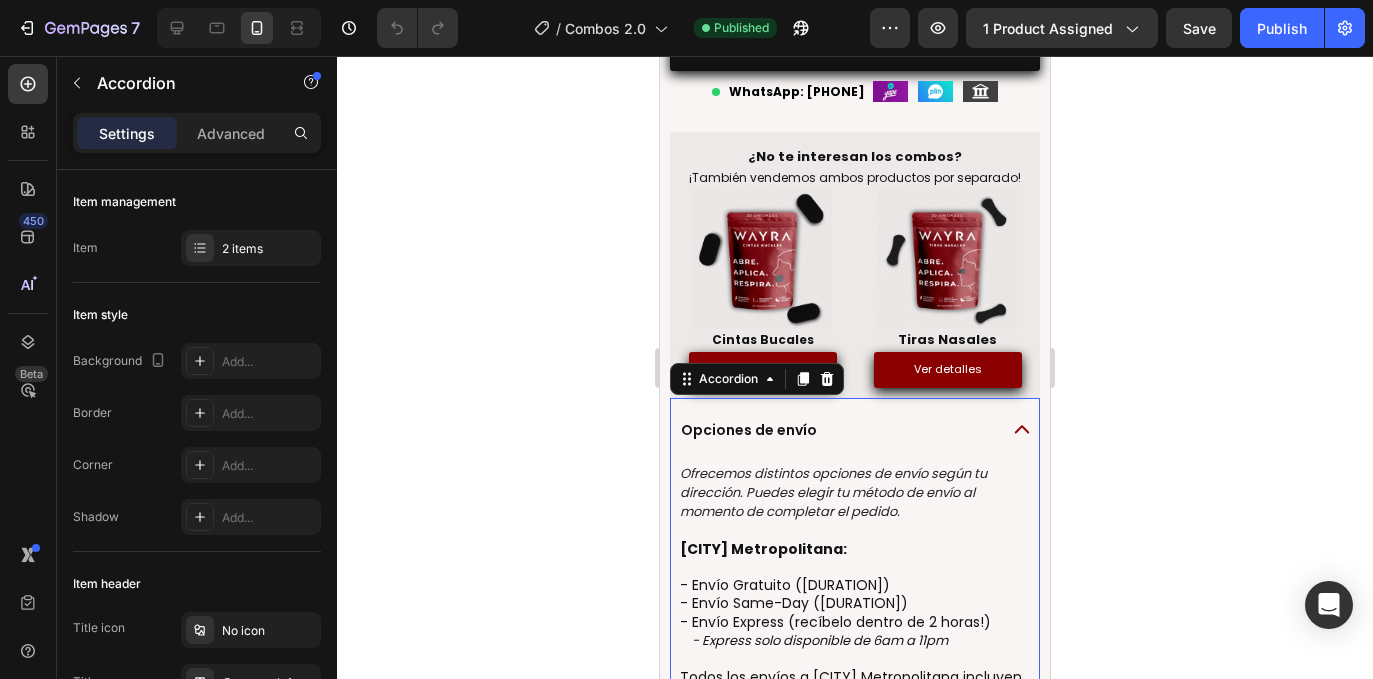 click 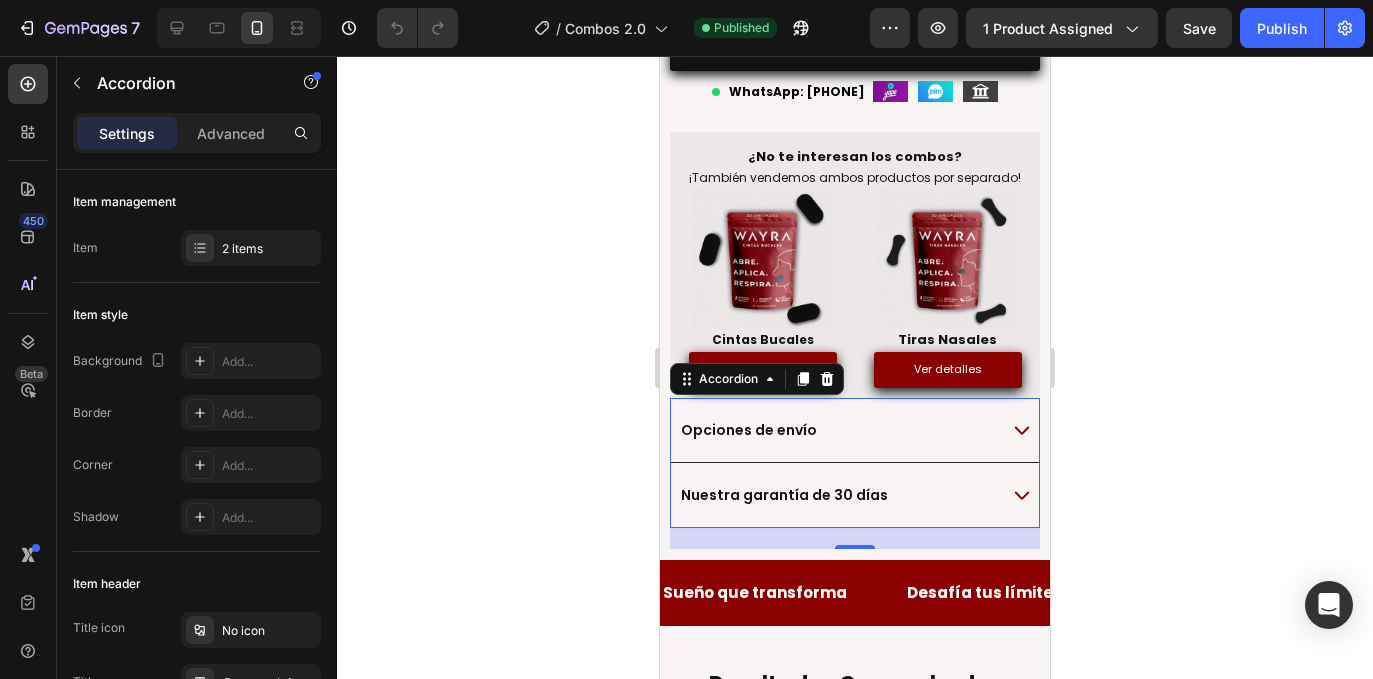 click 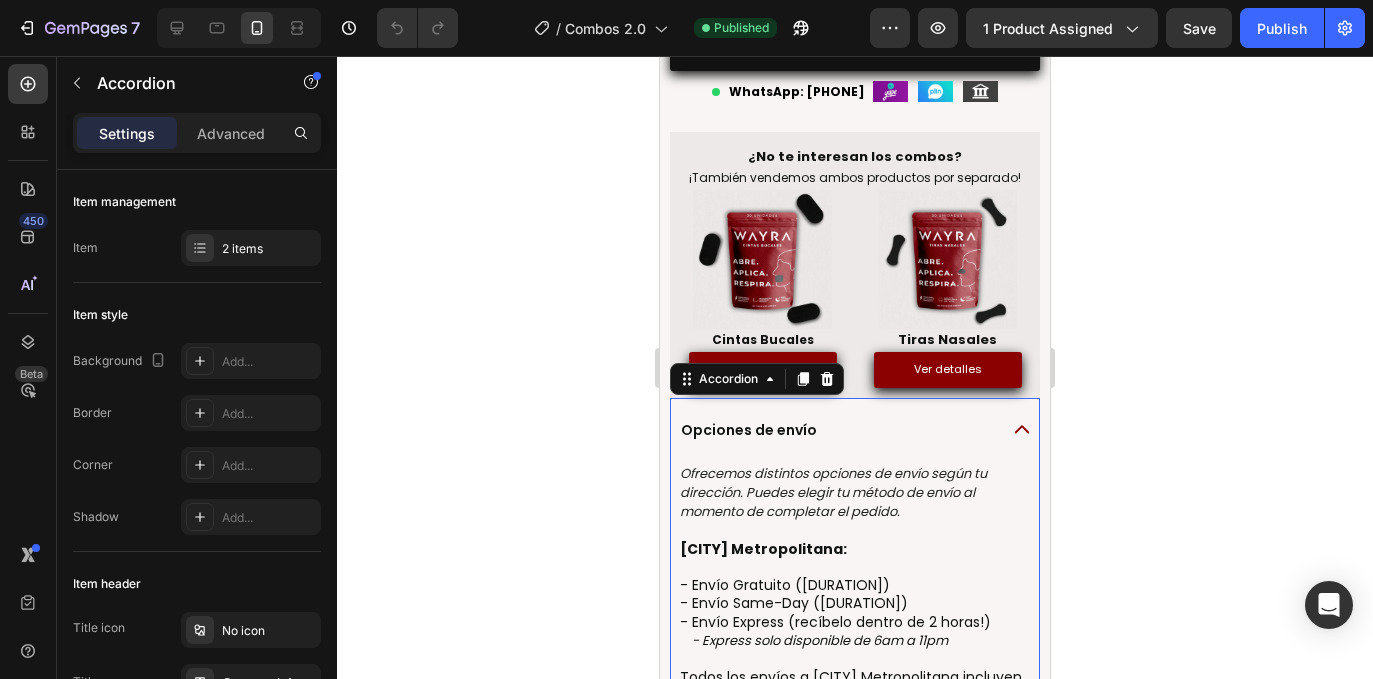 click 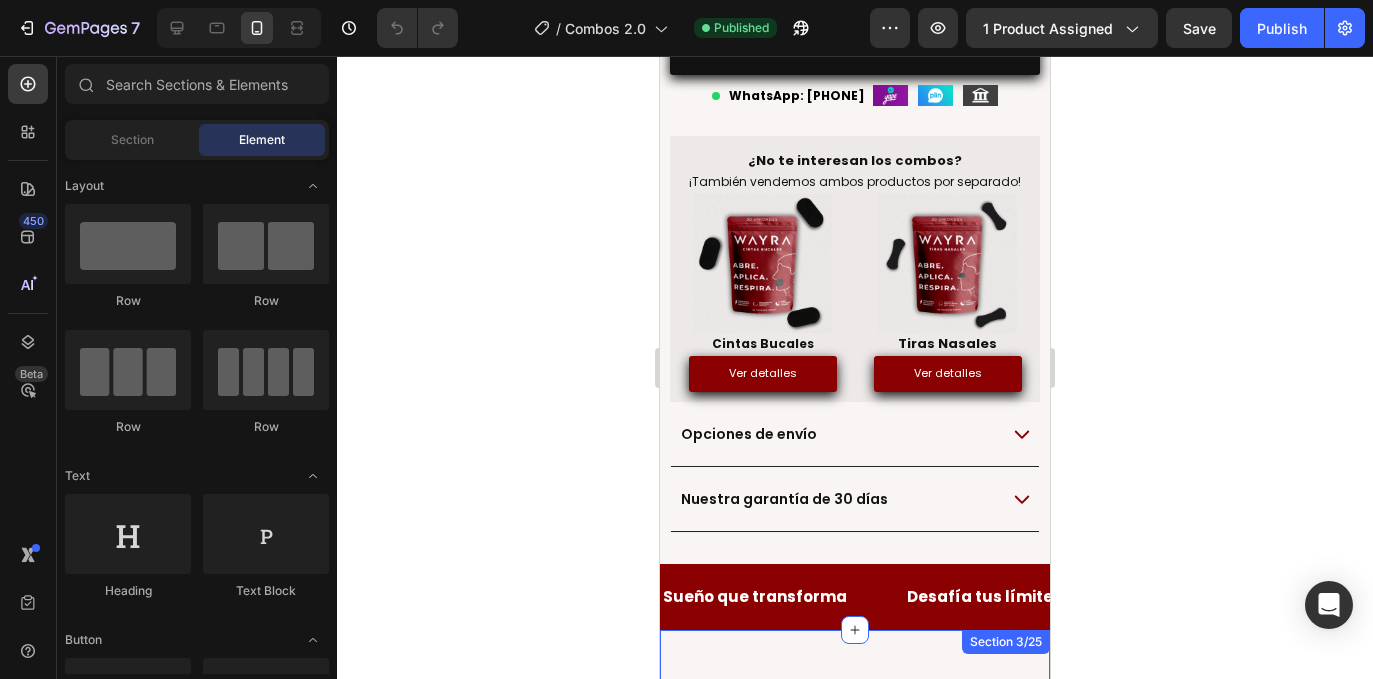 scroll, scrollTop: 1069, scrollLeft: 0, axis: vertical 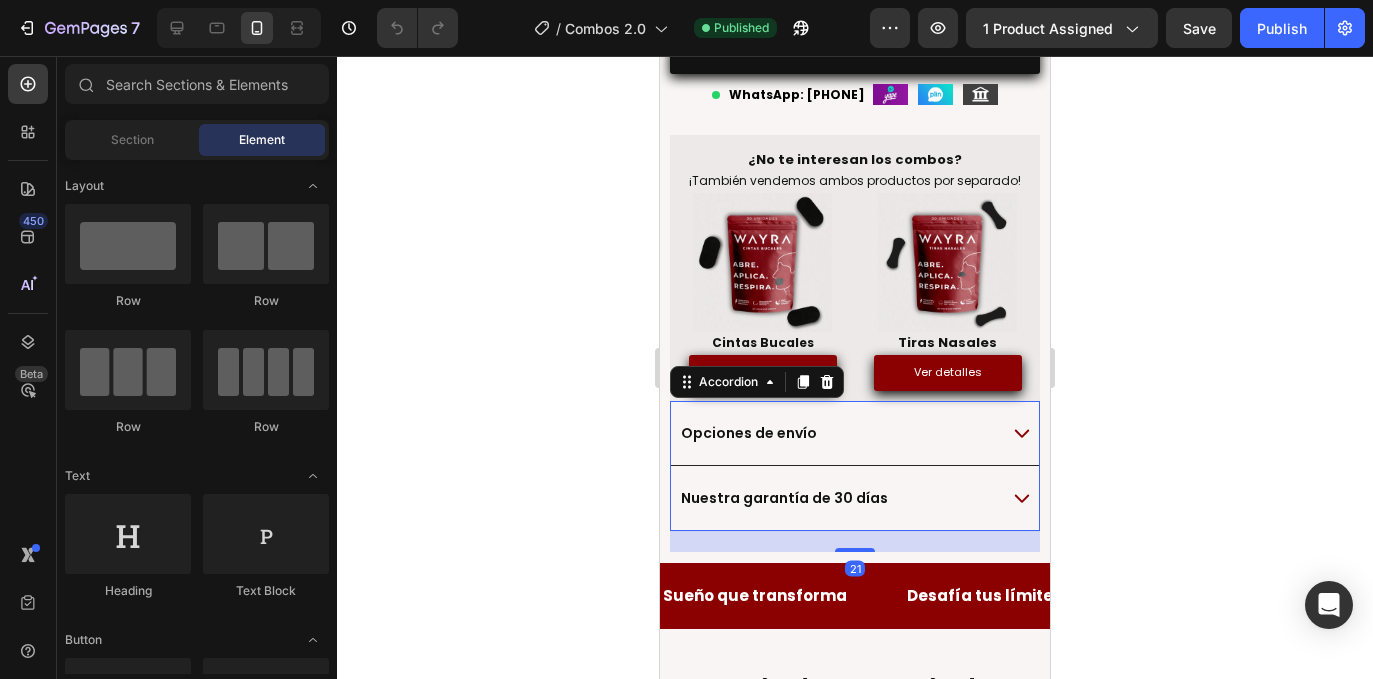 click on "Opciones de envío" at bounding box center (837, 433) 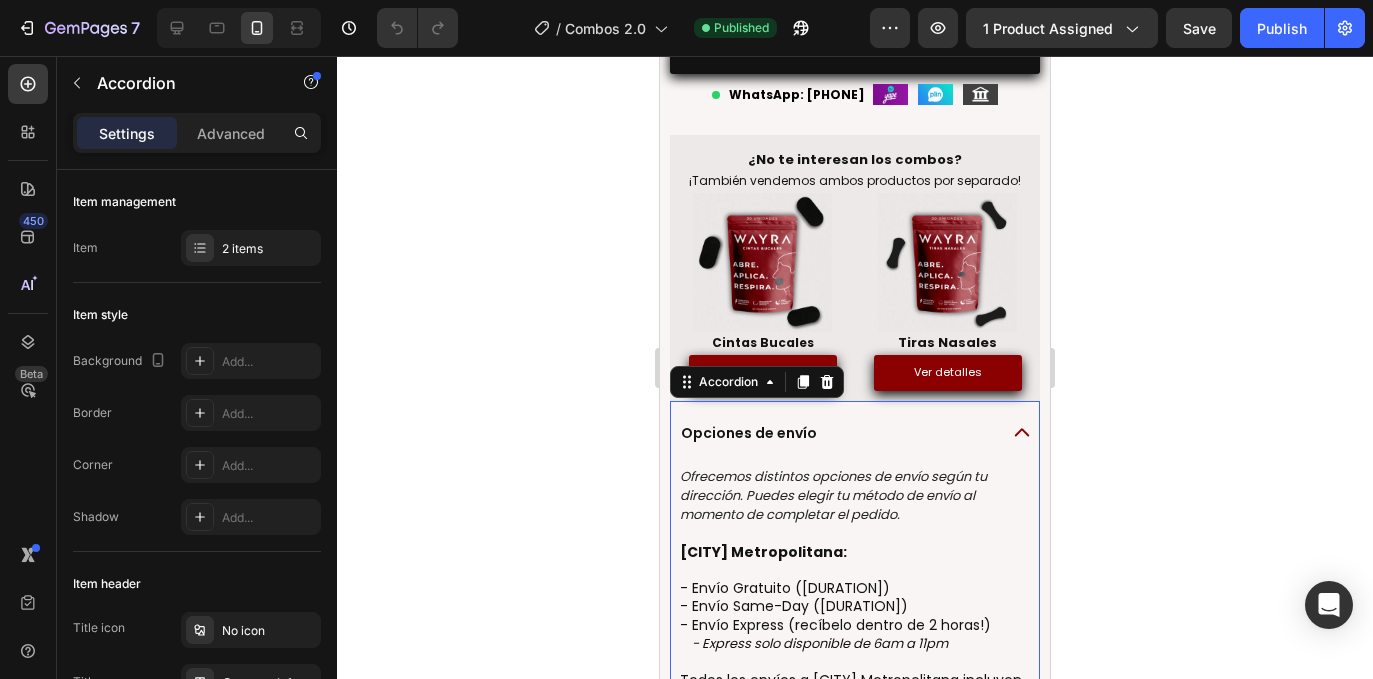 click on "Opciones de envío" at bounding box center [837, 433] 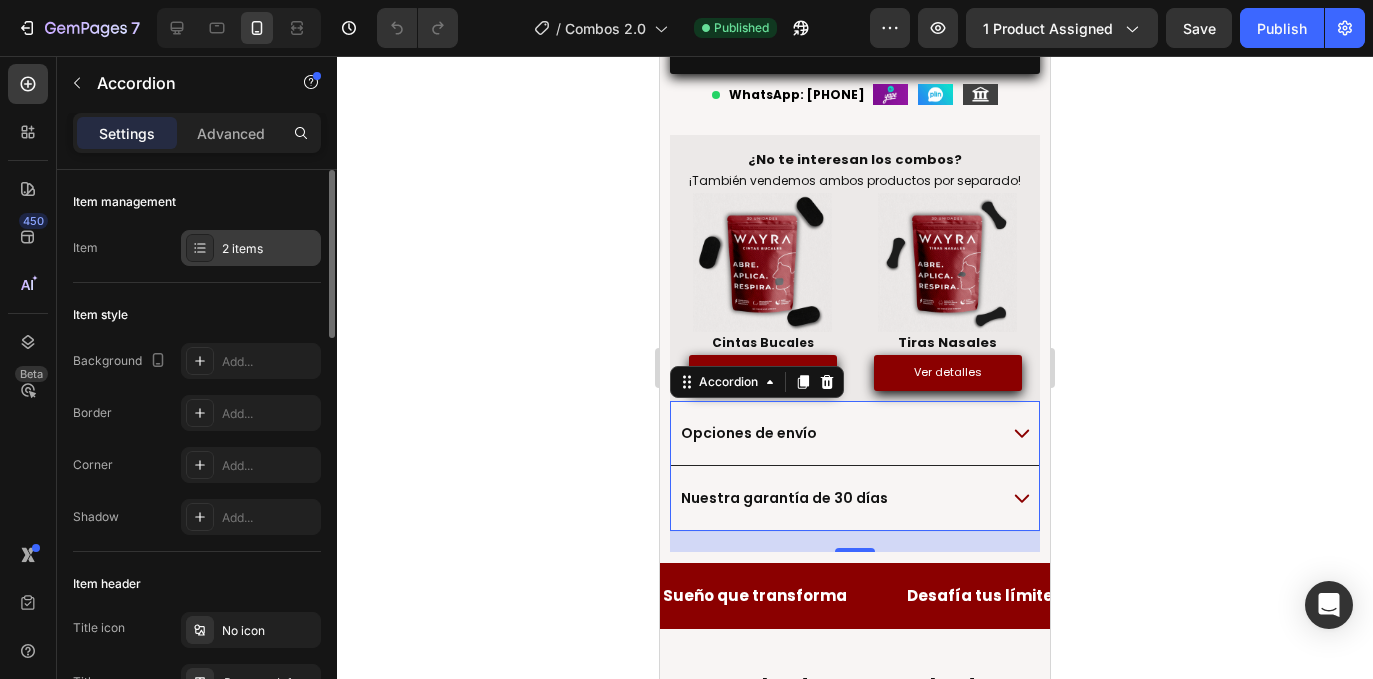 click on "2 items" at bounding box center [251, 248] 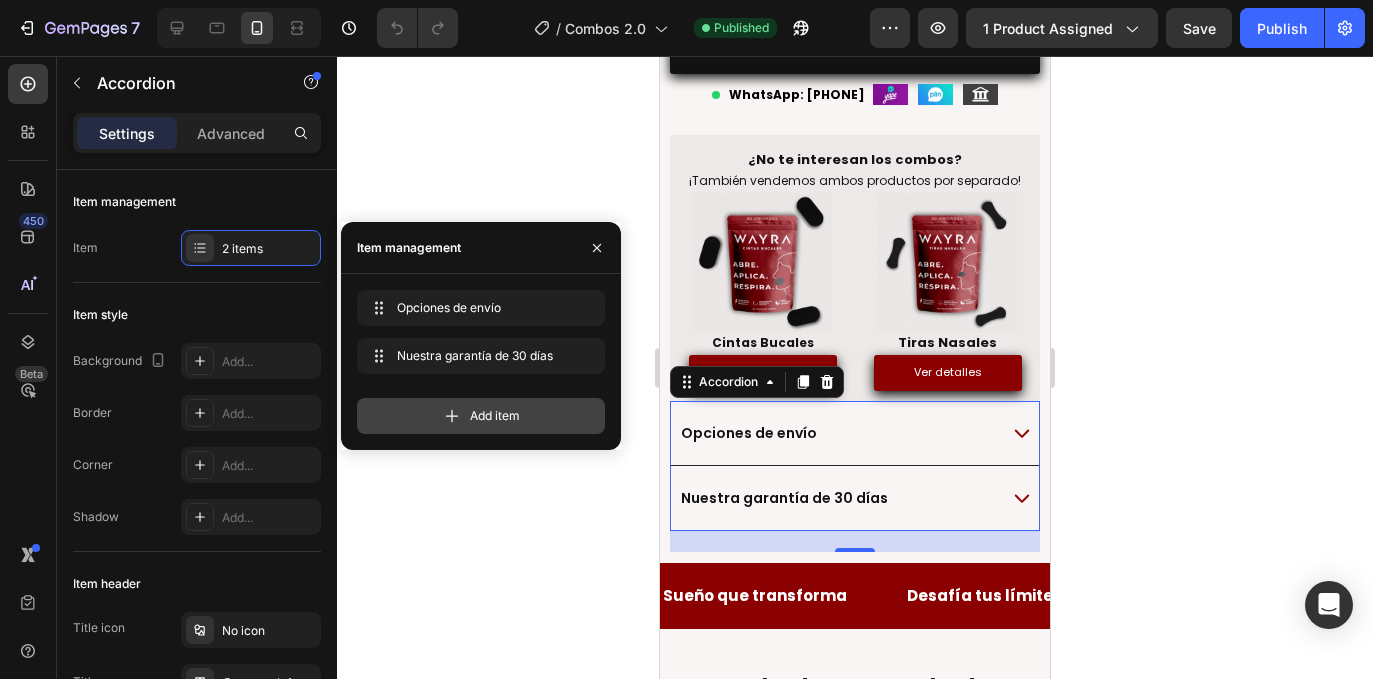 click on "Add item" at bounding box center (481, 416) 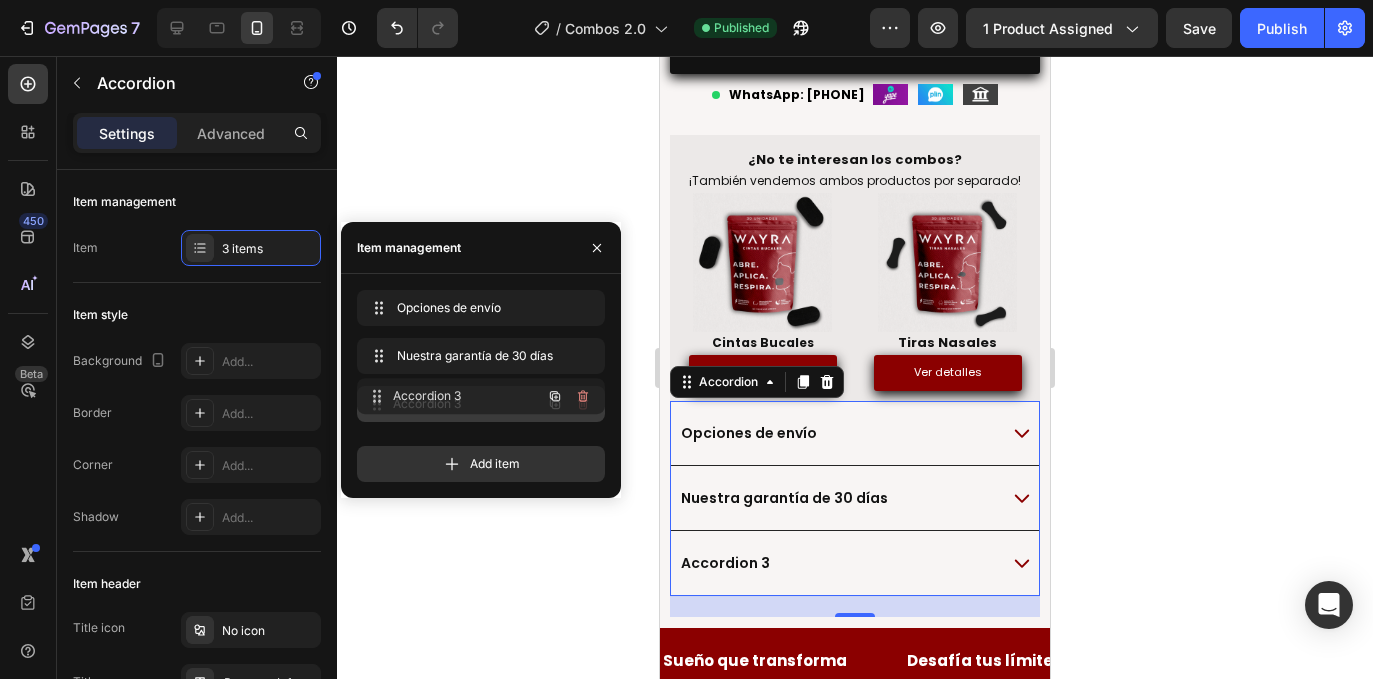 type 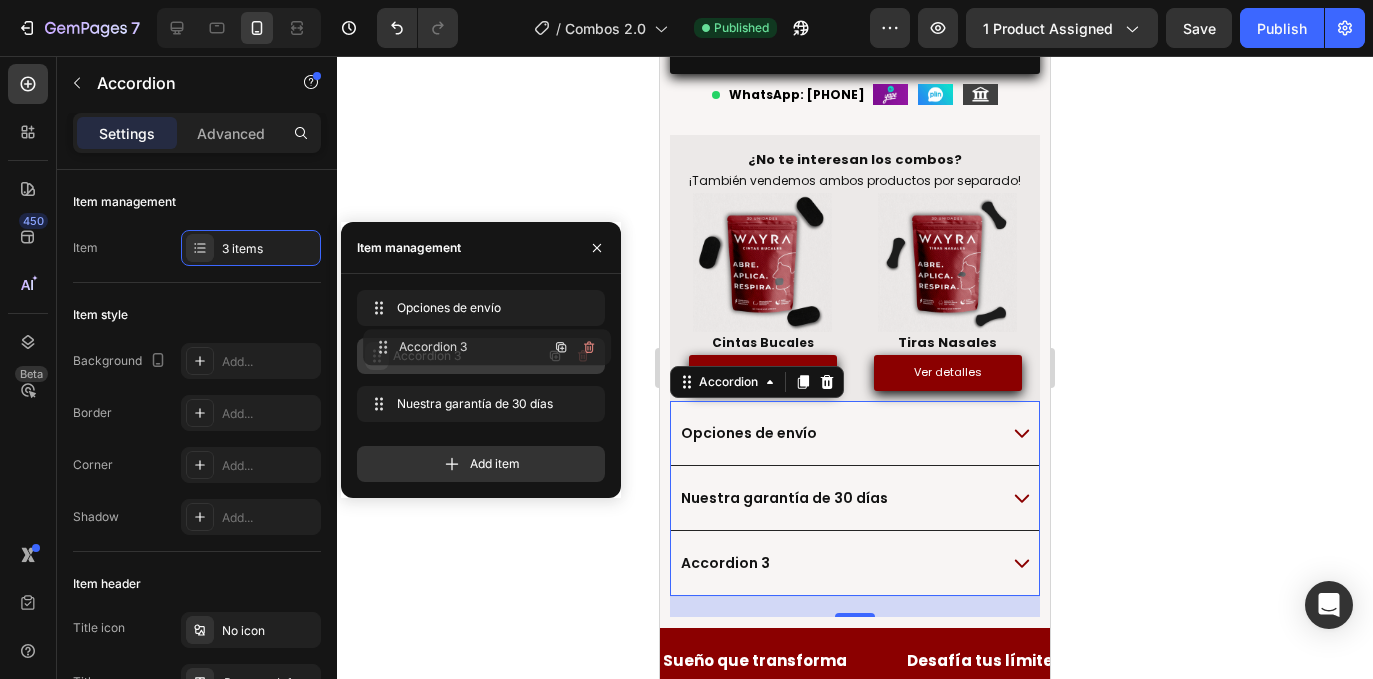 drag, startPoint x: 375, startPoint y: 399, endPoint x: 381, endPoint y: 348, distance: 51.351727 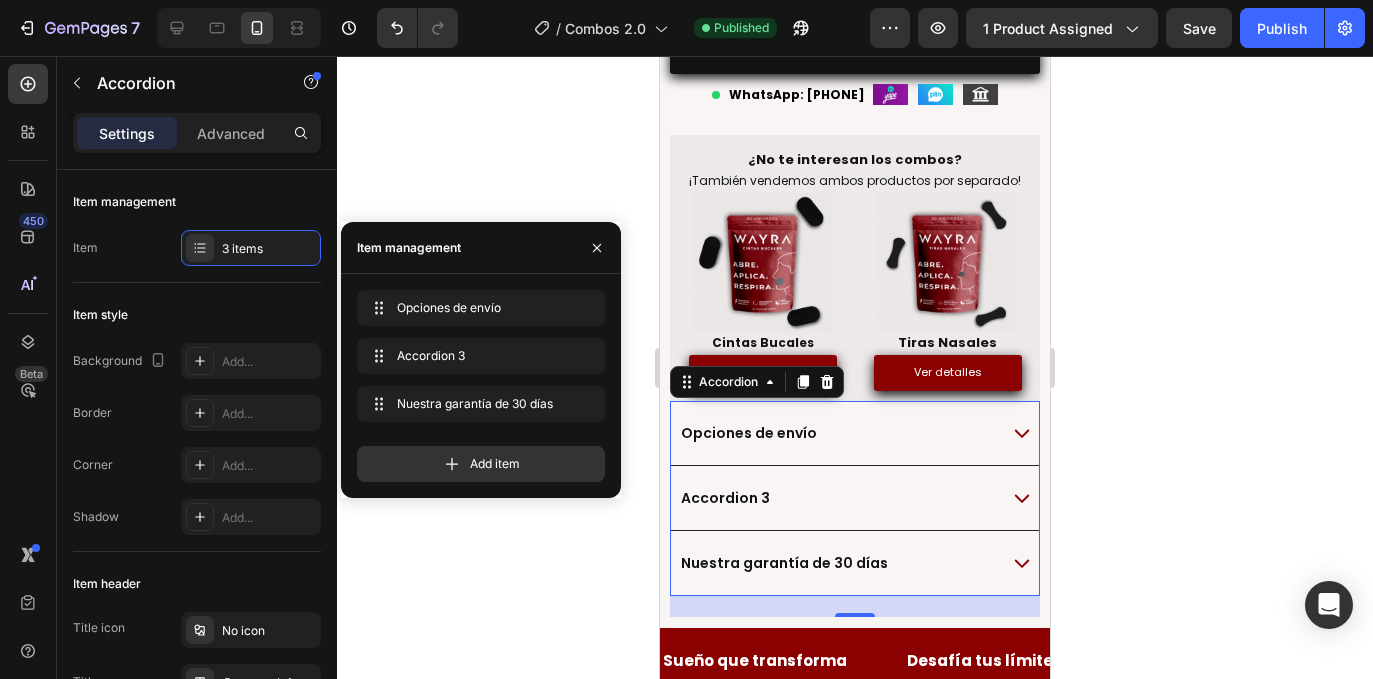 click on "Accordion 3" at bounding box center (837, 498) 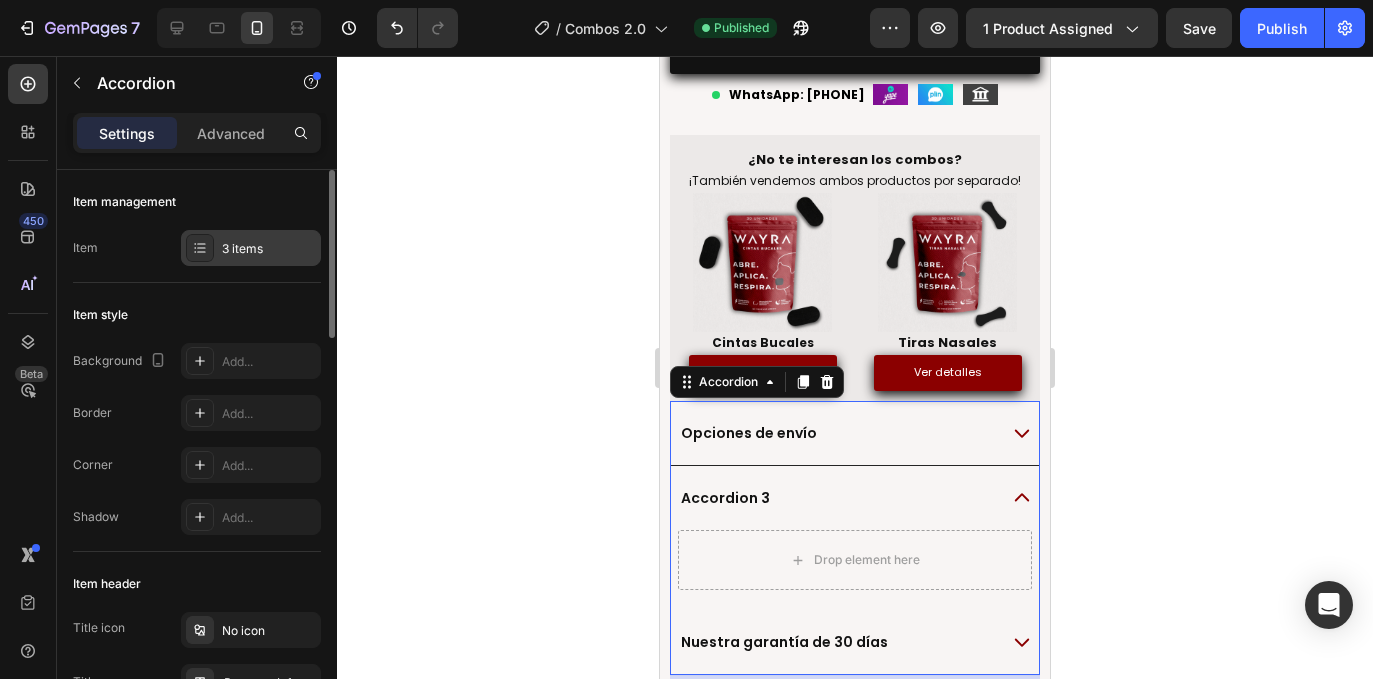 click on "3 items" at bounding box center (269, 249) 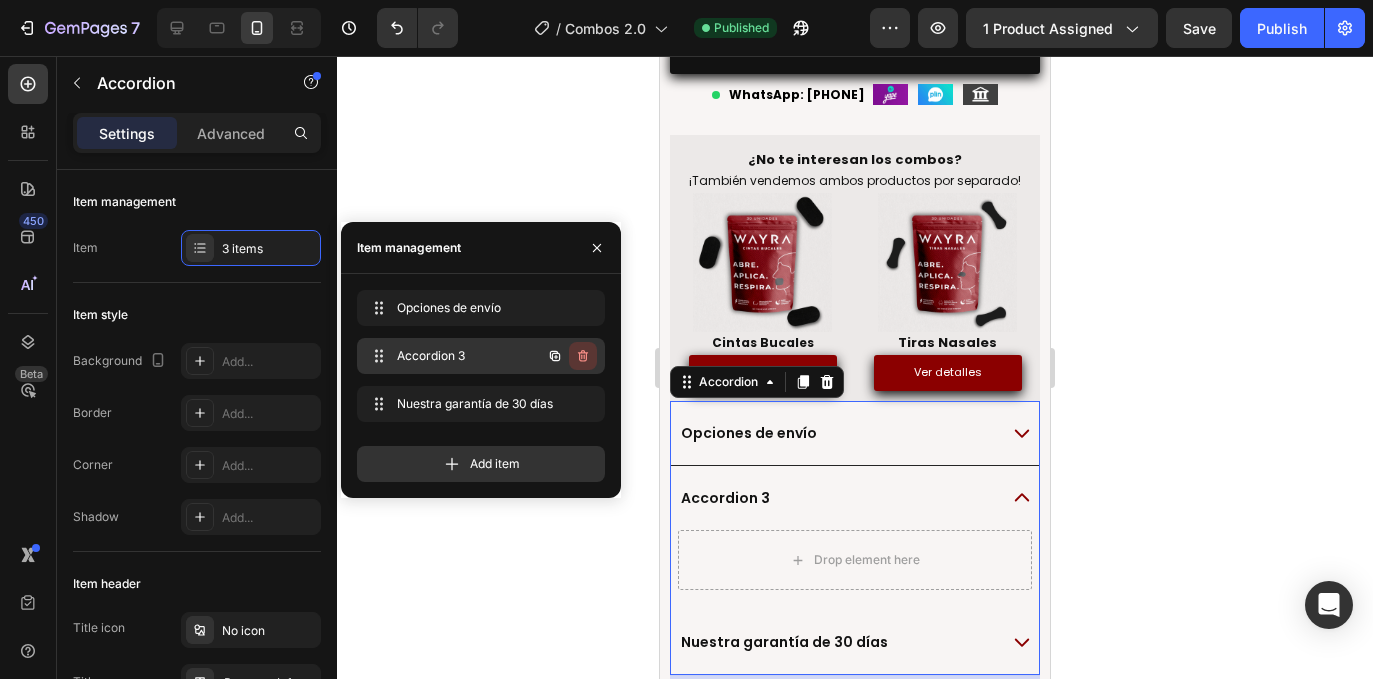 click 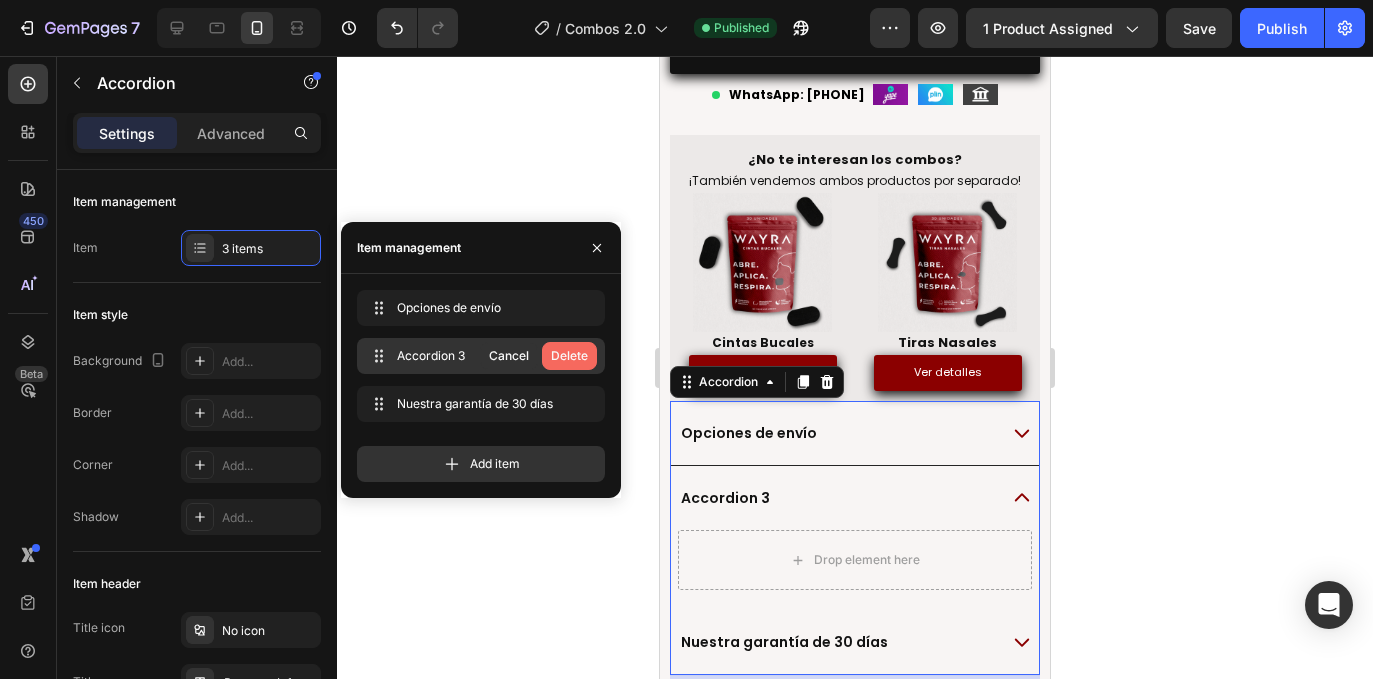 click on "Delete" at bounding box center (569, 356) 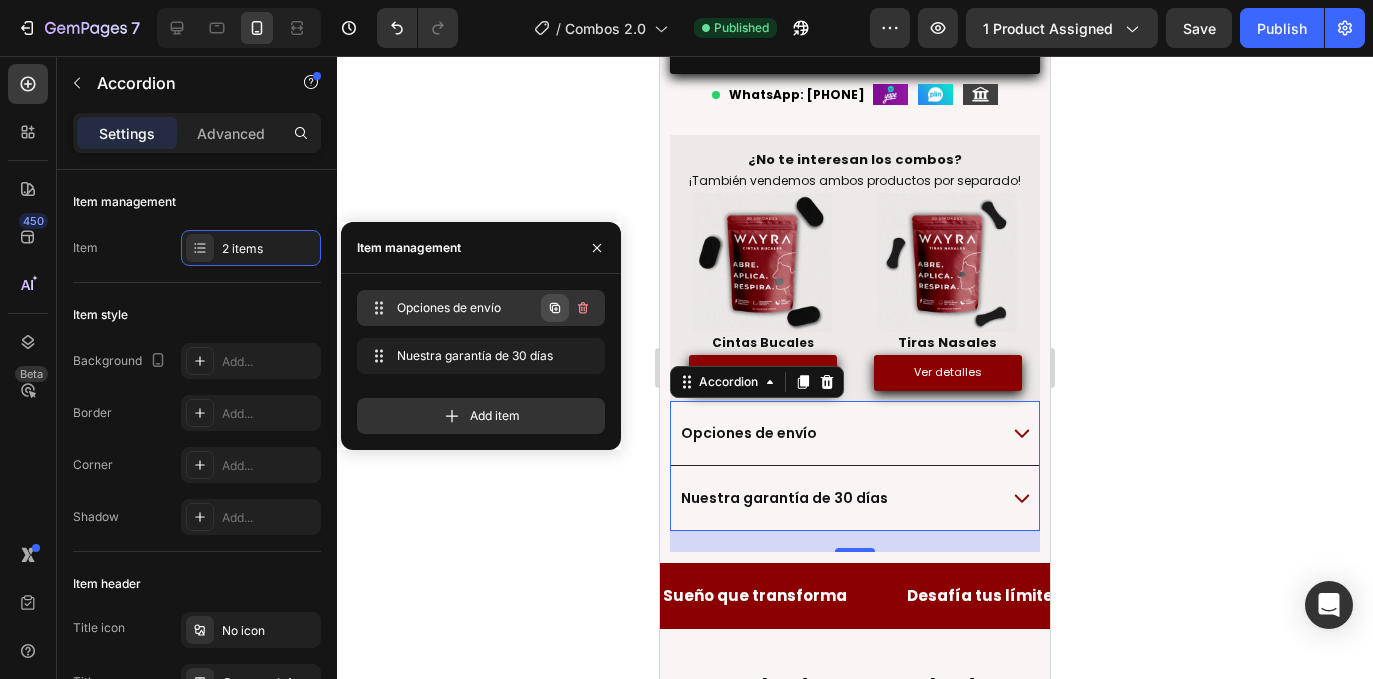 click 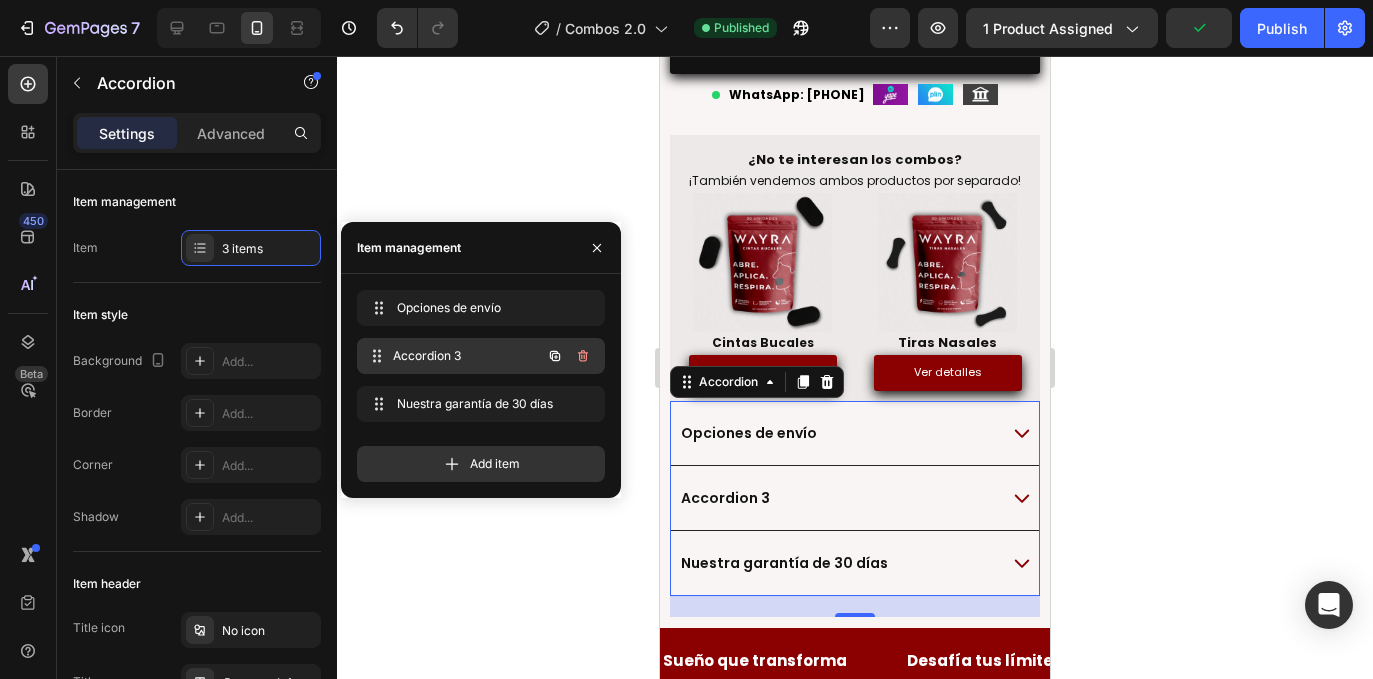 click on "Accordion 3" at bounding box center [467, 356] 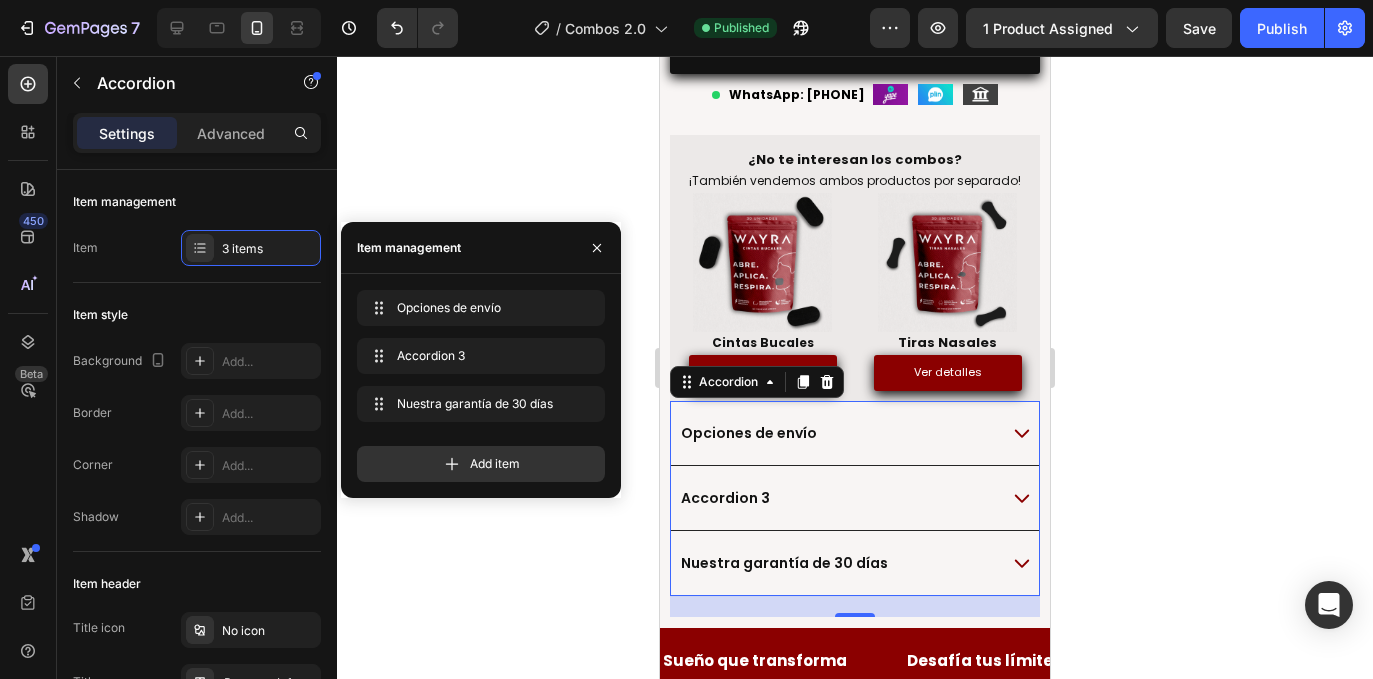 click on "Accordion 3" at bounding box center [725, 498] 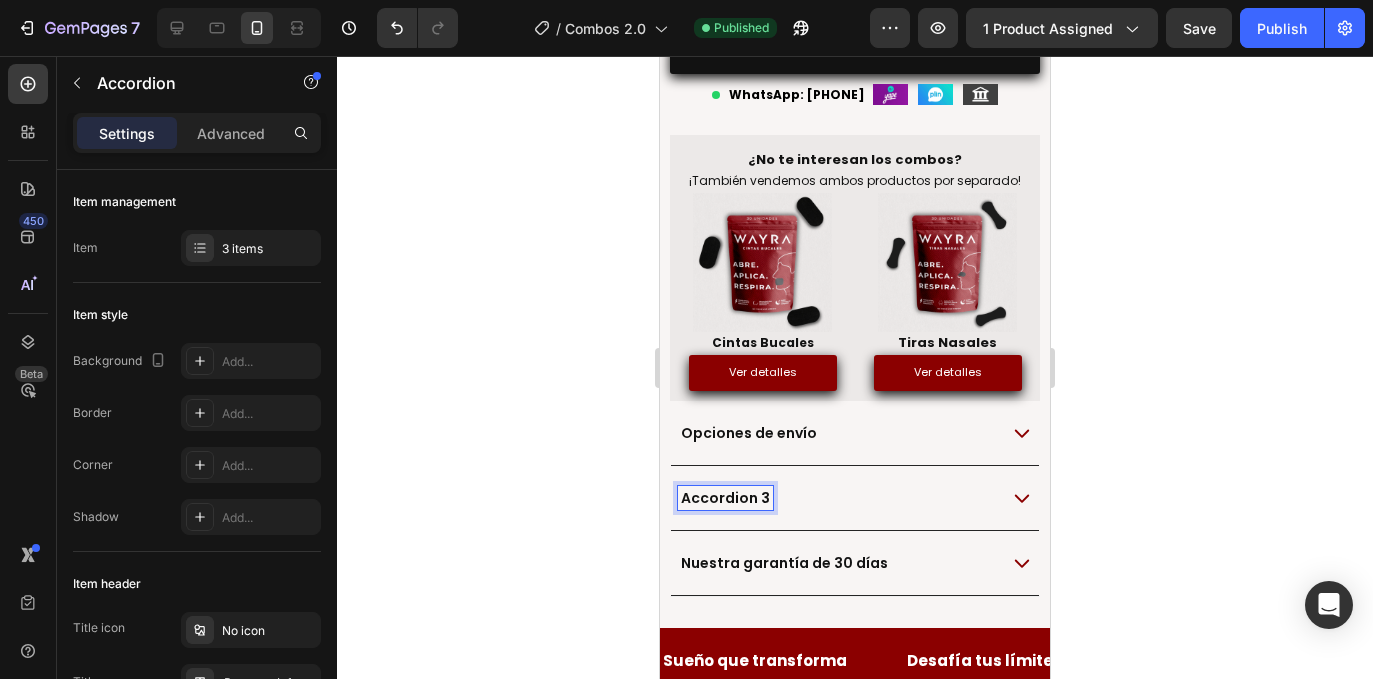 click on "Accordion 3" at bounding box center [725, 498] 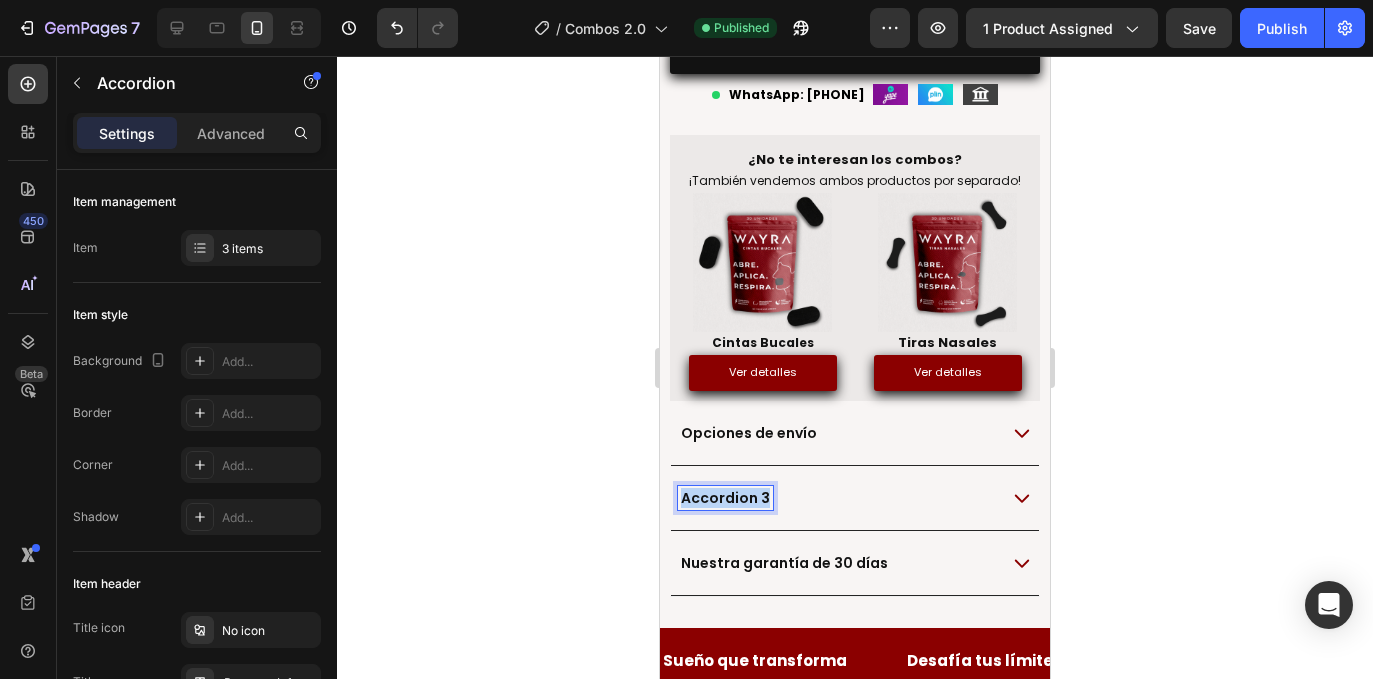 click on "Accordion 3" at bounding box center (725, 498) 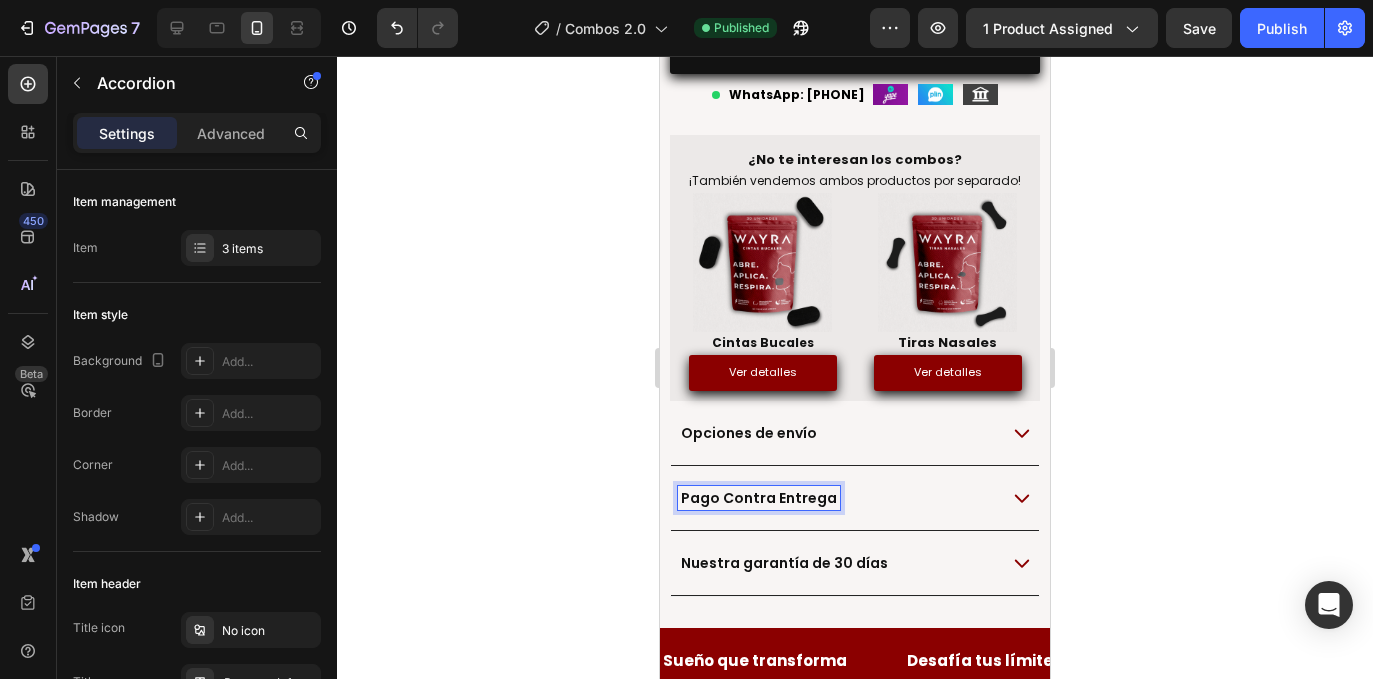 click 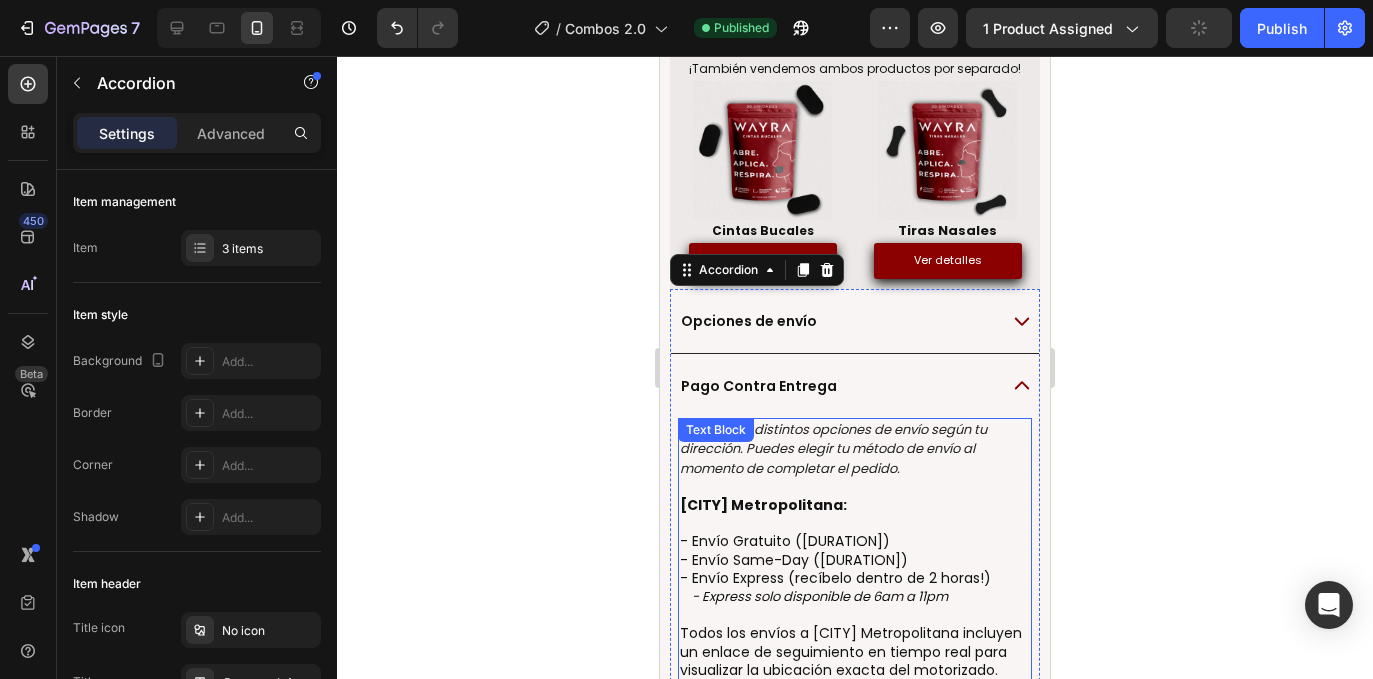 click at bounding box center [855, 487] 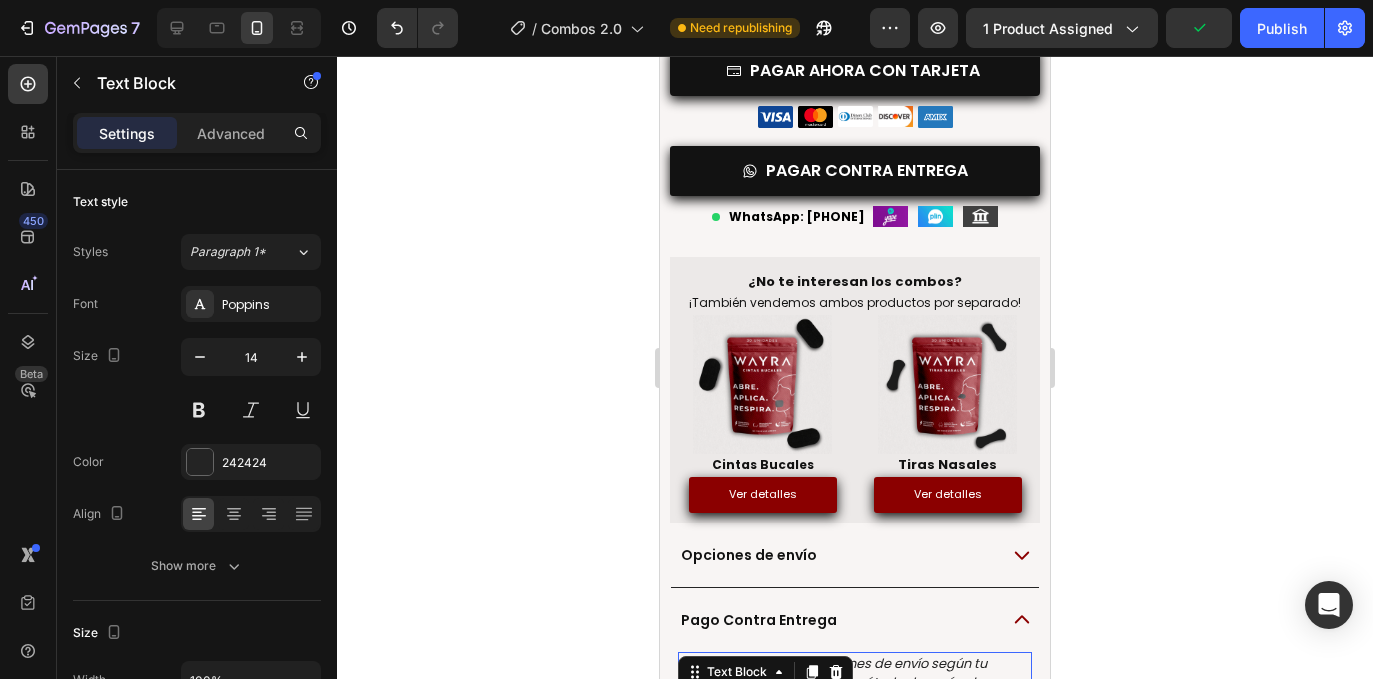 scroll, scrollTop: 1080, scrollLeft: 0, axis: vertical 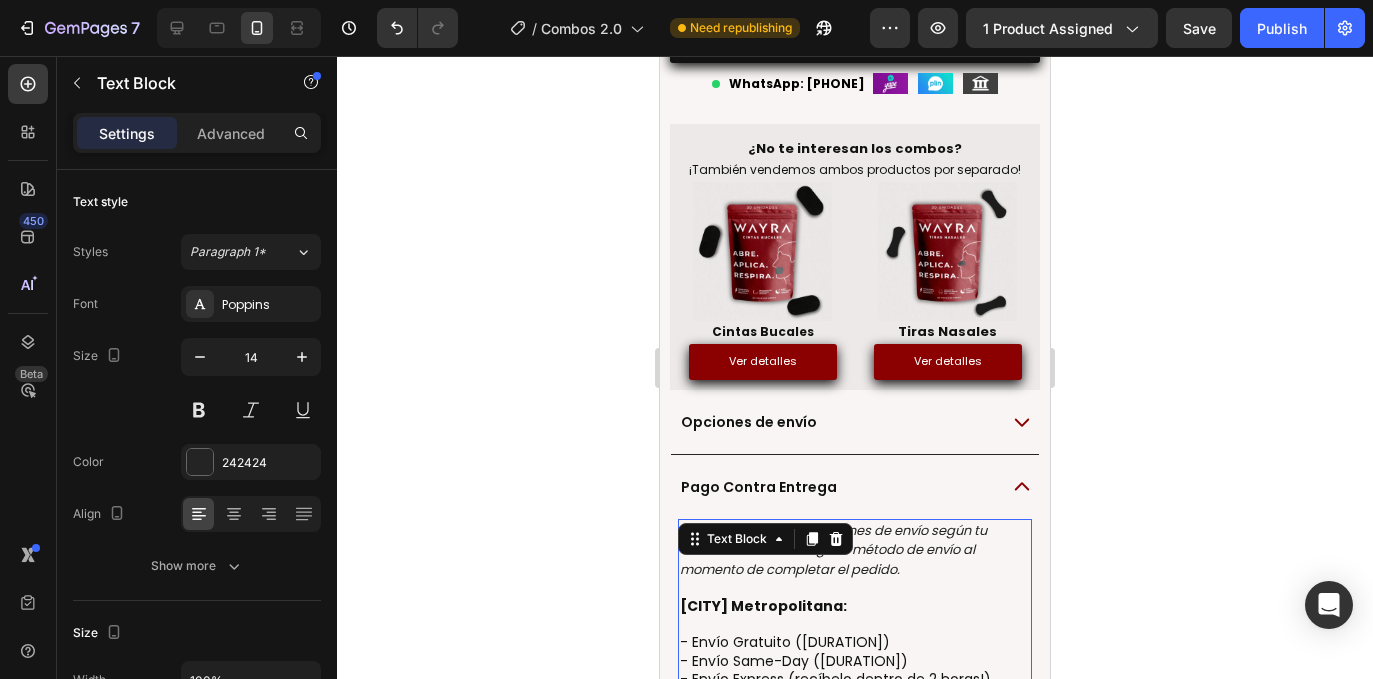 click on "Ofrecemos distintos opciones de envío según tu dirección. Puedes elegir tu método de envío al momento de completar el pedido." at bounding box center (833, 549) 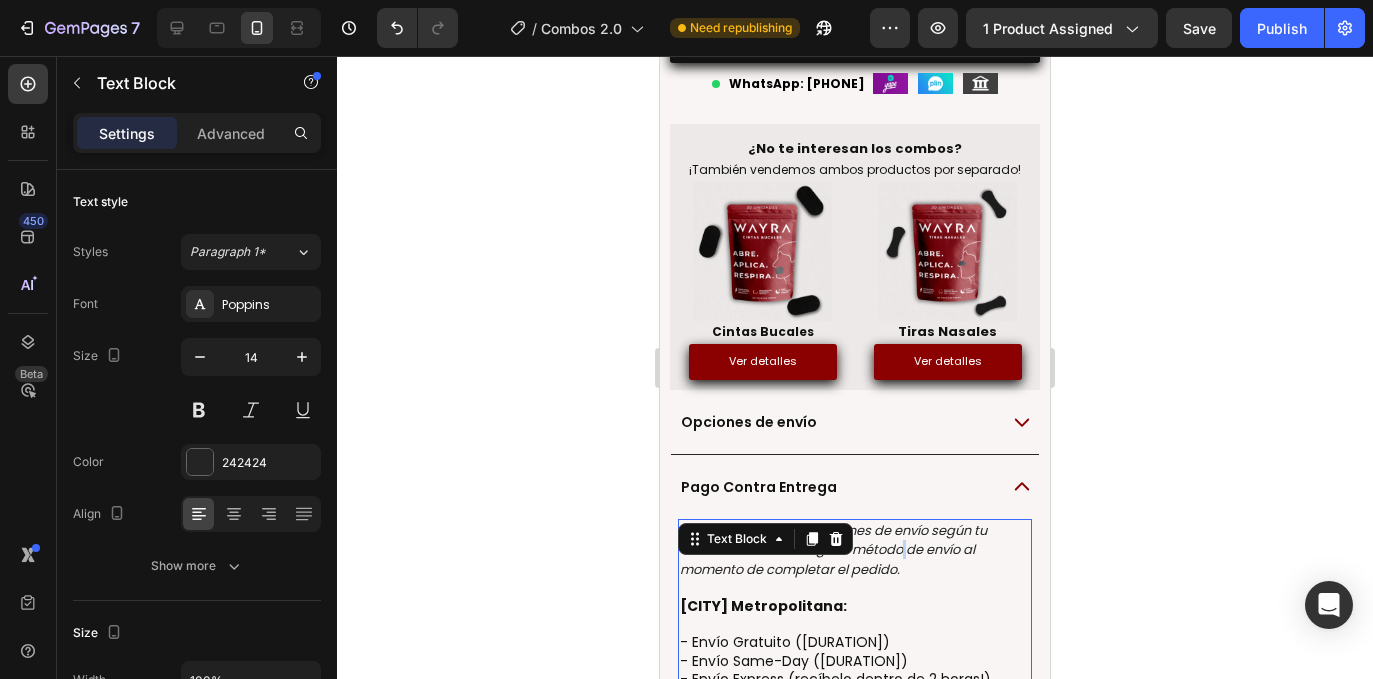 click on "Ofrecemos distintos opciones de envío según tu dirección. Puedes elegir tu método de envío al momento de completar el pedido." at bounding box center [833, 549] 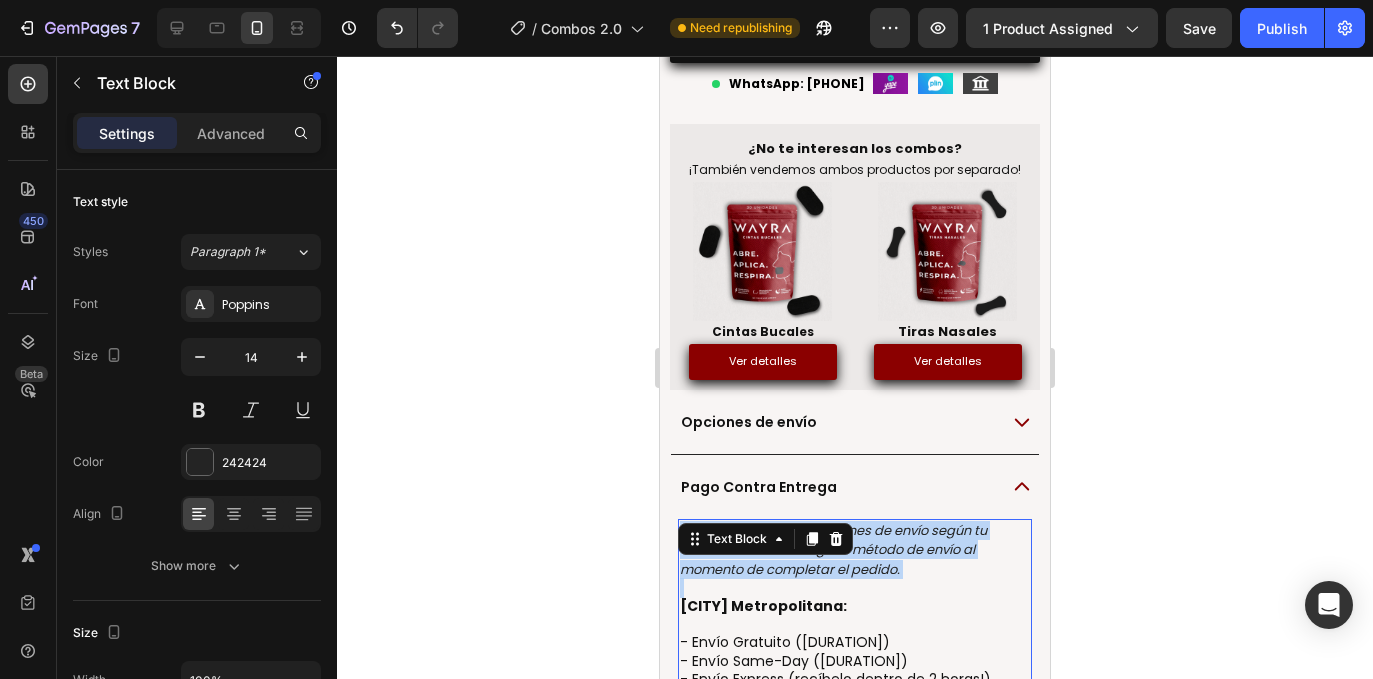 click on "Ofrecemos distintos opciones de envío según tu dirección. Puedes elegir tu método de envío al momento de completar el pedido." at bounding box center (833, 549) 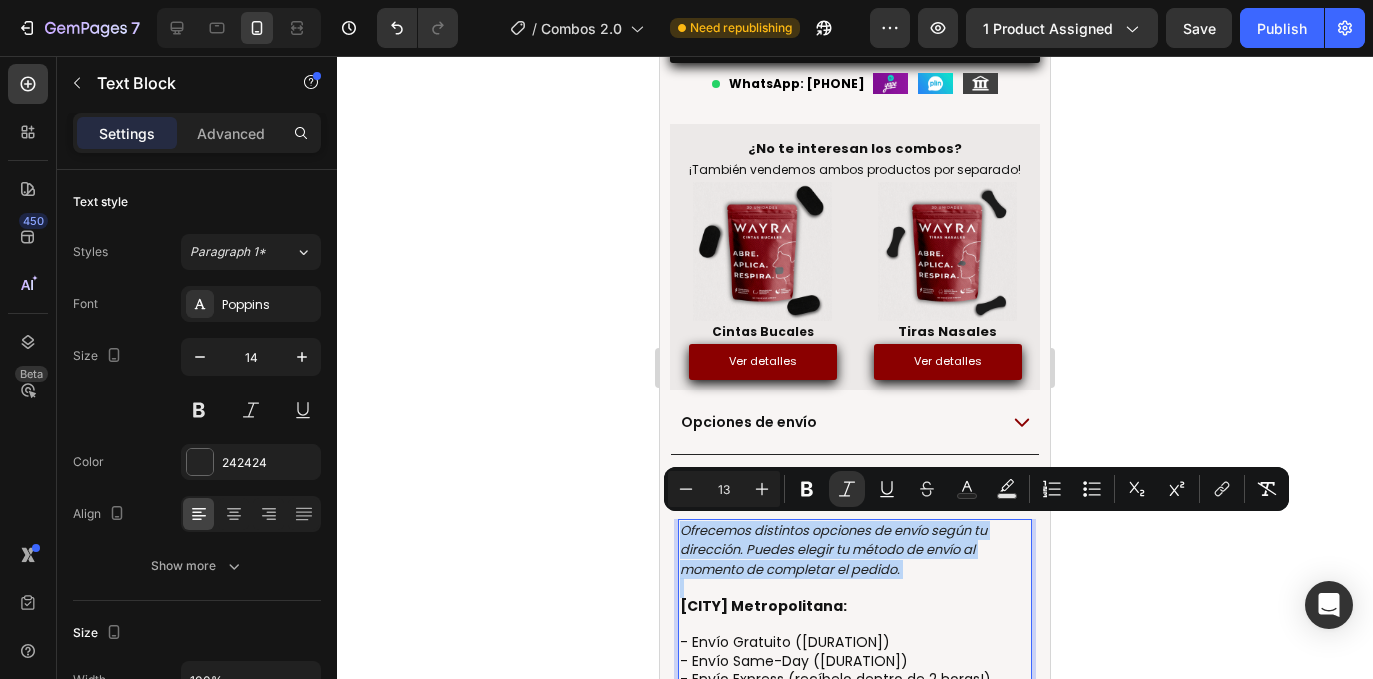 click on "Ofrecemos distintos opciones de envío según tu dirección. Puedes elegir tu método de envío al momento de completar el pedido." at bounding box center (833, 549) 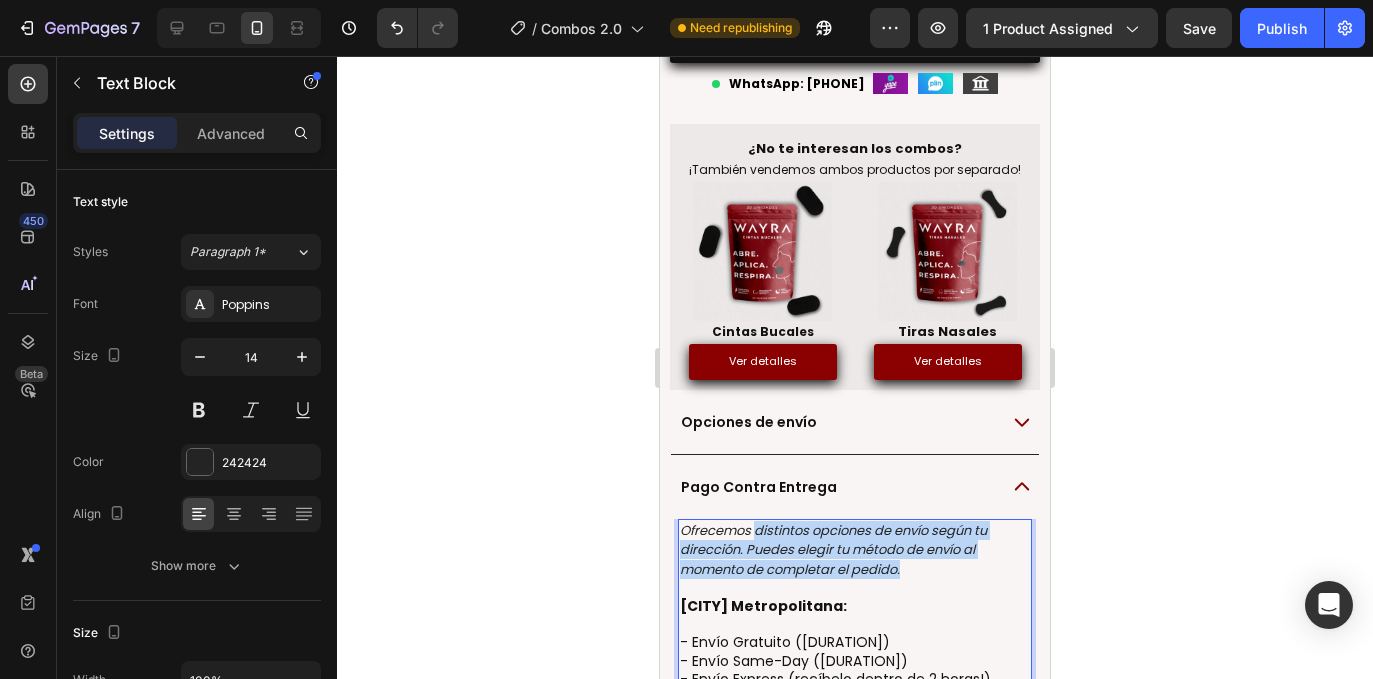 drag, startPoint x: 917, startPoint y: 568, endPoint x: 754, endPoint y: 530, distance: 167.37085 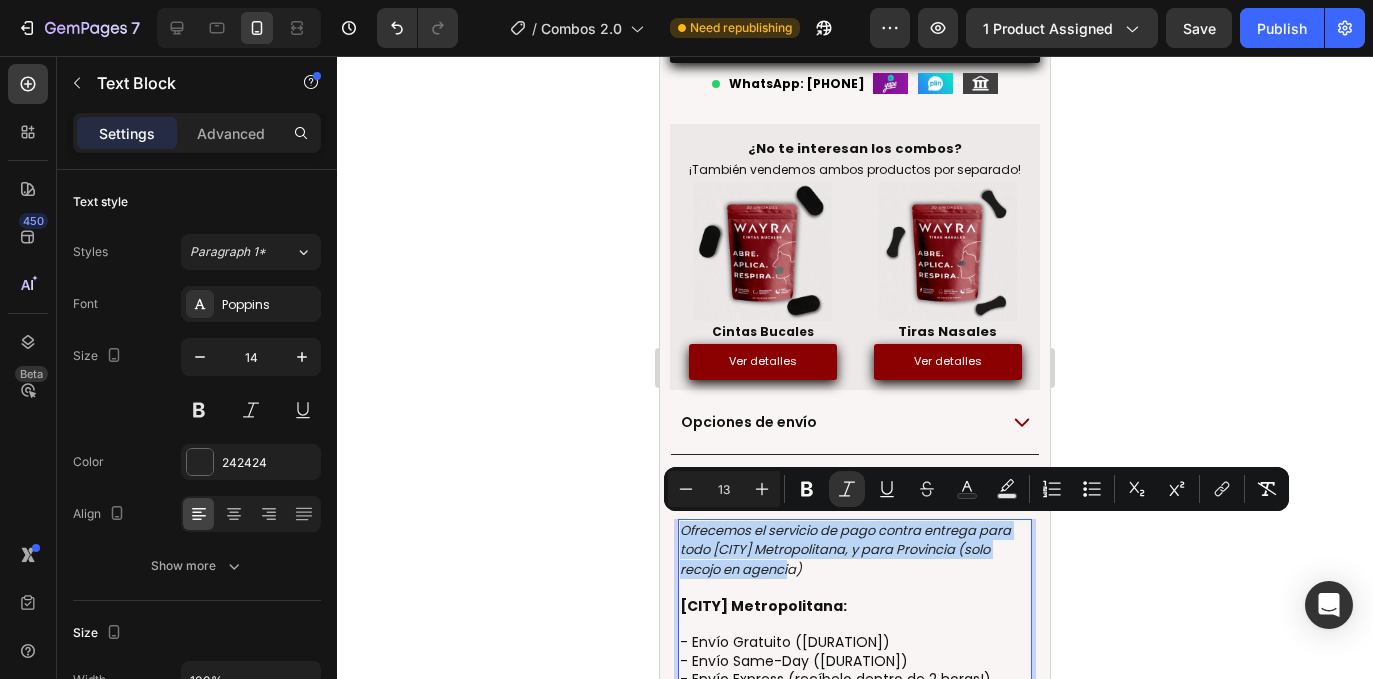drag, startPoint x: 812, startPoint y: 567, endPoint x: 682, endPoint y: 530, distance: 135.16287 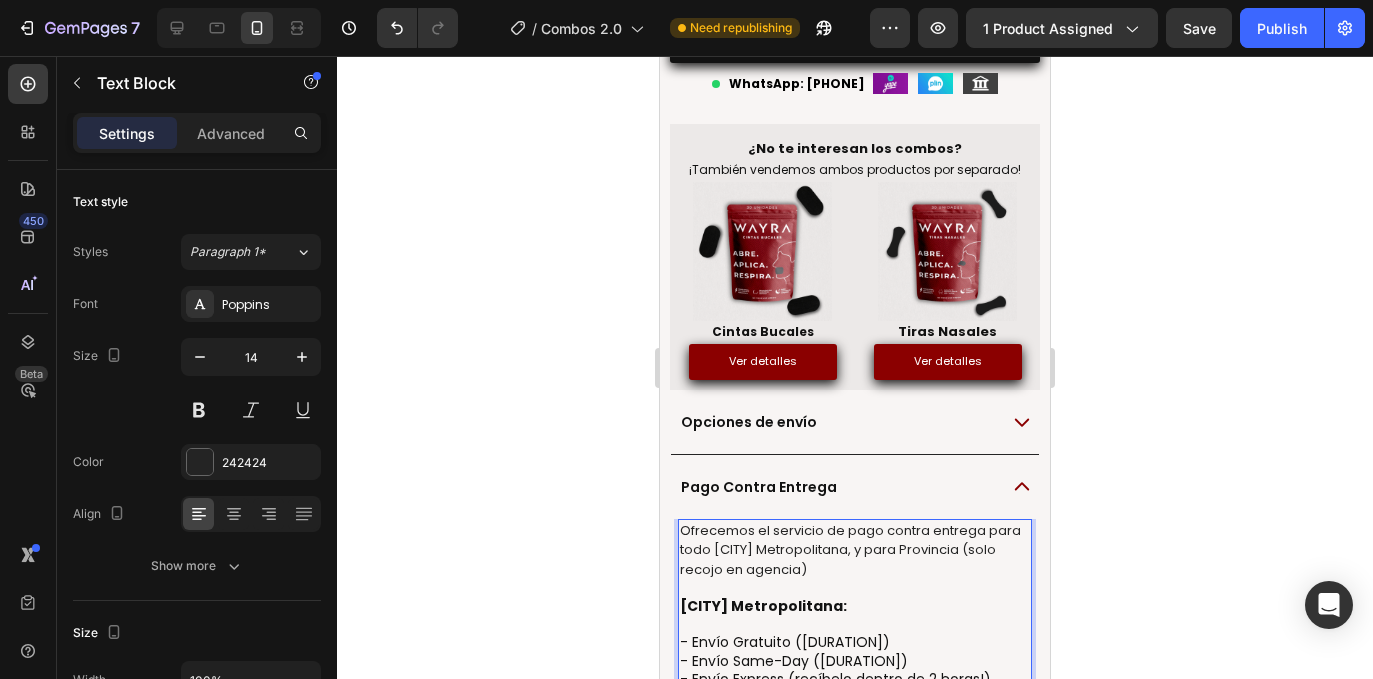 scroll, scrollTop: 1213, scrollLeft: 0, axis: vertical 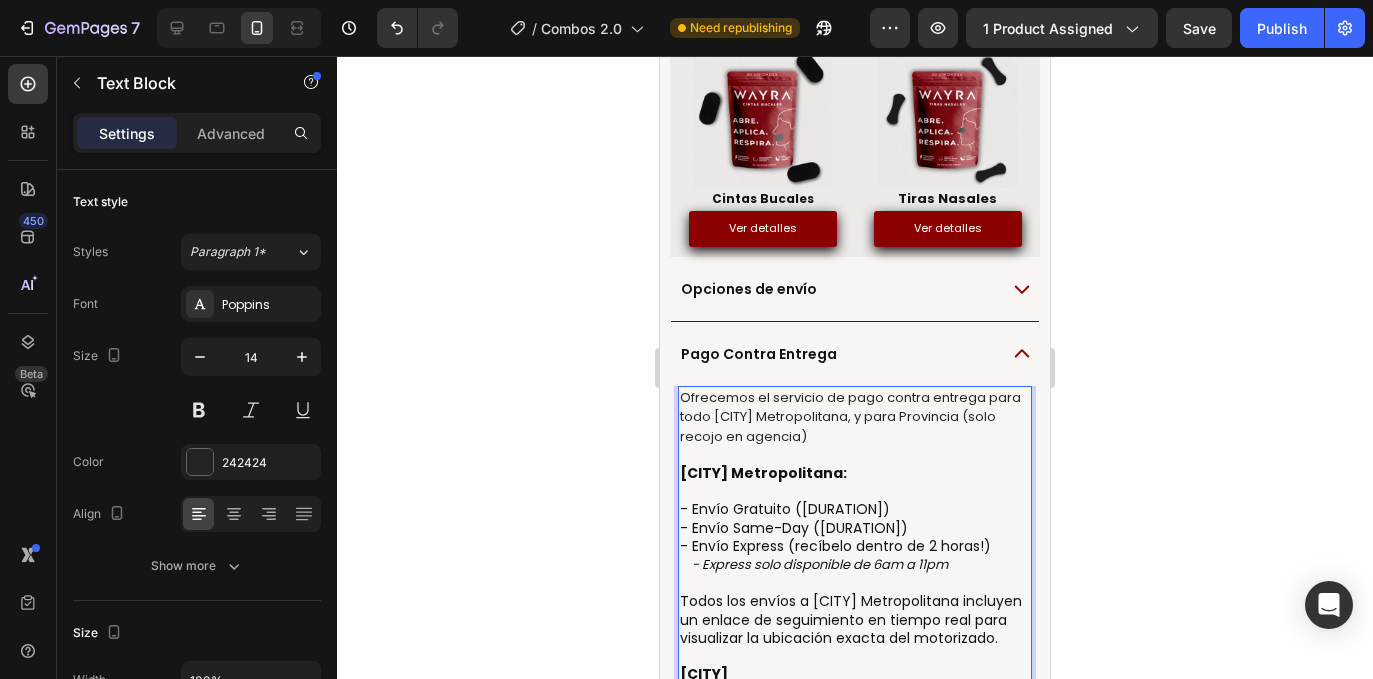 click on "[CITY] Metropolitana:" at bounding box center (855, 473) 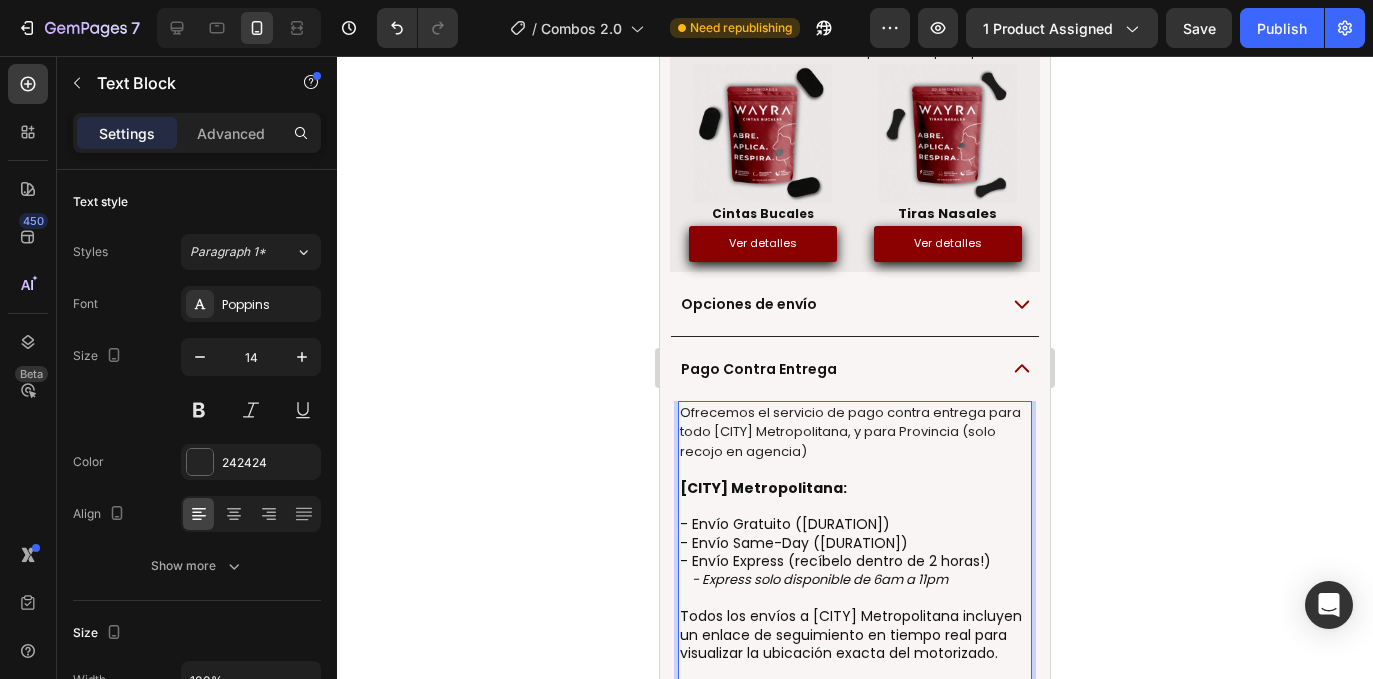 scroll, scrollTop: 1200, scrollLeft: 0, axis: vertical 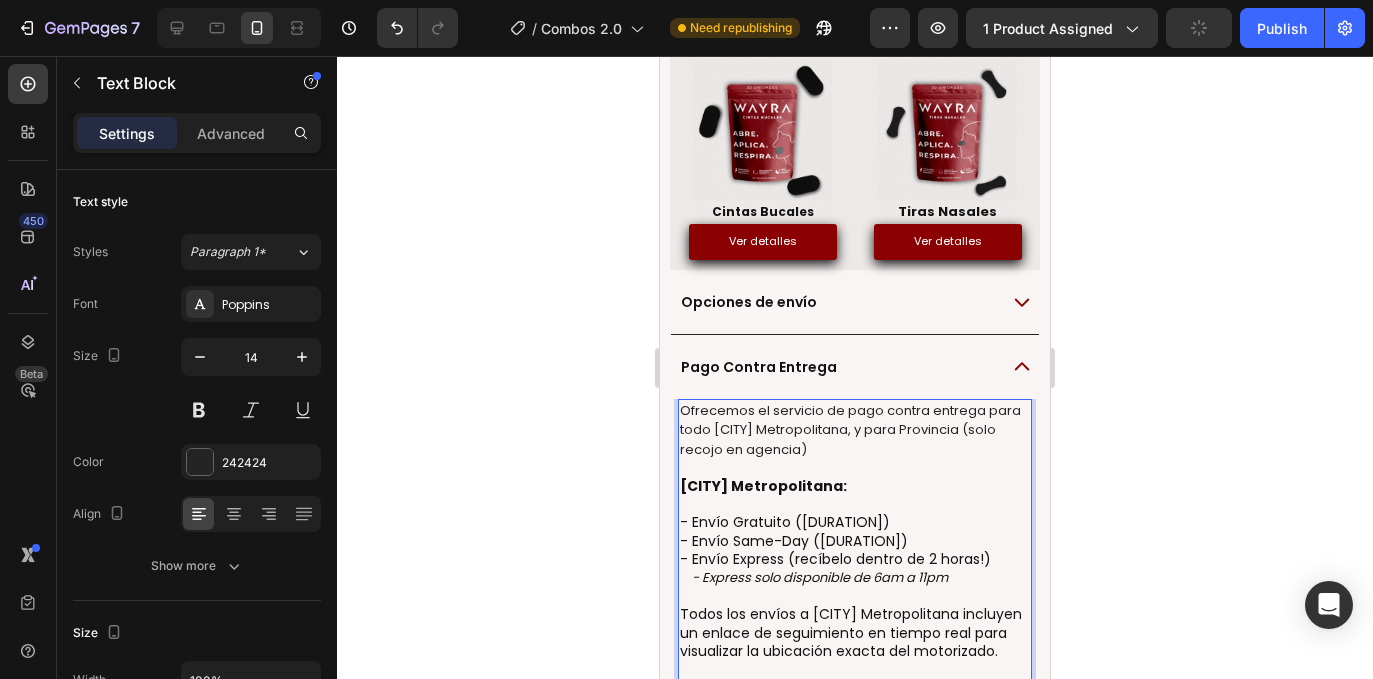 click on "Ofrecemos el servicio de pago contra entrega para todo [CITY] Metropolitana, y para Provincia (solo recojo en agencia)" at bounding box center (855, 430) 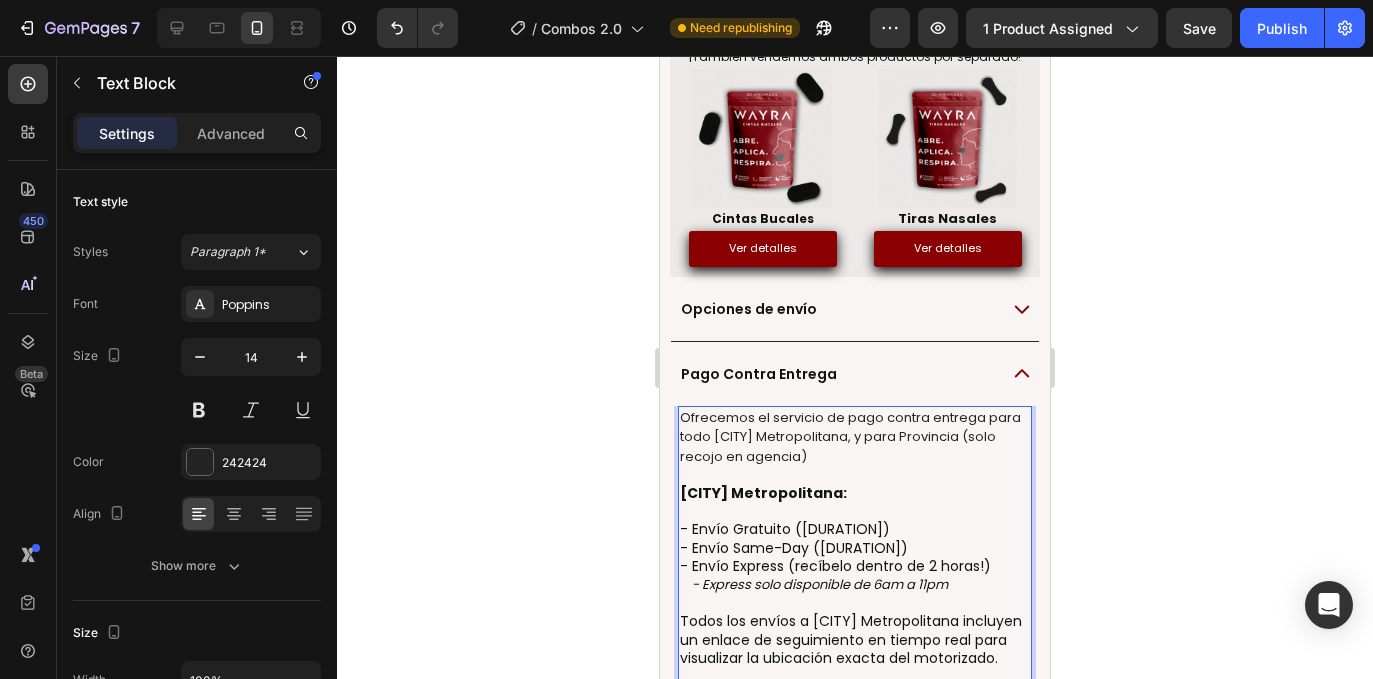 scroll, scrollTop: 1194, scrollLeft: 0, axis: vertical 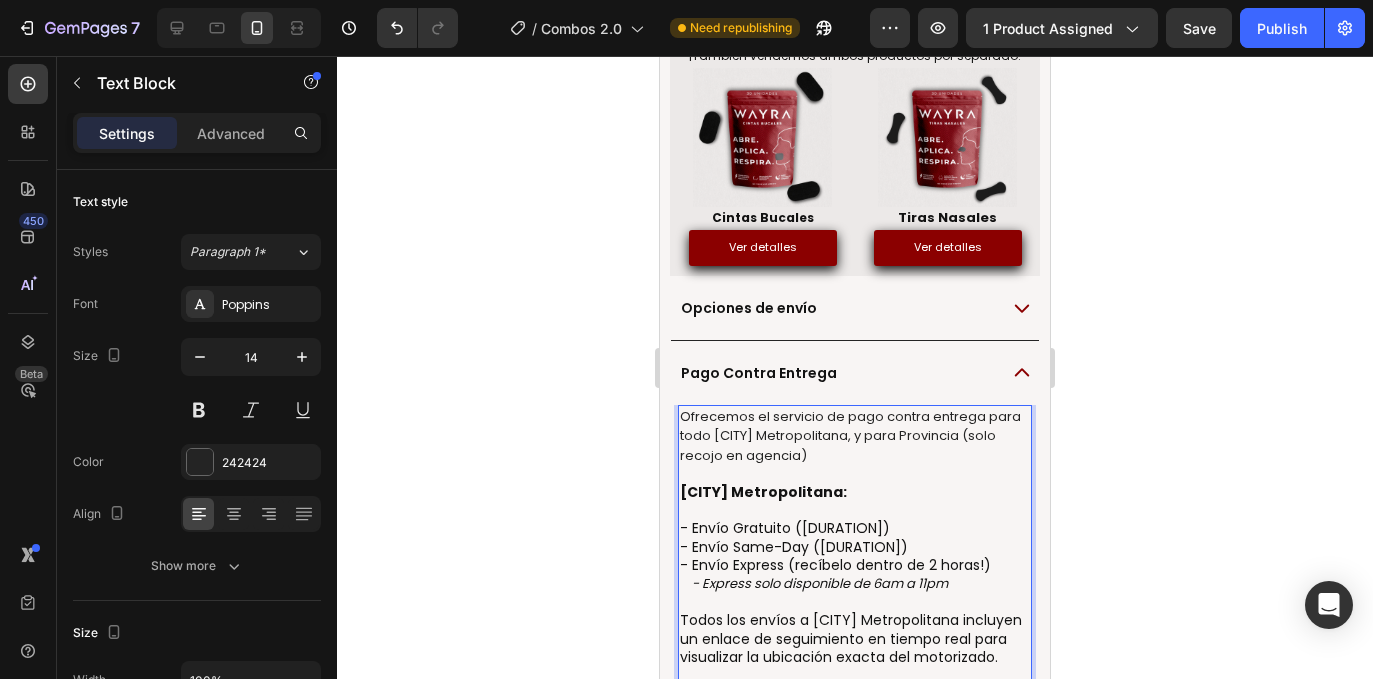 click on "Ofrecemos el servicio de pago contra entrega para todo [CITY] Metropolitana, y para Provincia (solo recojo en agencia)" at bounding box center (850, 435) 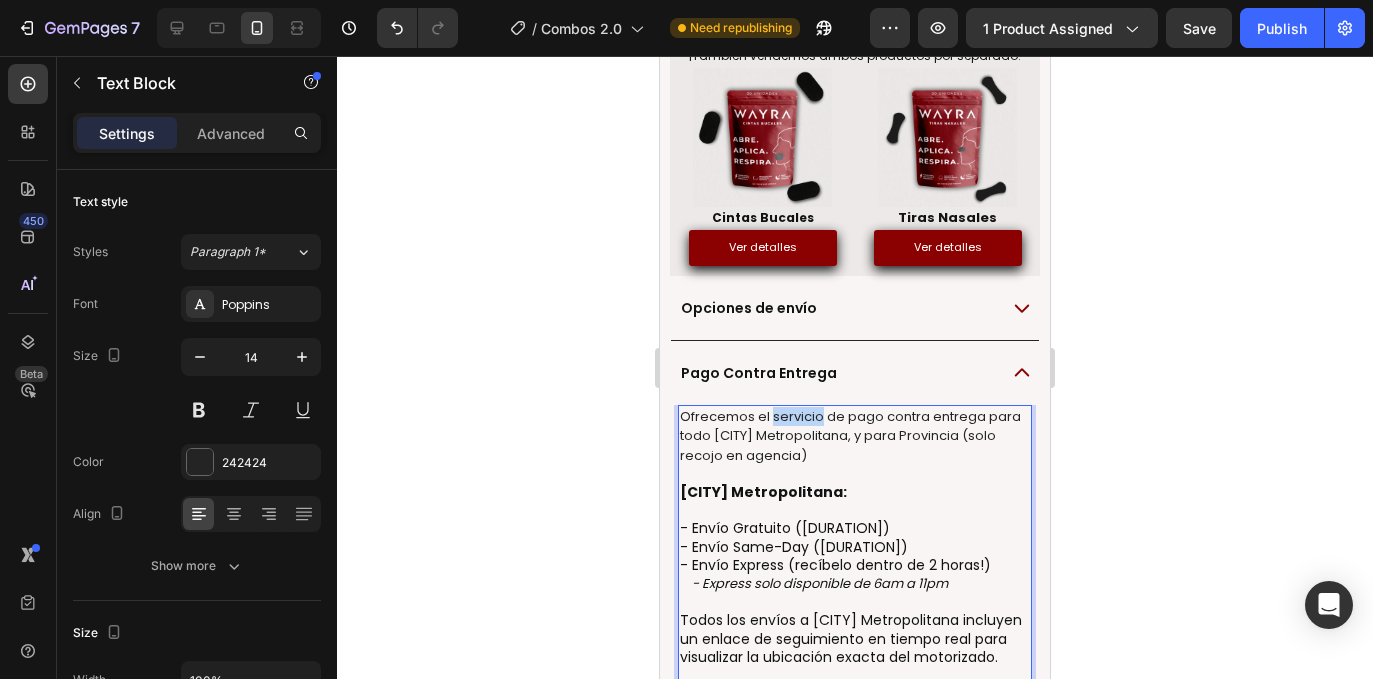 click on "Ofrecemos el servicio de pago contra entrega para todo [CITY] Metropolitana, y para Provincia (solo recojo en agencia)" at bounding box center [850, 435] 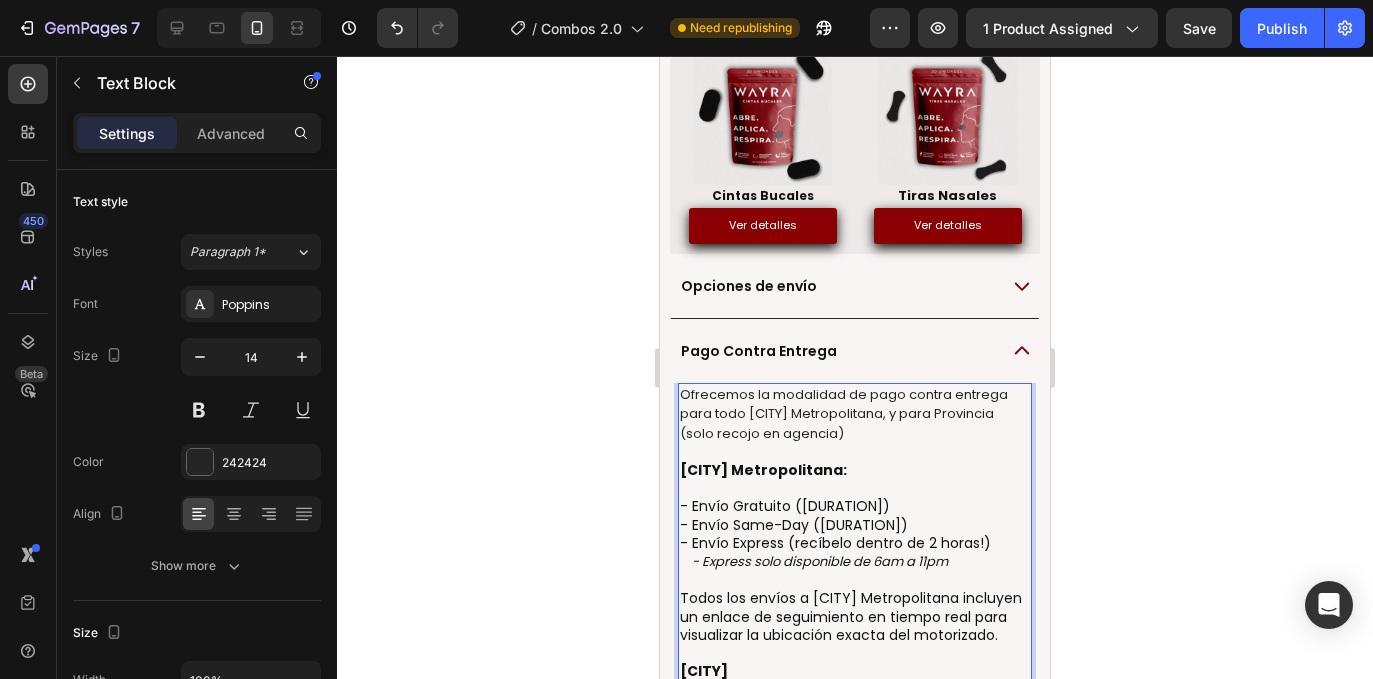 scroll, scrollTop: 1270, scrollLeft: 0, axis: vertical 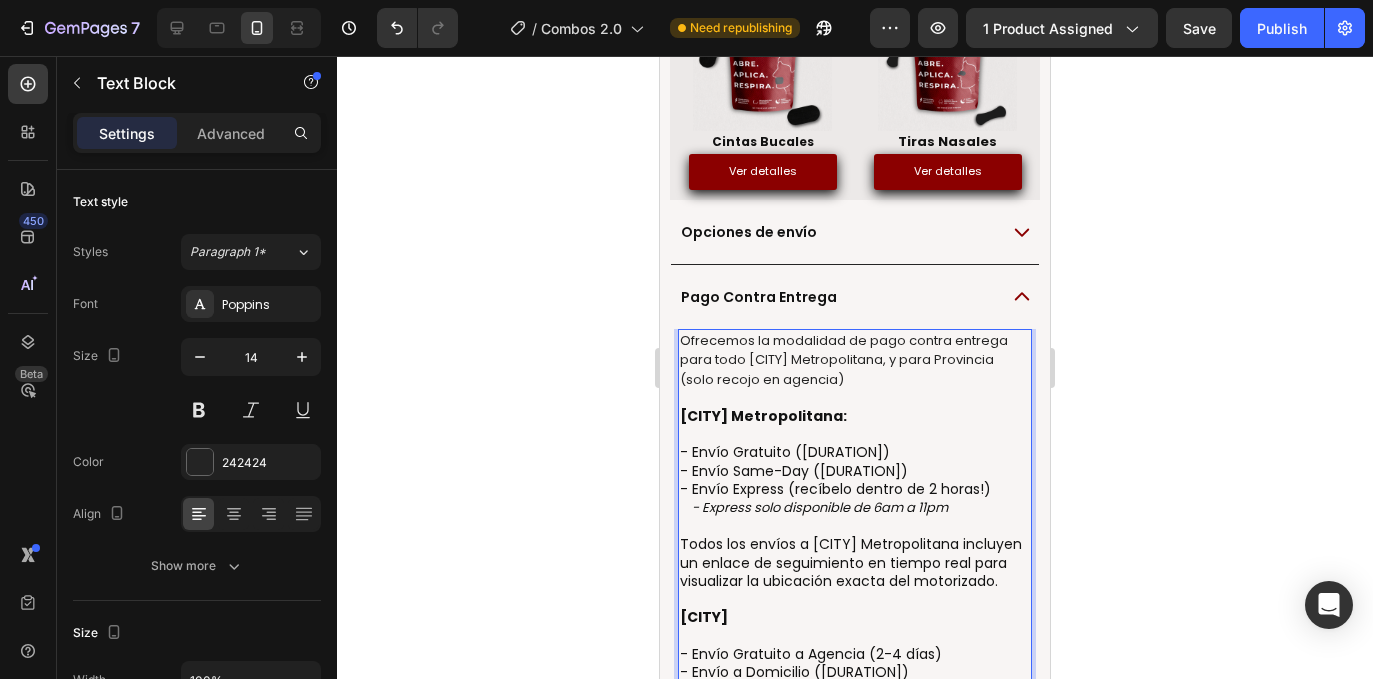 click on "[CITY] Metropolitana:" at bounding box center (855, 416) 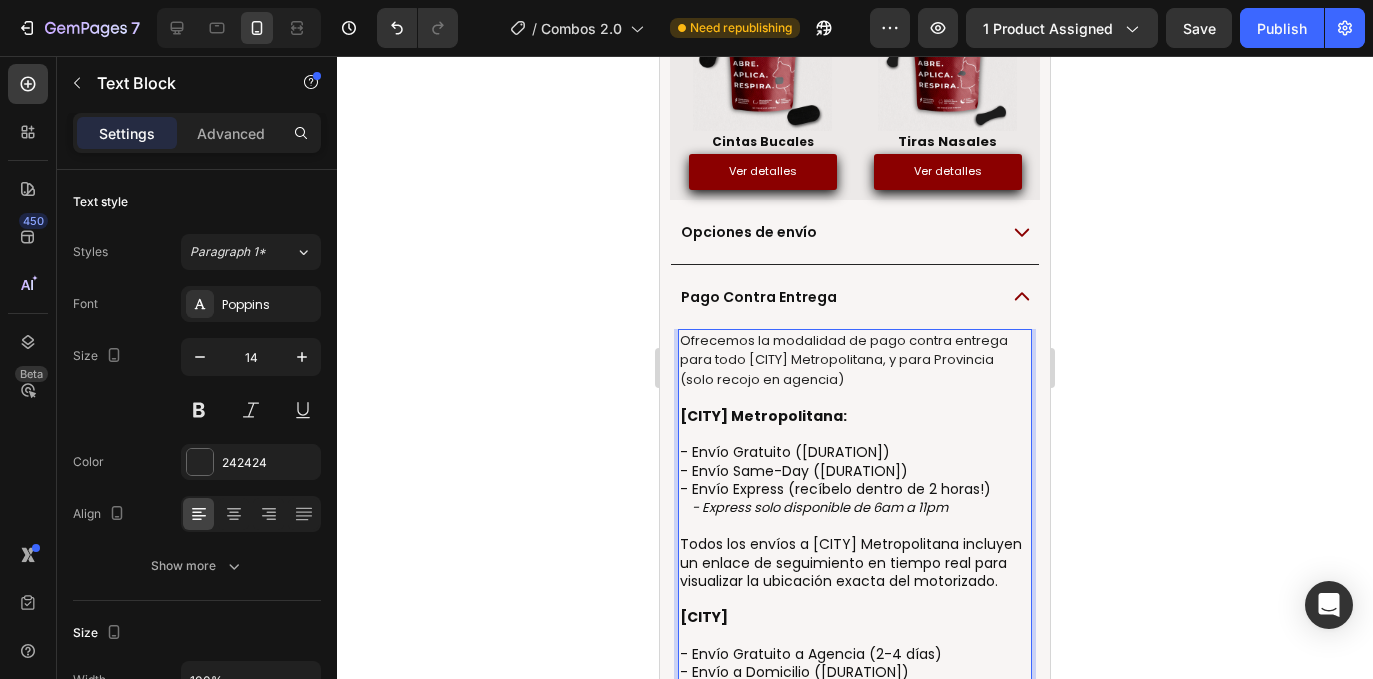 click at bounding box center [855, 434] 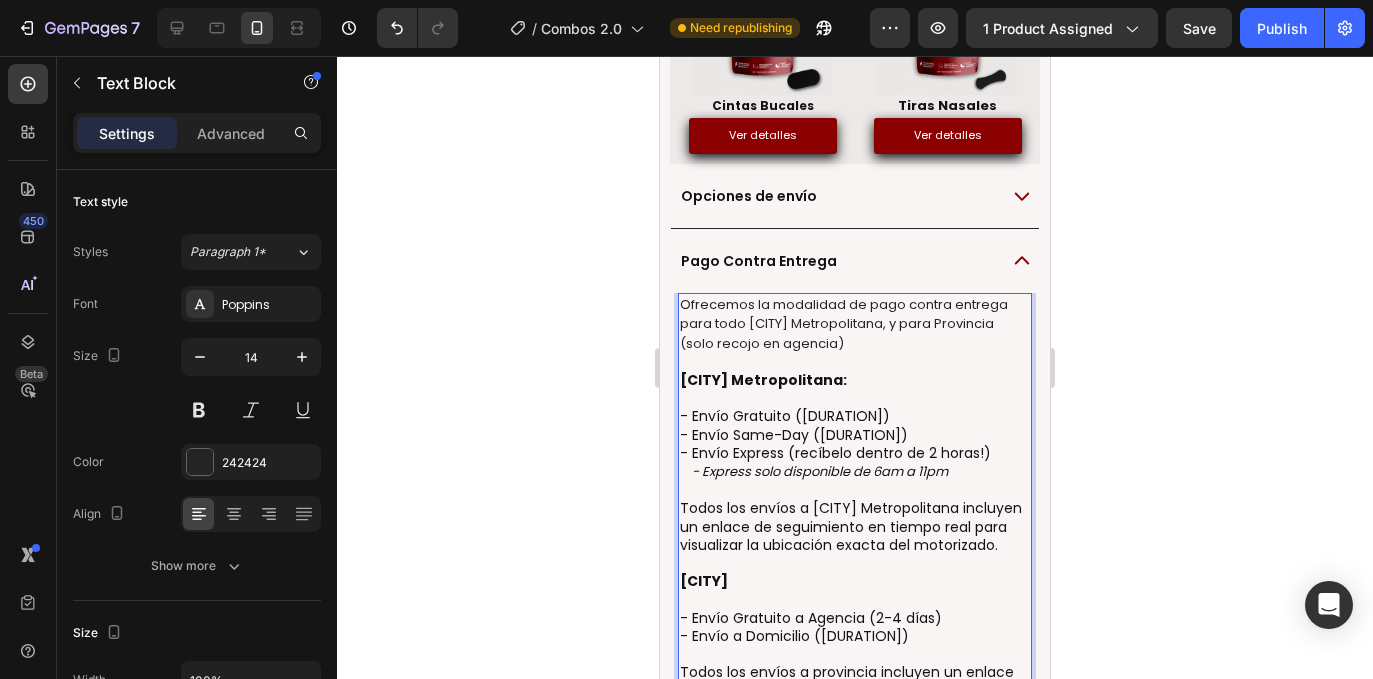 scroll, scrollTop: 1307, scrollLeft: 0, axis: vertical 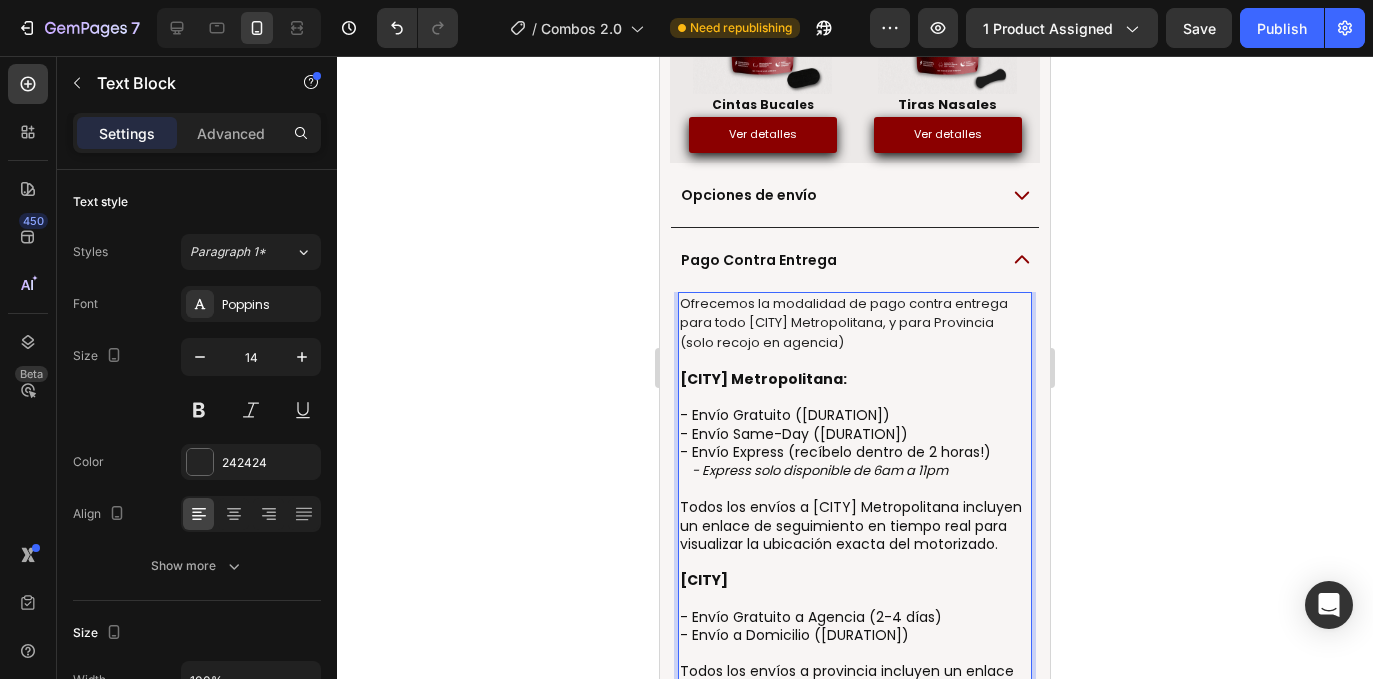 click on "- Express solo disponible de 6am a 11pm" at bounding box center (820, 470) 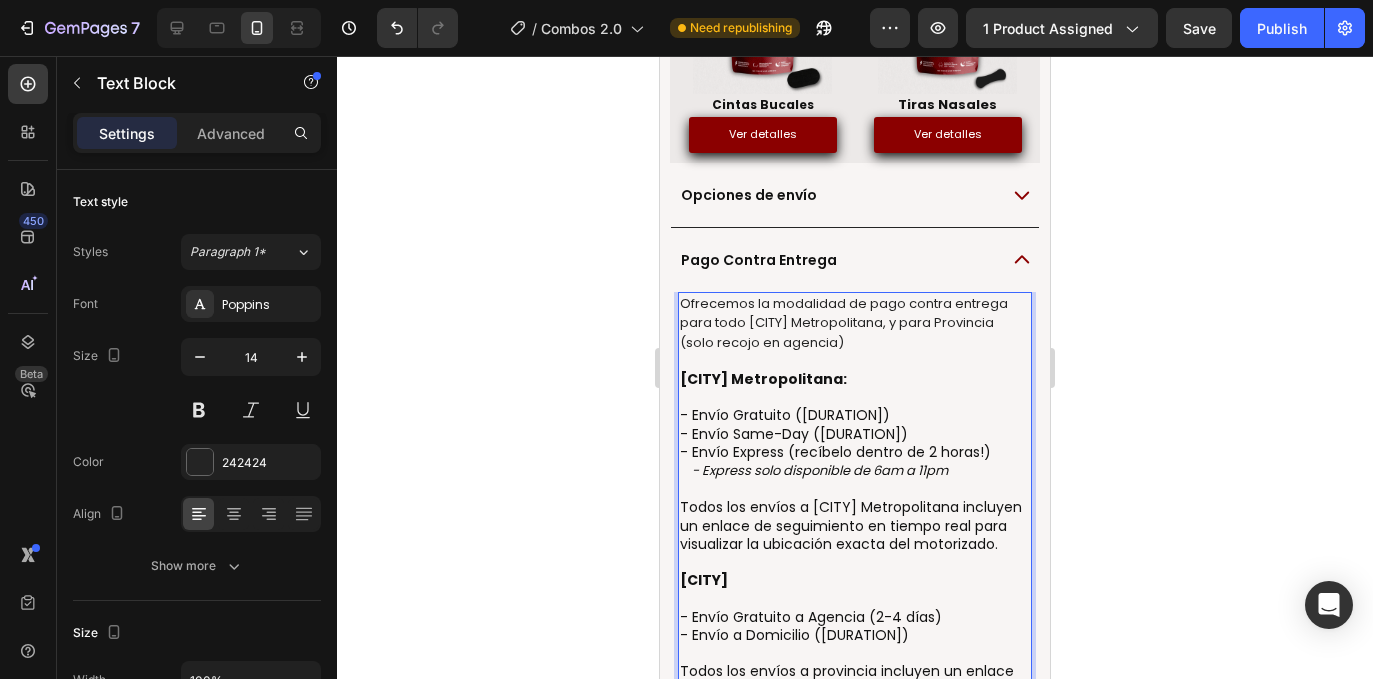 click on "- Express solo disponible de 6am a 11pm" at bounding box center [855, 470] 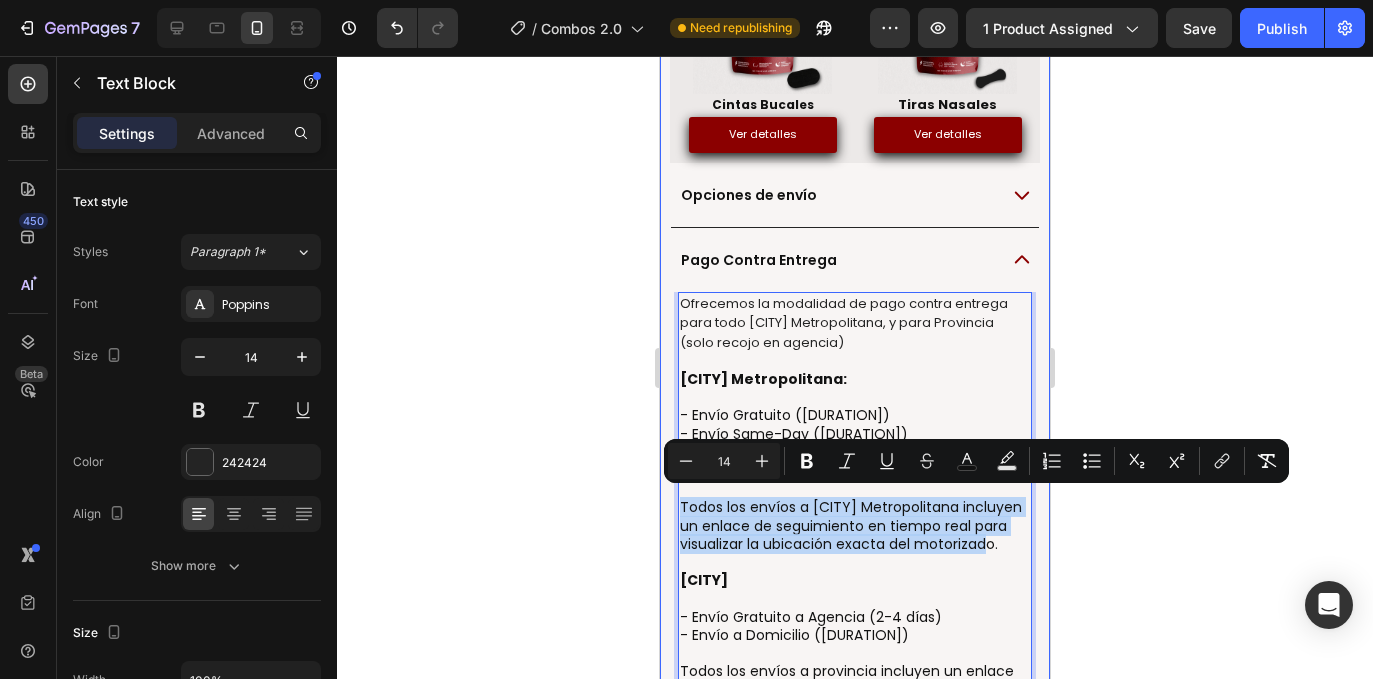 drag, startPoint x: 1008, startPoint y: 542, endPoint x: 667, endPoint y: 506, distance: 342.89502 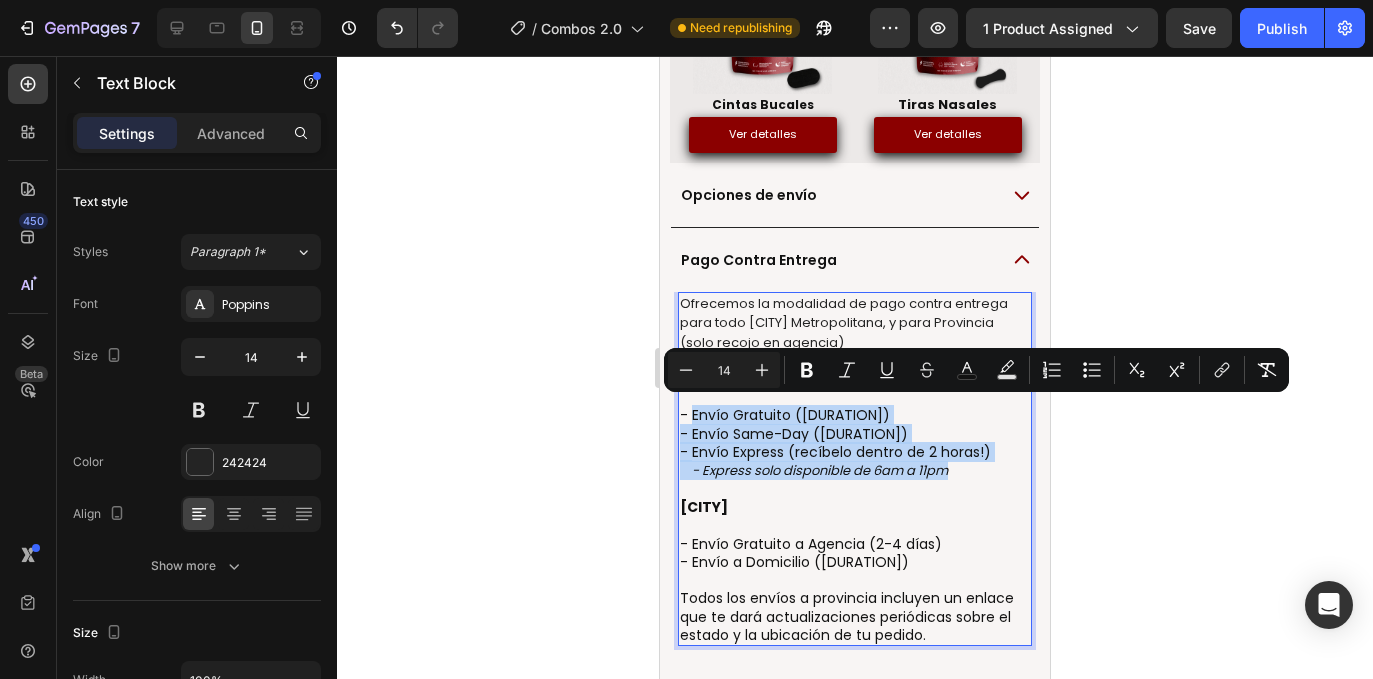 drag, startPoint x: 981, startPoint y: 461, endPoint x: 694, endPoint y: 406, distance: 292.2225 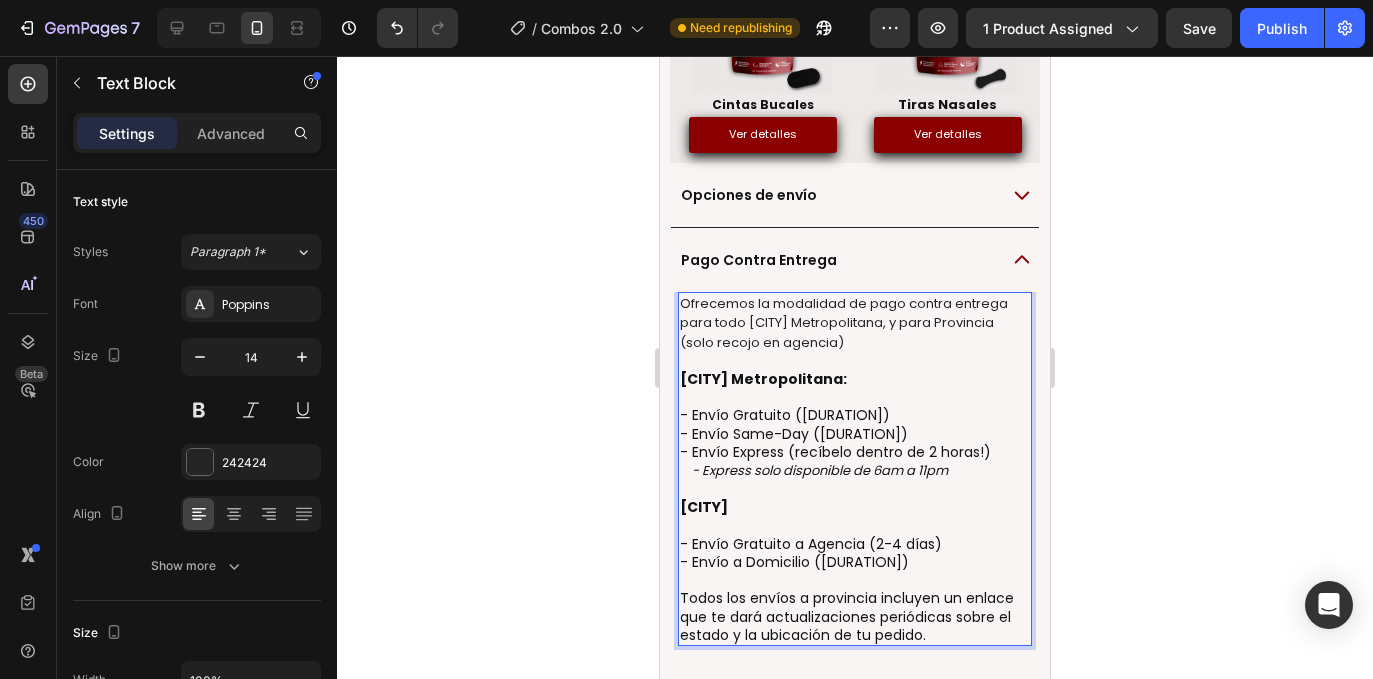 click at bounding box center (855, 361) 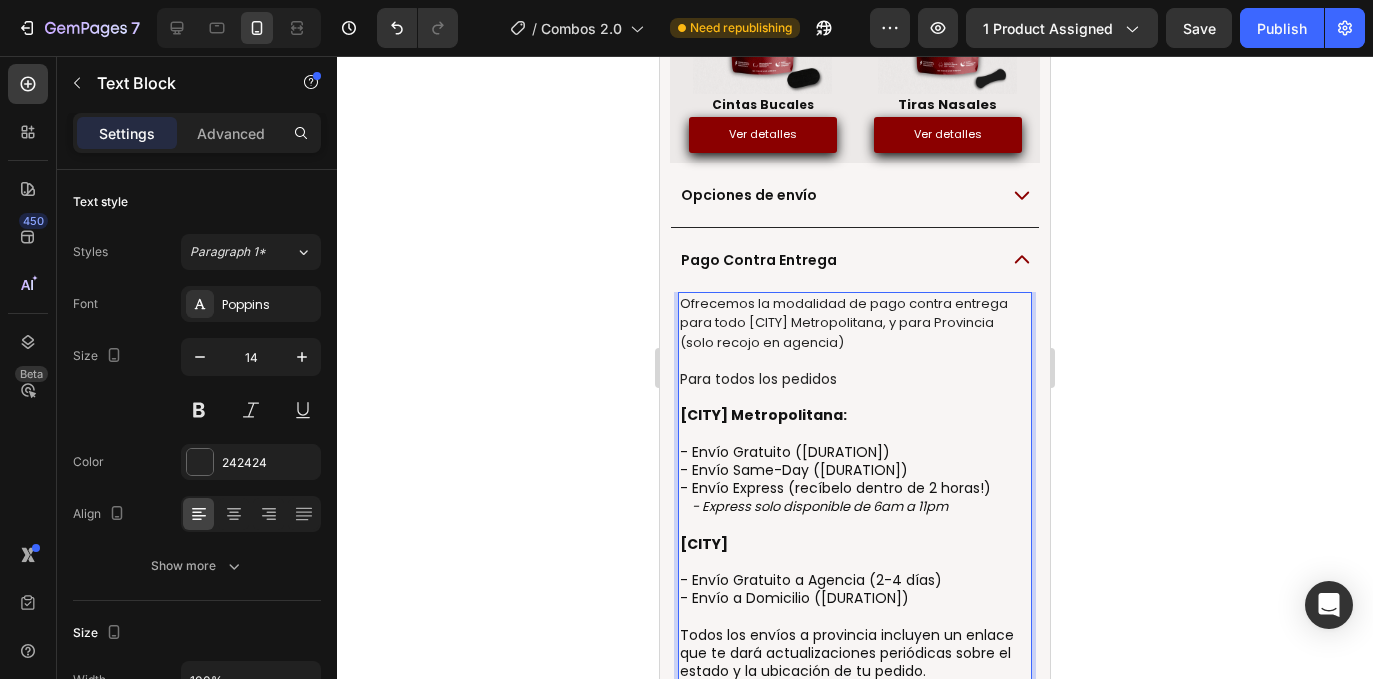 click on "Ofrecemos la modalidad de pago contra entrega para todo [CITY] Metropolitana, y para Provincia (solo recojo en agencia)" at bounding box center [844, 322] 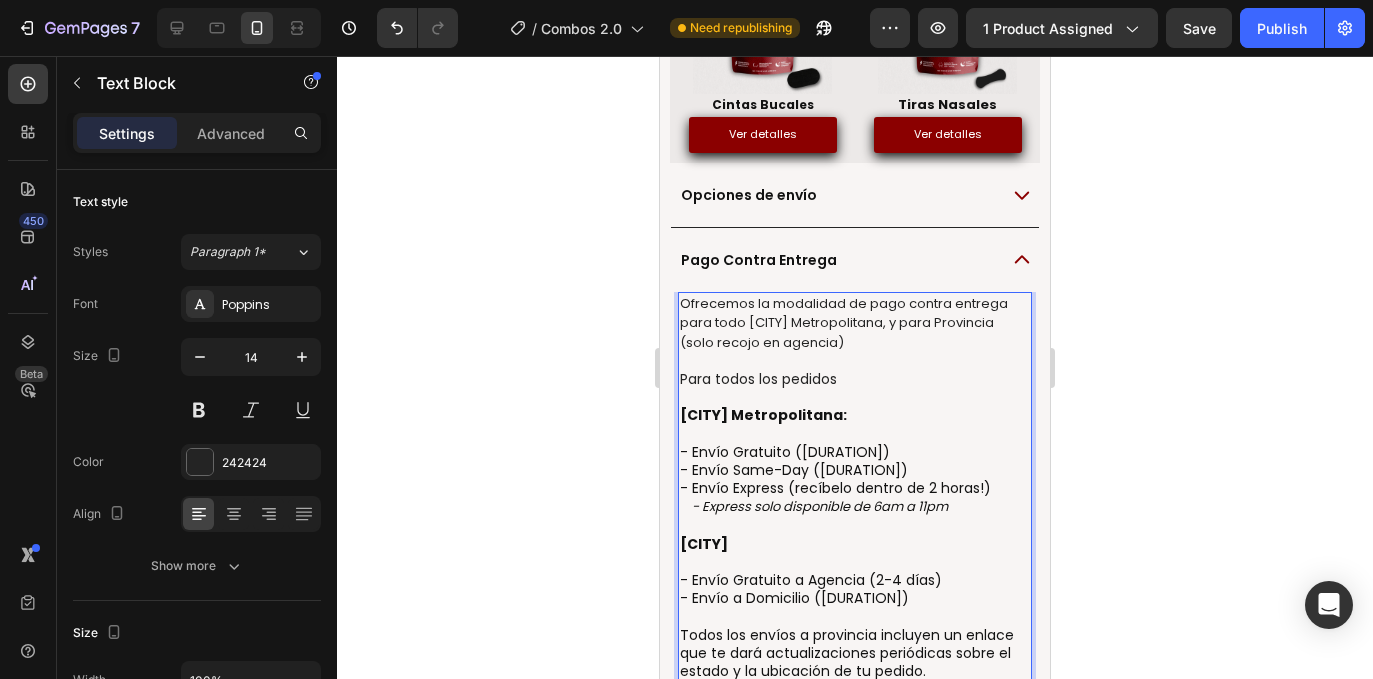 click on "Para todos los pedidos" at bounding box center (855, 379) 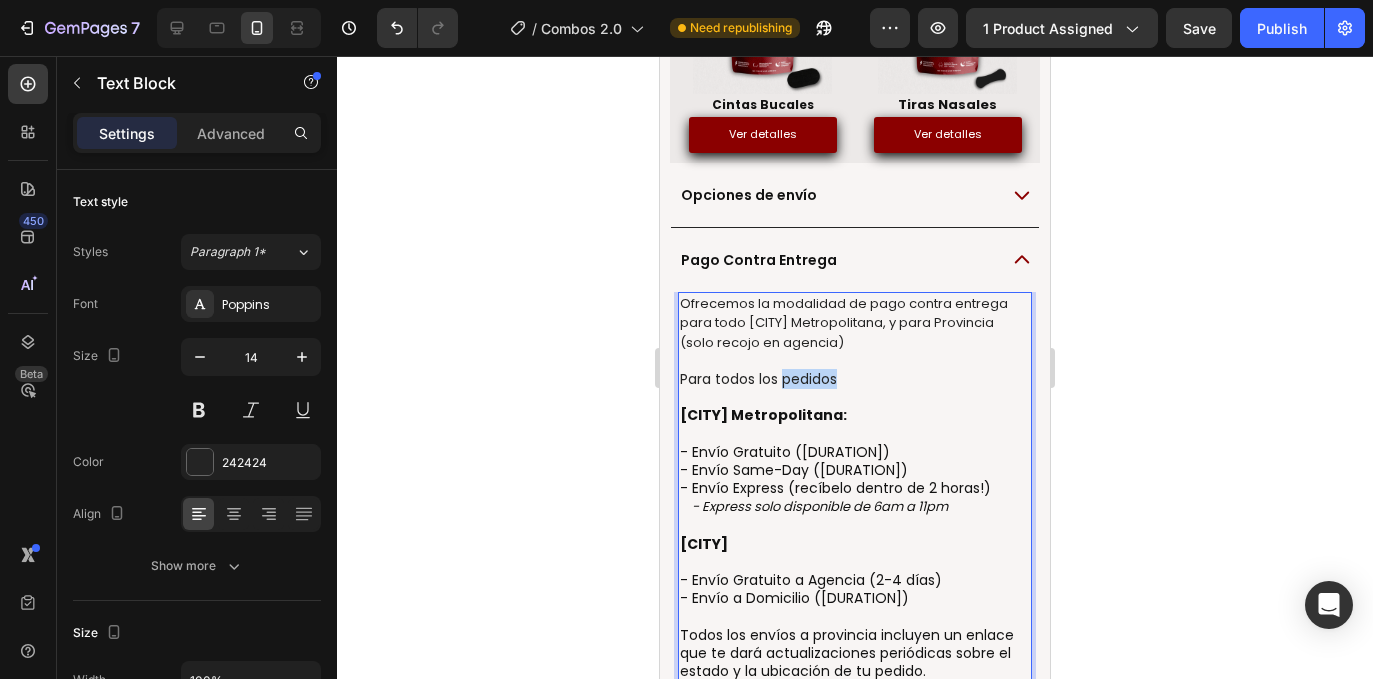click on "Para todos los pedidos" at bounding box center [855, 379] 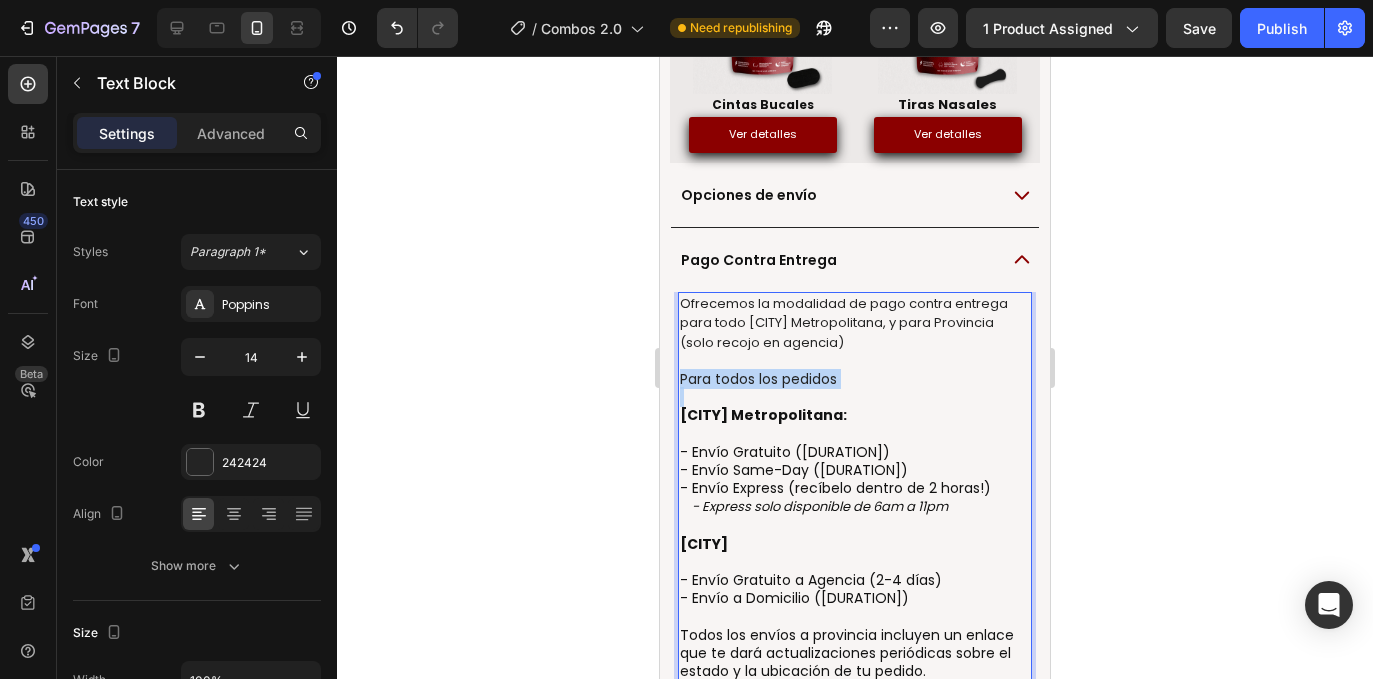 click on "Para todos los pedidos" at bounding box center (855, 379) 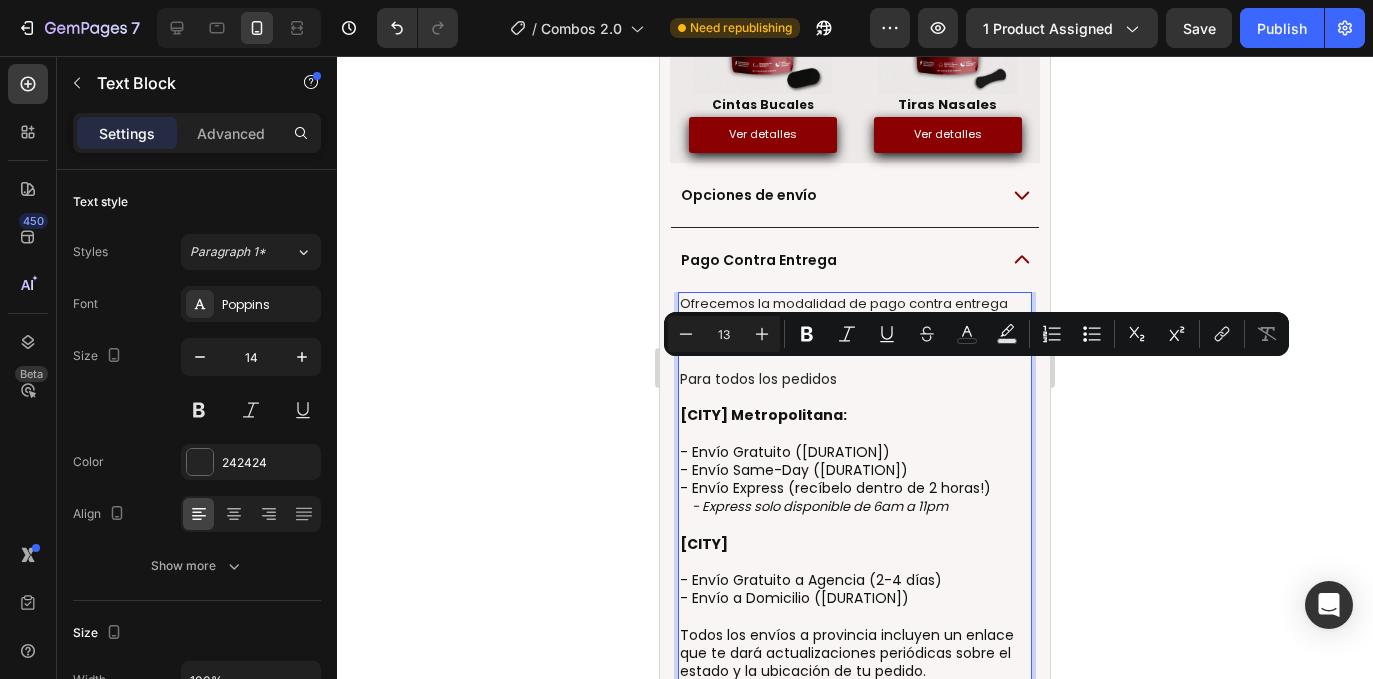 click on "Ofrecemos la modalidad de pago contra entrega para todo [CITY] Metropolitana, y para Provincia (solo recojo en agencia)" at bounding box center (844, 322) 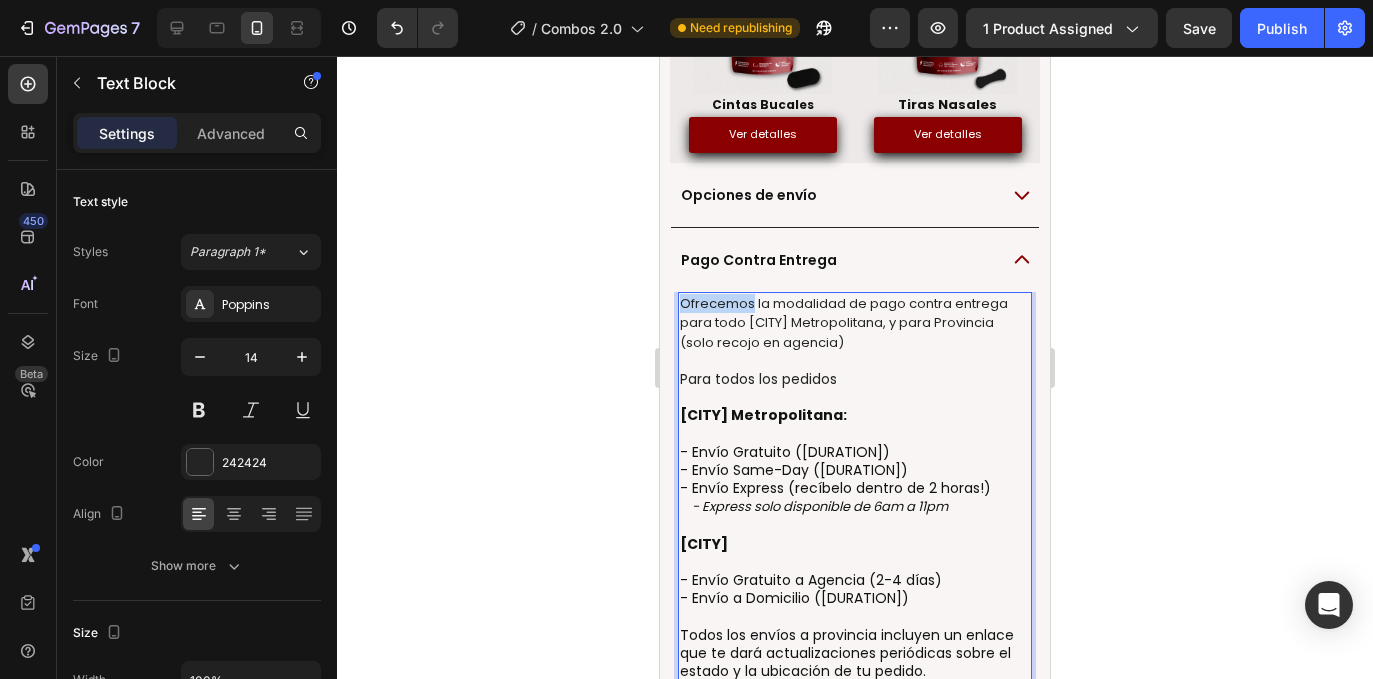 click on "Ofrecemos la modalidad de pago contra entrega para todo [CITY] Metropolitana, y para Provincia (solo recojo en agencia)" at bounding box center [844, 322] 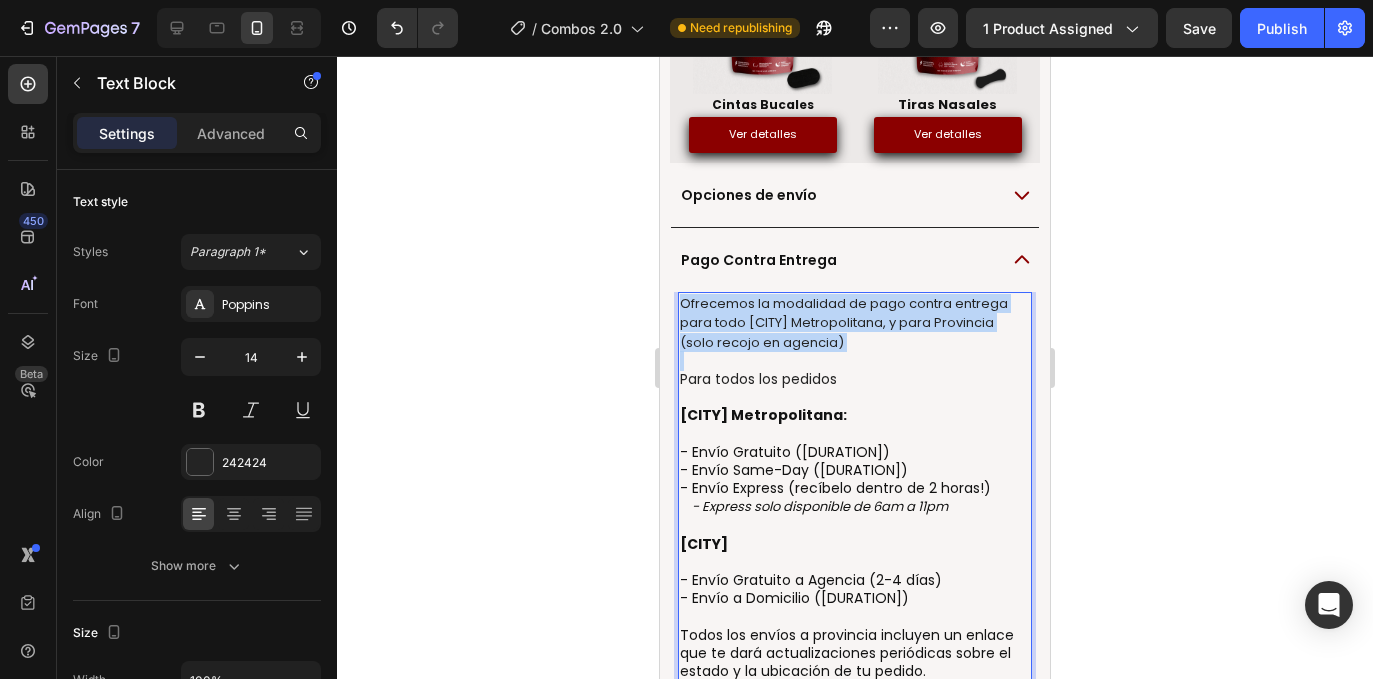 click on "Ofrecemos la modalidad de pago contra entrega para todo [CITY] Metropolitana, y para Provincia (solo recojo en agencia)" at bounding box center (844, 322) 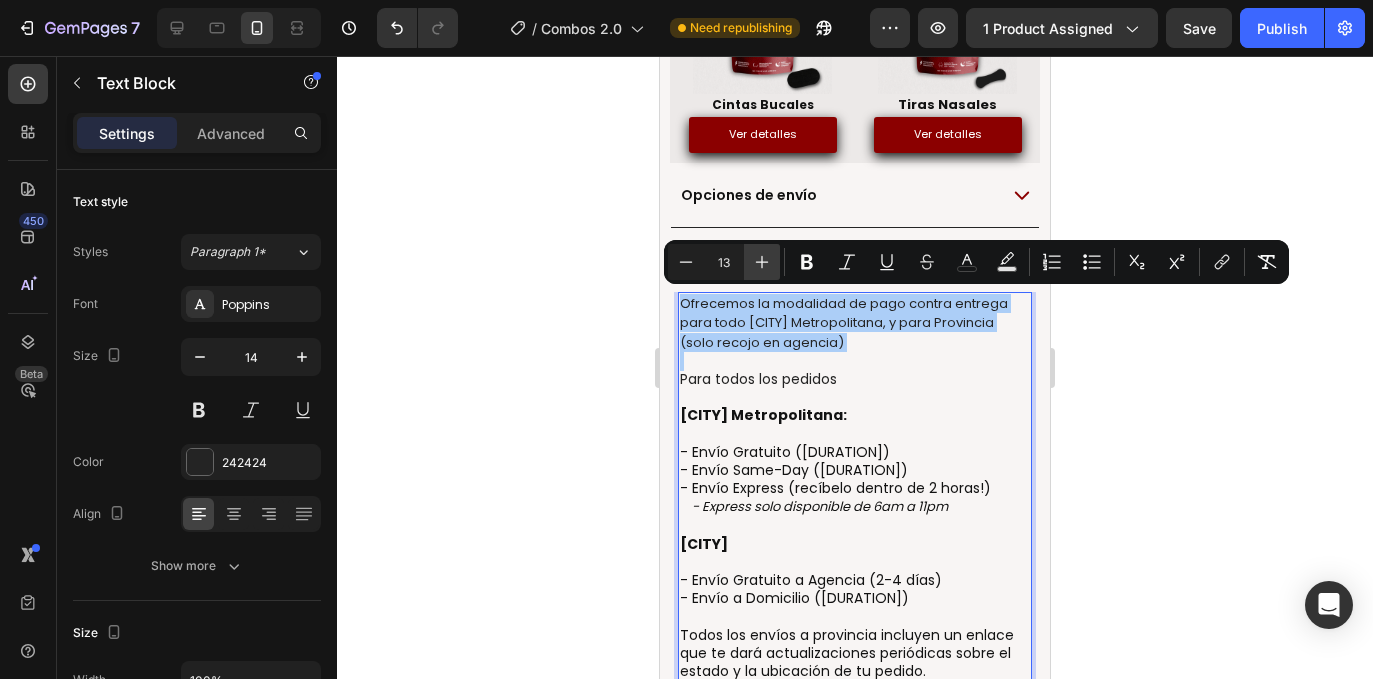 click 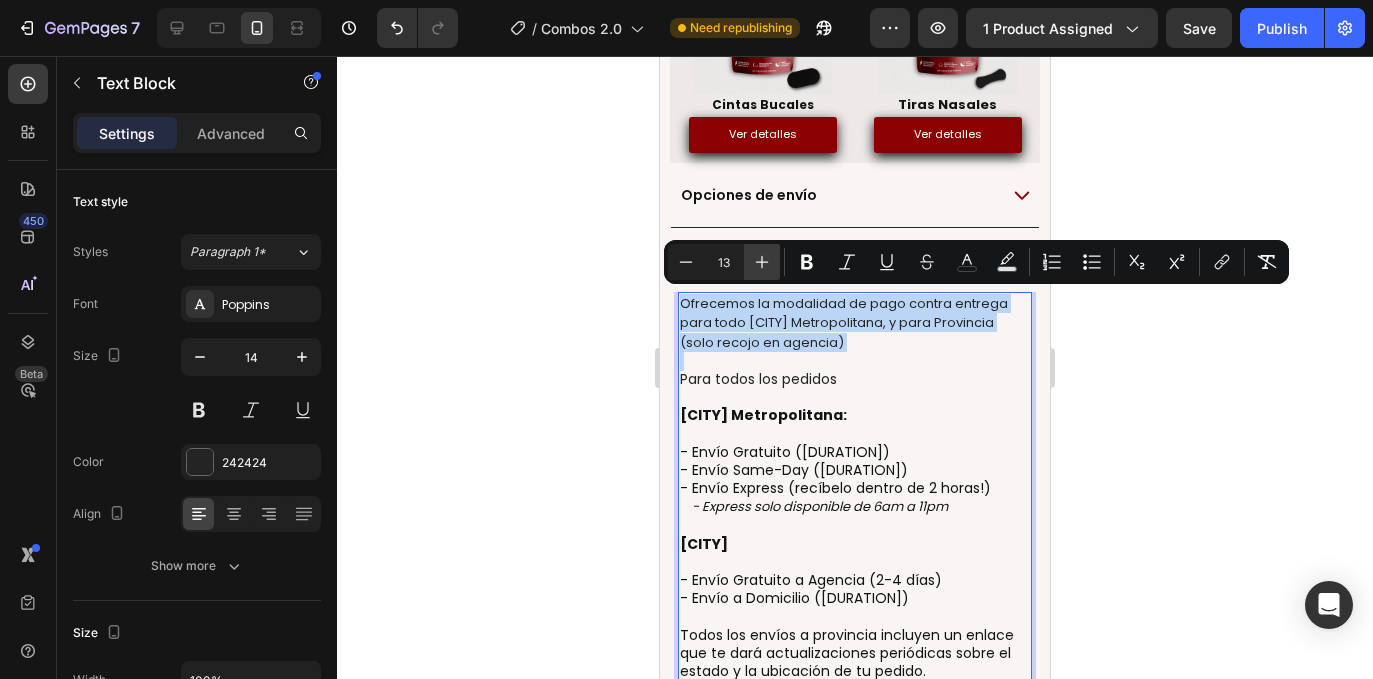 type on "14" 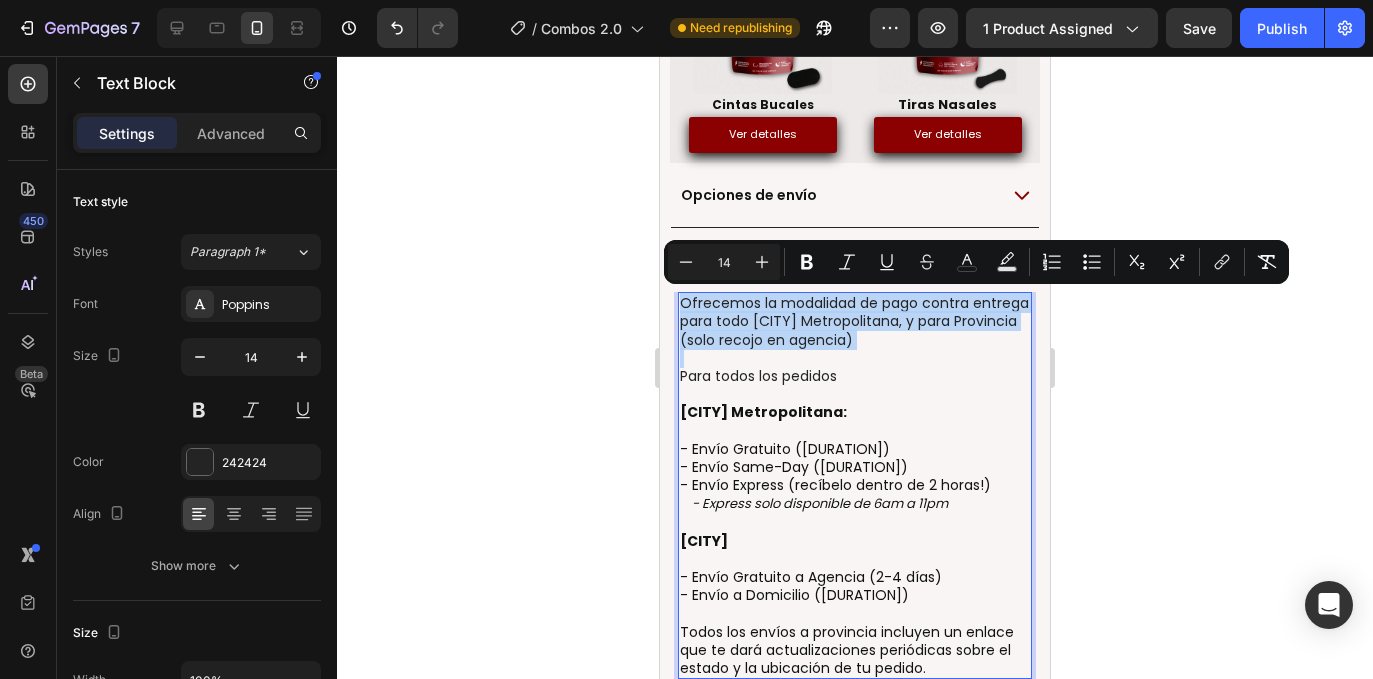 click at bounding box center (855, 358) 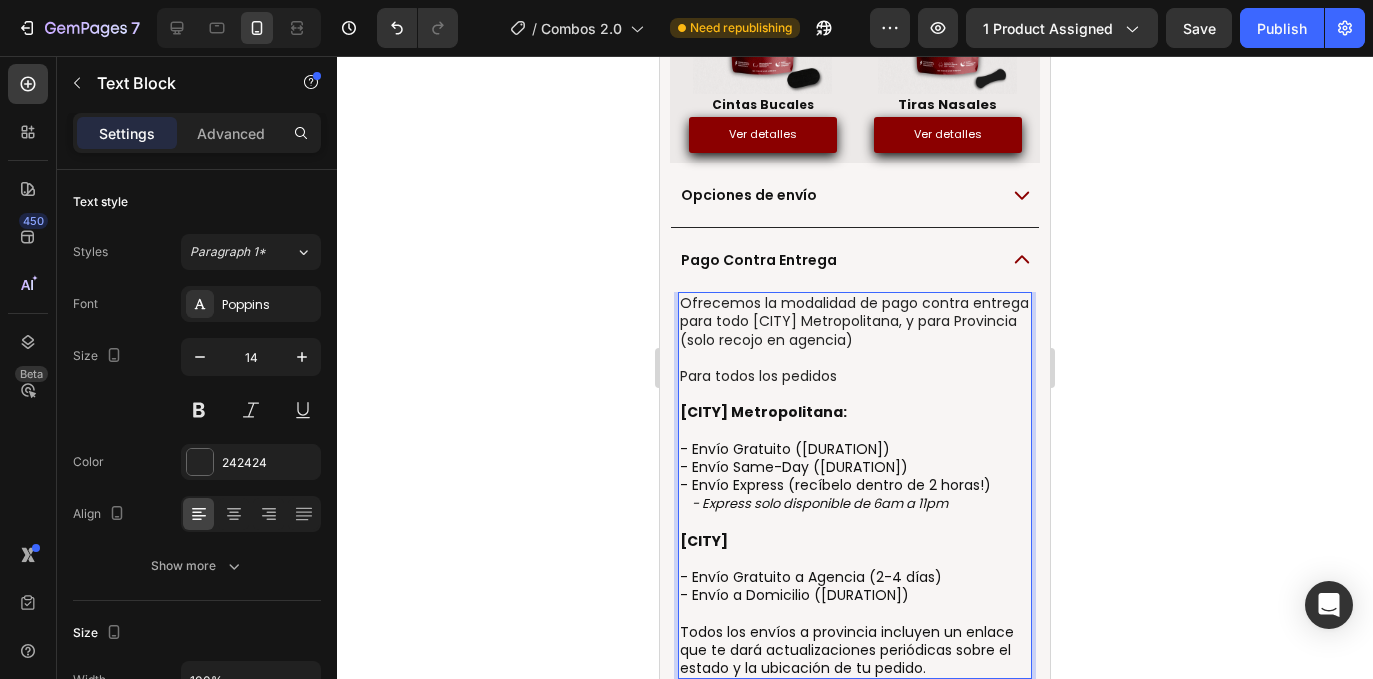 click on "Para todos los pedidos" at bounding box center (855, 376) 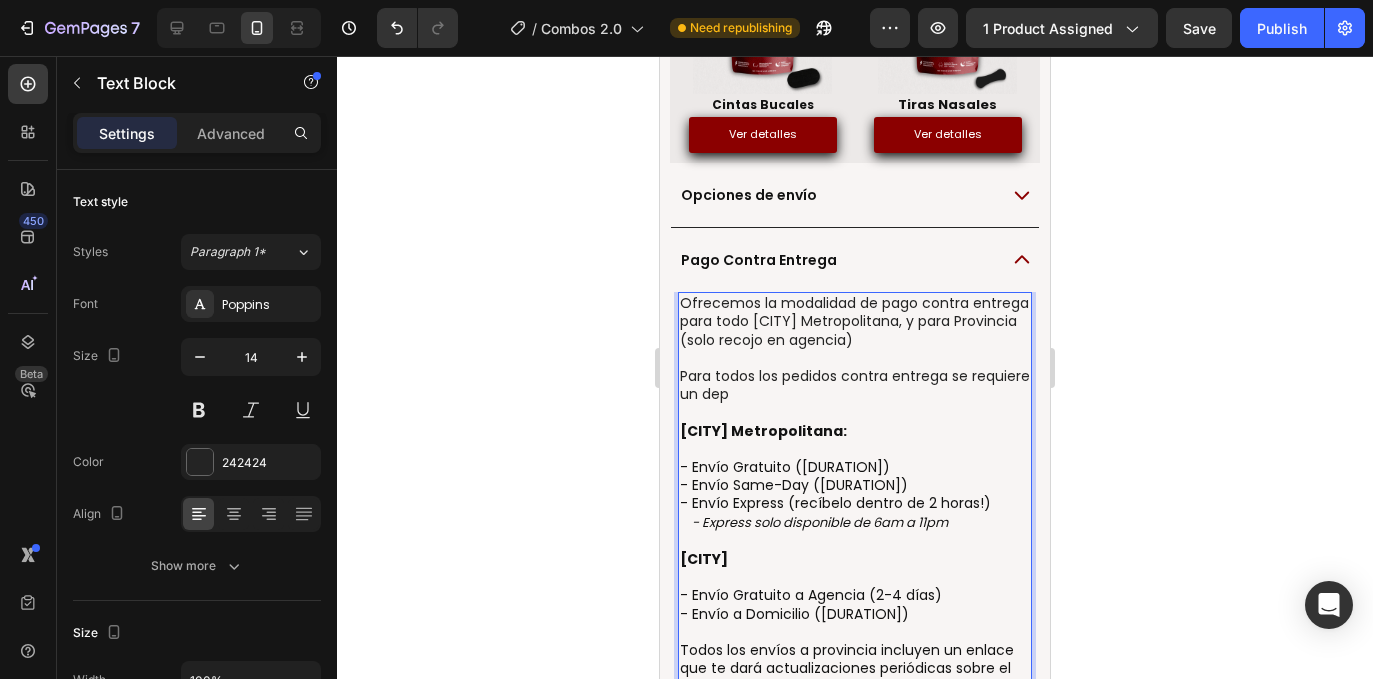 type 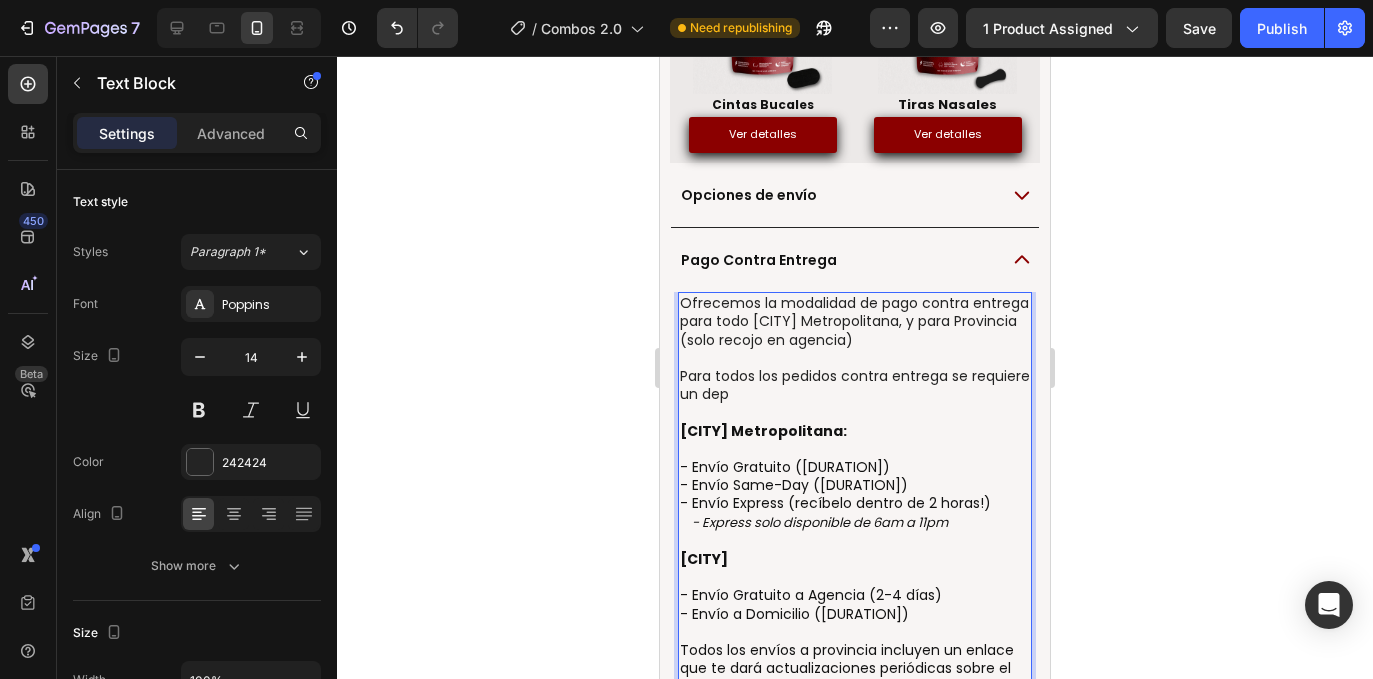 click on "Para todos los pedidos contra entrega se requiere un dep" at bounding box center [855, 385] 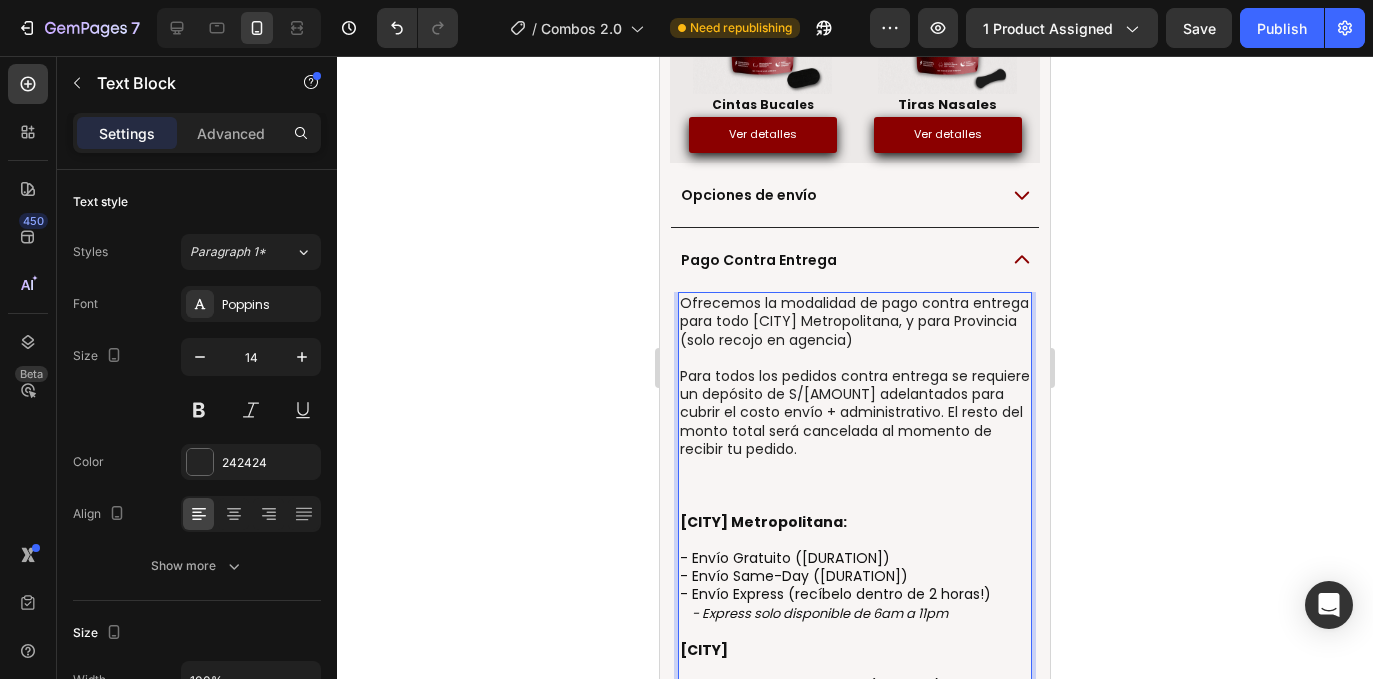 click on "Ofrecemos la modalidad de pago contra entrega para todo [CITY] Metropolitana, y para Provincia (solo recojo en agencia)" at bounding box center [854, 321] 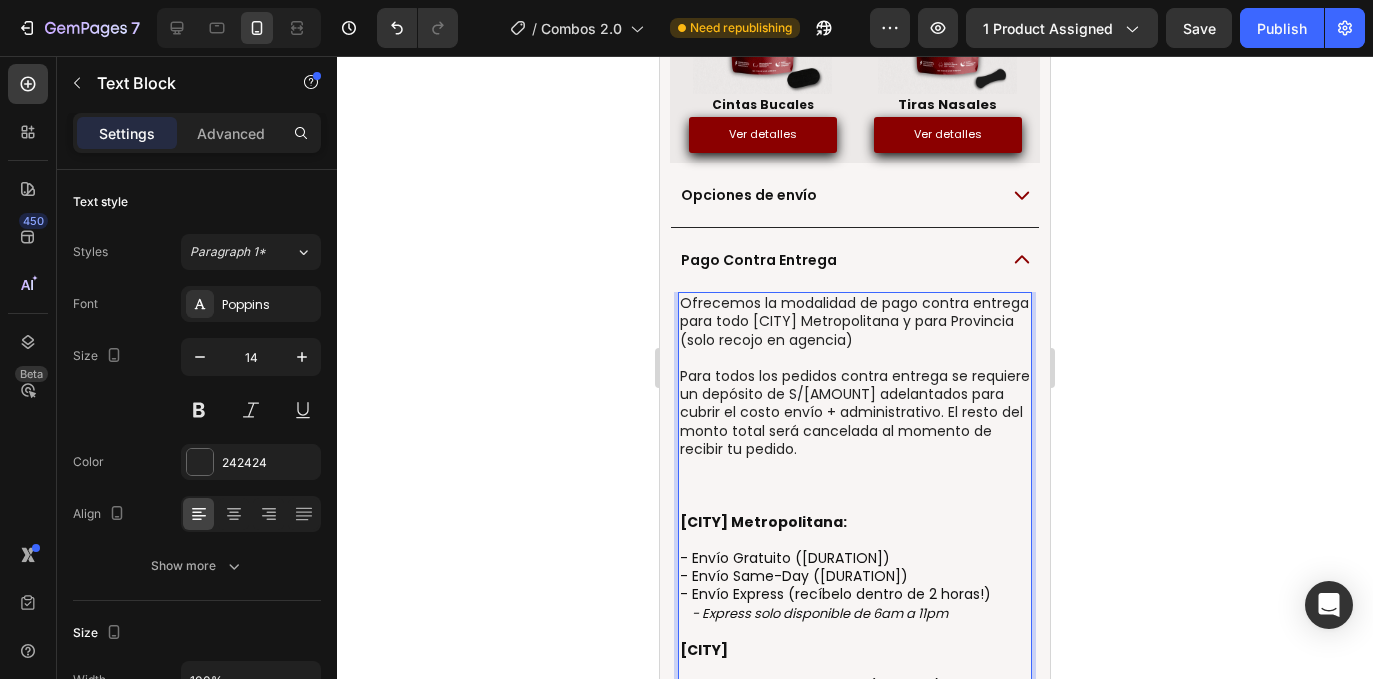 click on "Ofrecemos la modalidad de pago contra entrega para todo [CITY] Metropolitana y para Provincia (solo recojo en agencia)" at bounding box center [855, 321] 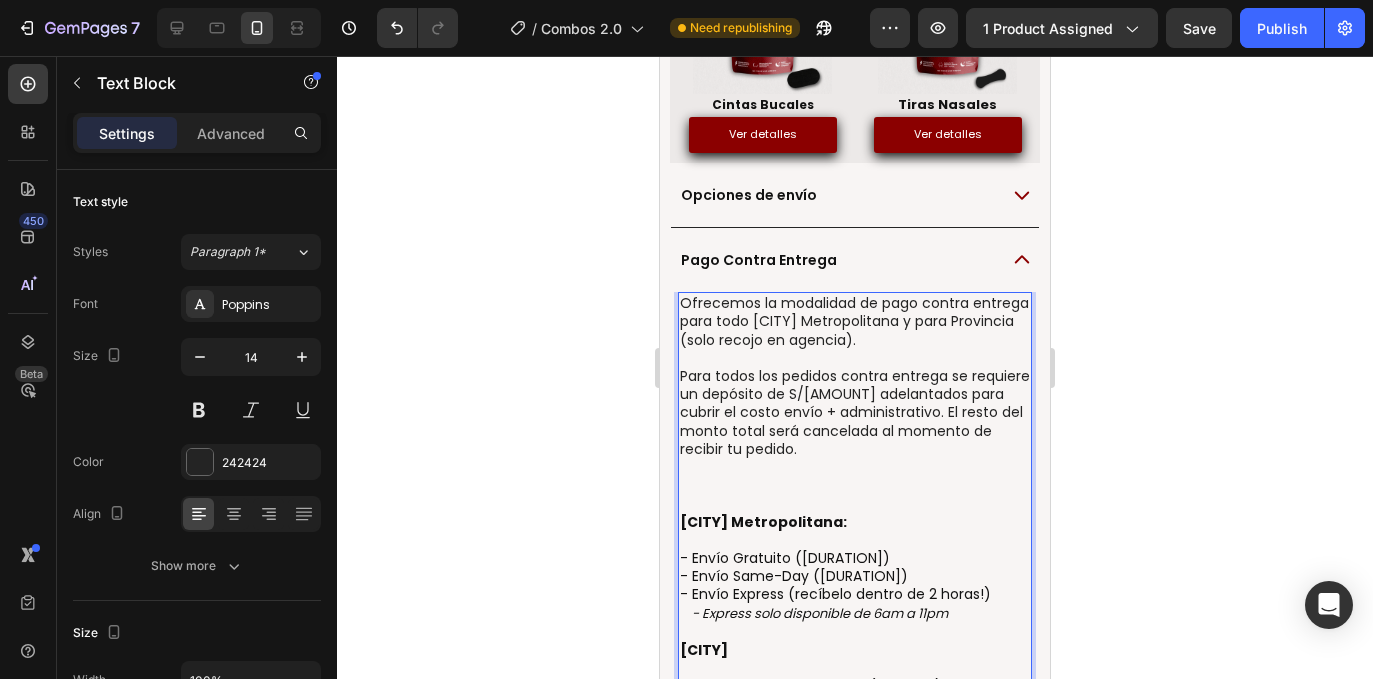 click at bounding box center [855, 485] 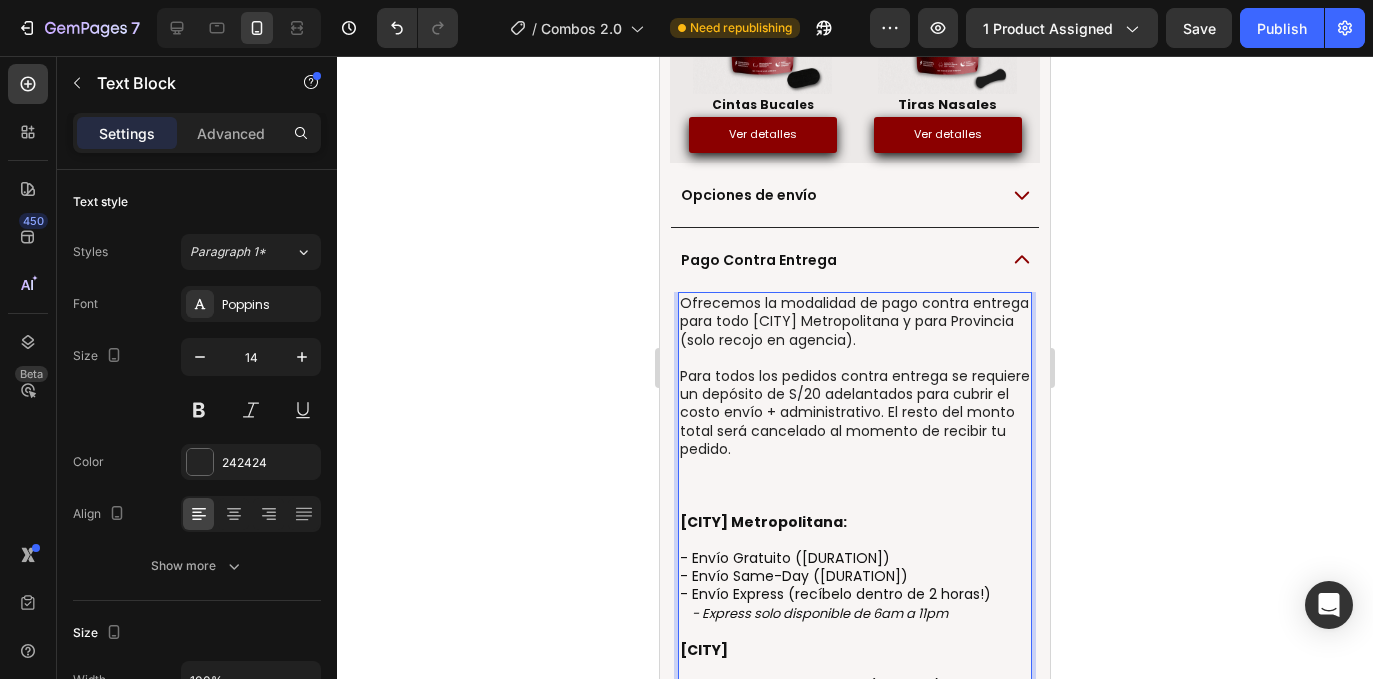 click at bounding box center [855, 485] 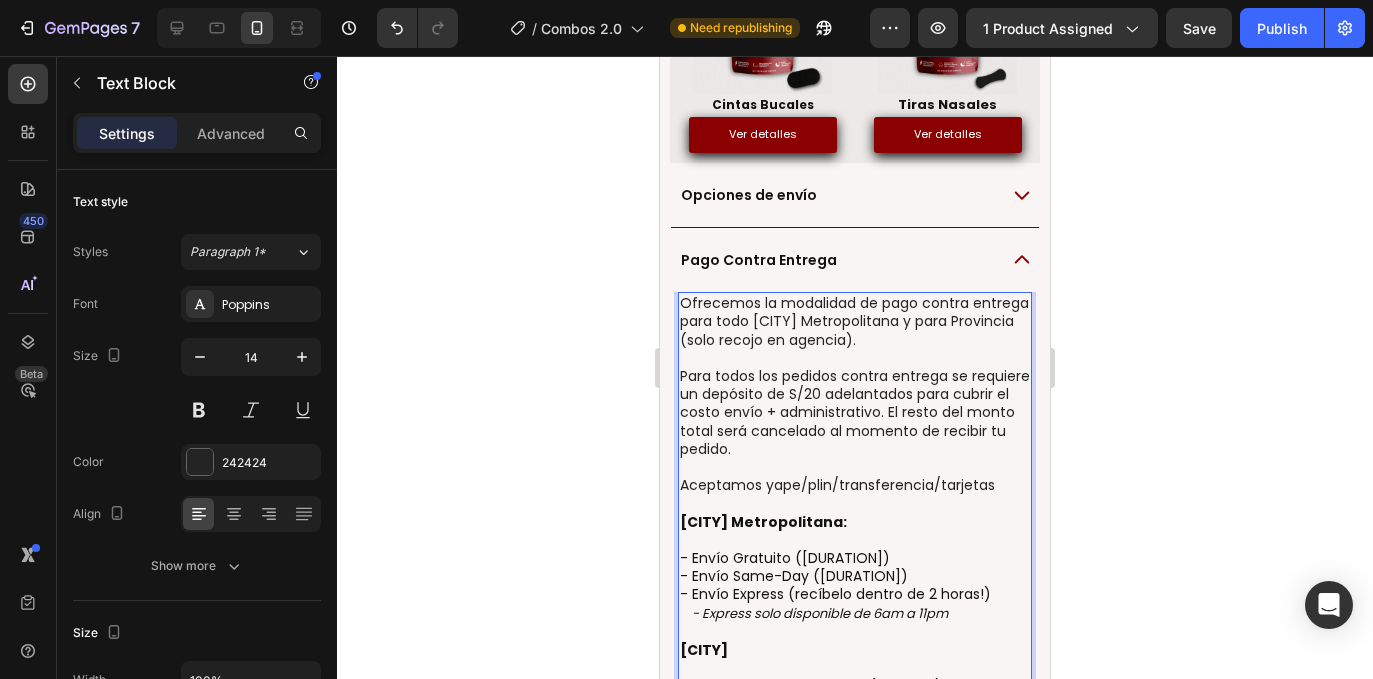 click on "Aceptamos yape/plin/transferencia/tarjetas" at bounding box center [855, 485] 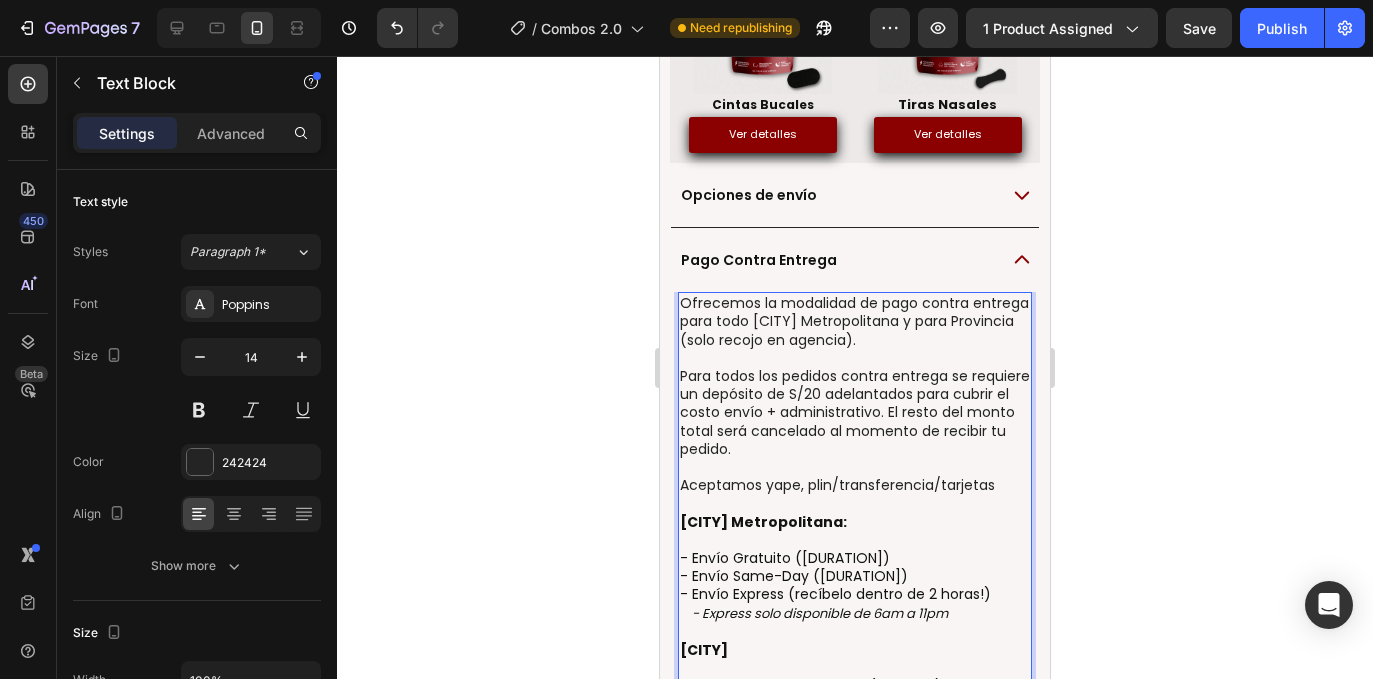 click on "Aceptamos yape, plin/transferencia/tarjetas" at bounding box center [855, 485] 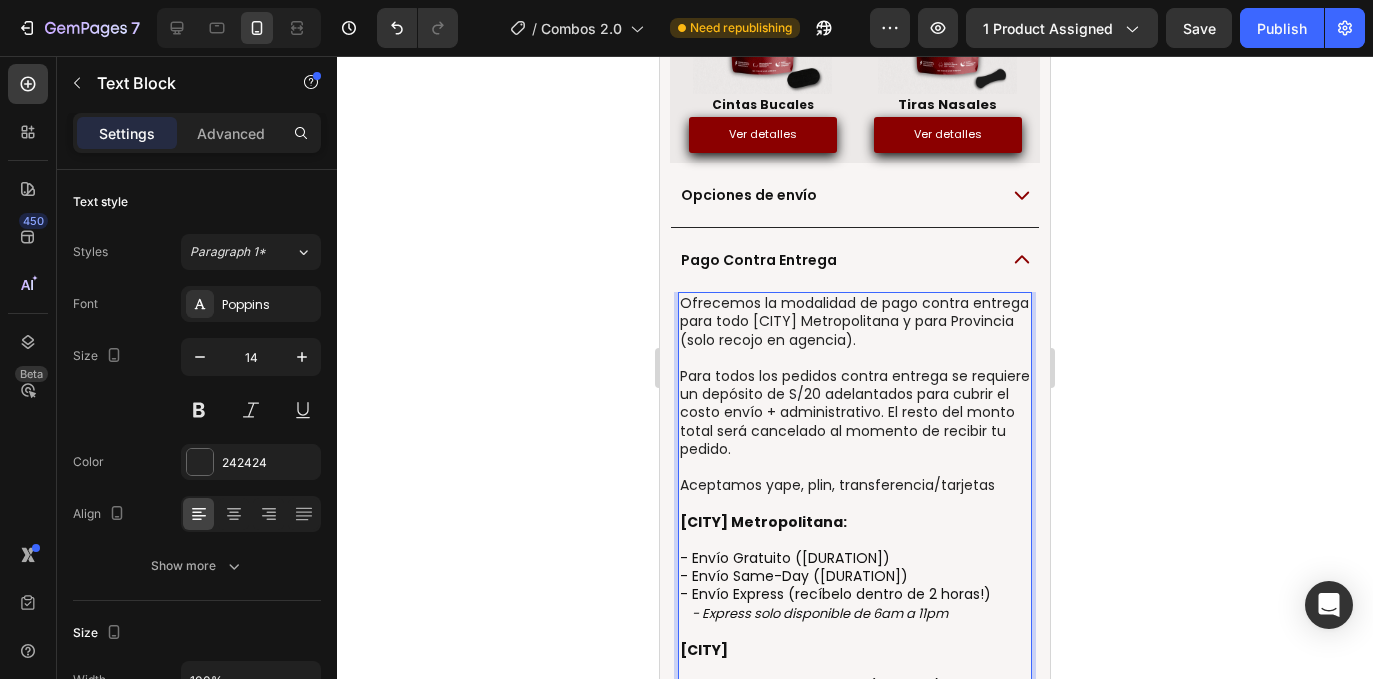click on "Aceptamos yape, plin, transferencia/tarjetas" at bounding box center [855, 485] 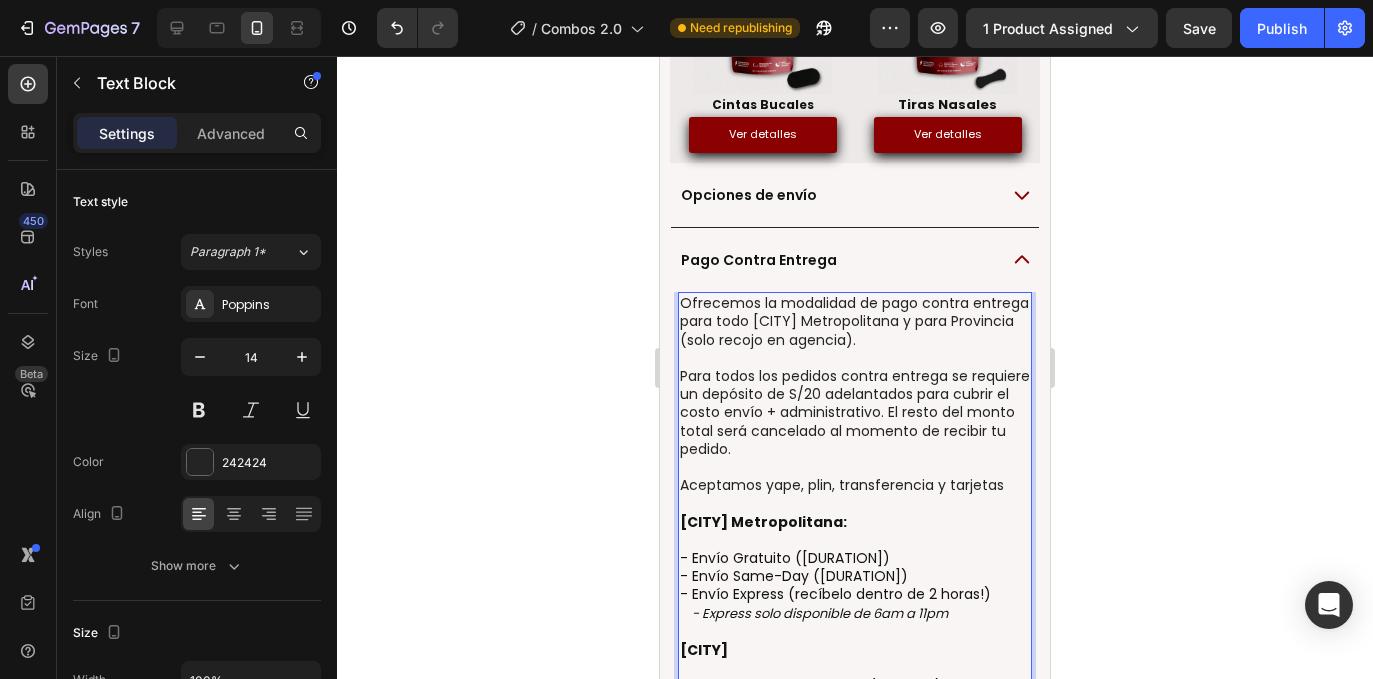 click on "Aceptamos yape, plin, transferencia y tarjetas" at bounding box center [855, 485] 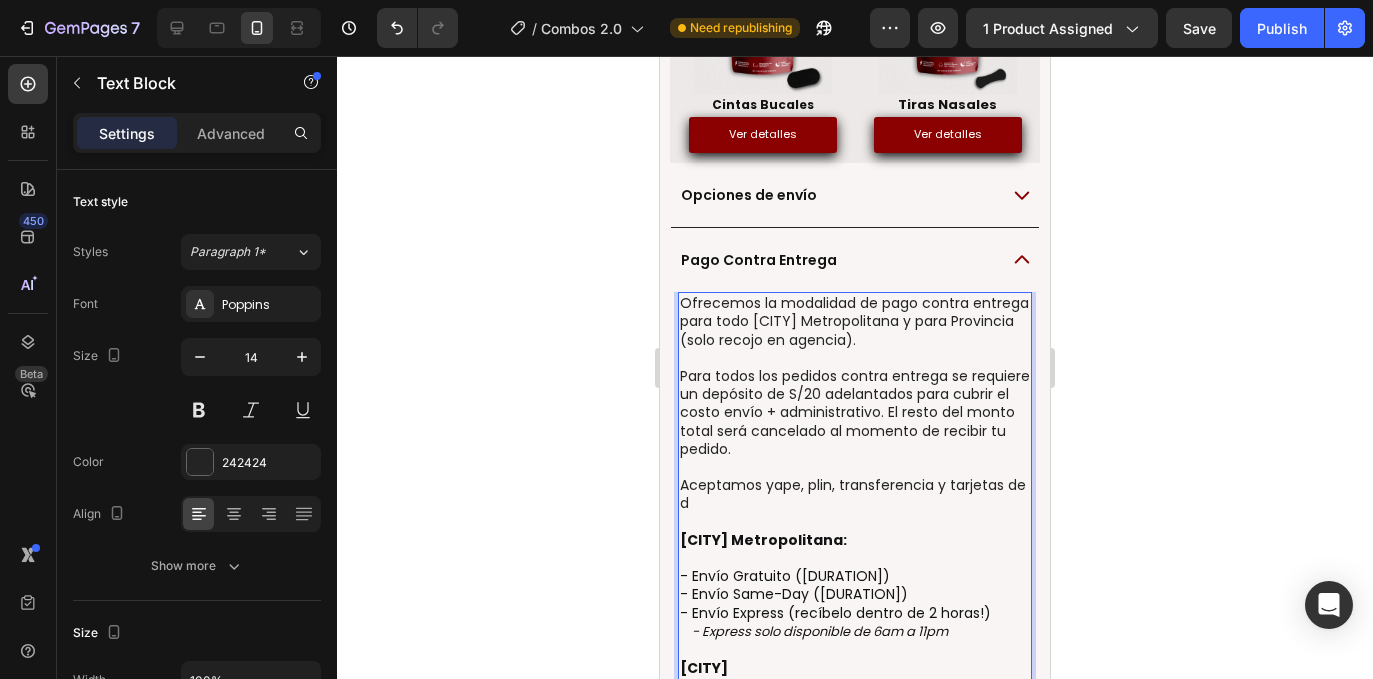 click on "Aceptamos yape, plin, transferencia y tarjetas de d" at bounding box center [855, 494] 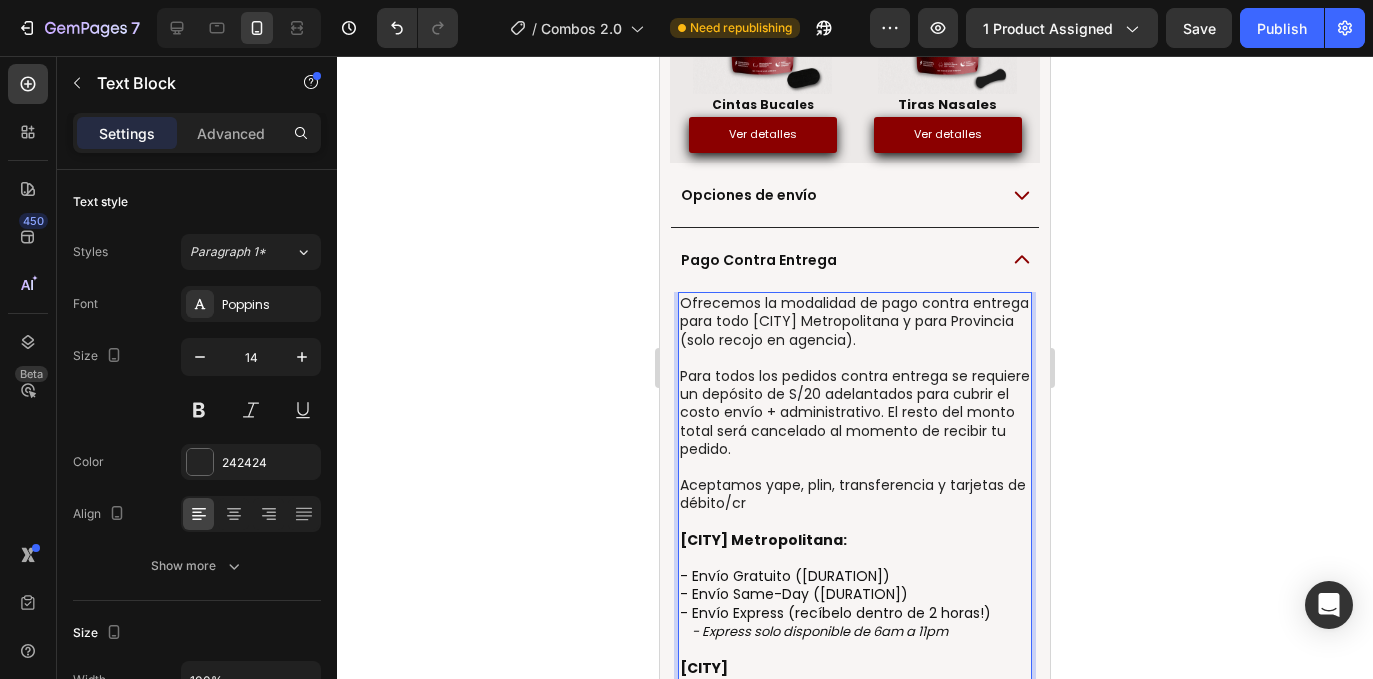click on "Aceptamos yape, plin, transferencia y tarjetas de débito/cr" at bounding box center [855, 494] 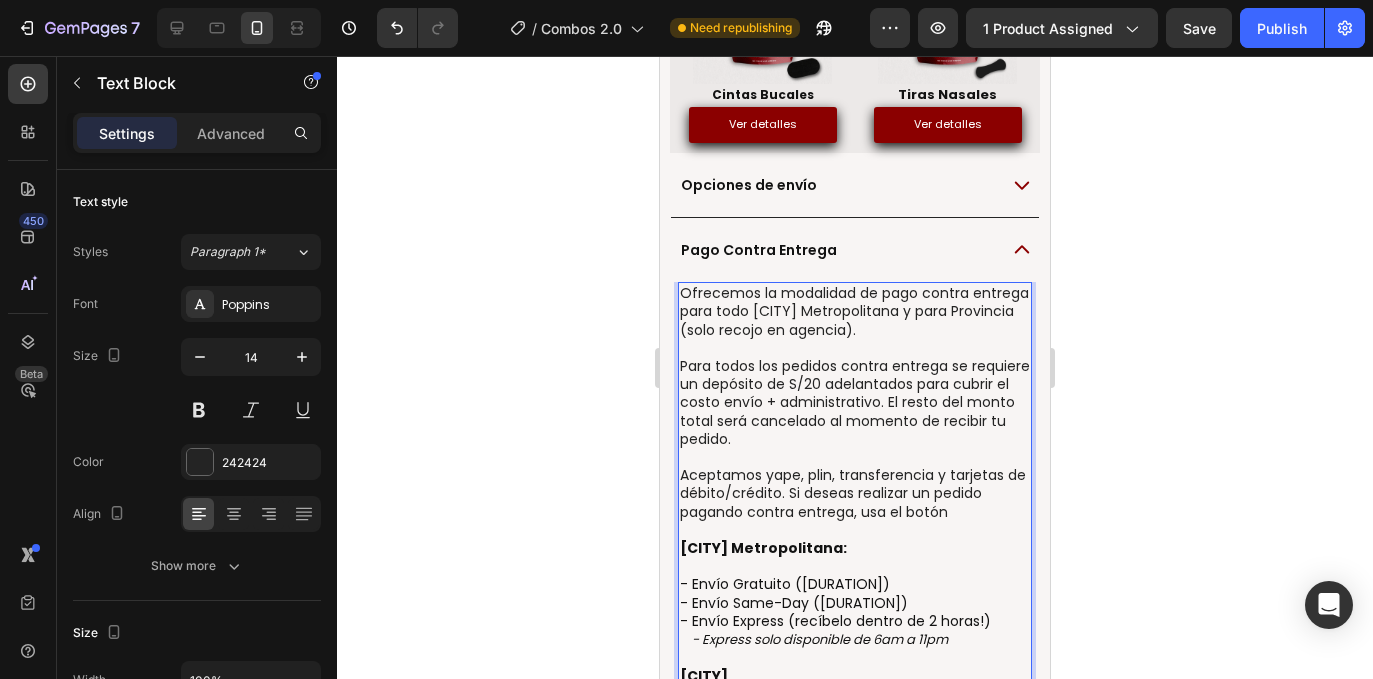 scroll, scrollTop: 1312, scrollLeft: 0, axis: vertical 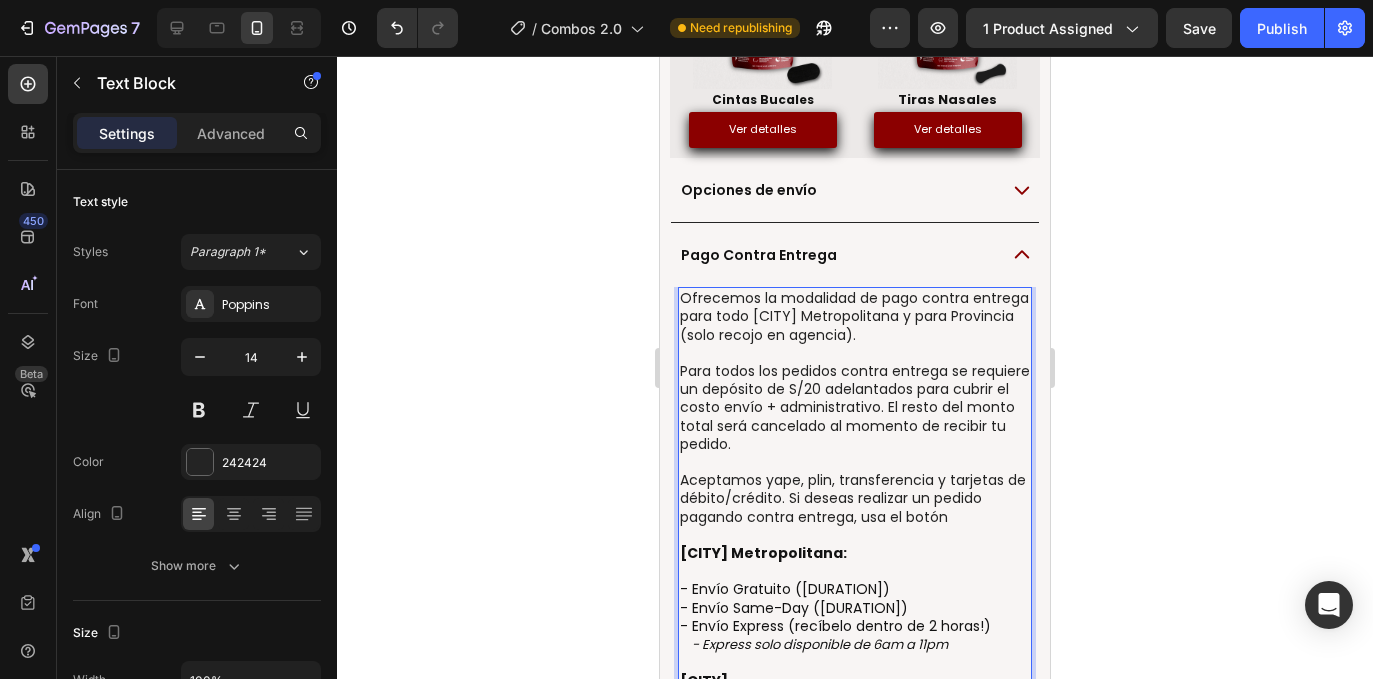 click on "Aceptamos yape, plin, transferencia y tarjetas de débito/crédito. Si deseas realizar un pedido pagando contra entrega, usa el botón" at bounding box center (855, 498) 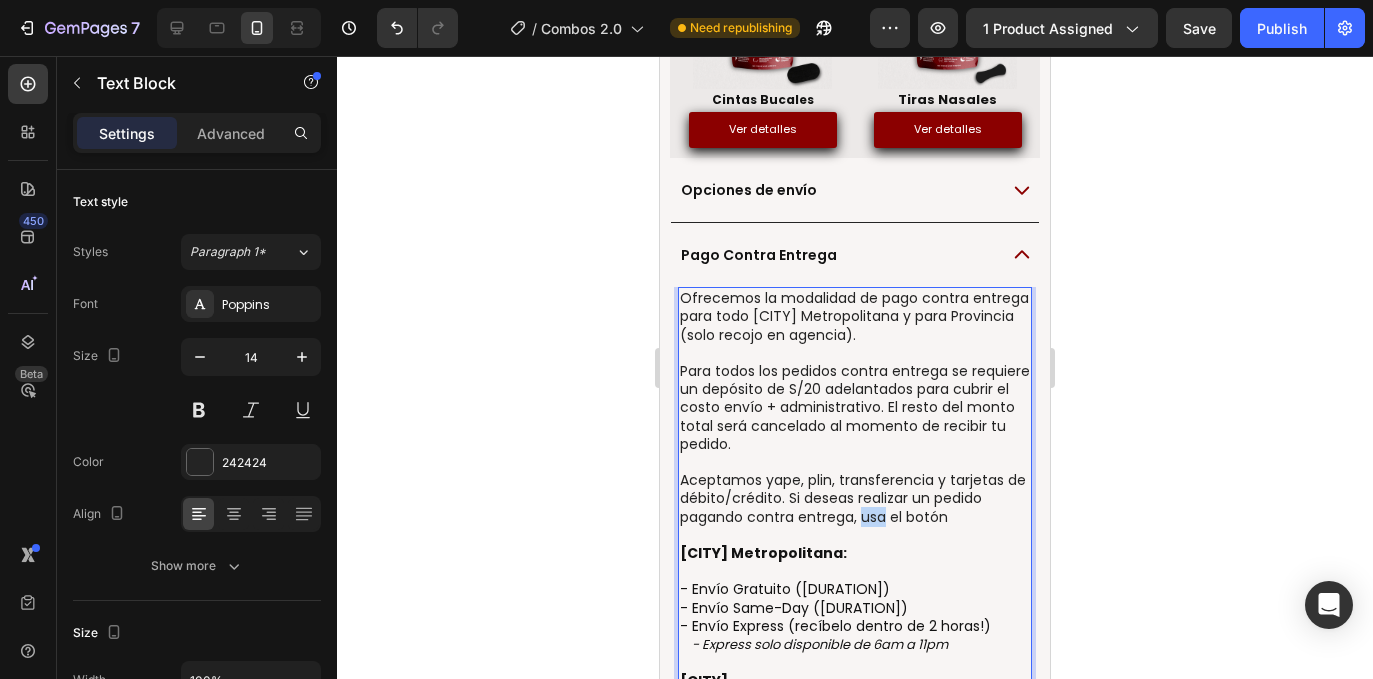 click on "Aceptamos yape, plin, transferencia y tarjetas de débito/crédito. Si deseas realizar un pedido pagando contra entrega, usa el botón" at bounding box center (855, 498) 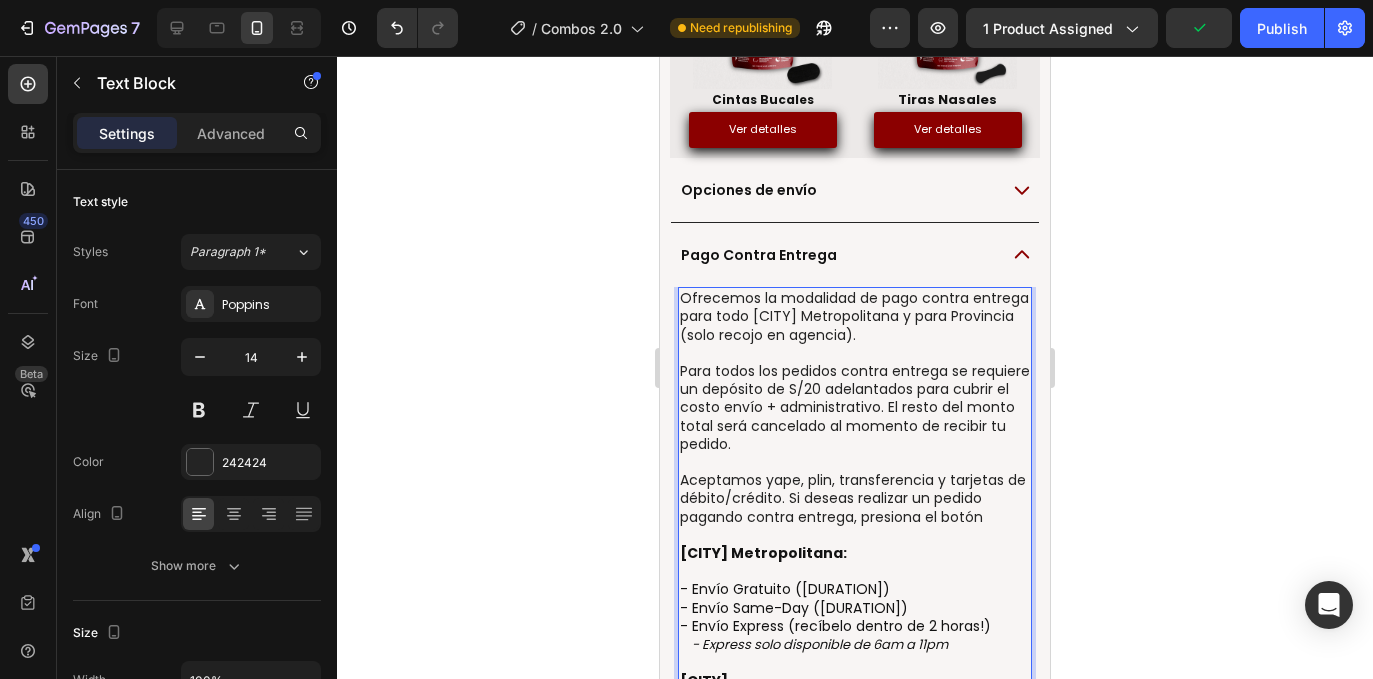 click on "Aceptamos yape, plin, transferencia y tarjetas de débito/crédito. Si deseas realizar un pedido pagando contra entrega, presiona el botón" at bounding box center (855, 498) 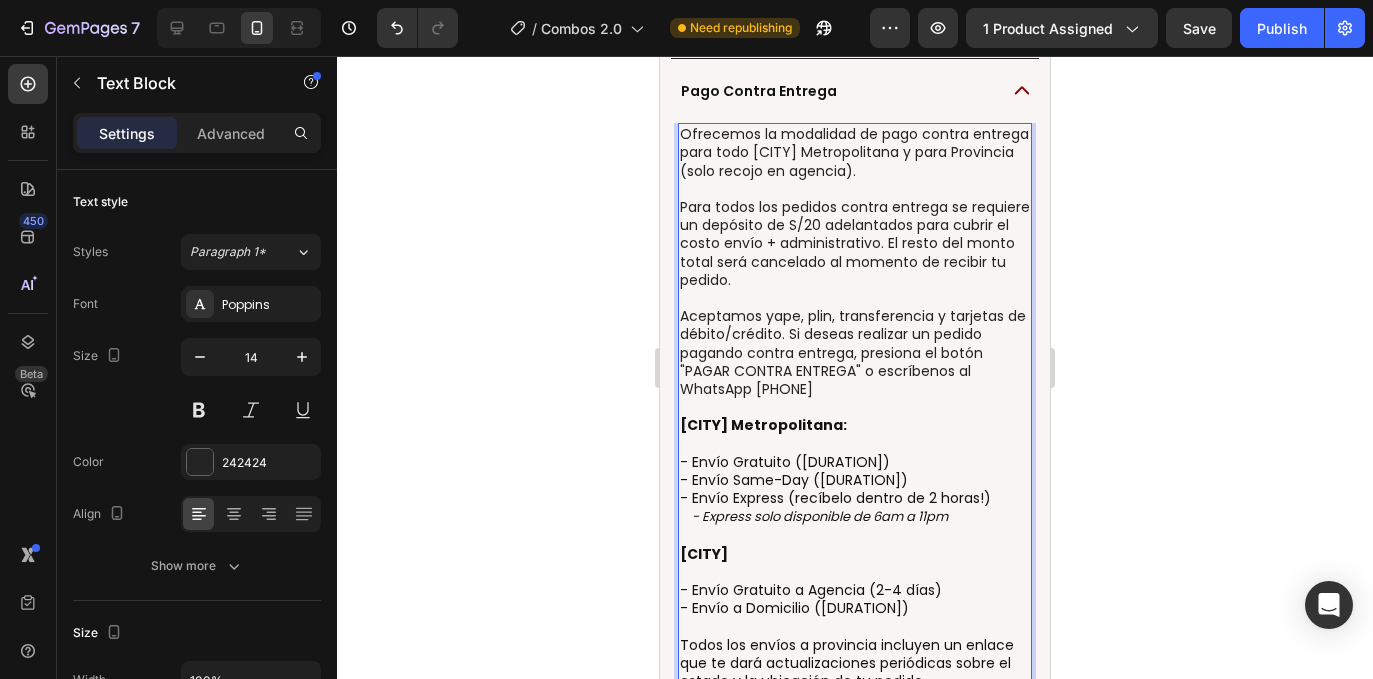 scroll, scrollTop: 1637, scrollLeft: 0, axis: vertical 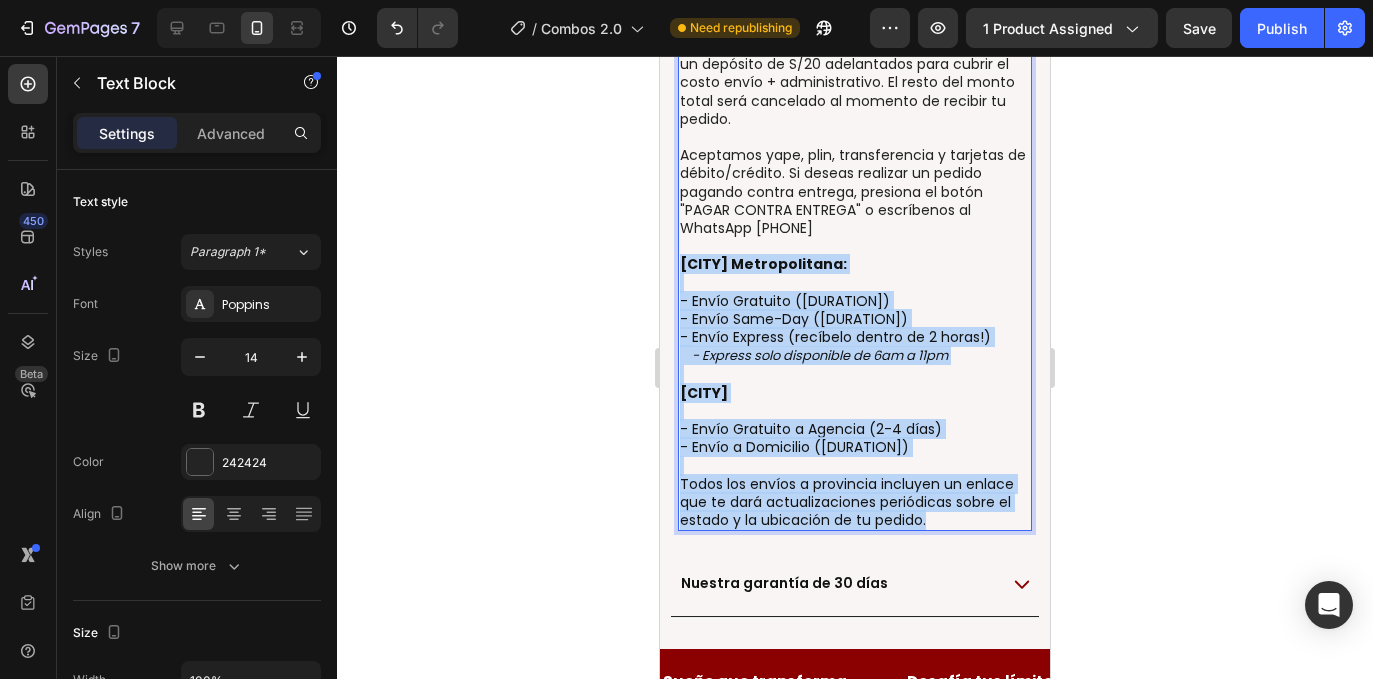 drag, startPoint x: 937, startPoint y: 515, endPoint x: 680, endPoint y: 267, distance: 357.14563 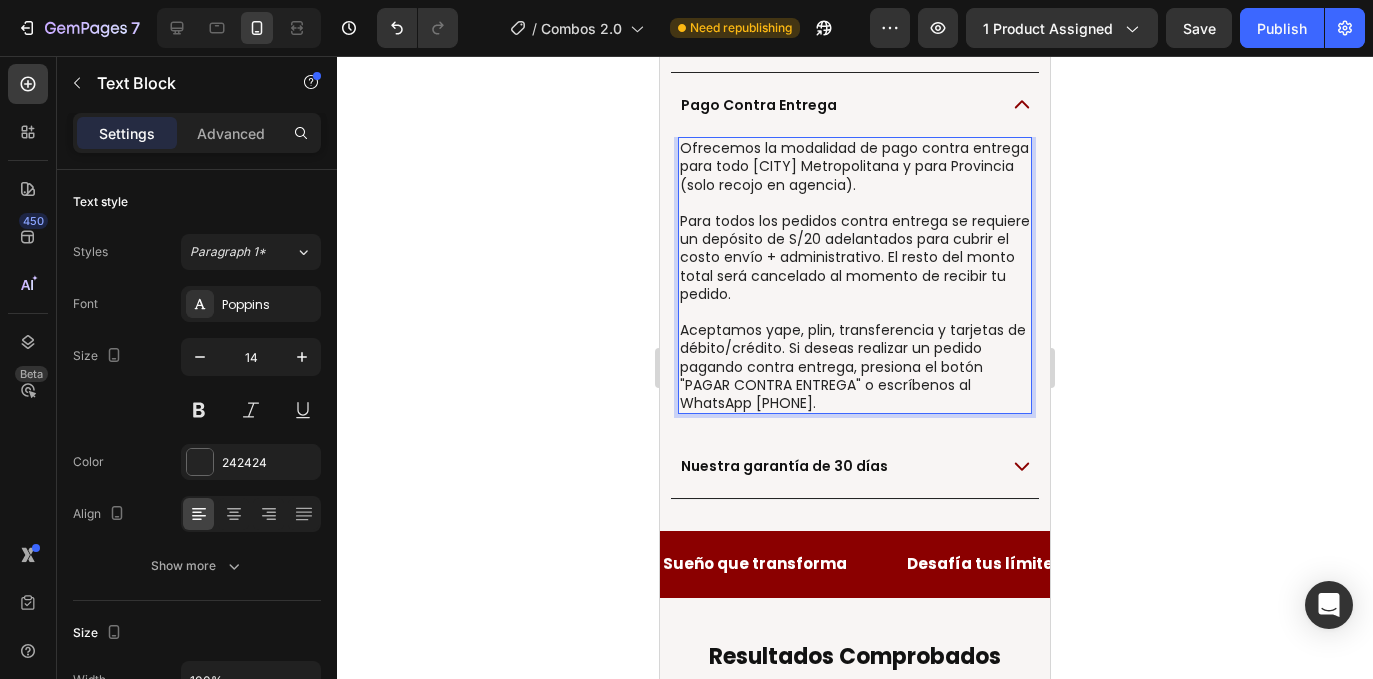 scroll, scrollTop: 1359, scrollLeft: 0, axis: vertical 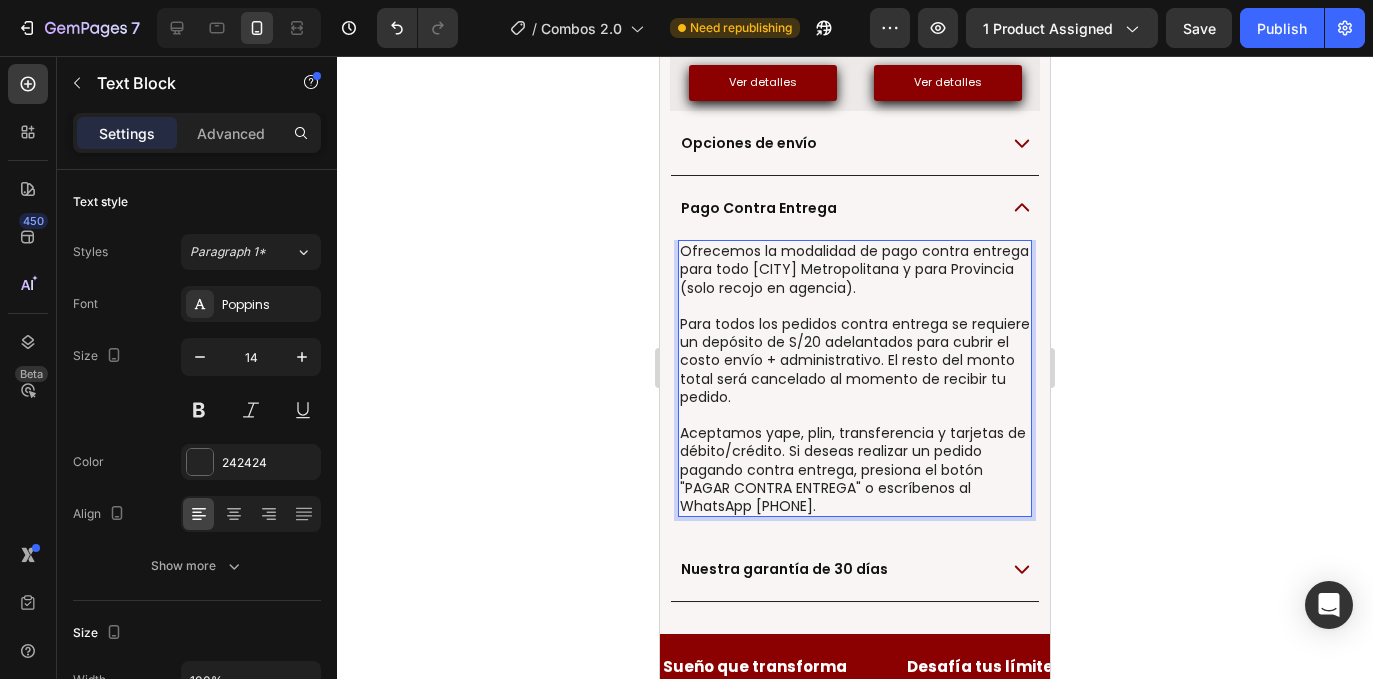 click on "Aceptamos yape, plin, transferencia y tarjetas de débito/crédito. Si deseas realizar un pedido pagando contra entrega, presiona el botón "PAGAR CONTRA ENTREGA" o escríbenos al WhatsApp [PHONE]." at bounding box center (855, 469) 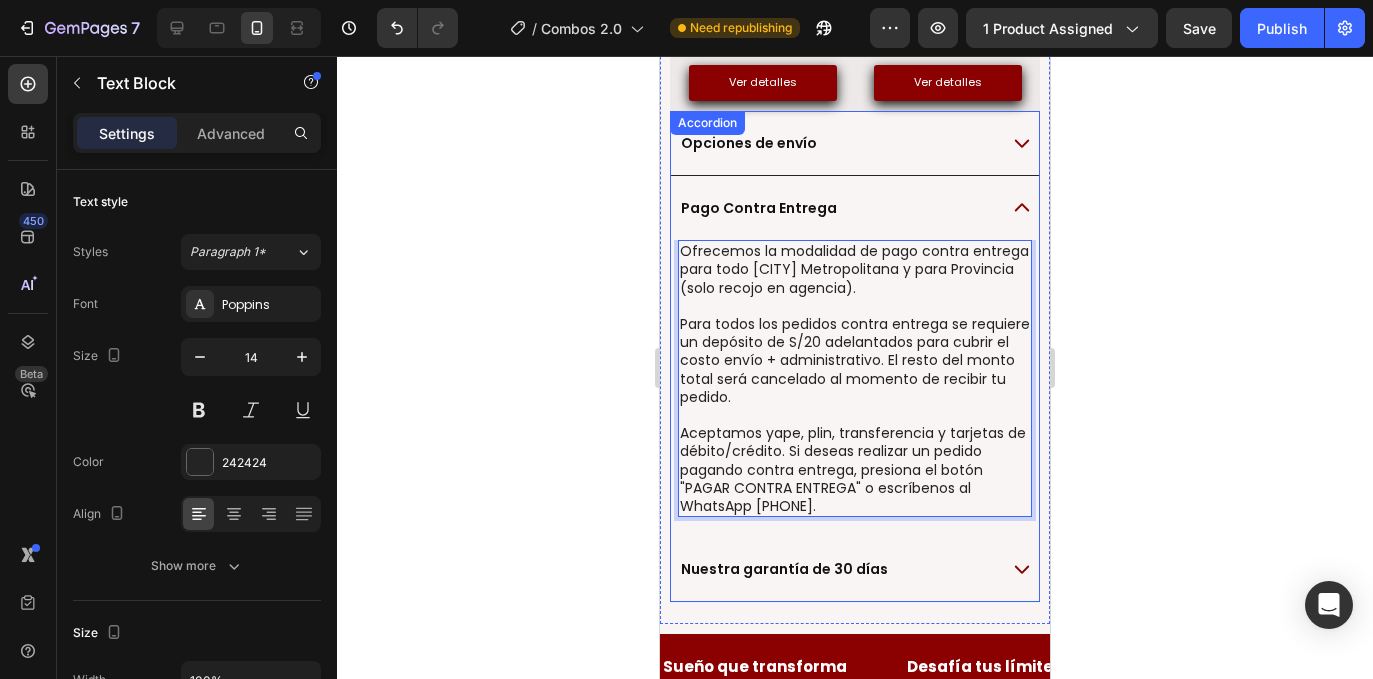 click 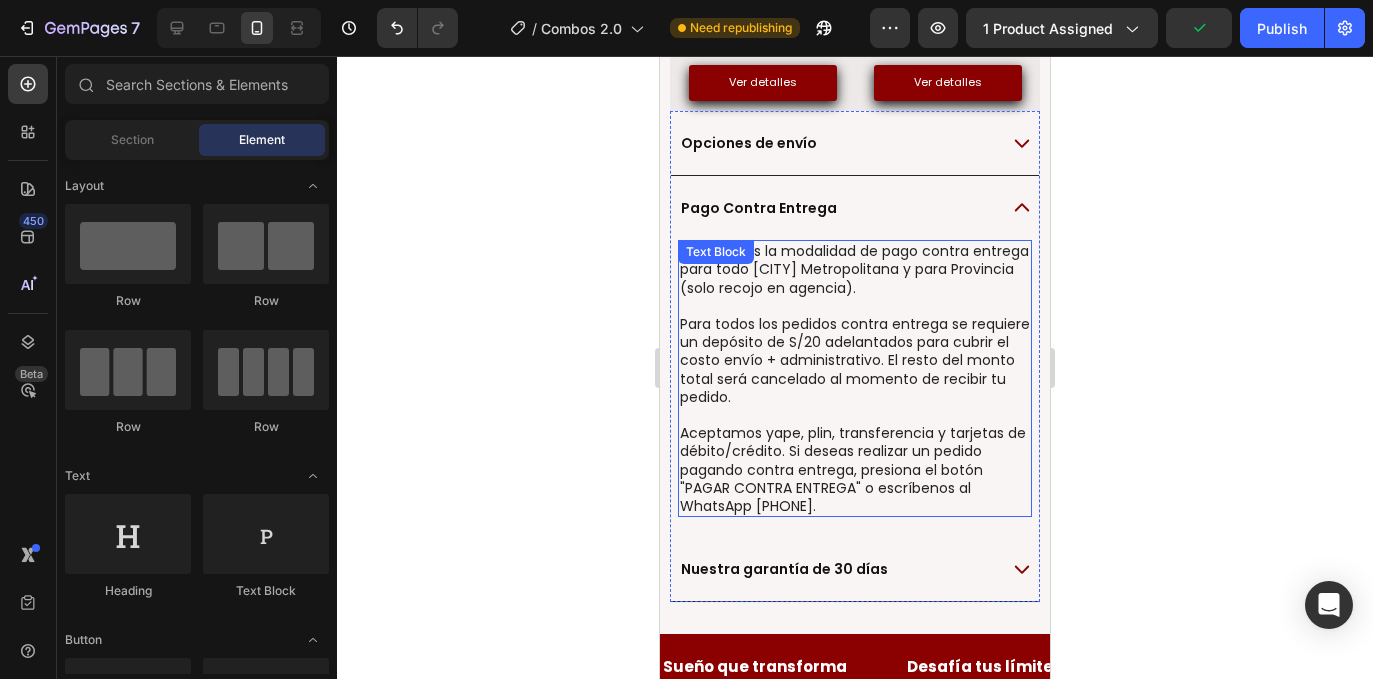 click at bounding box center [855, 306] 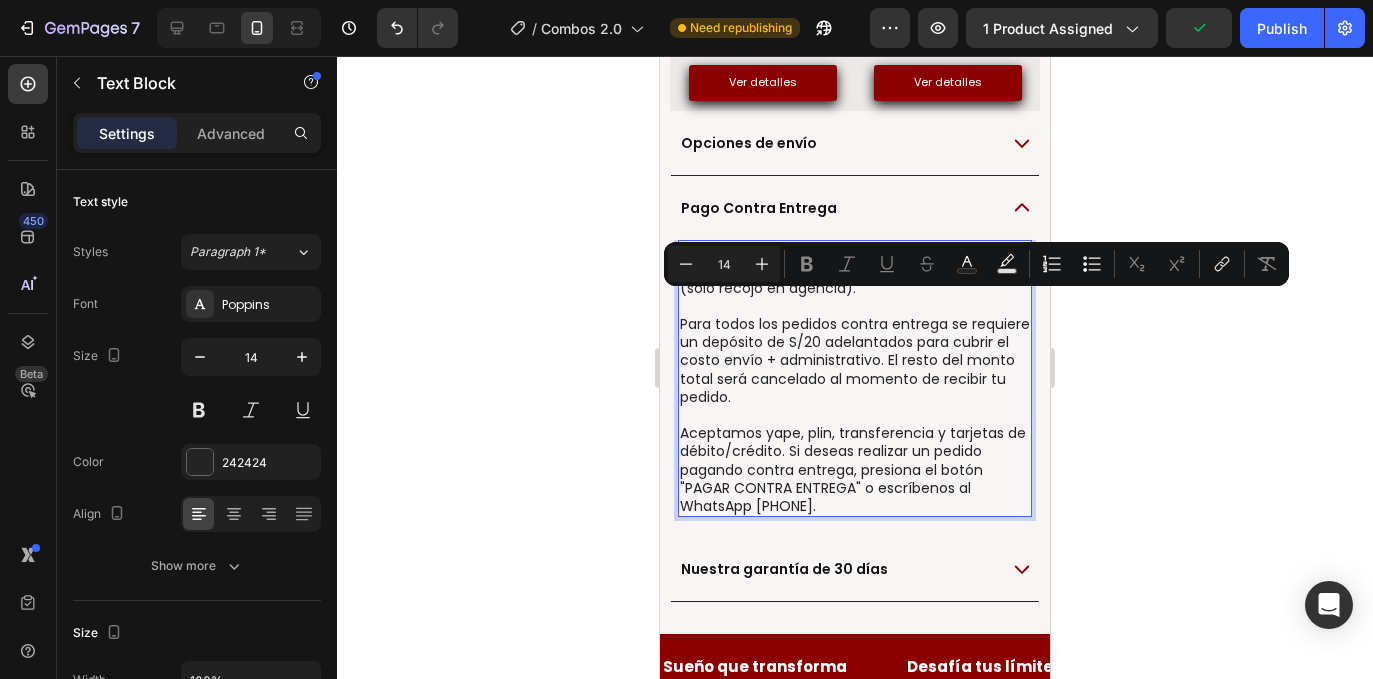 click at bounding box center [855, 306] 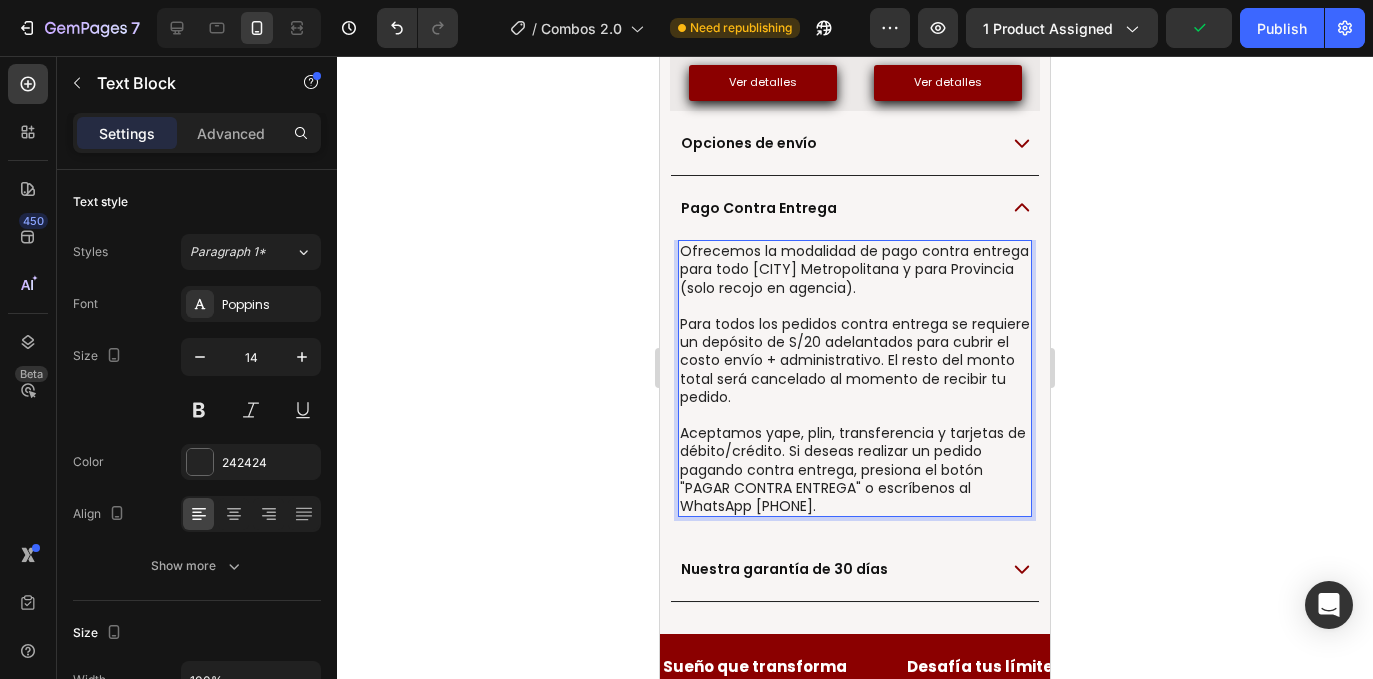 click on "Ofrecemos la modalidad de pago contra entrega para todo [CITY] Metropolitana y para Provincia (solo recojo en agencia)." at bounding box center [855, 269] 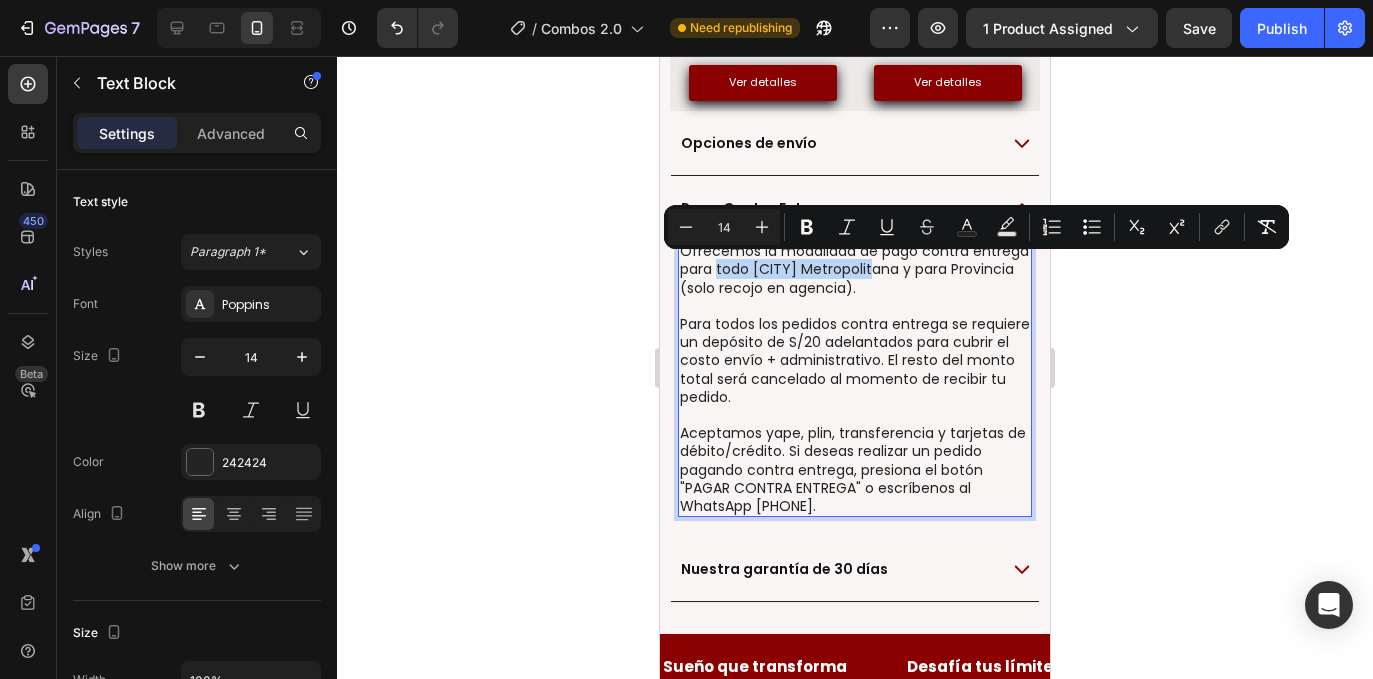 drag, startPoint x: 716, startPoint y: 270, endPoint x: 879, endPoint y: 263, distance: 163.15024 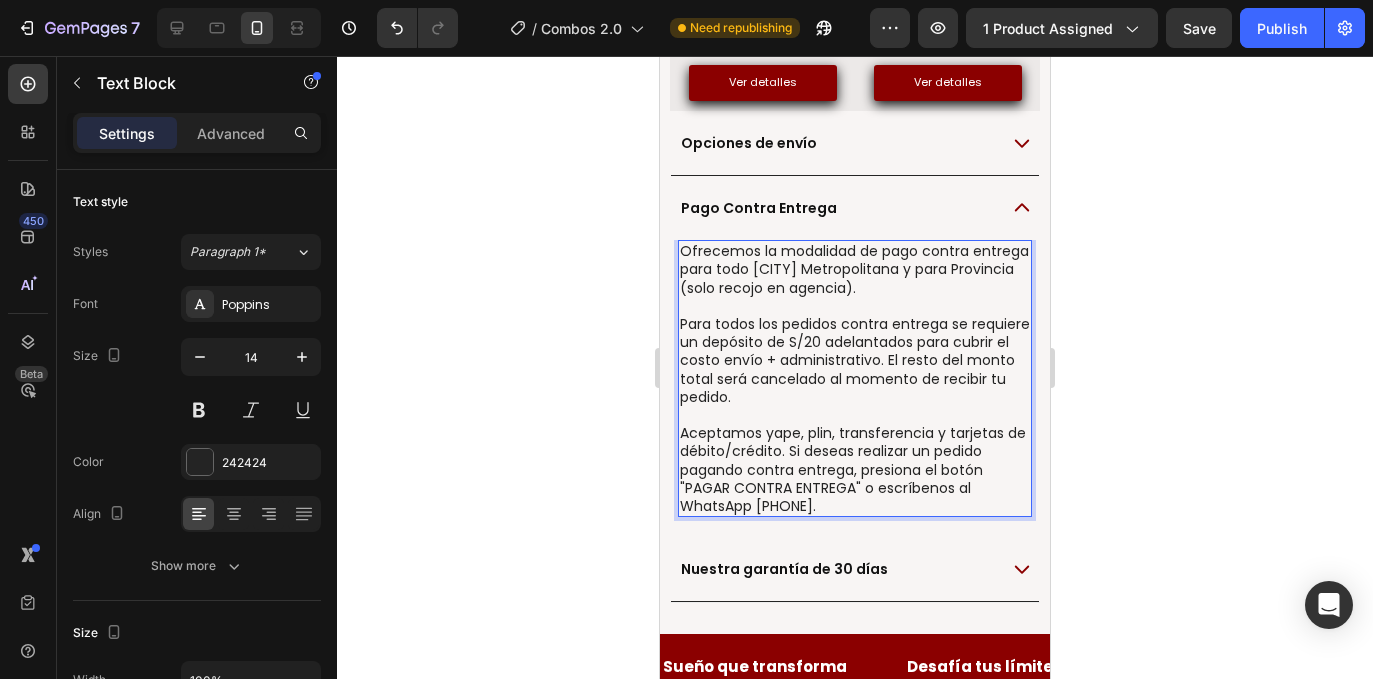click on "Para todos los pedidos contra entrega se requiere un depósito de S/20 adelantados para cubrir el costo envío + administrativo. El resto del monto total será cancelado al momento de recibir tu pedido." at bounding box center [855, 360] 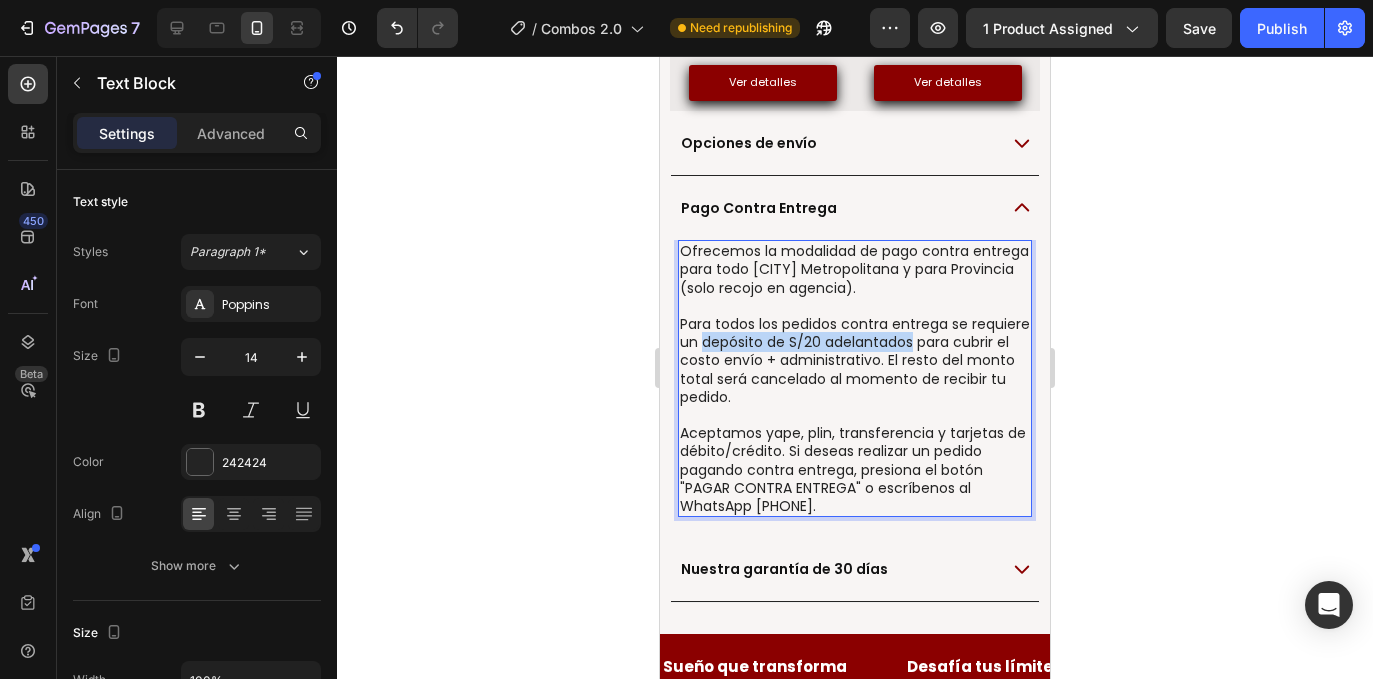 drag, startPoint x: 764, startPoint y: 342, endPoint x: 974, endPoint y: 341, distance: 210.00238 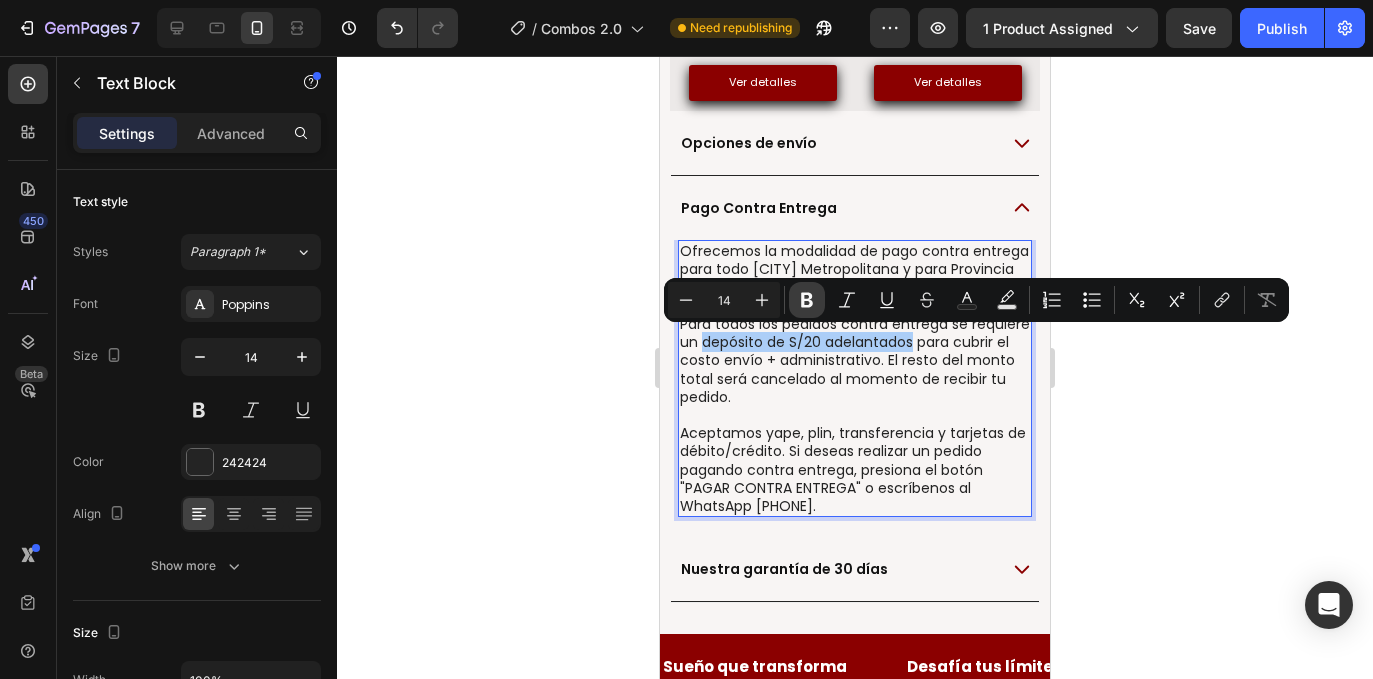 click 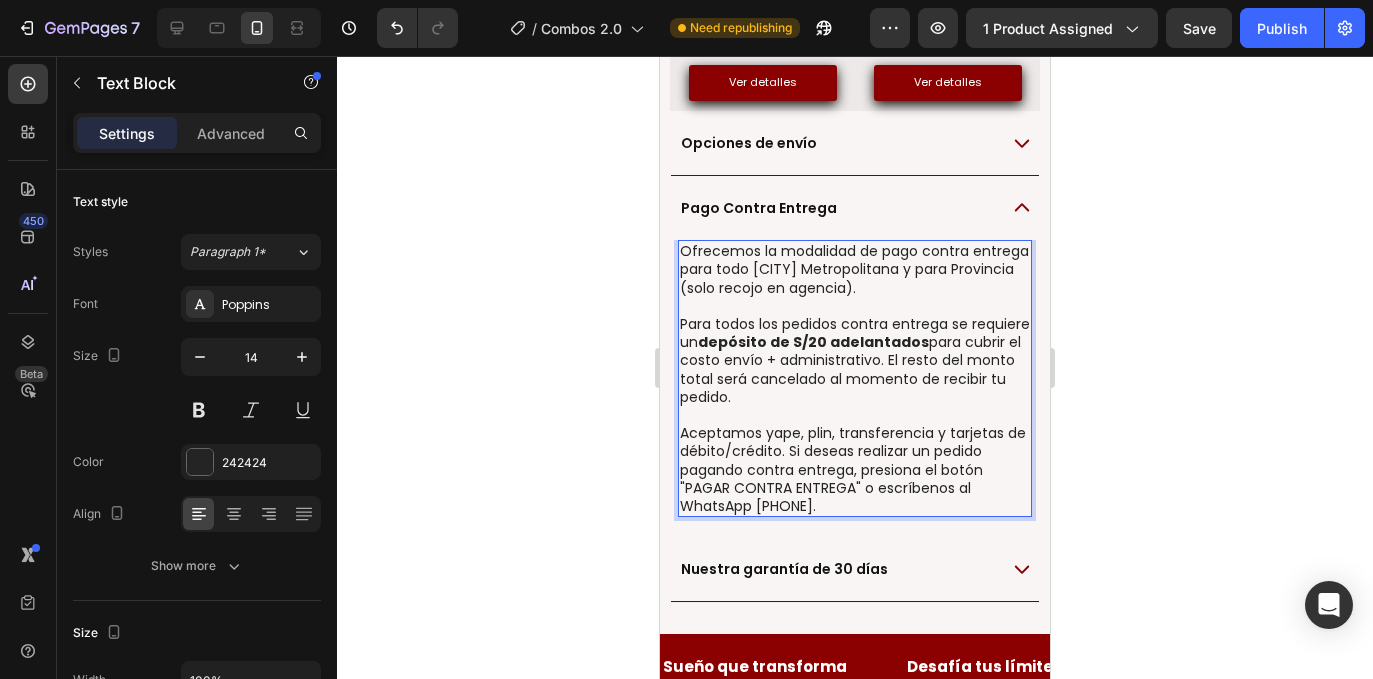 click on "Aceptamos yape, plin, transferencia y tarjetas de débito/crédito. Si deseas realizar un pedido pagando contra entrega, presiona el botón "PAGAR CONTRA ENTREGA" o escríbenos al WhatsApp [PHONE]." at bounding box center [855, 469] 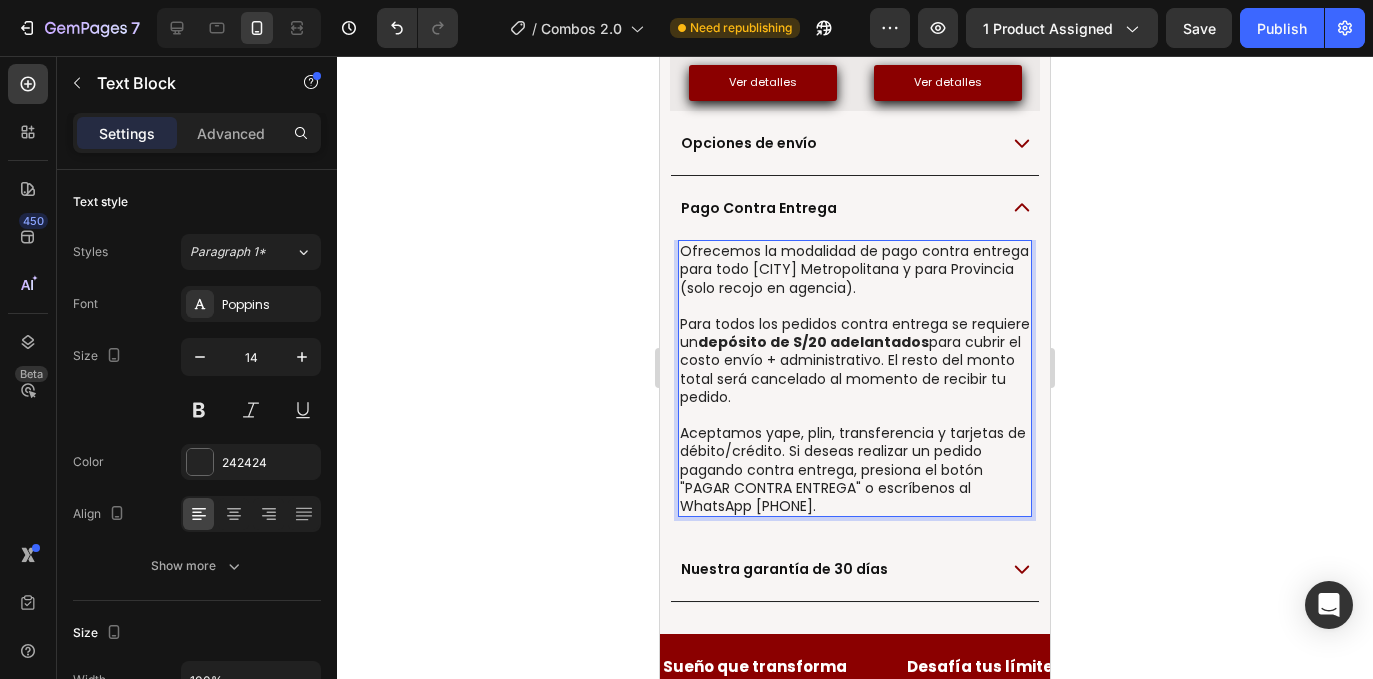 click on "Para todos los pedidos contra entrega se requiere un  depósito de S/20 adelantados  para cubrir el costo envío + administrativo. El resto del monto total será cancelado al momento de recibir tu pedido." at bounding box center [855, 360] 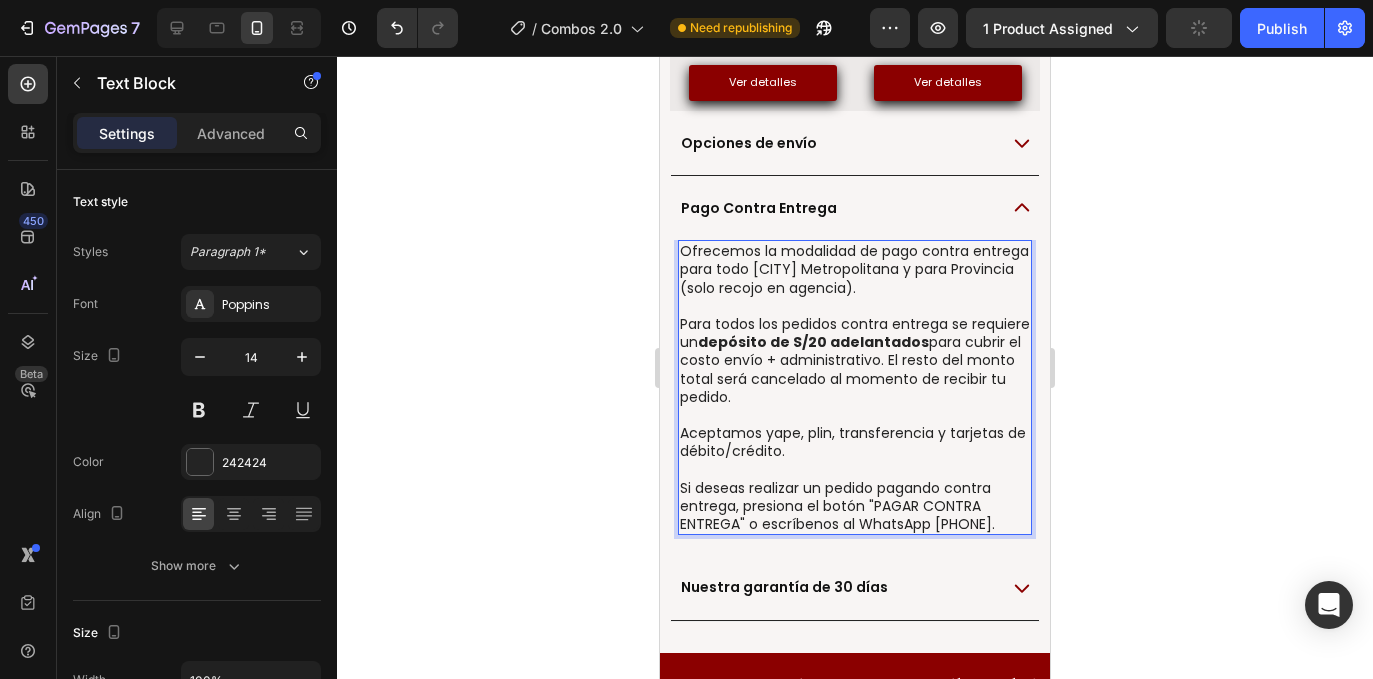 click on "Si deseas realizar un pedido pagando contra entrega, presiona el botón "PAGAR CONTRA ENTREGA" o escríbenos al WhatsApp [PHONE]." at bounding box center (855, 506) 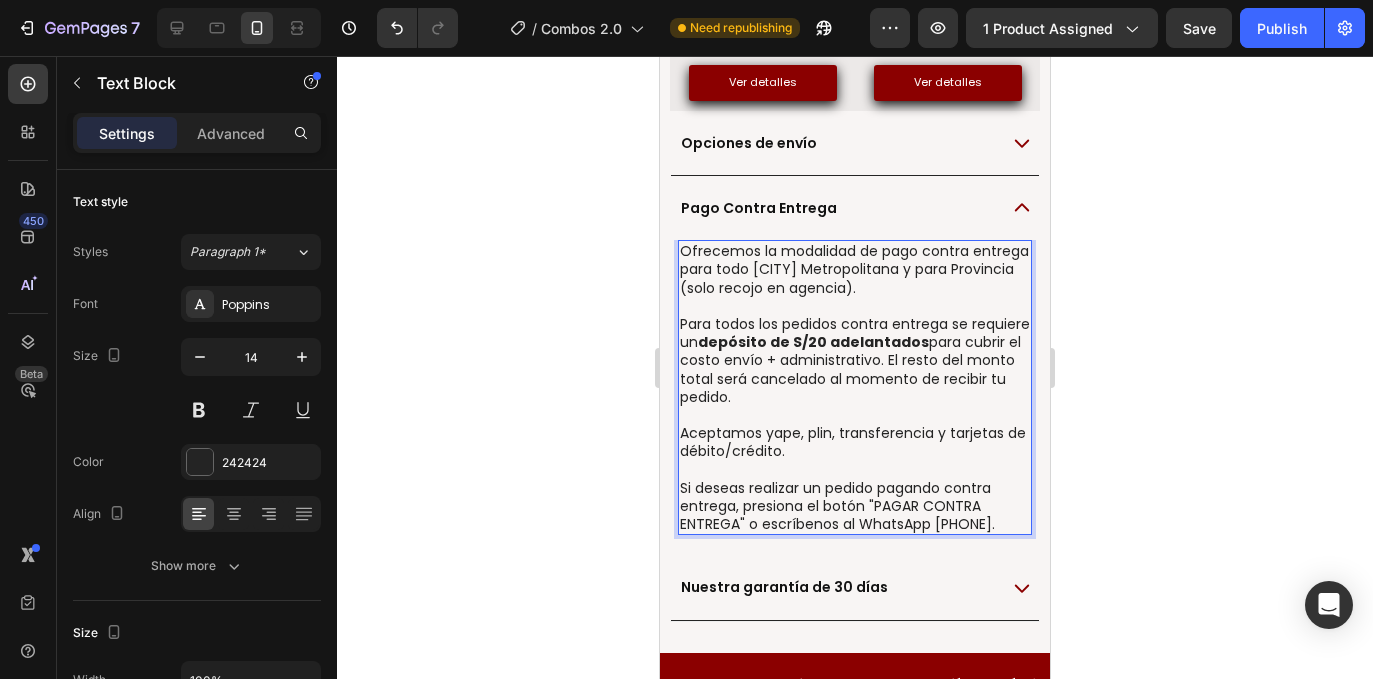 click at bounding box center (855, 415) 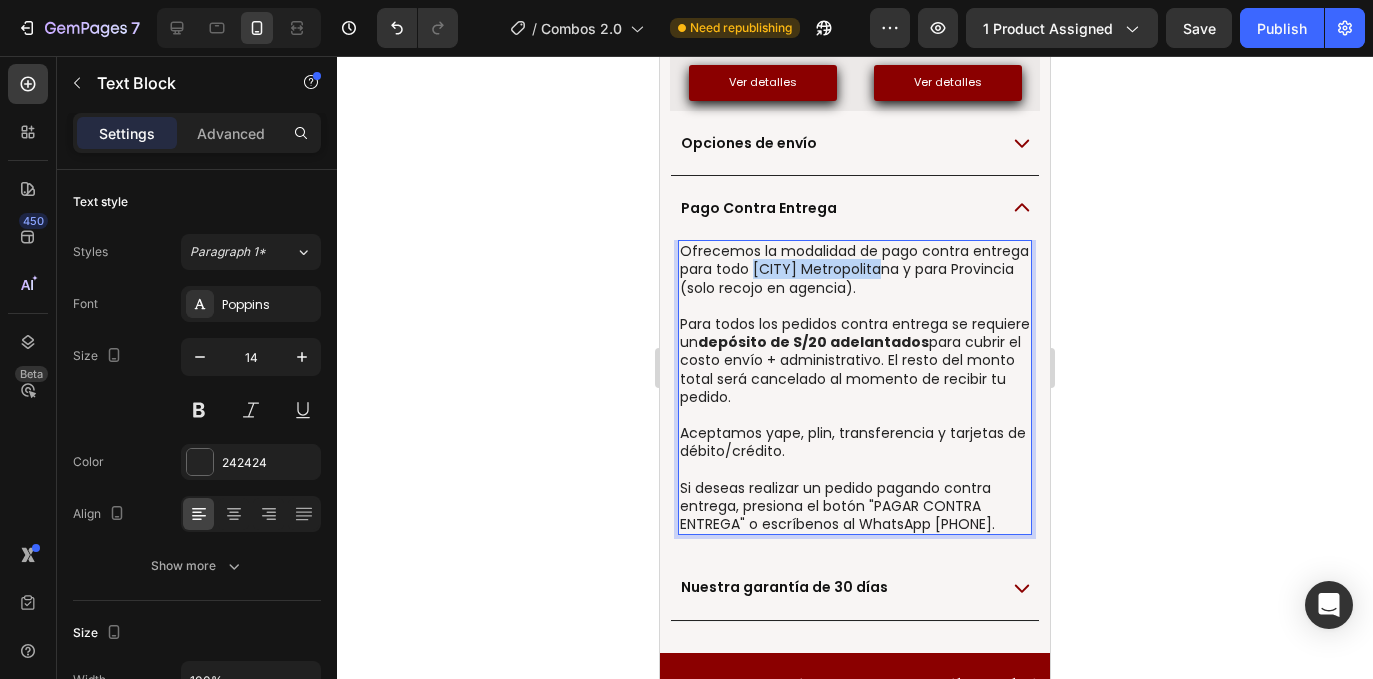 drag, startPoint x: 753, startPoint y: 268, endPoint x: 887, endPoint y: 268, distance: 134 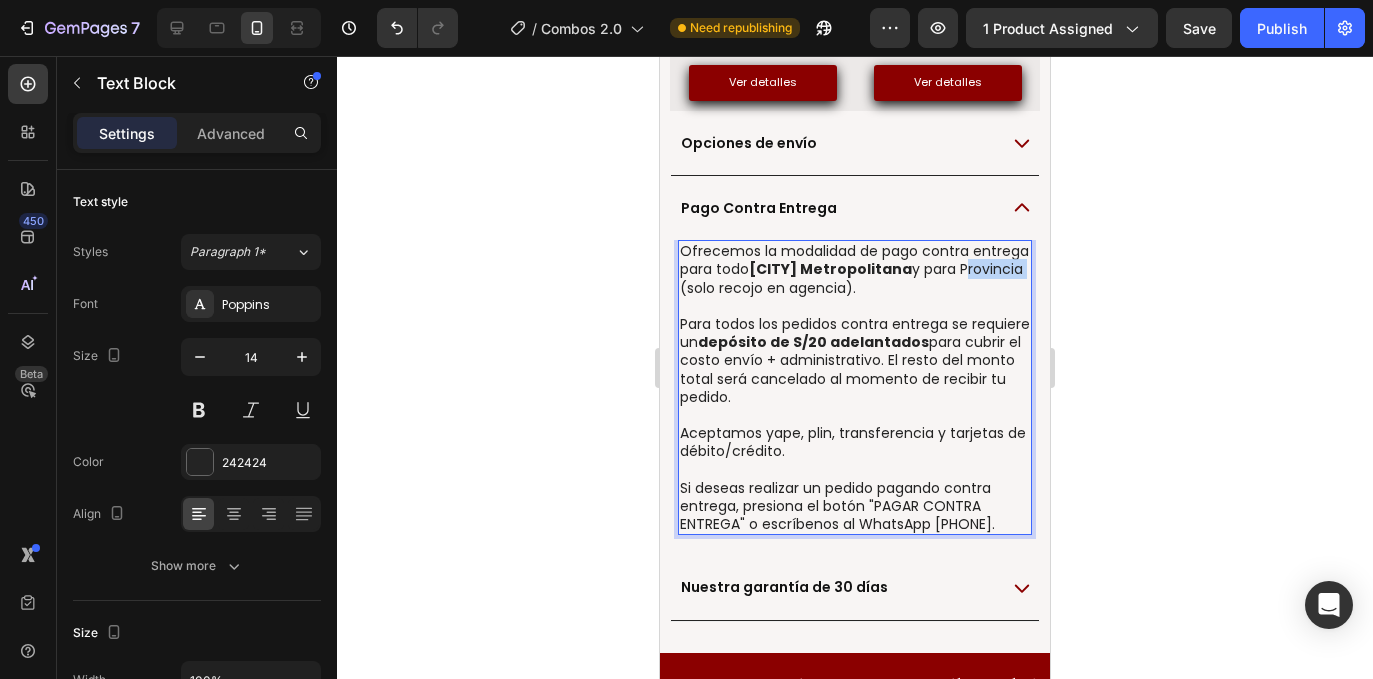 drag, startPoint x: 947, startPoint y: 268, endPoint x: 1010, endPoint y: 270, distance: 63.03174 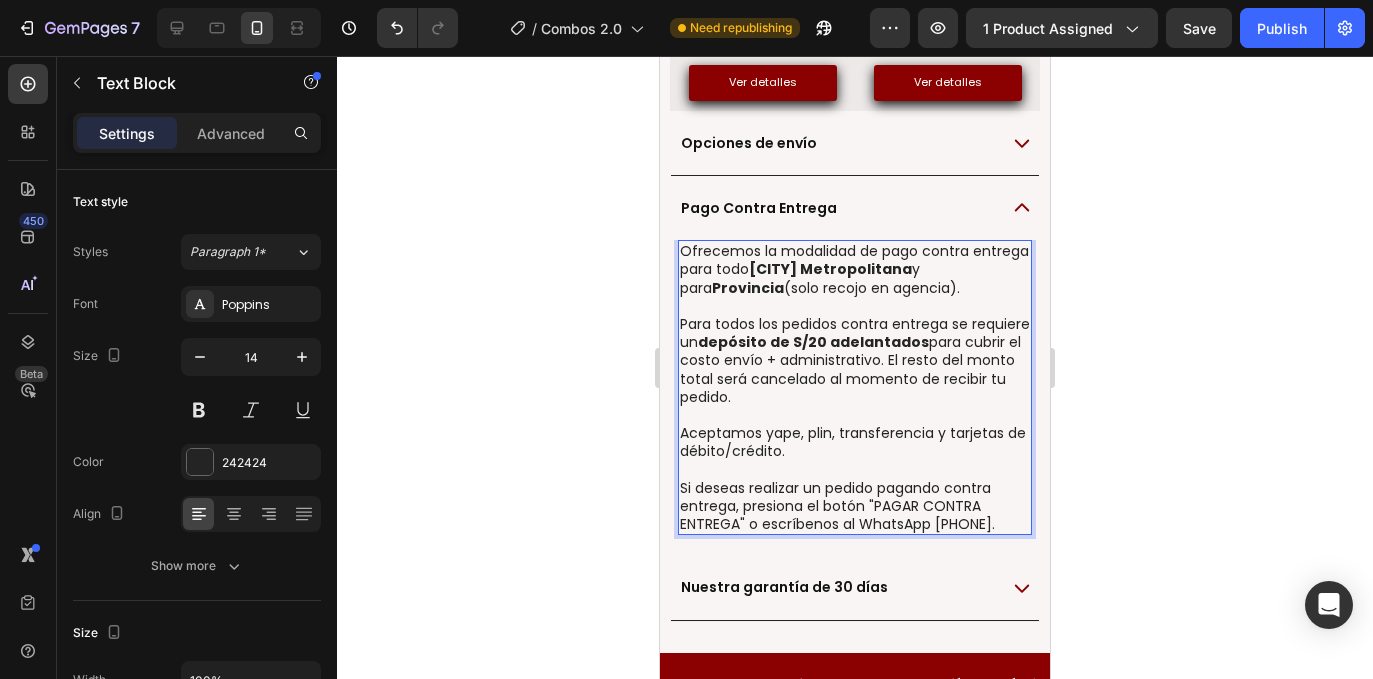 click at bounding box center (855, 306) 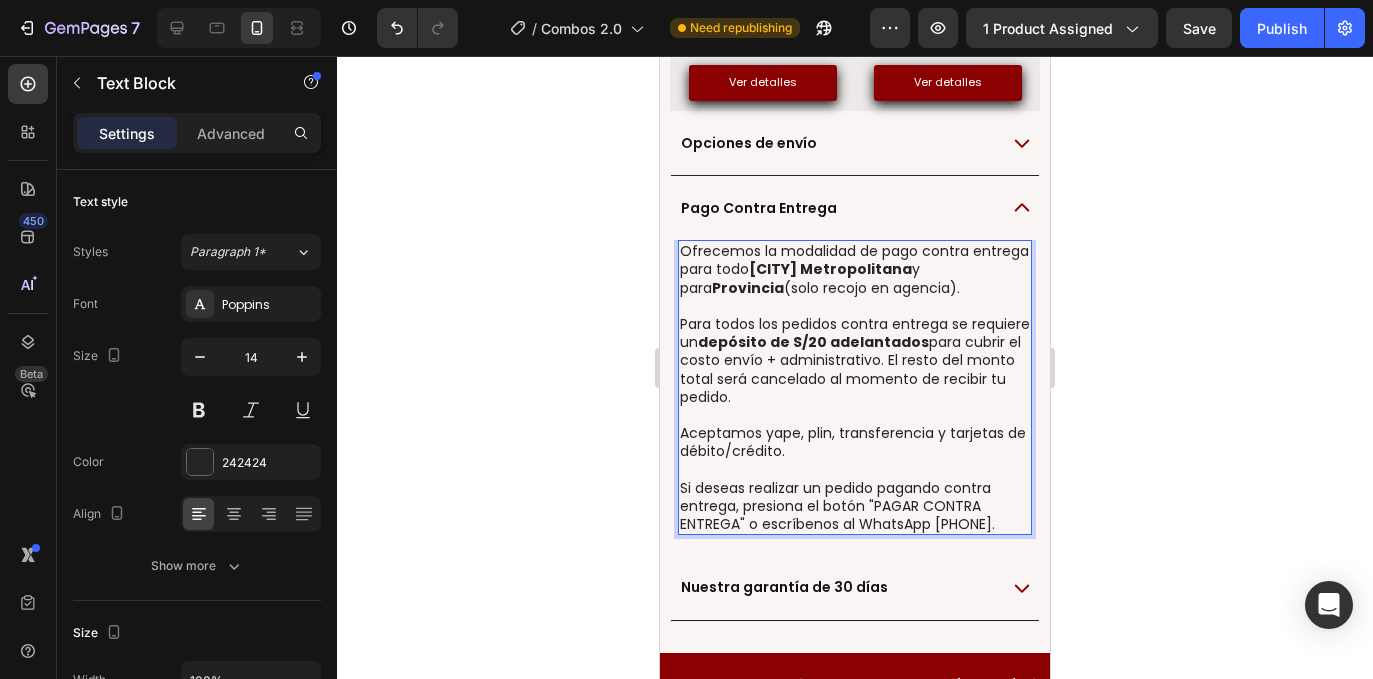 click on "Aceptamos yape, plin, transferencia y tarjetas de débito/crédito." at bounding box center (855, 442) 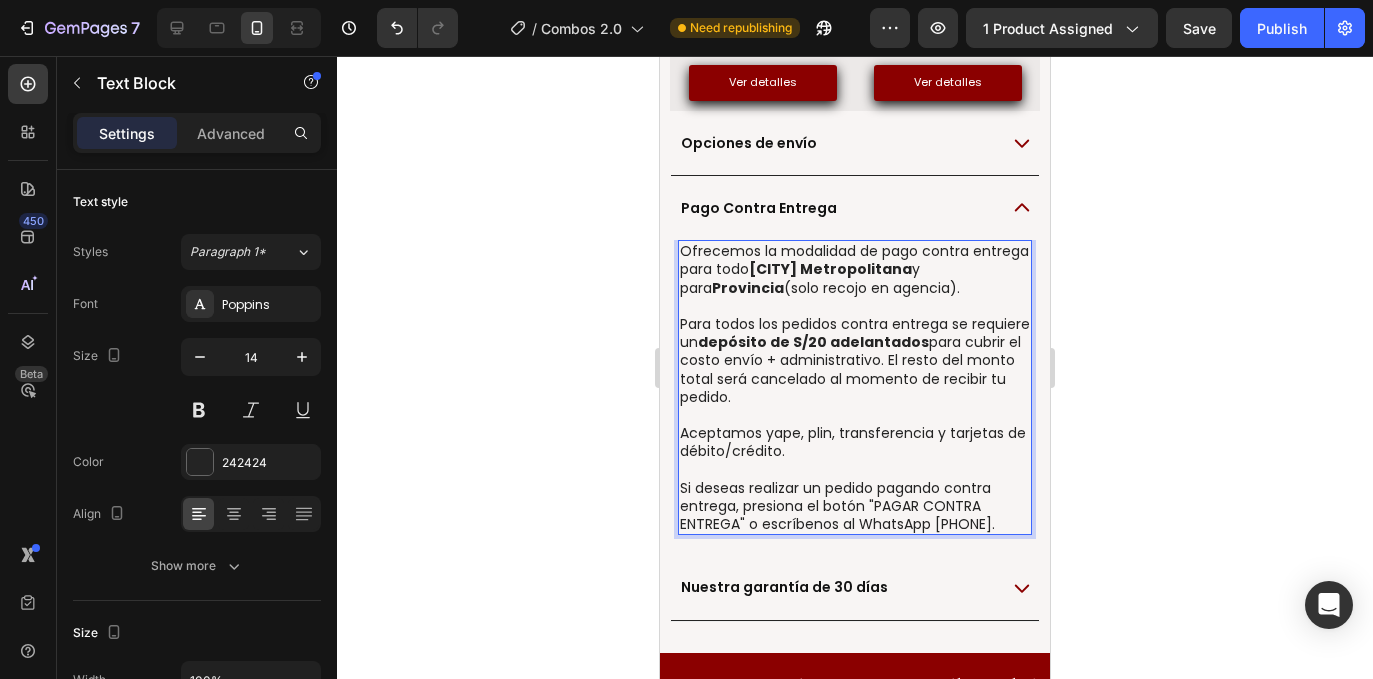 click on "Aceptamos yape, plin, transferencia y tarjetas de débito/crédito." at bounding box center [855, 442] 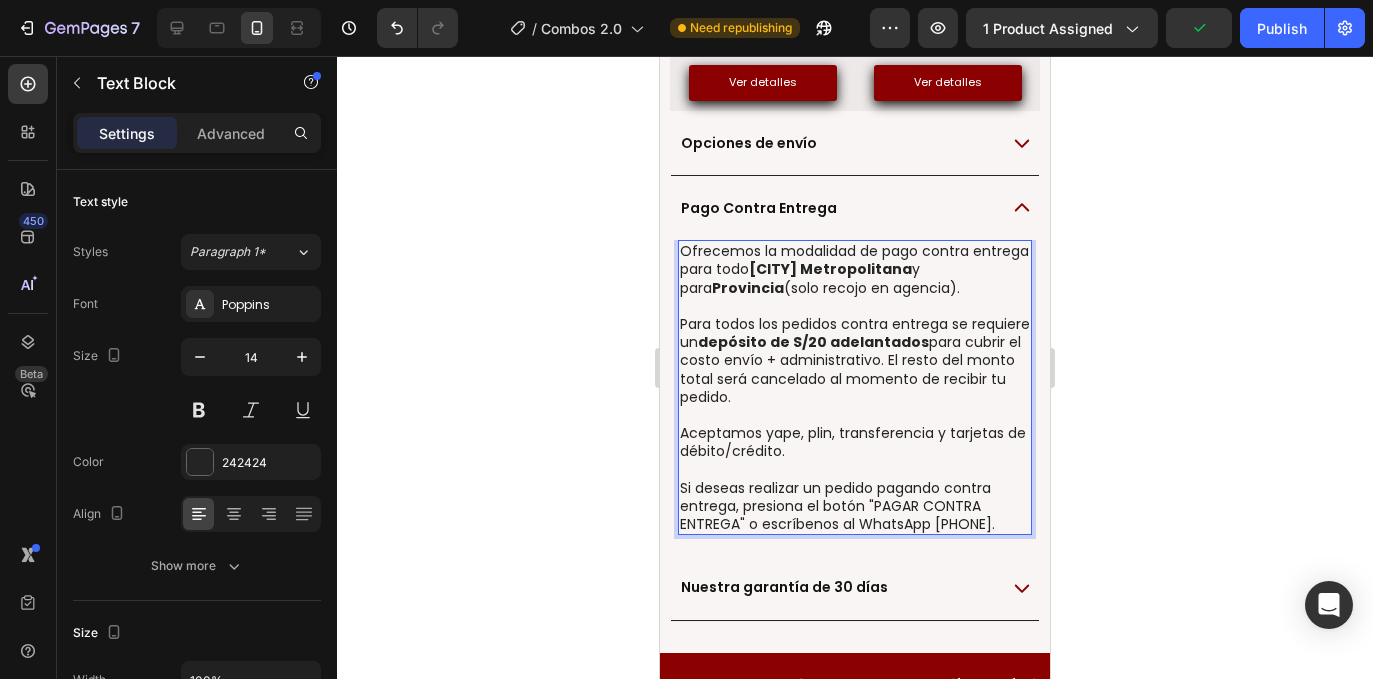 click on "Aceptamos yape, plin, transferencia y tarjetas de débito/crédito." at bounding box center (855, 442) 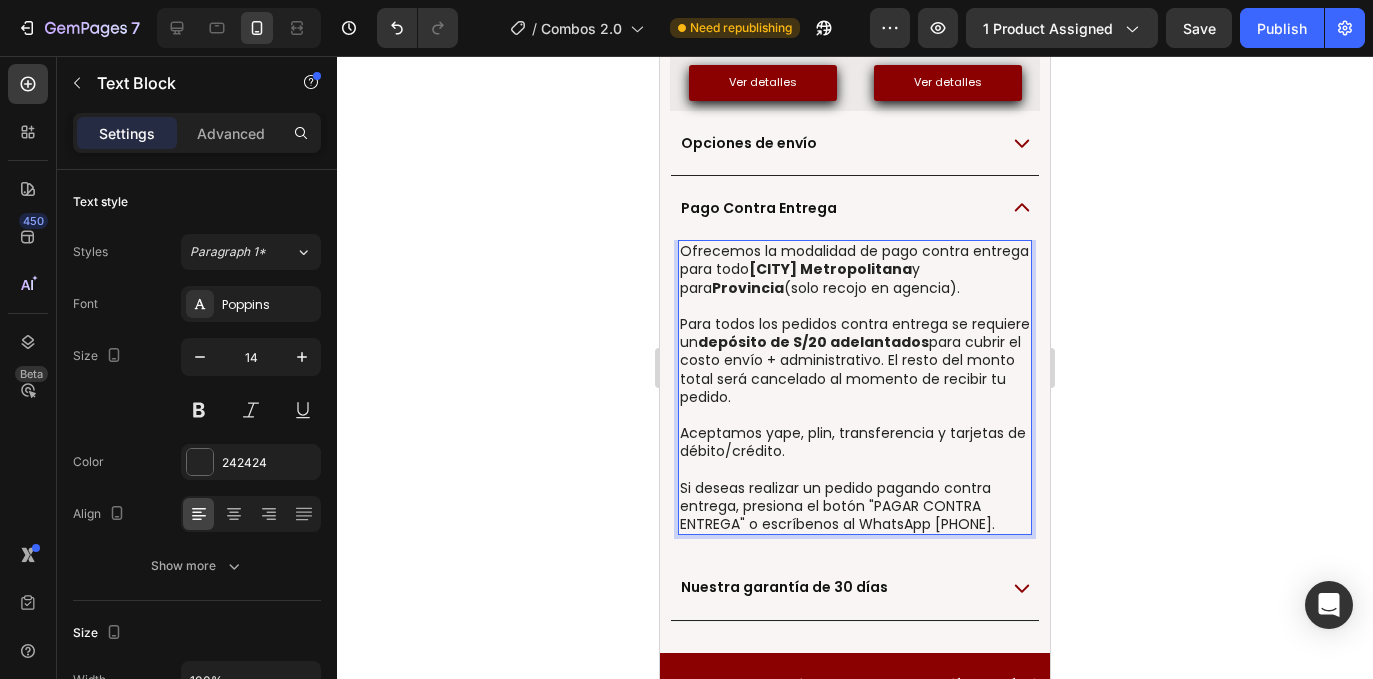 click on "Si deseas realizar un pedido pagando contra entrega, presiona el botón "PAGAR CONTRA ENTREGA" o escríbenos al WhatsApp [PHONE]." at bounding box center [855, 506] 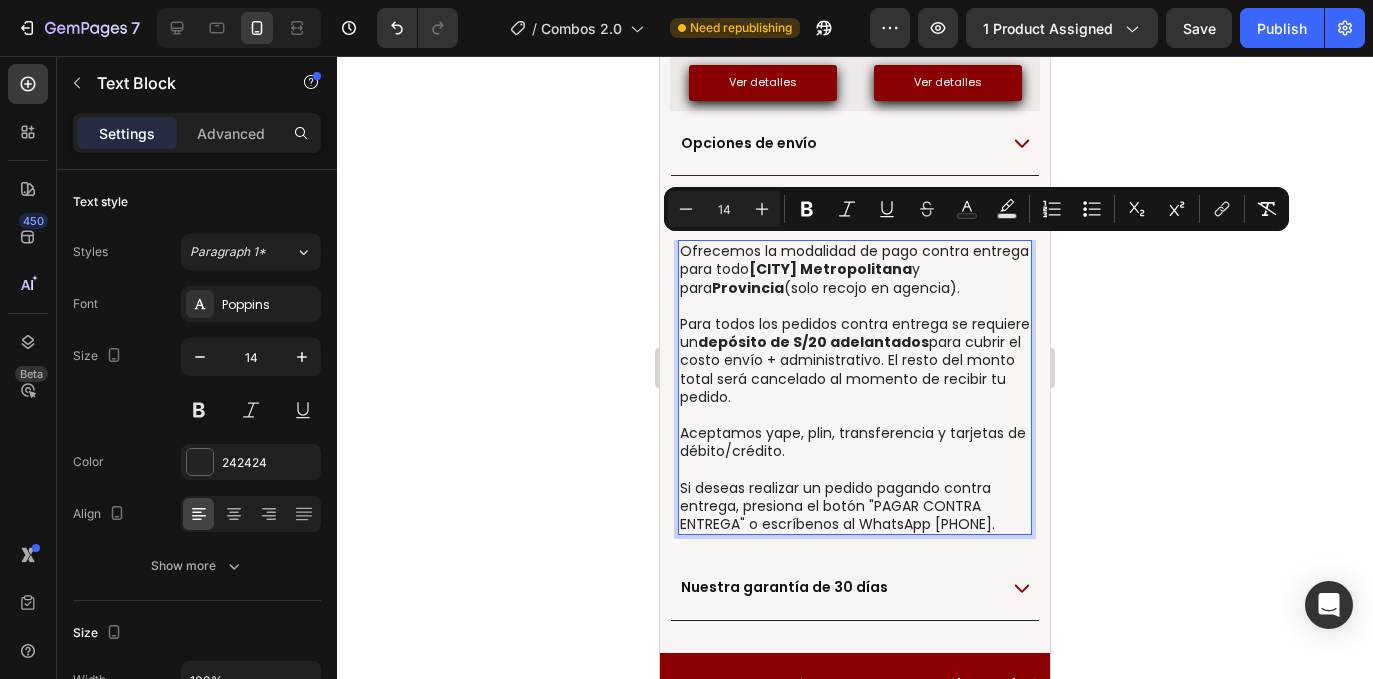 click on "Para todos los pedidos contra entrega se requiere un  depósito de S/20 adelantados  para cubrir el costo envío + administrativo. El resto del monto total será cancelado al momento de recibir tu pedido." at bounding box center [855, 360] 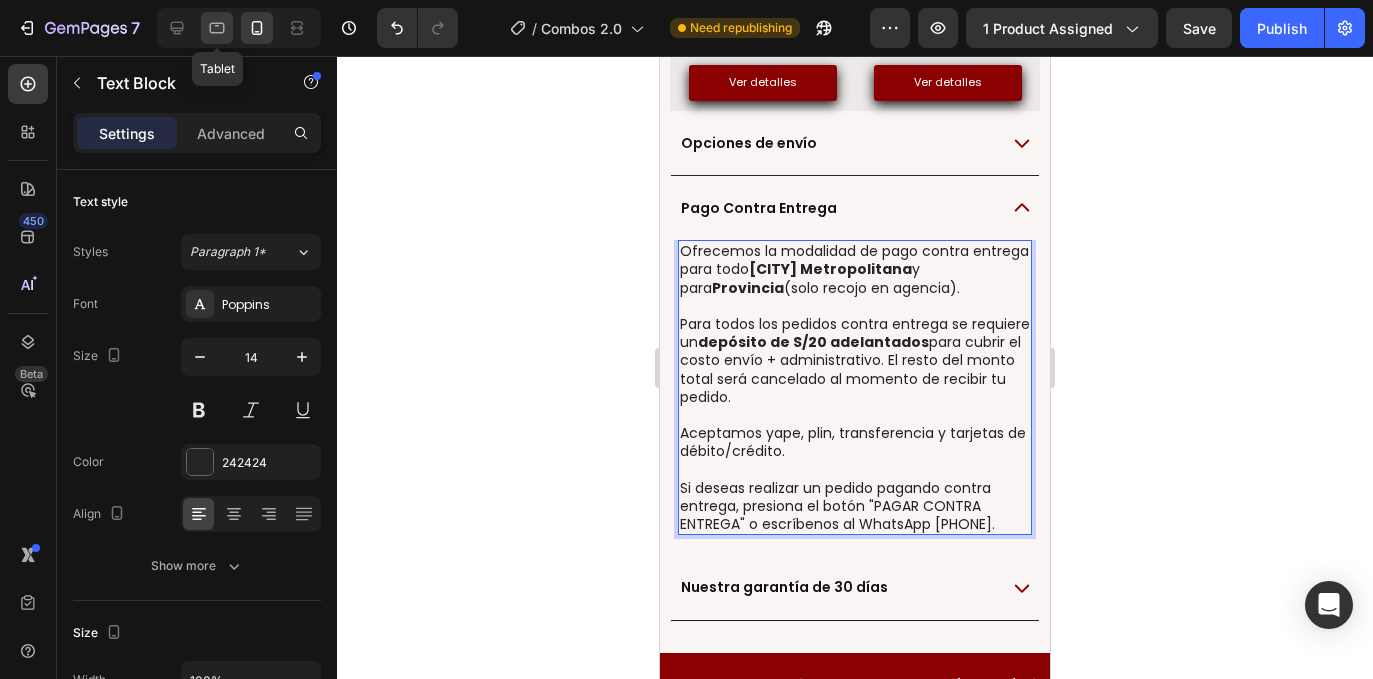 click 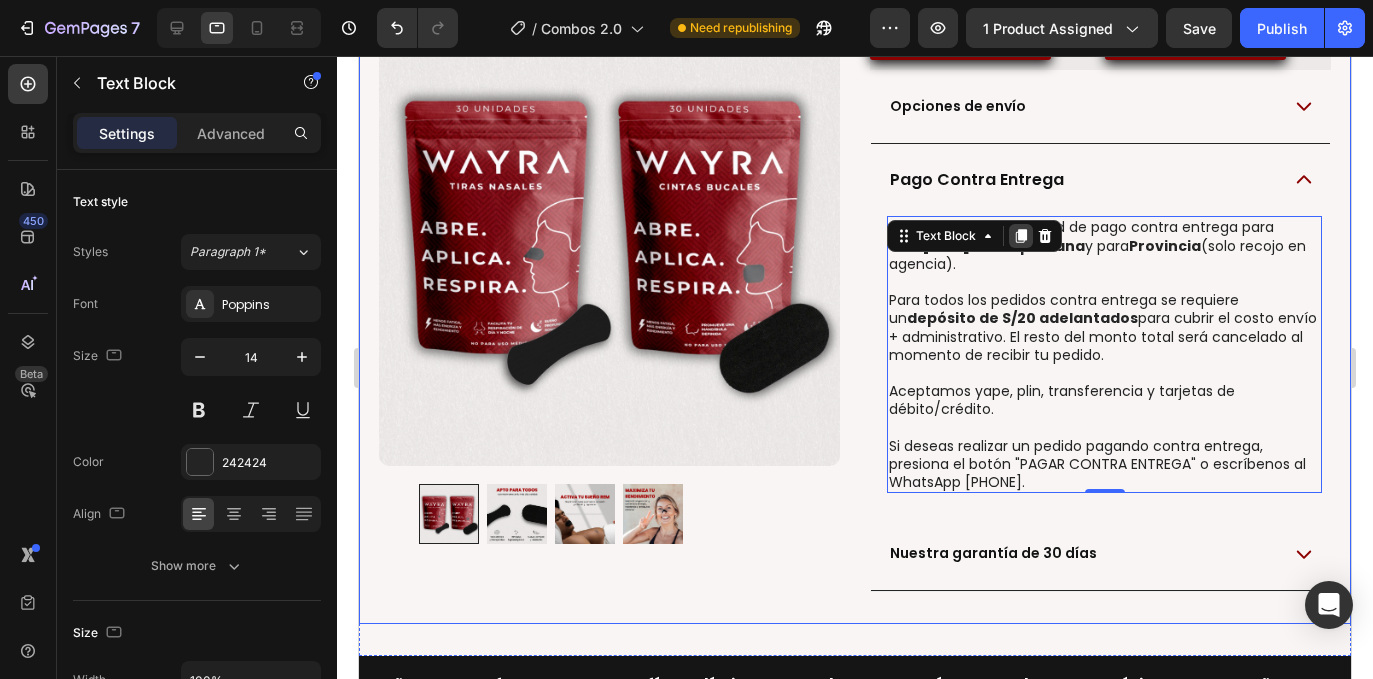 scroll, scrollTop: 1037, scrollLeft: 0, axis: vertical 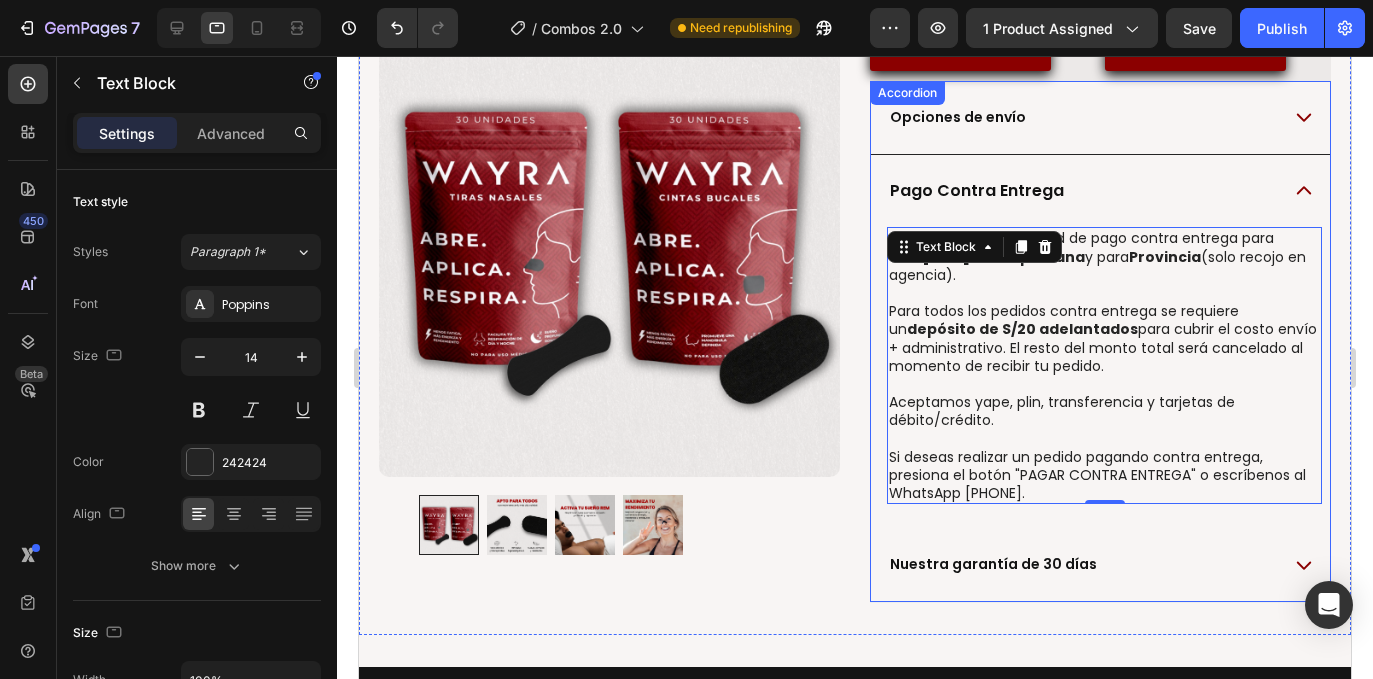 click on "Opciones de envío" at bounding box center [1100, 118] 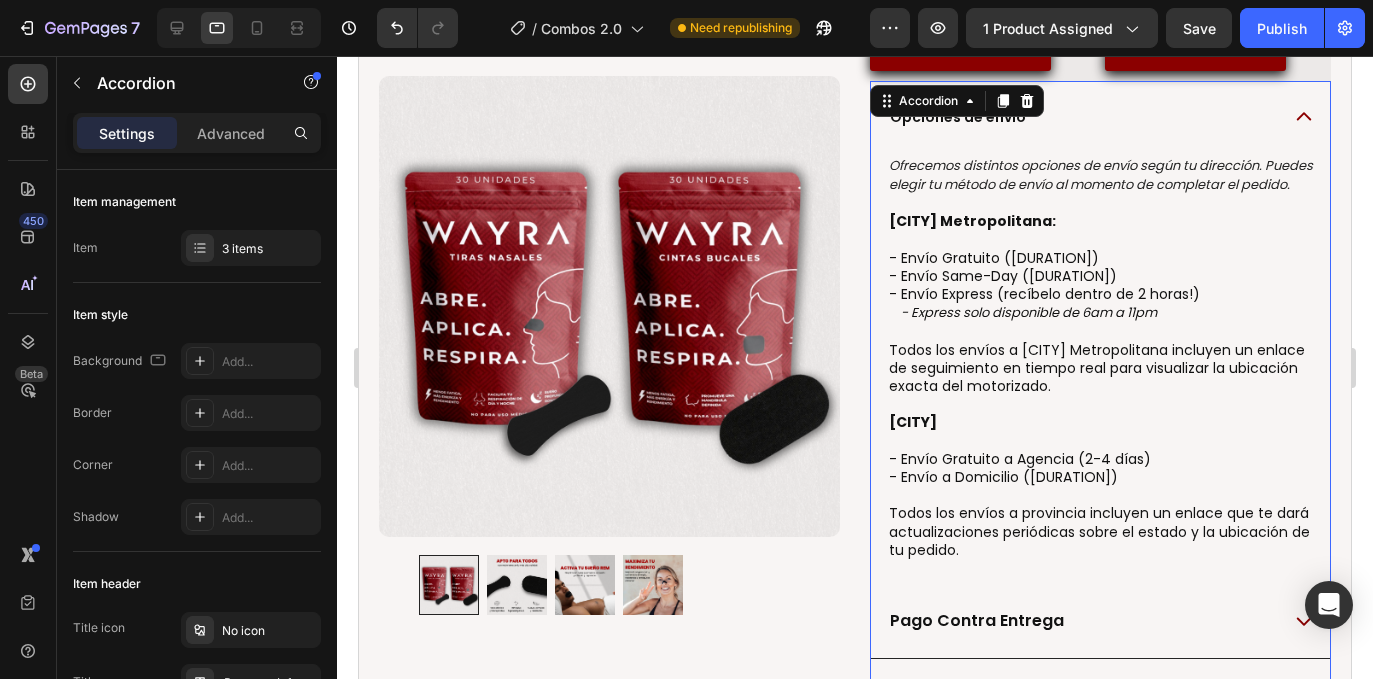 click on "Pago Contra Entrega" at bounding box center [1082, 621] 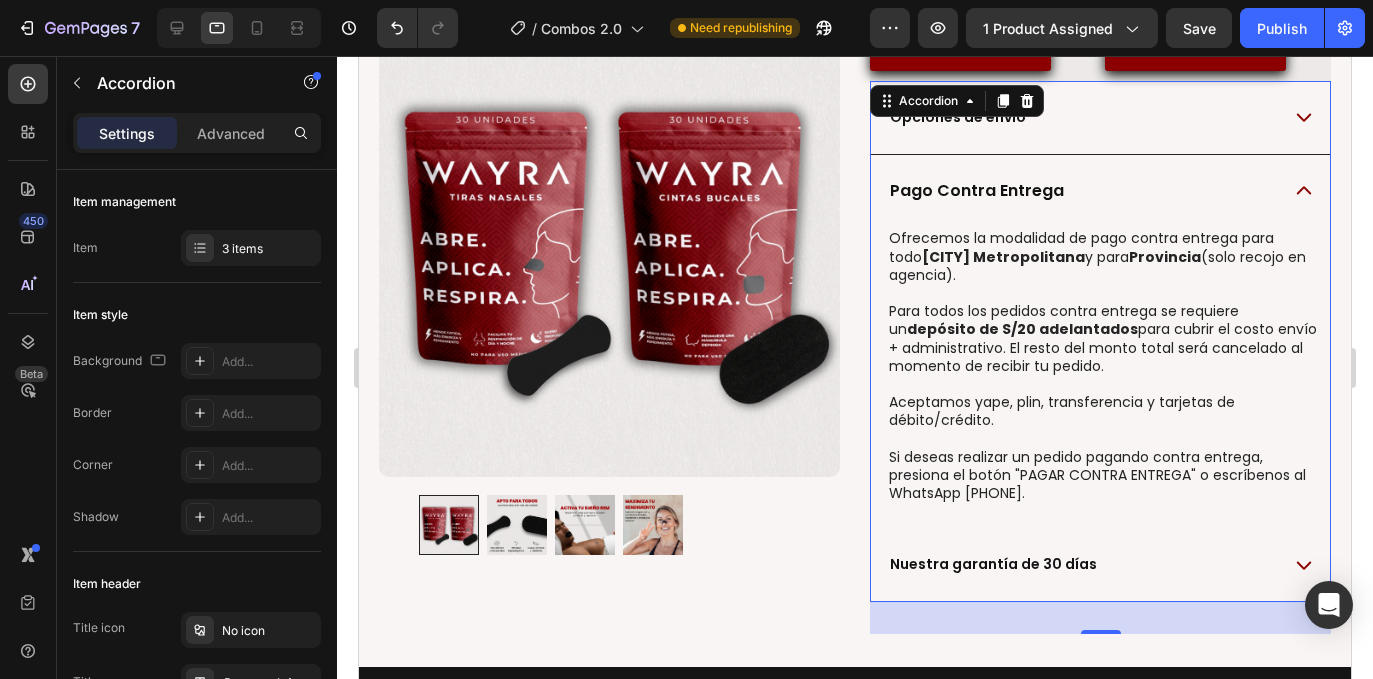 click on "Nuestra garantía de 30 días" at bounding box center (1082, 564) 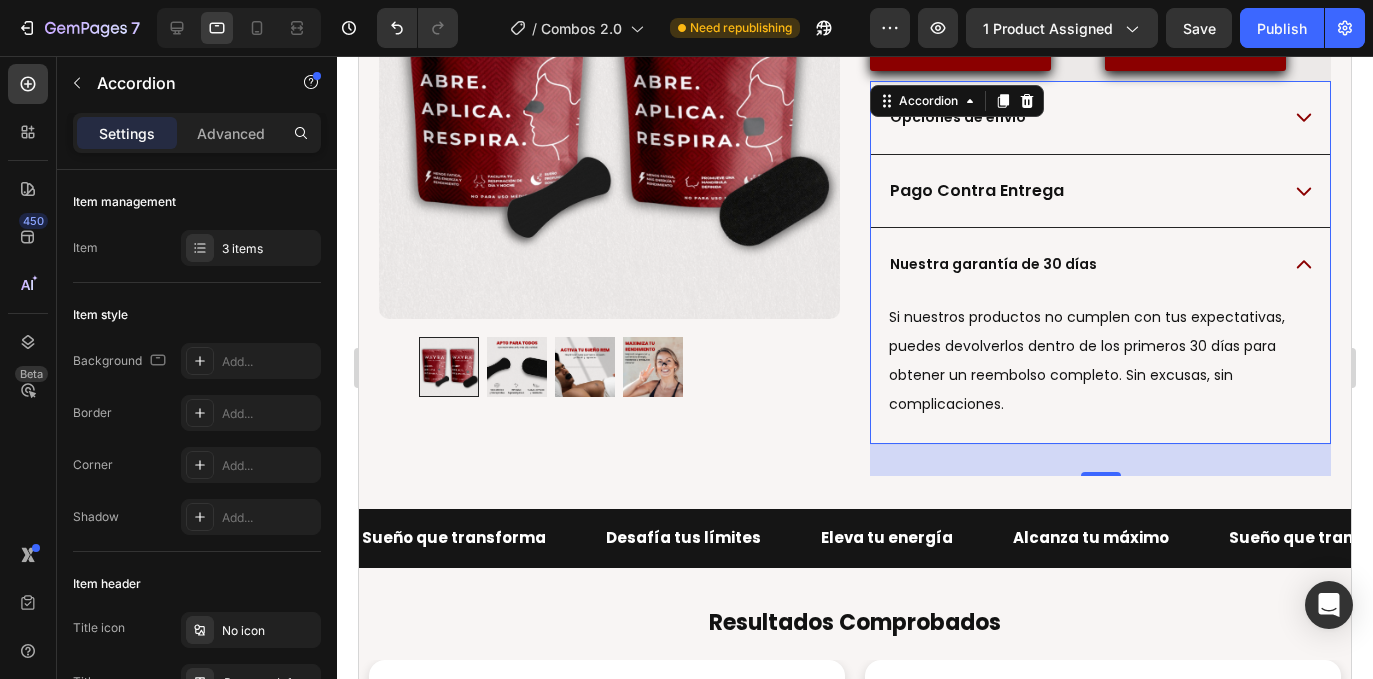 scroll, scrollTop: 956, scrollLeft: 0, axis: vertical 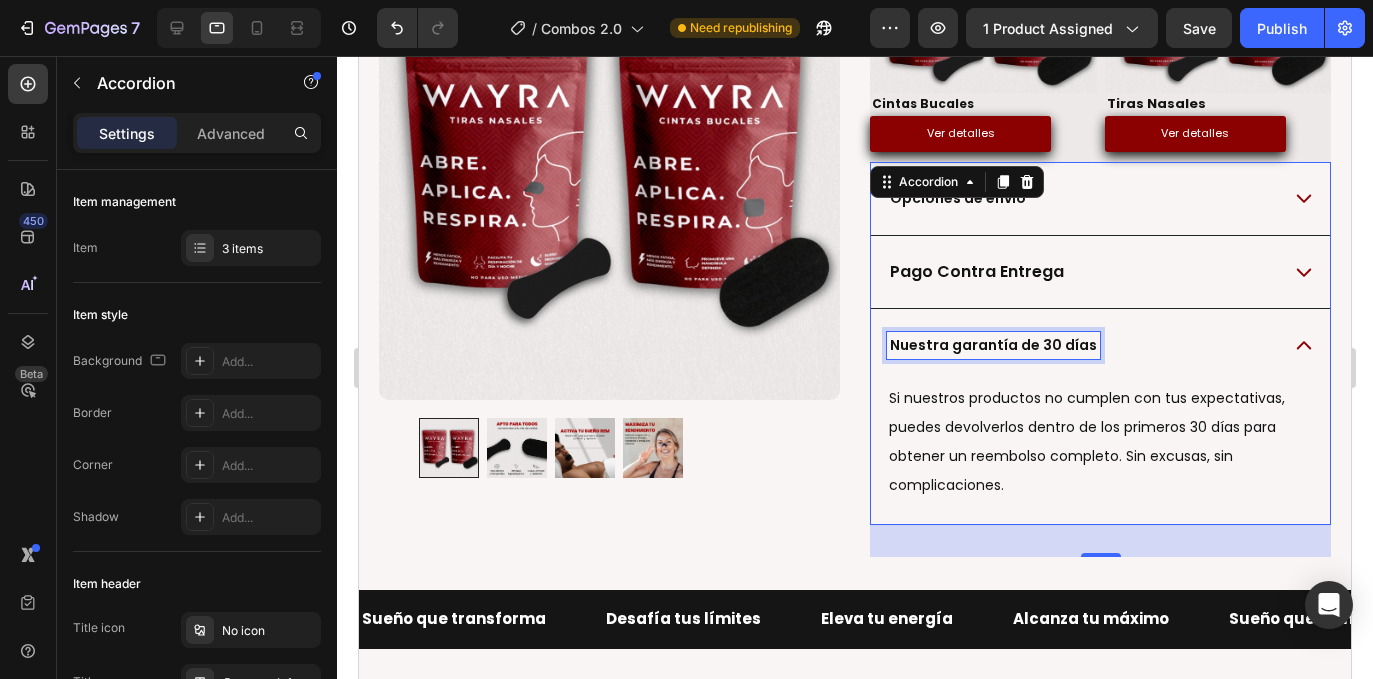 click on "Nuestra garantía de 30 días" at bounding box center (993, 345) 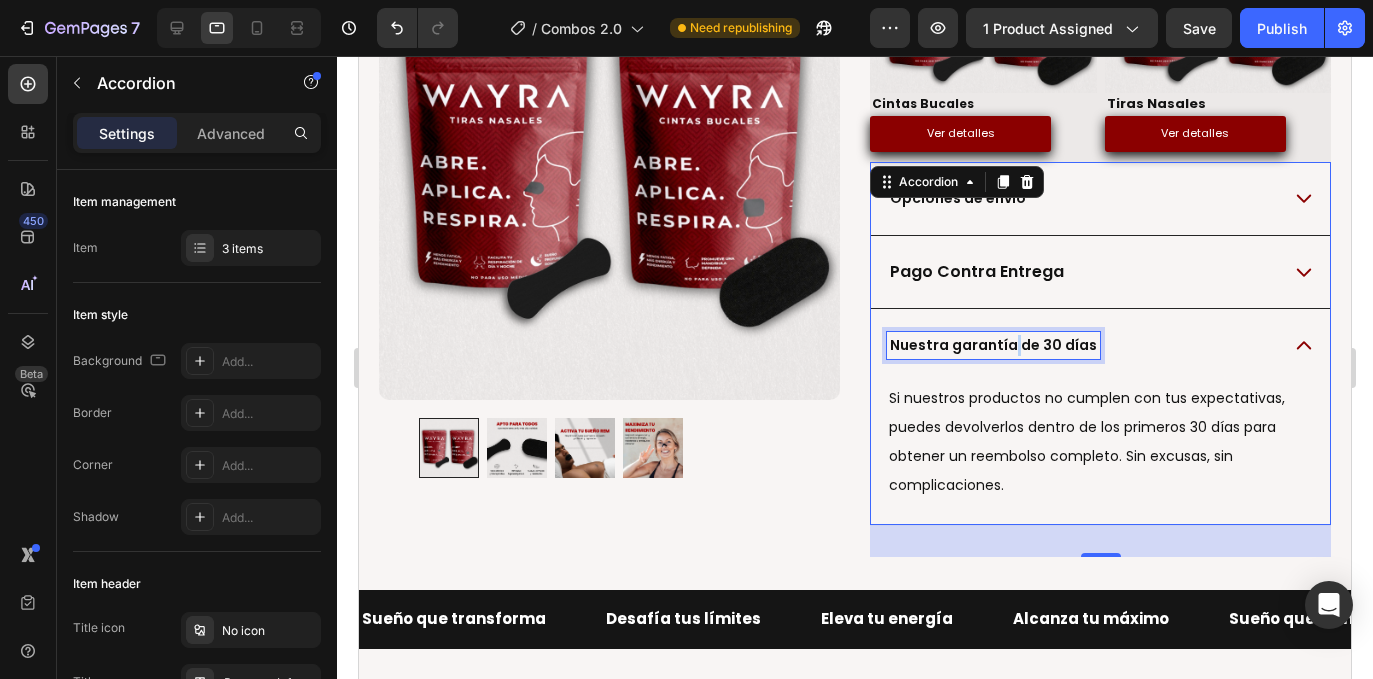 click on "Nuestra garantía de 30 días" at bounding box center (993, 345) 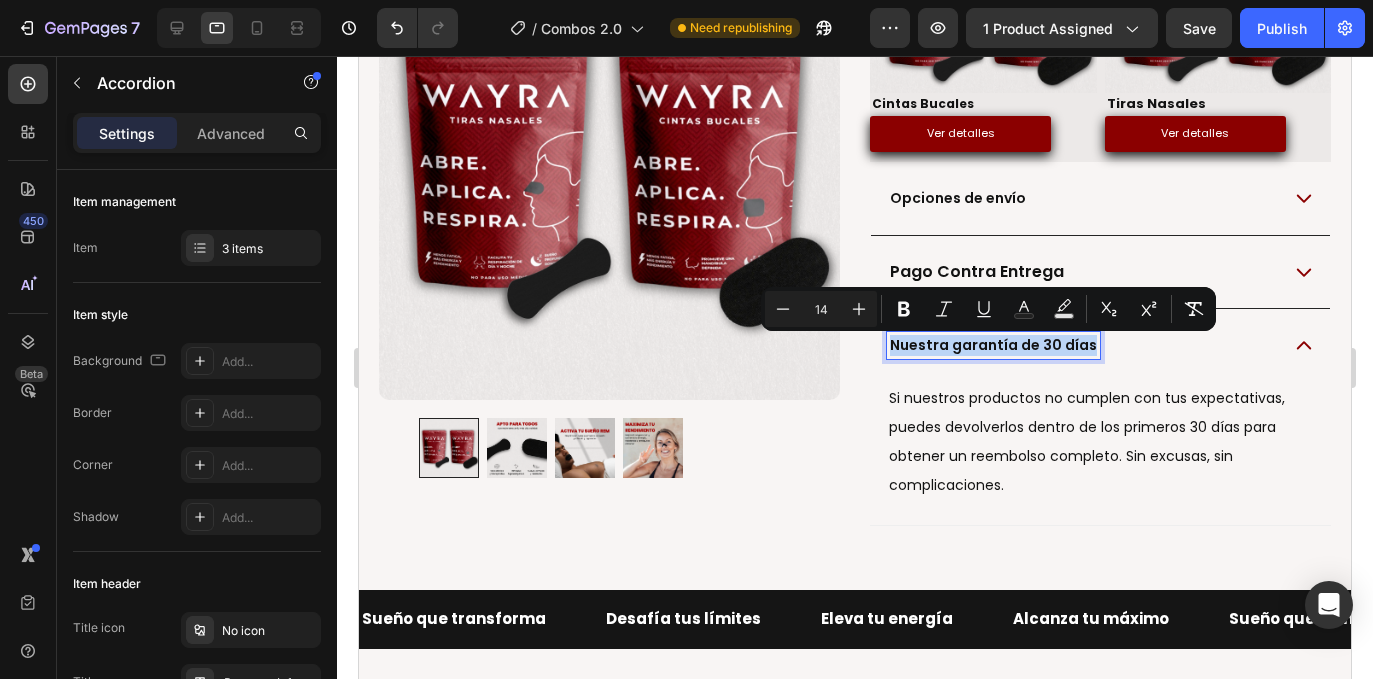 click on "Pago Contra Entrega" at bounding box center (977, 272) 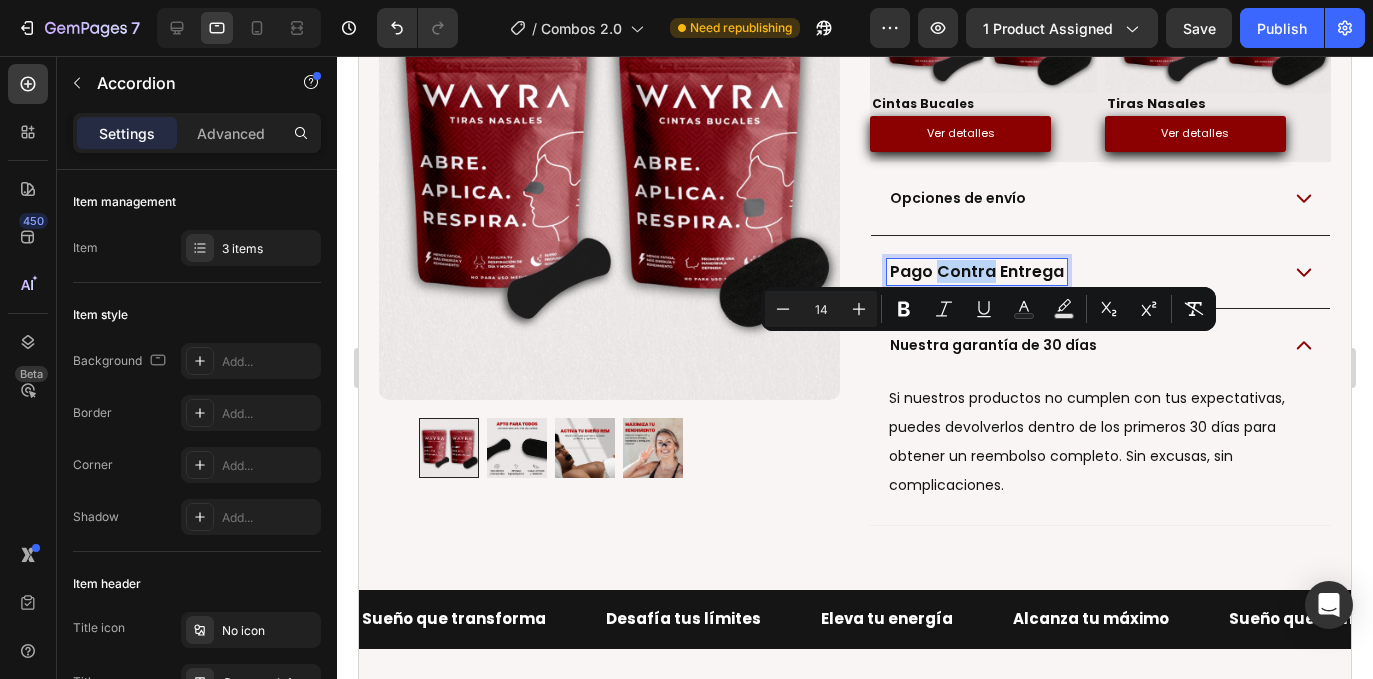 click on "Pago Contra Entrega" at bounding box center (977, 272) 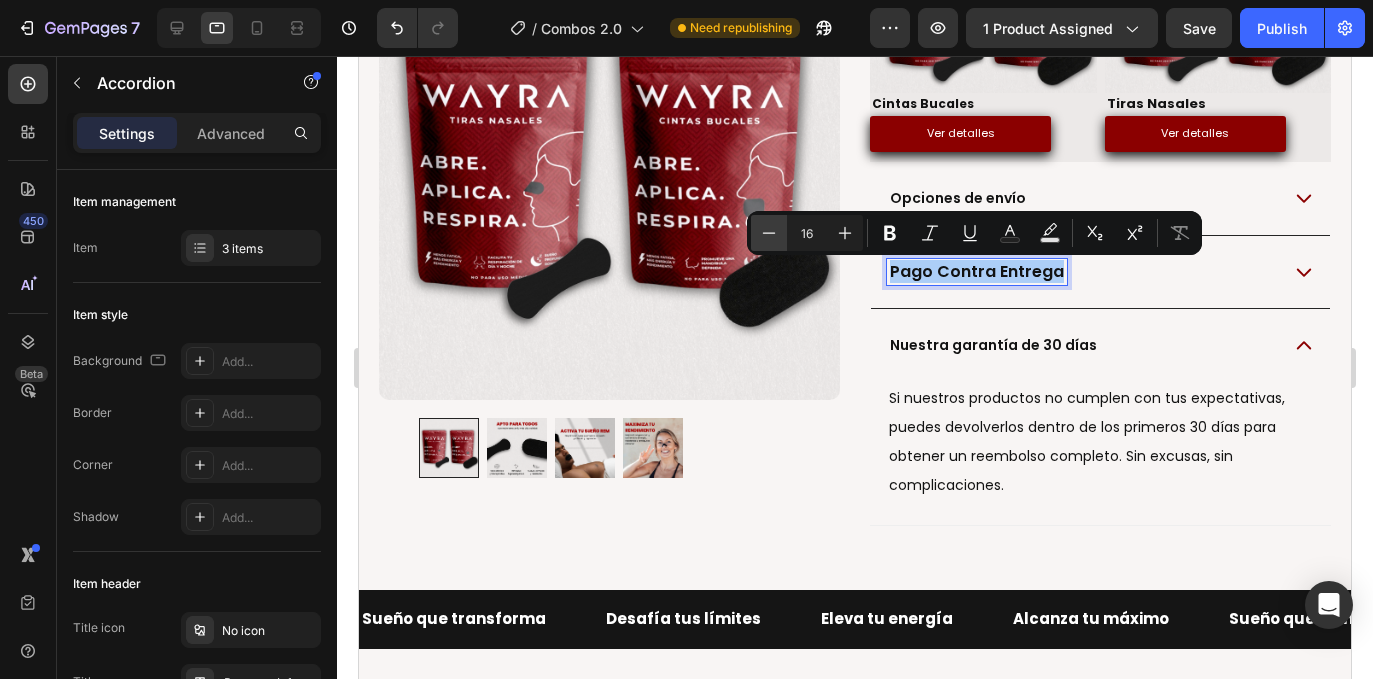 click 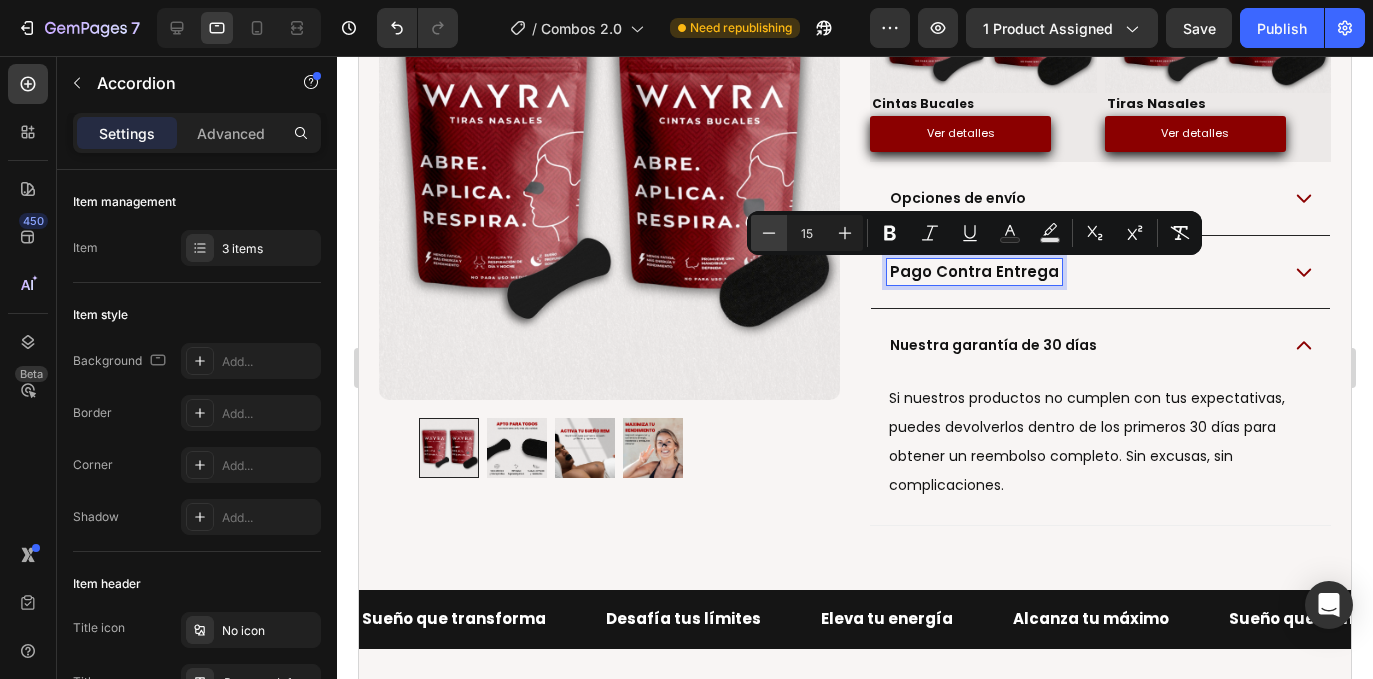 click 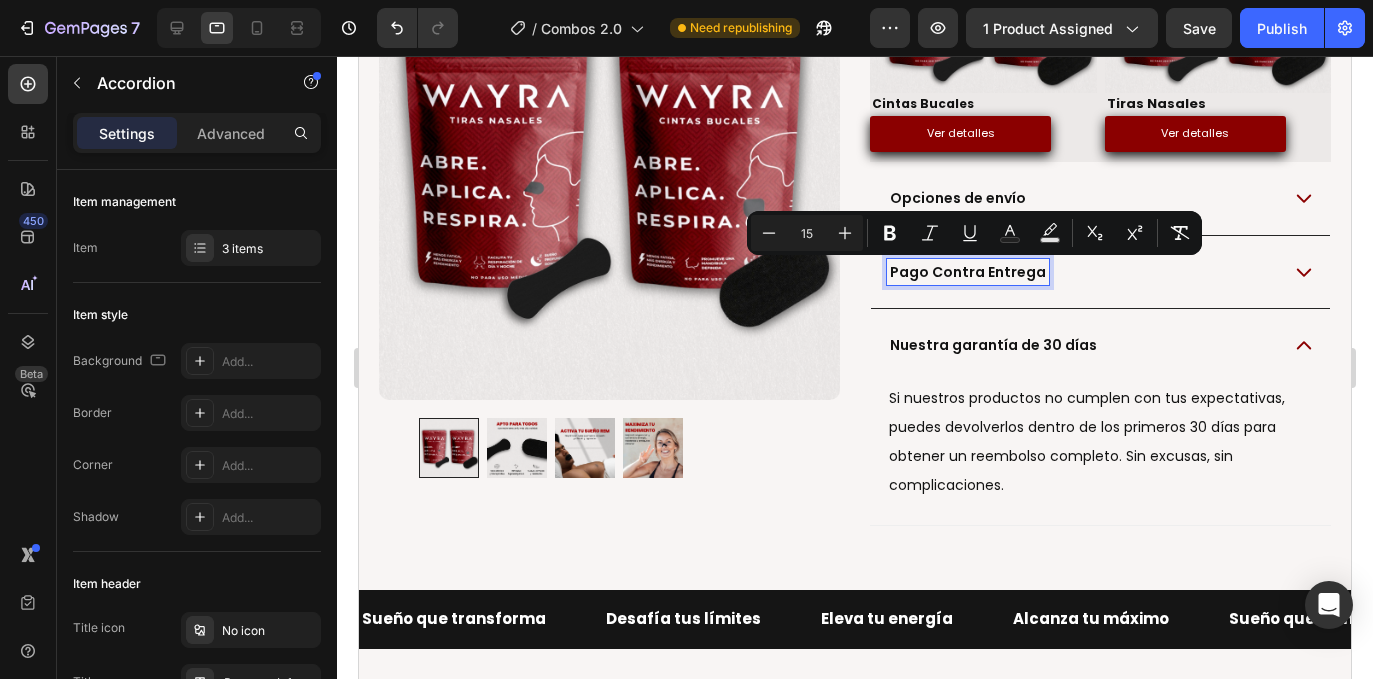 type on "14" 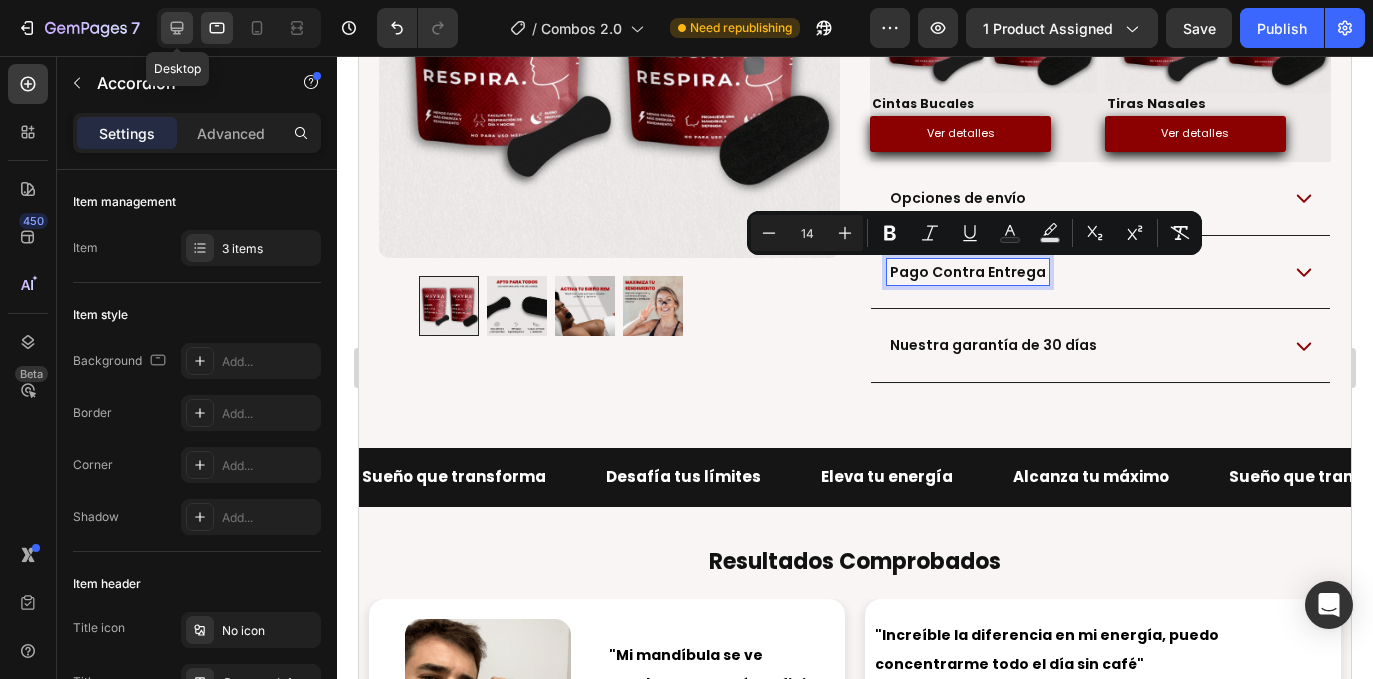 click 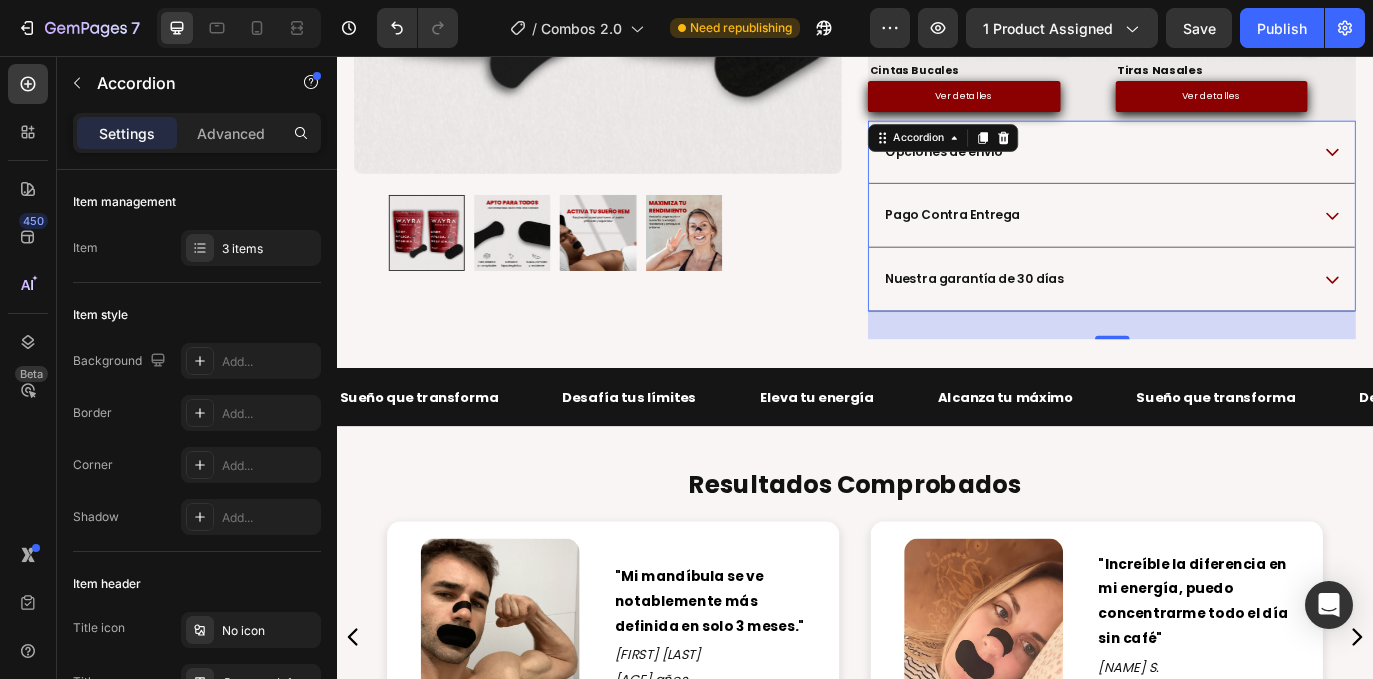 scroll, scrollTop: 1088, scrollLeft: 0, axis: vertical 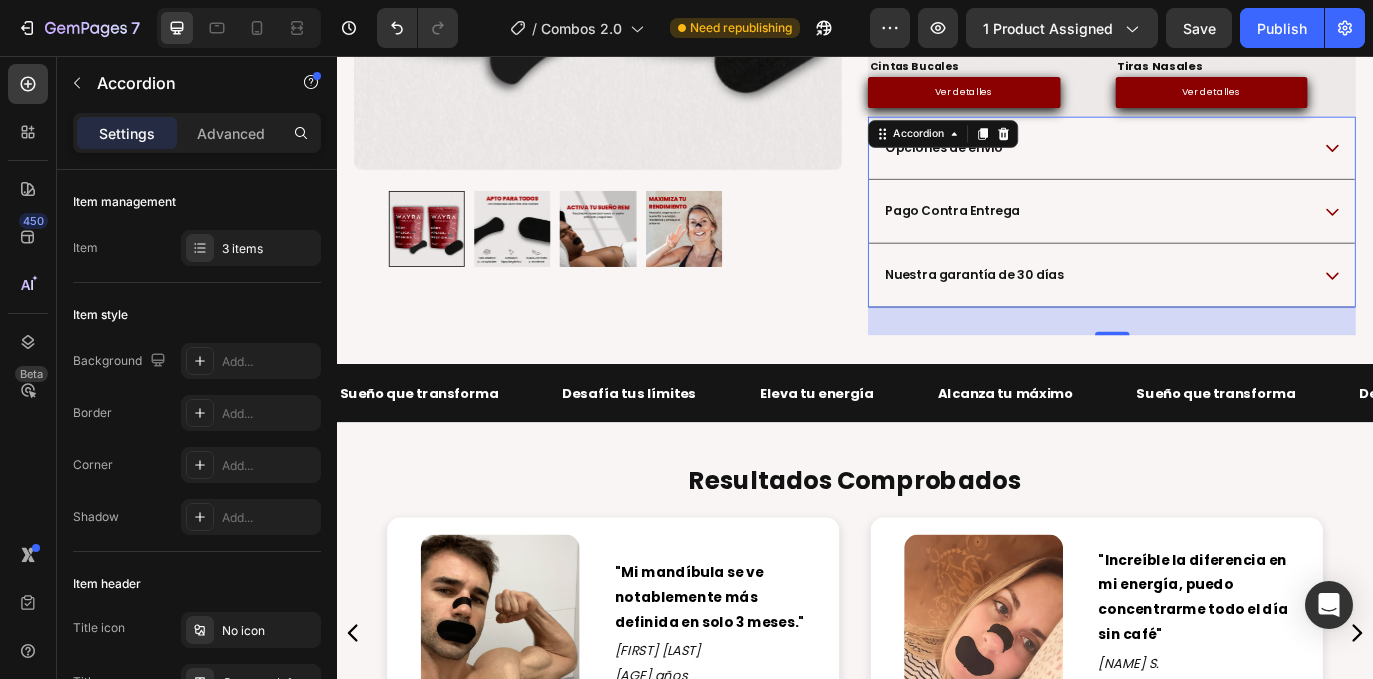 click on "Nuestra garantía de 30 días" at bounding box center (1234, 310) 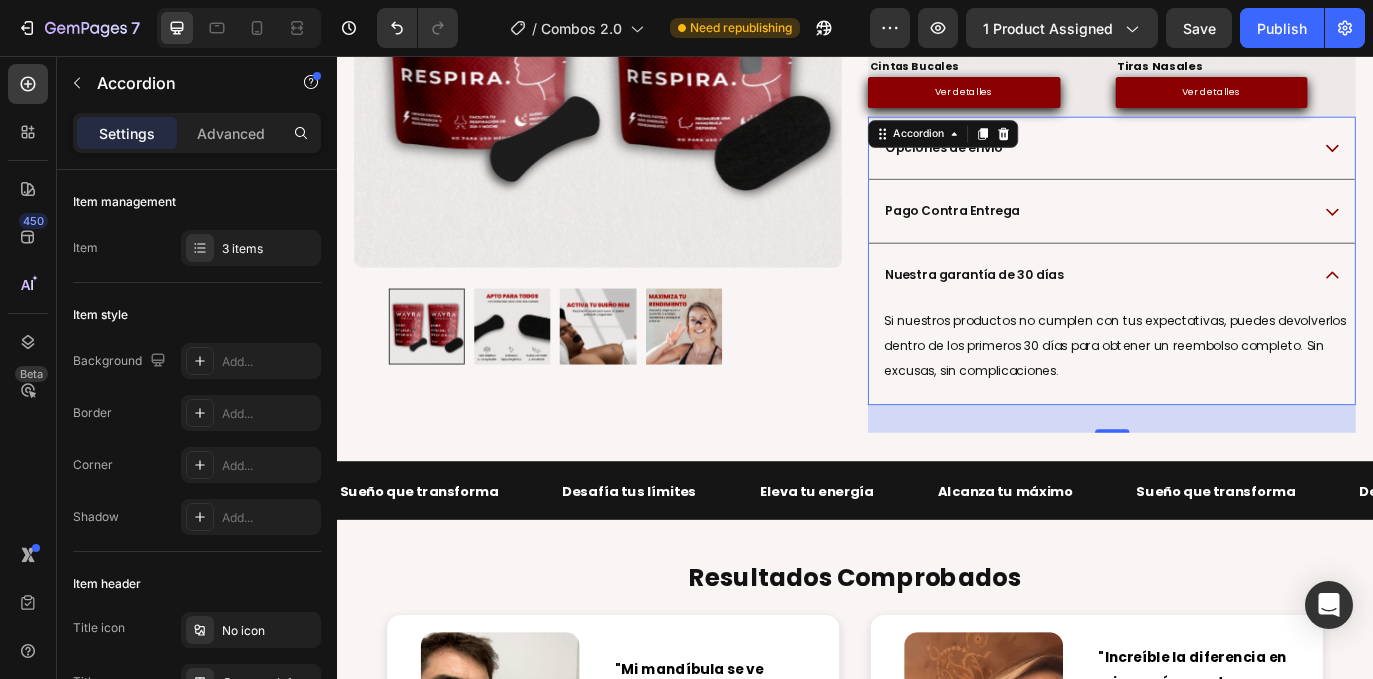 click on "Pago Contra Entrega" at bounding box center [1234, 236] 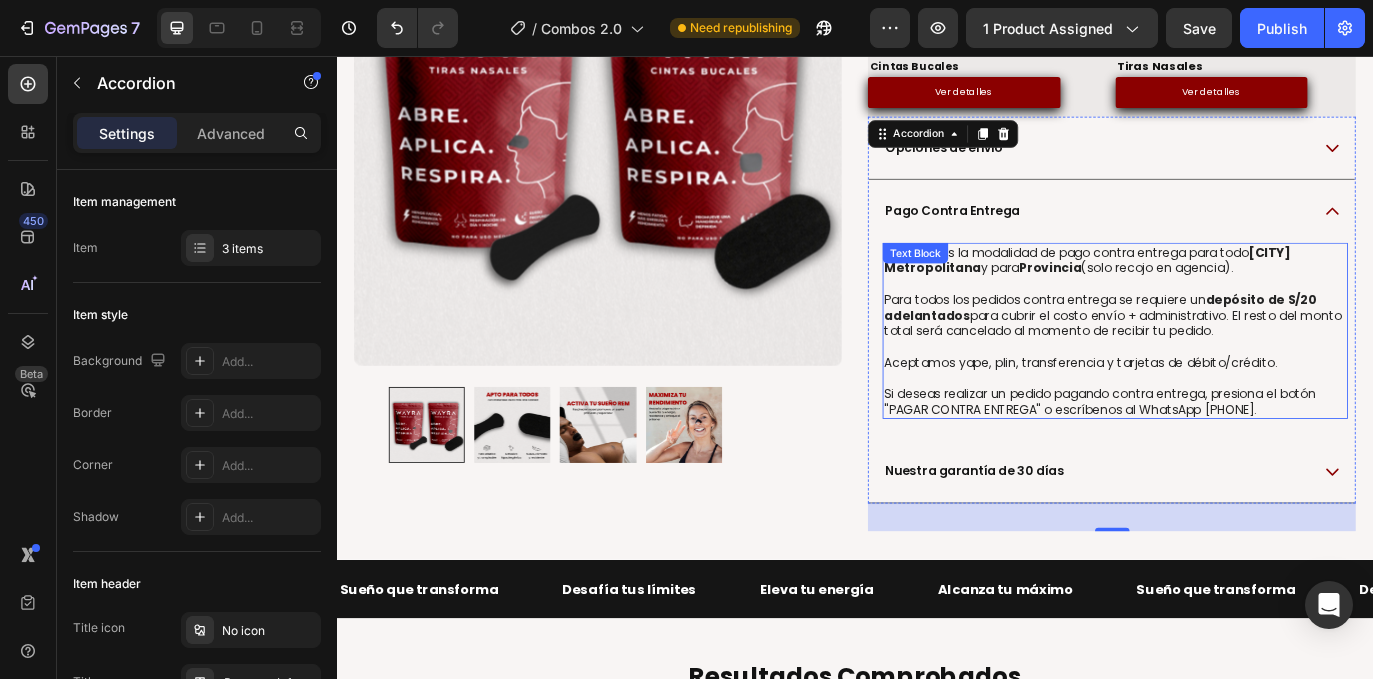click at bounding box center [1238, 320] 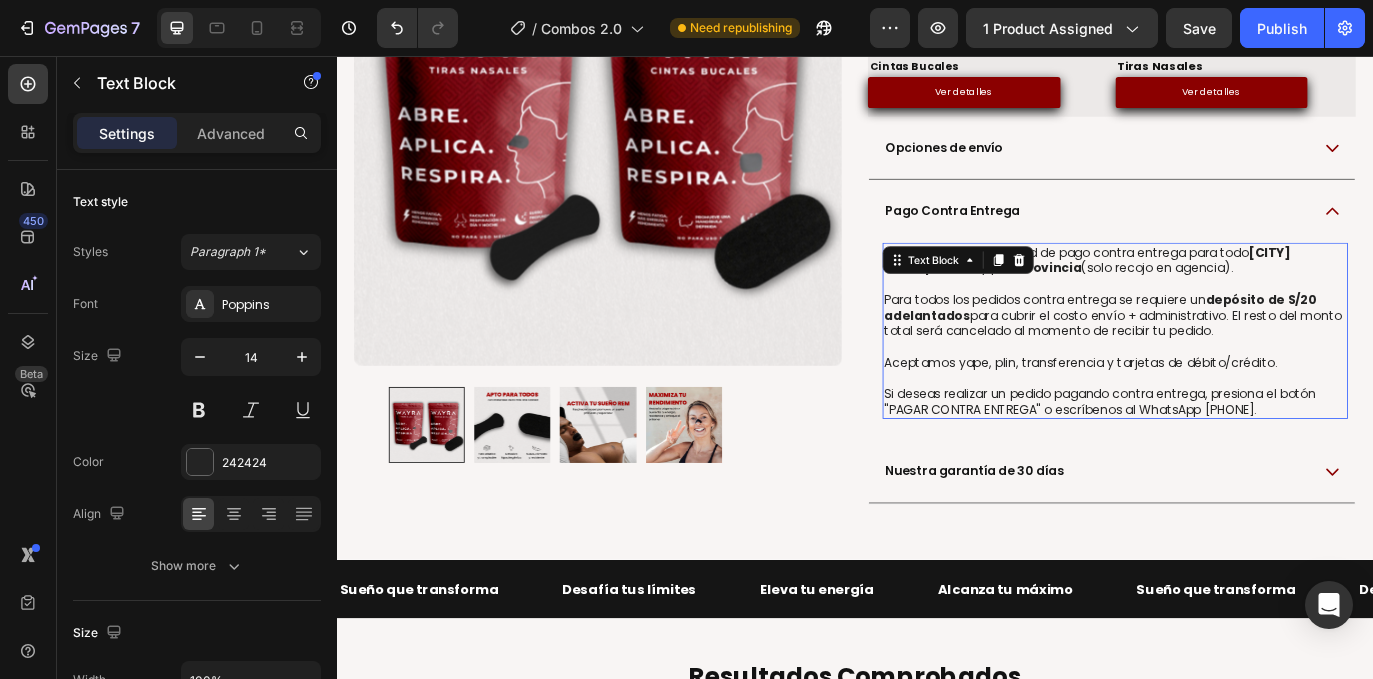 click at bounding box center [1238, 320] 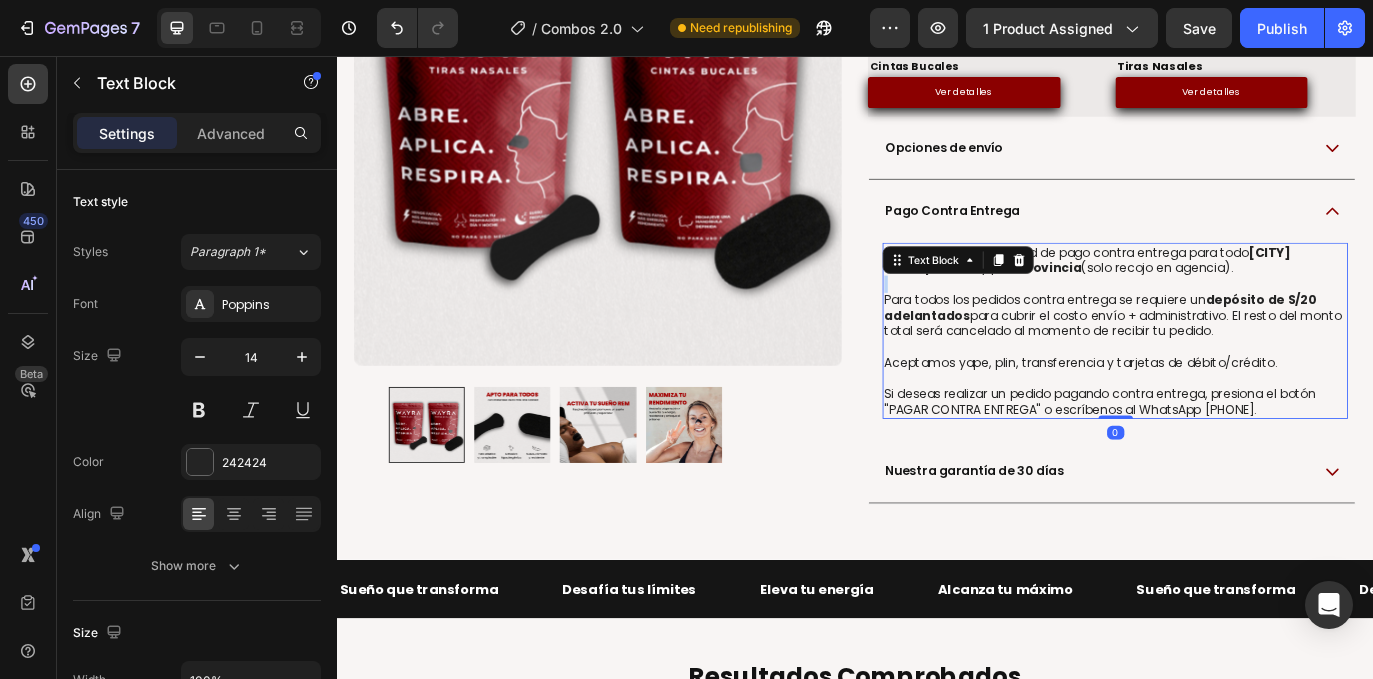 click at bounding box center [1238, 320] 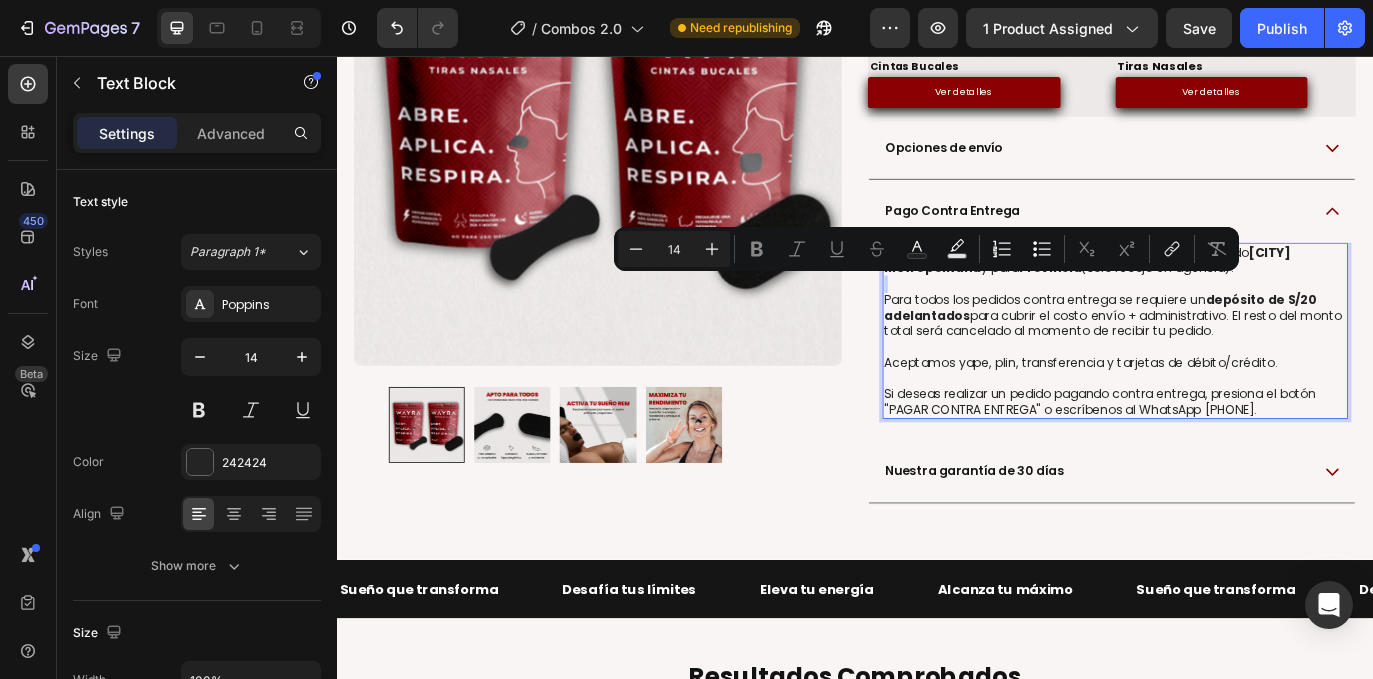 click on "Para todos los pedidos contra entrega se requiere un  depósito de S/20 adelantados  para cubrir el costo envío + administrativo. El resto del monto total será cancelado al momento de recibir tu pedido." at bounding box center [1238, 356] 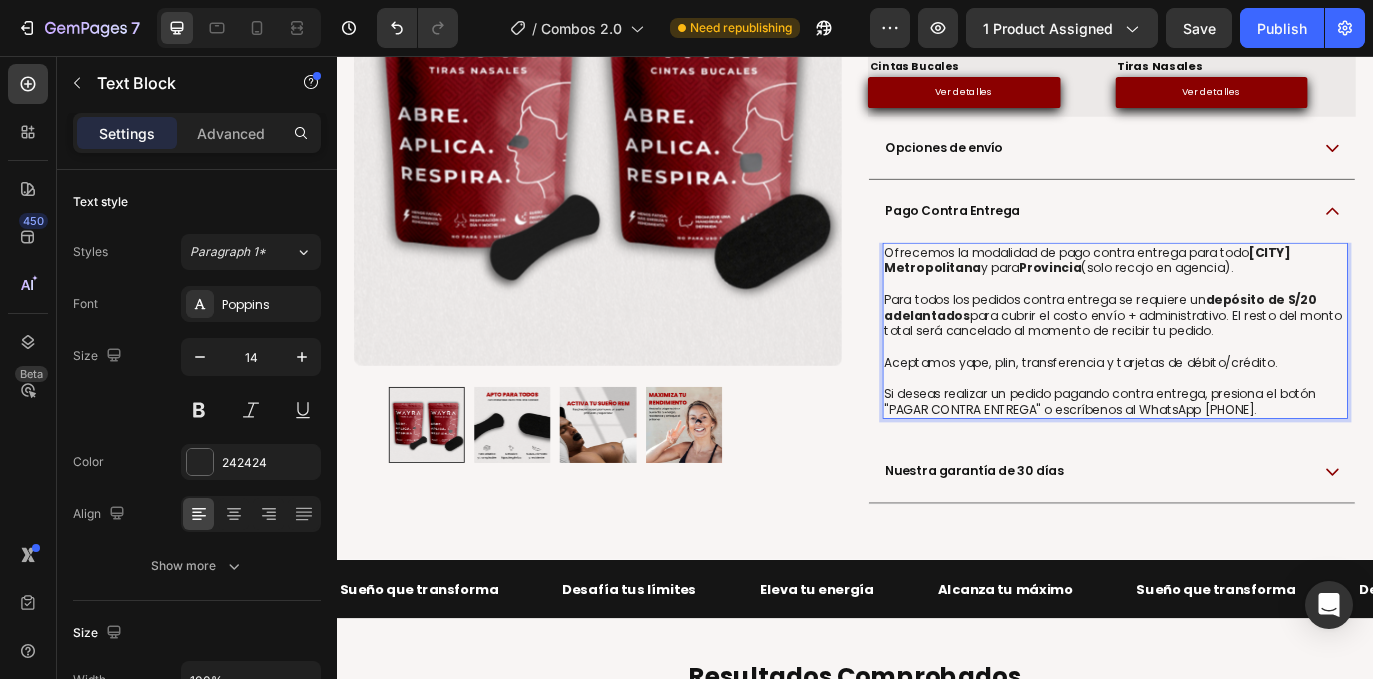 click on "Para todos los pedidos contra entrega se requiere un  depósito de S/20 adelantados  para cubrir el costo envío + administrativo. El resto del monto total será cancelado al momento de recibir tu pedido." at bounding box center (1238, 356) 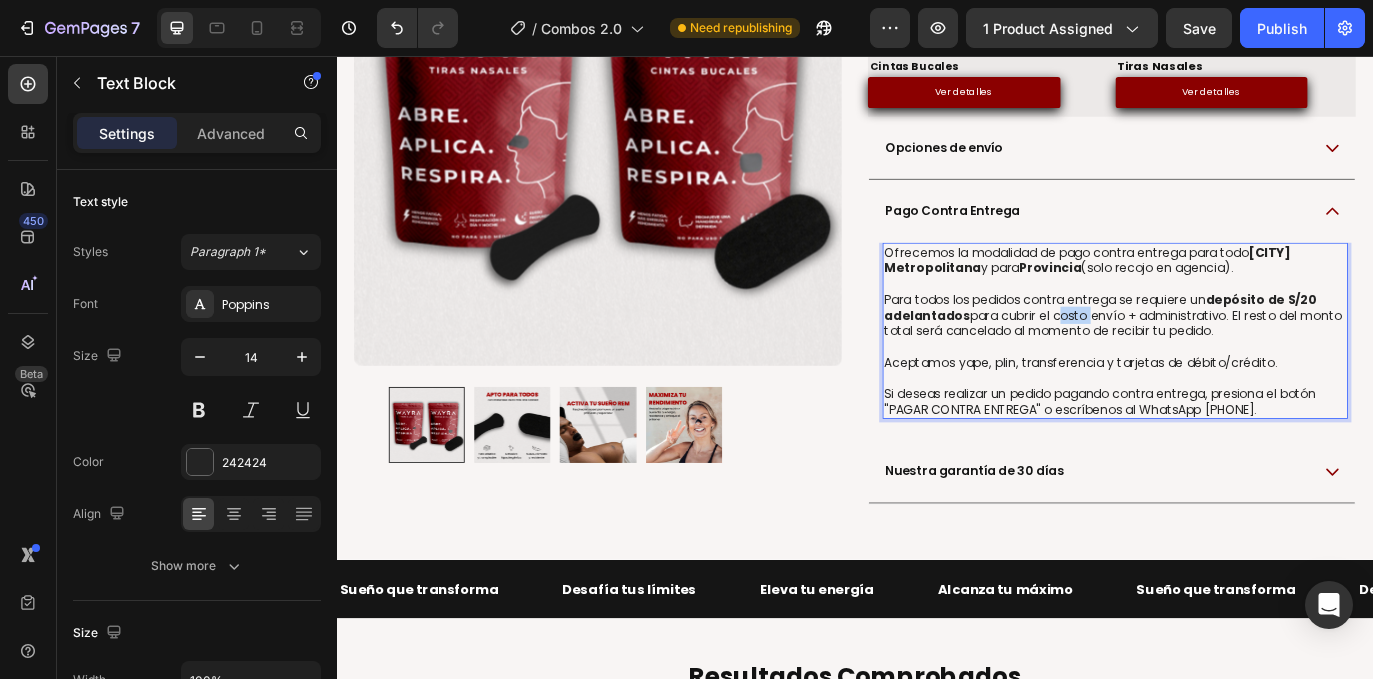 click on "Para todos los pedidos contra entrega se requiere un  depósito de S/20 adelantados  para cubrir el costo envío + administrativo. El resto del monto total será cancelado al momento de recibir tu pedido." at bounding box center [1238, 356] 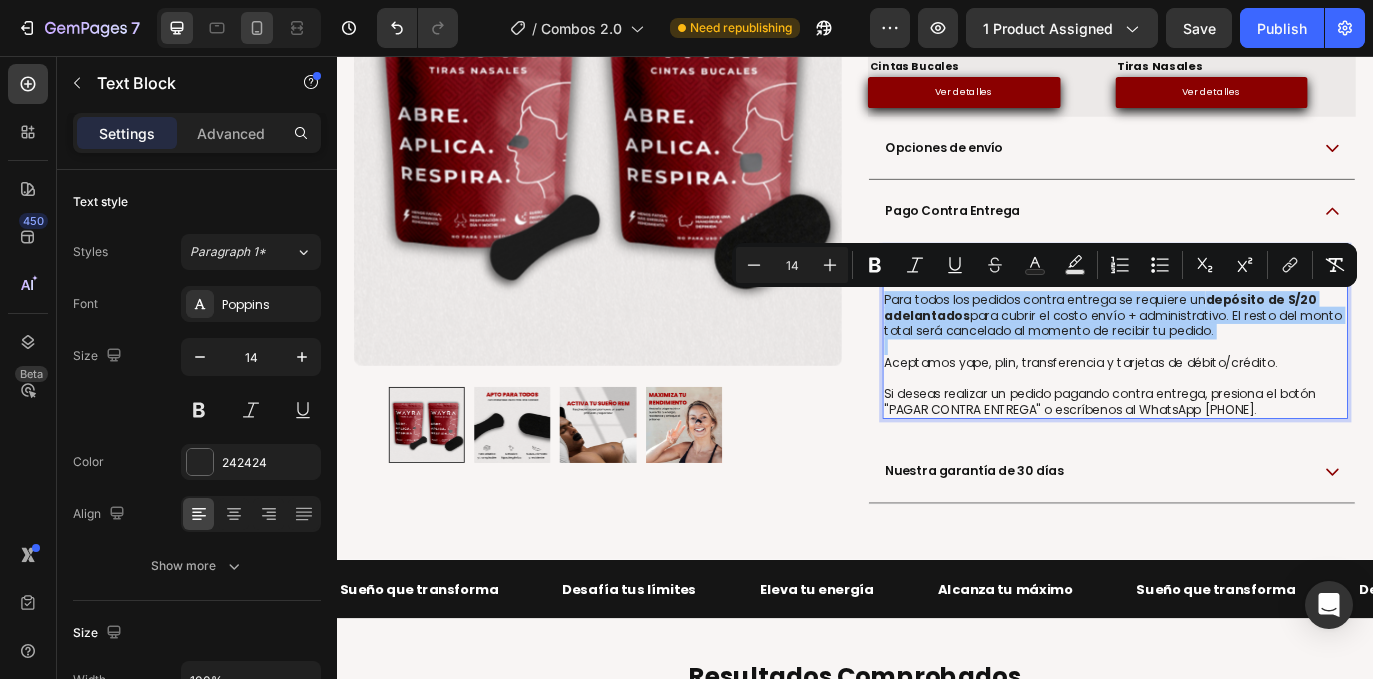 click 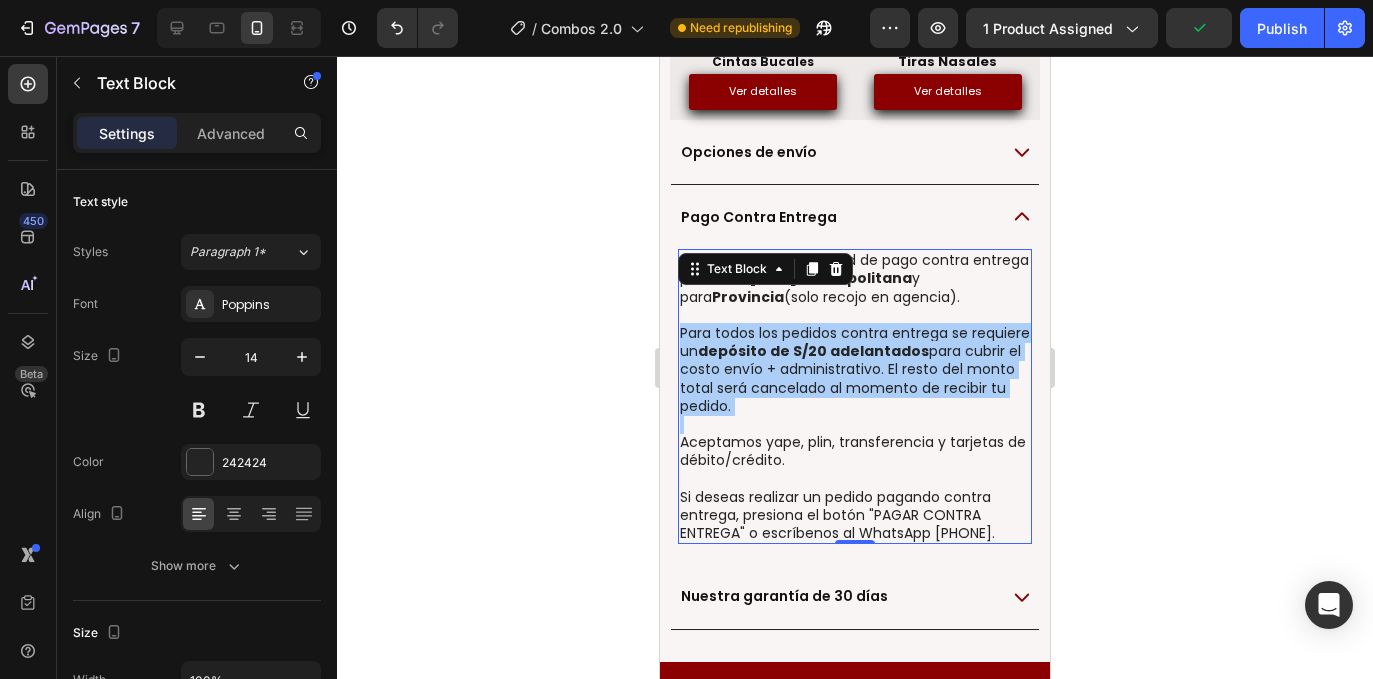 scroll, scrollTop: 1324, scrollLeft: 0, axis: vertical 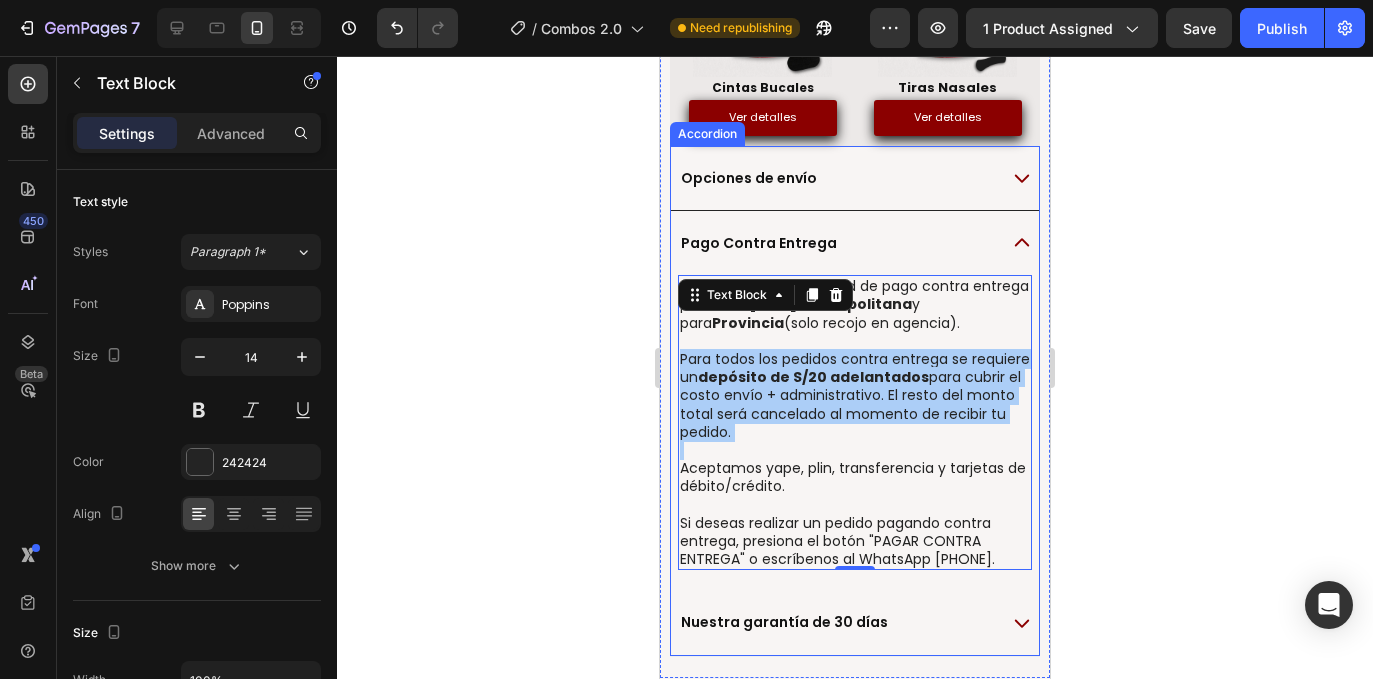 click on "Opciones de envío" at bounding box center (749, 178) 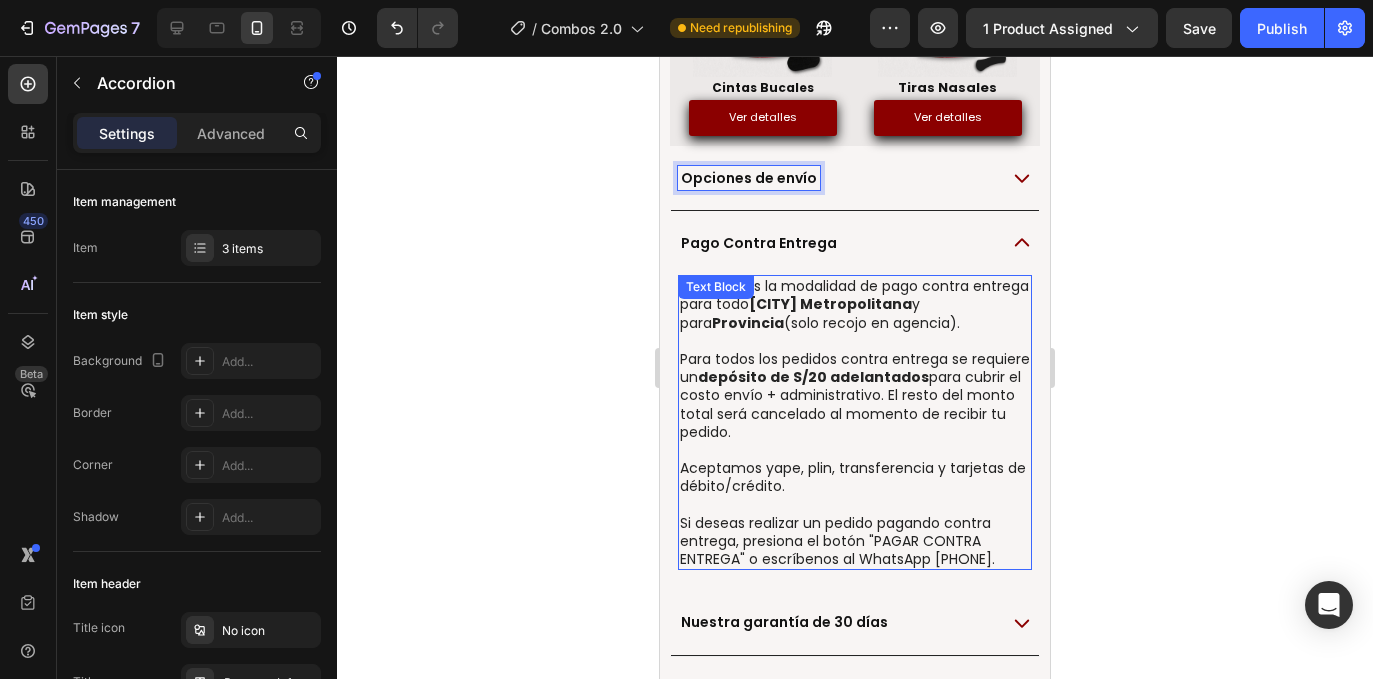 click on "depósito de S/20 adelantados" at bounding box center (813, 377) 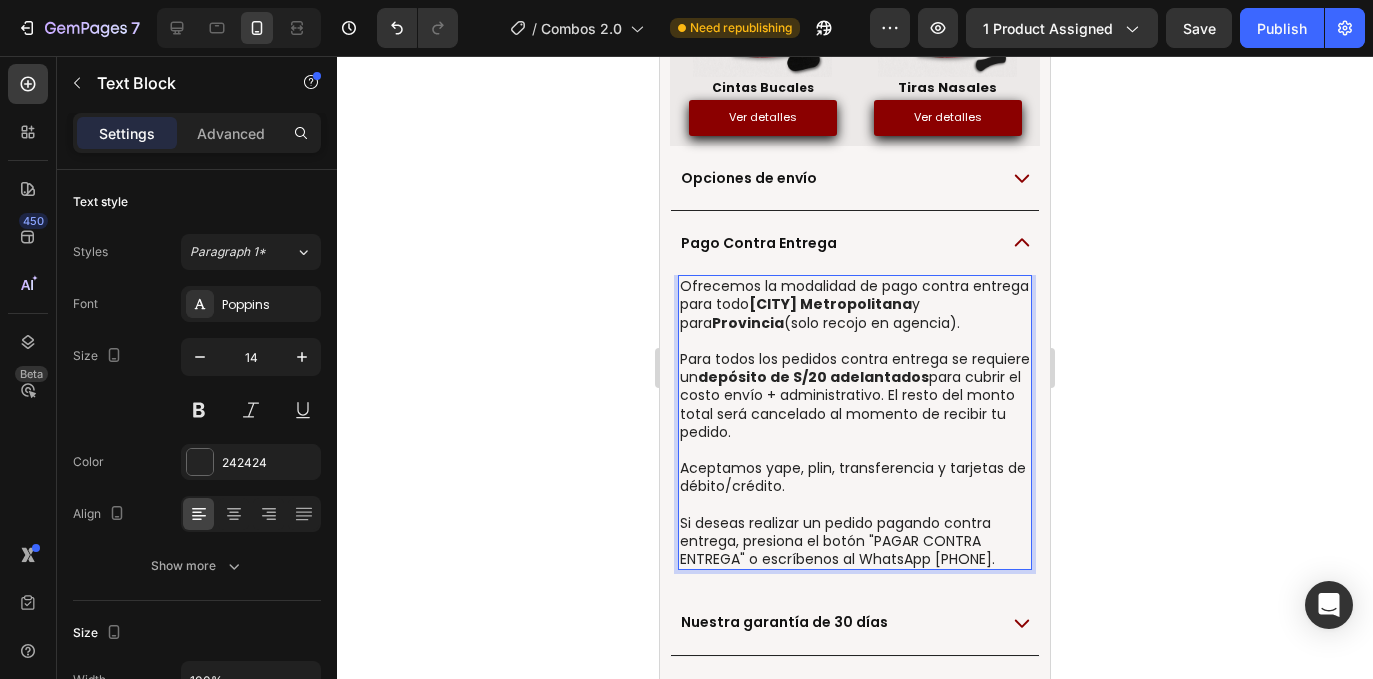 click 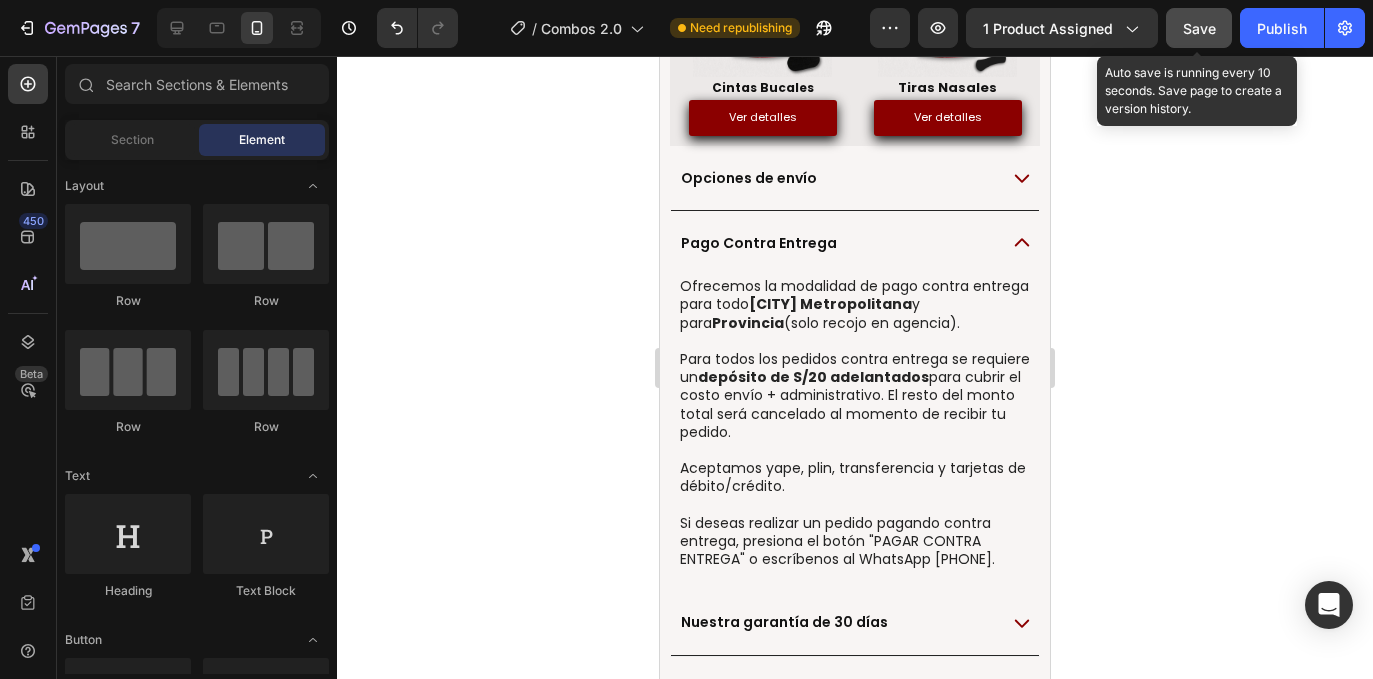 click on "Save" 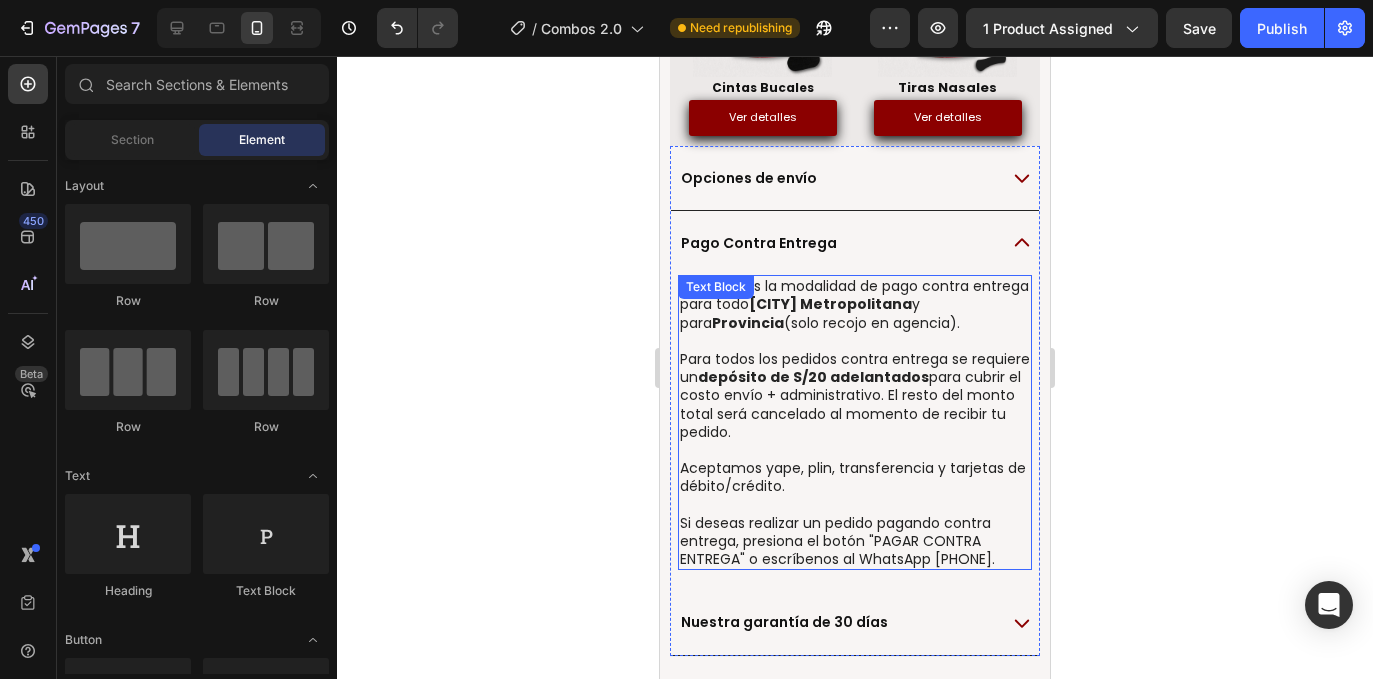 scroll, scrollTop: 1301, scrollLeft: 0, axis: vertical 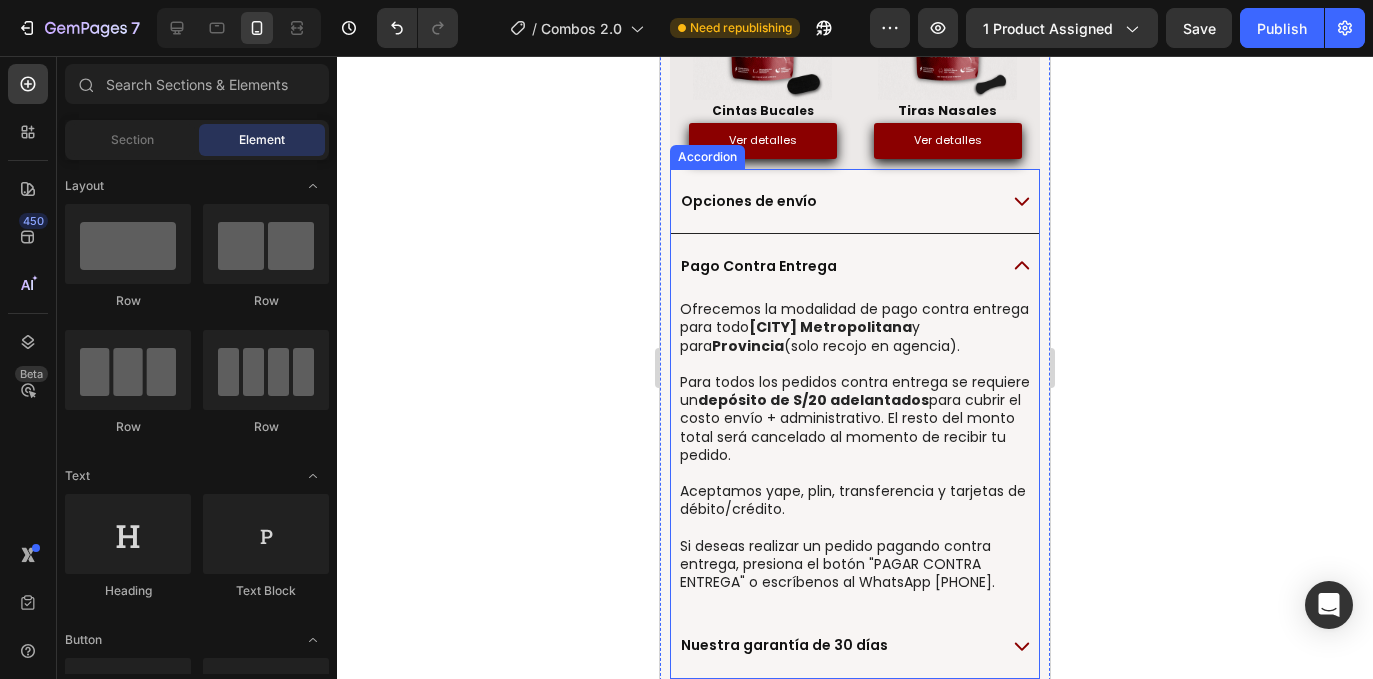 click 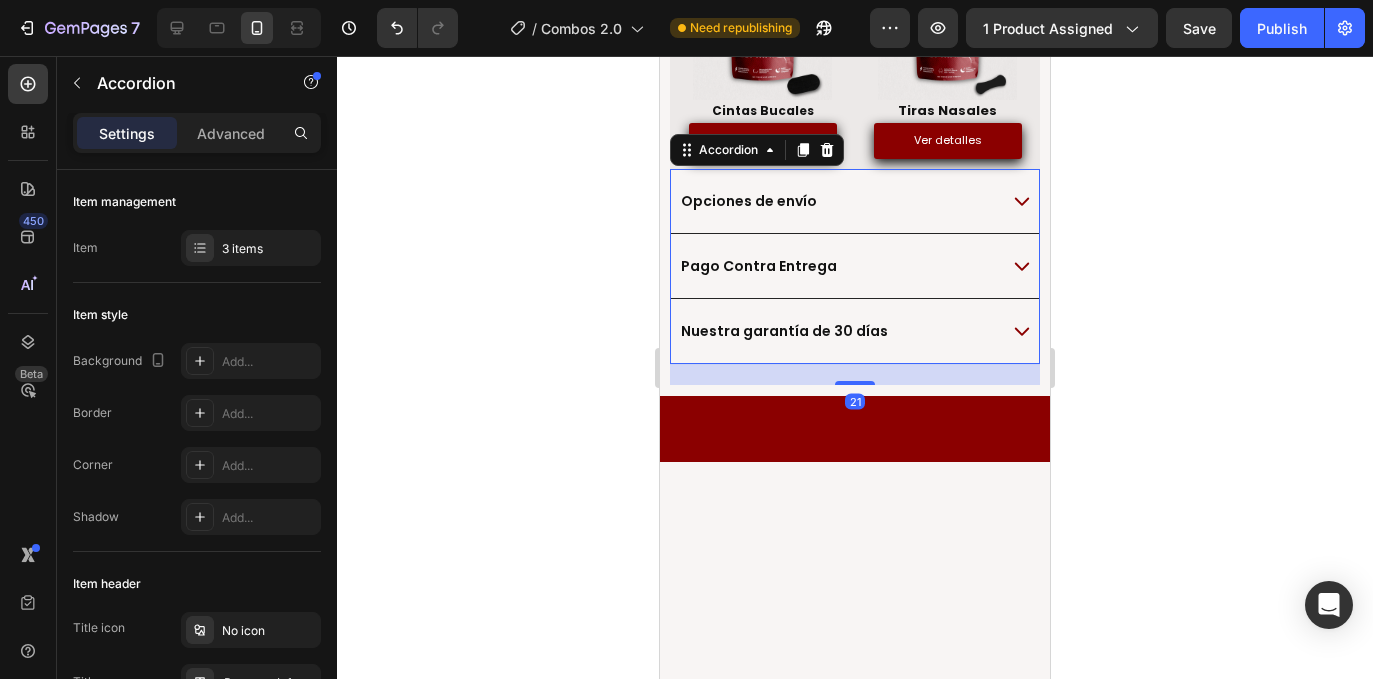 click 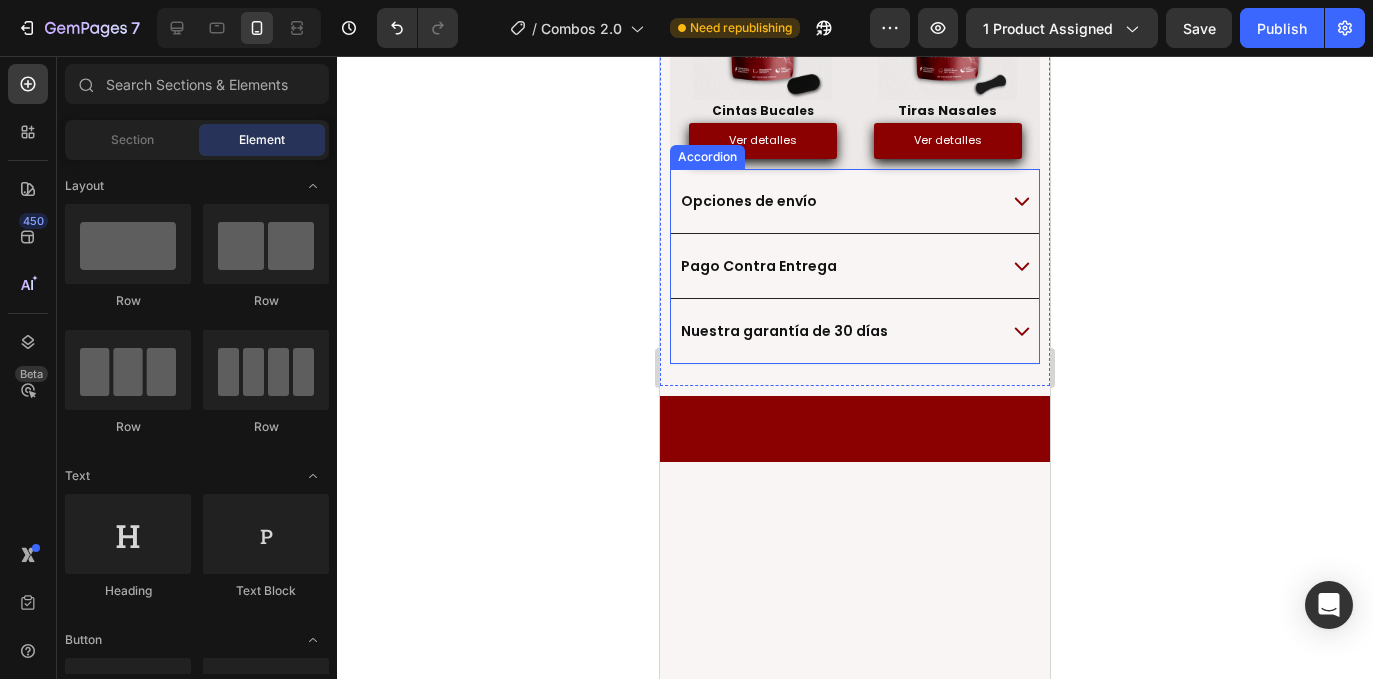 click on "Opciones de envío" at bounding box center (837, 201) 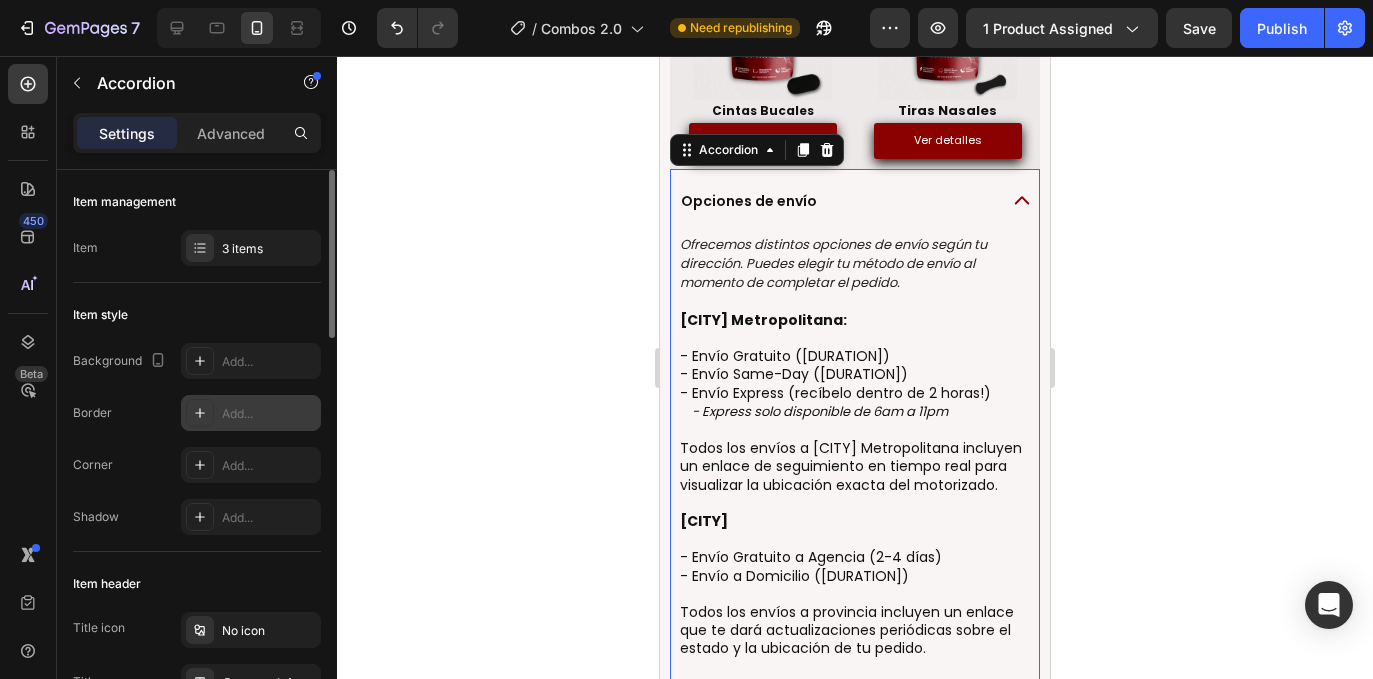 click 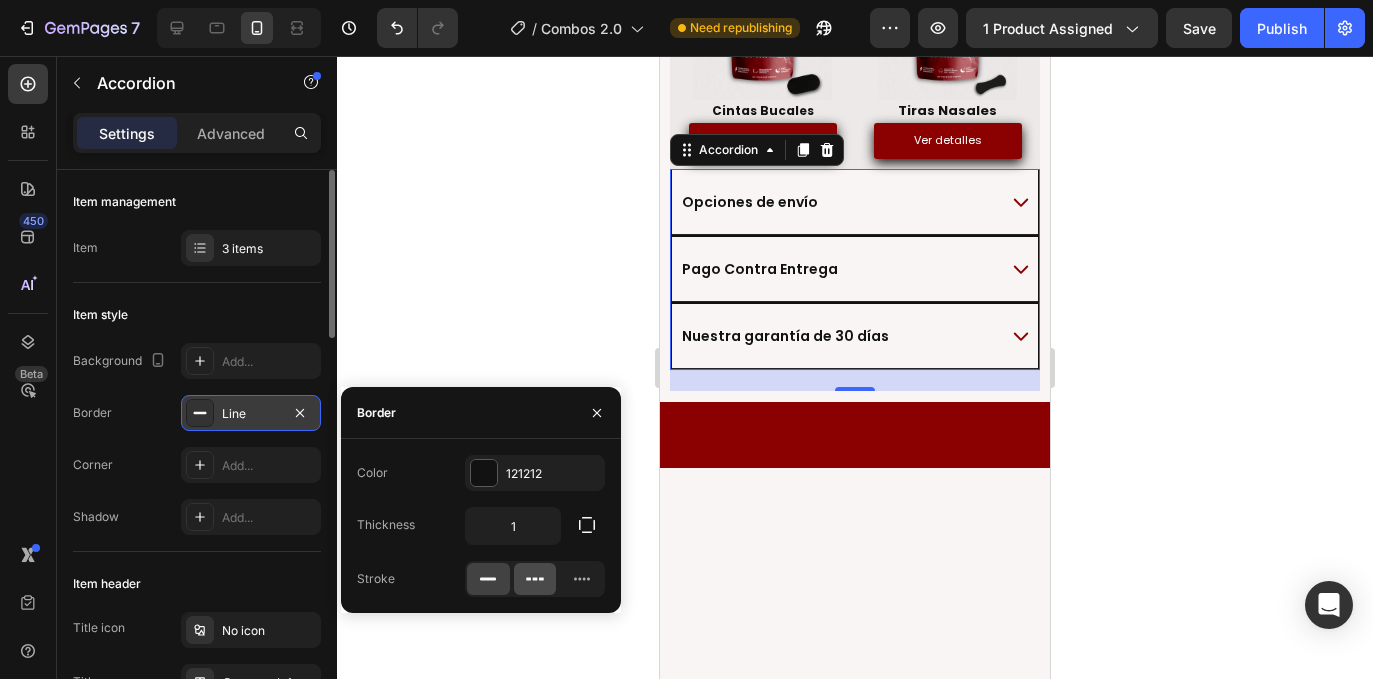 click 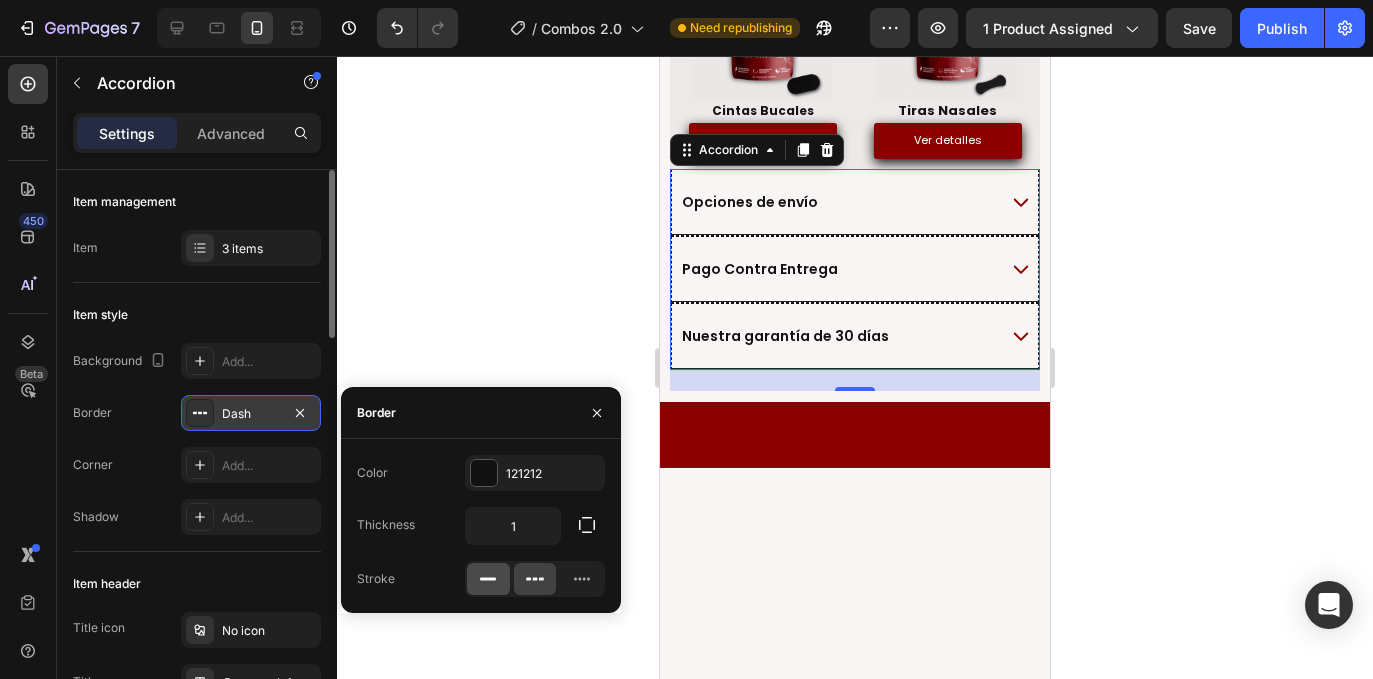 click 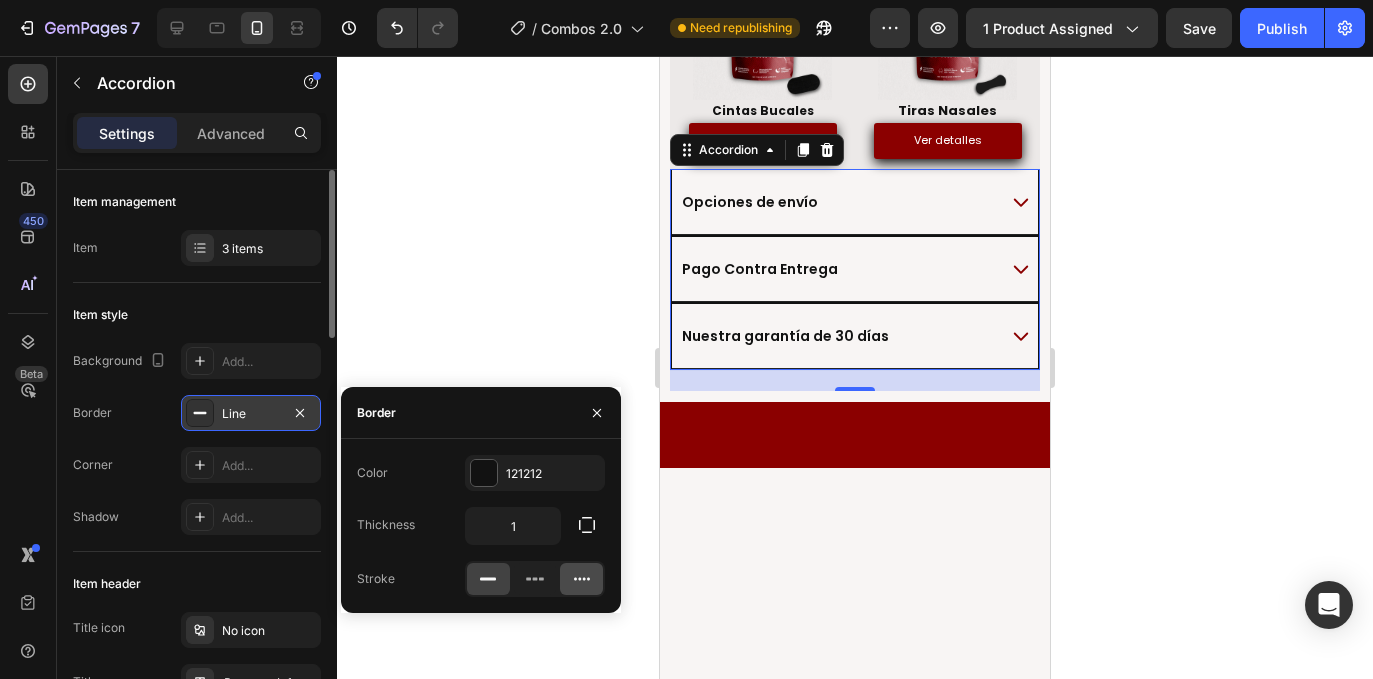click 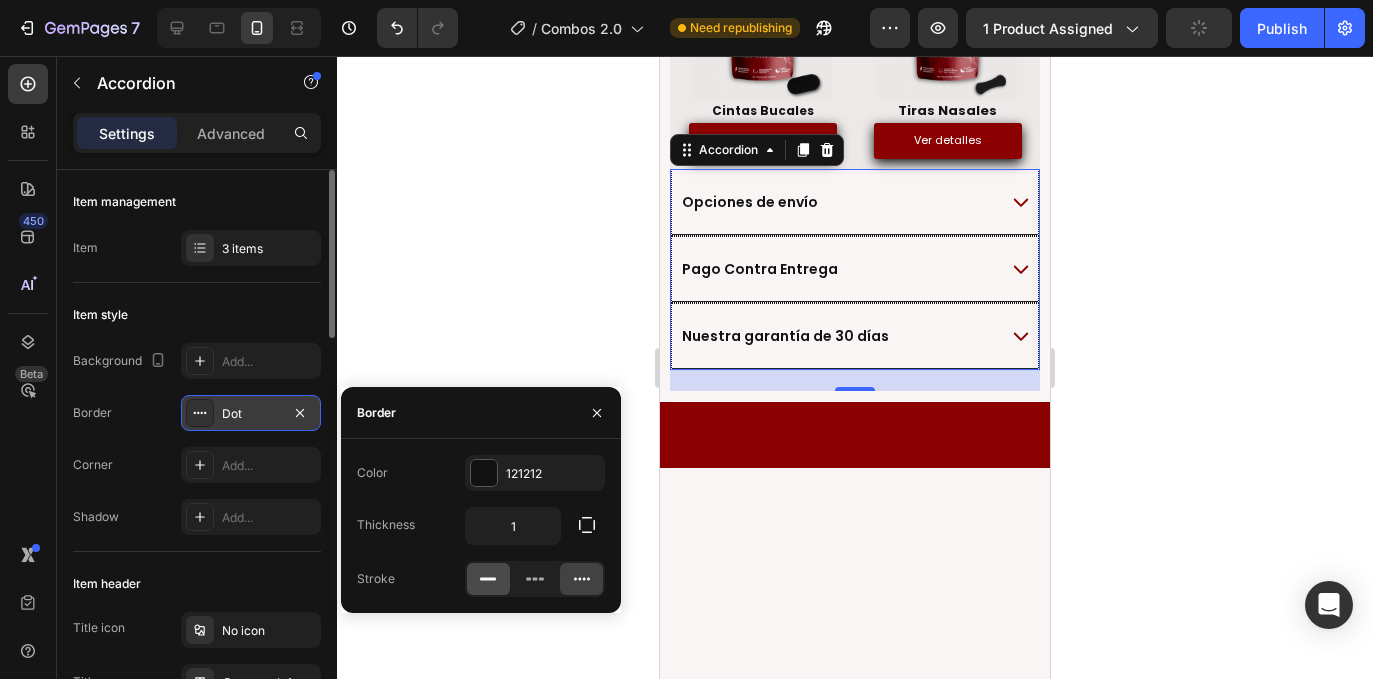 click 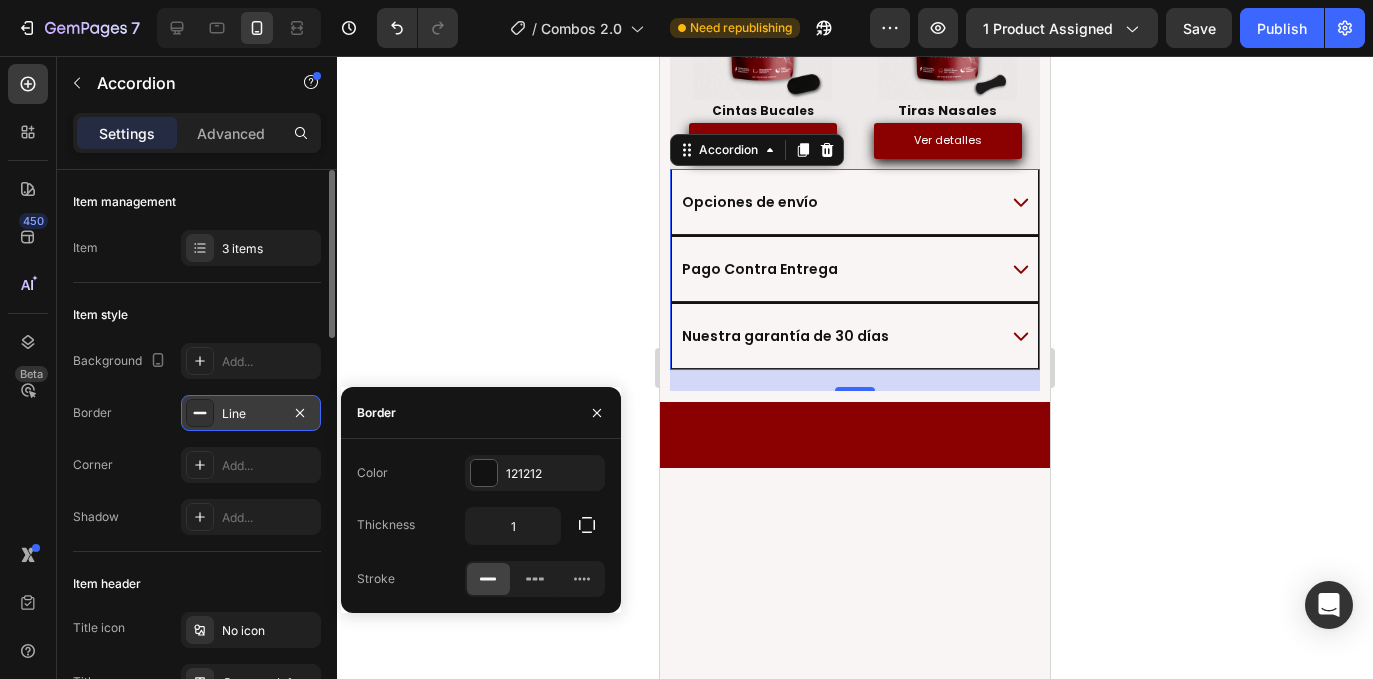 click 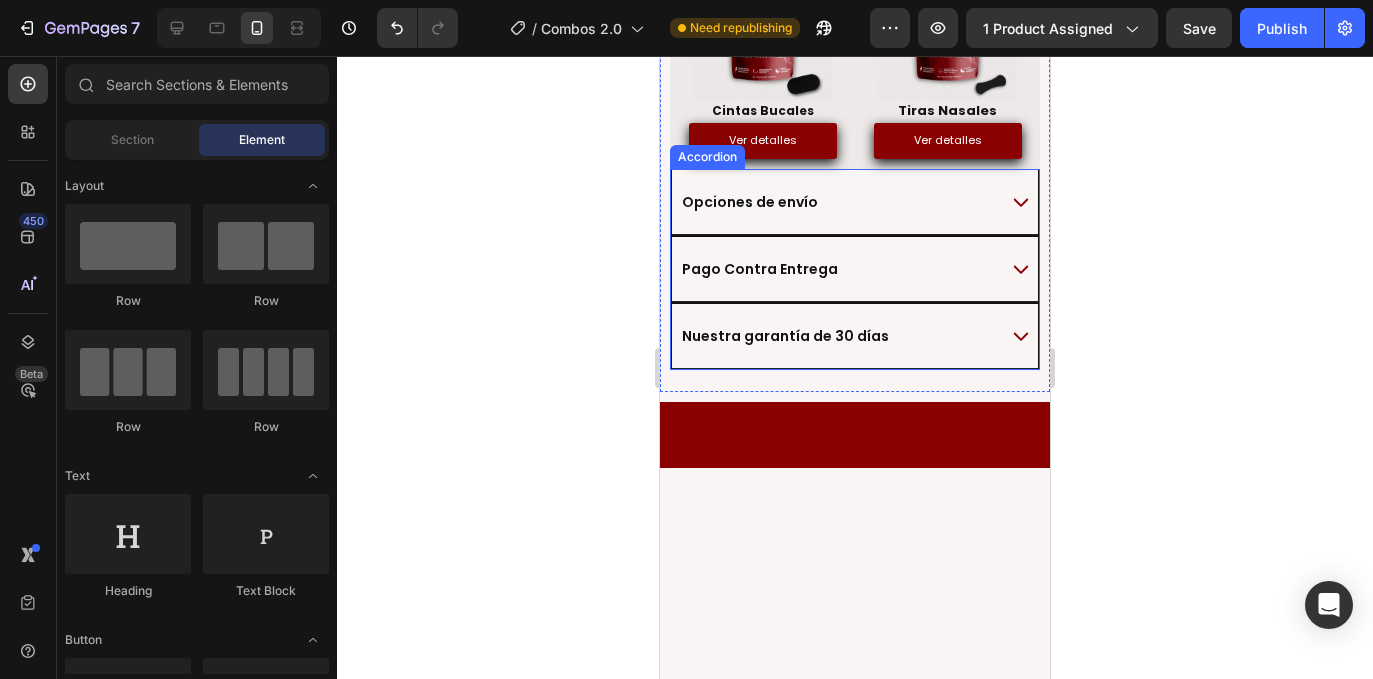 click on "Pago Contra Entrega" at bounding box center (760, 269) 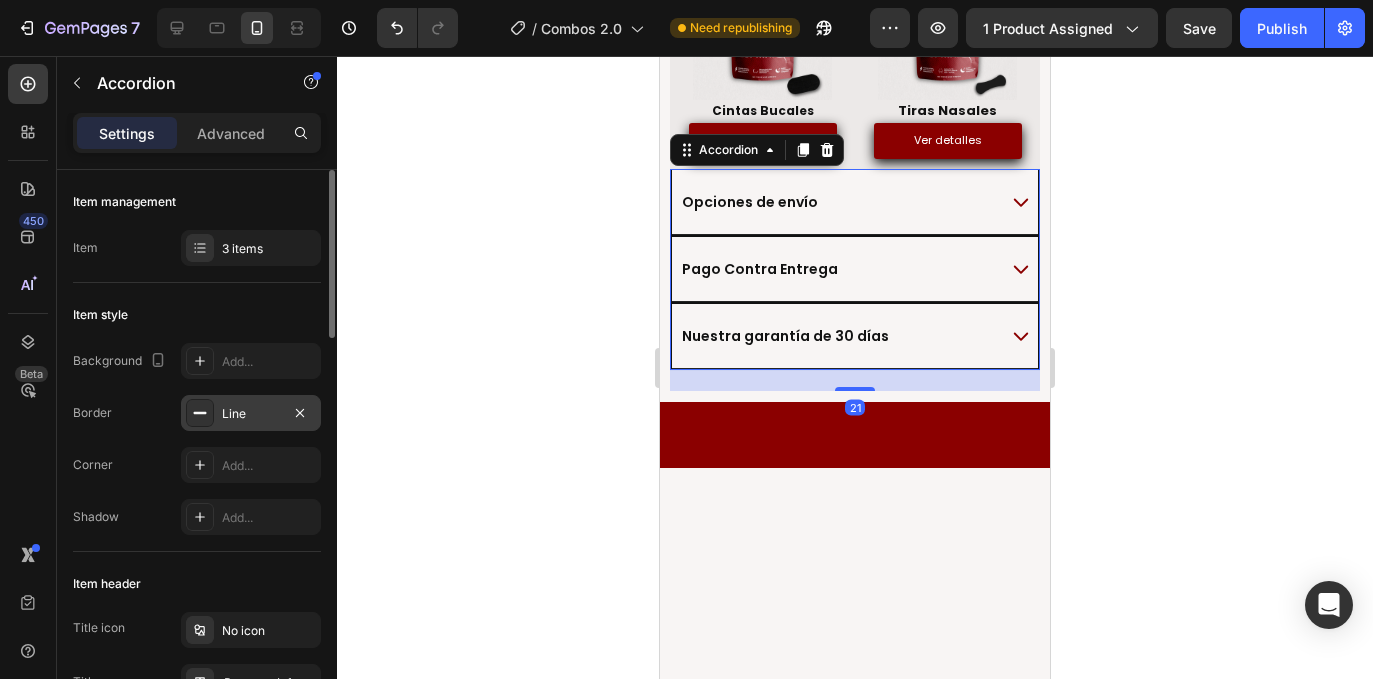 click on "Line" at bounding box center (251, 414) 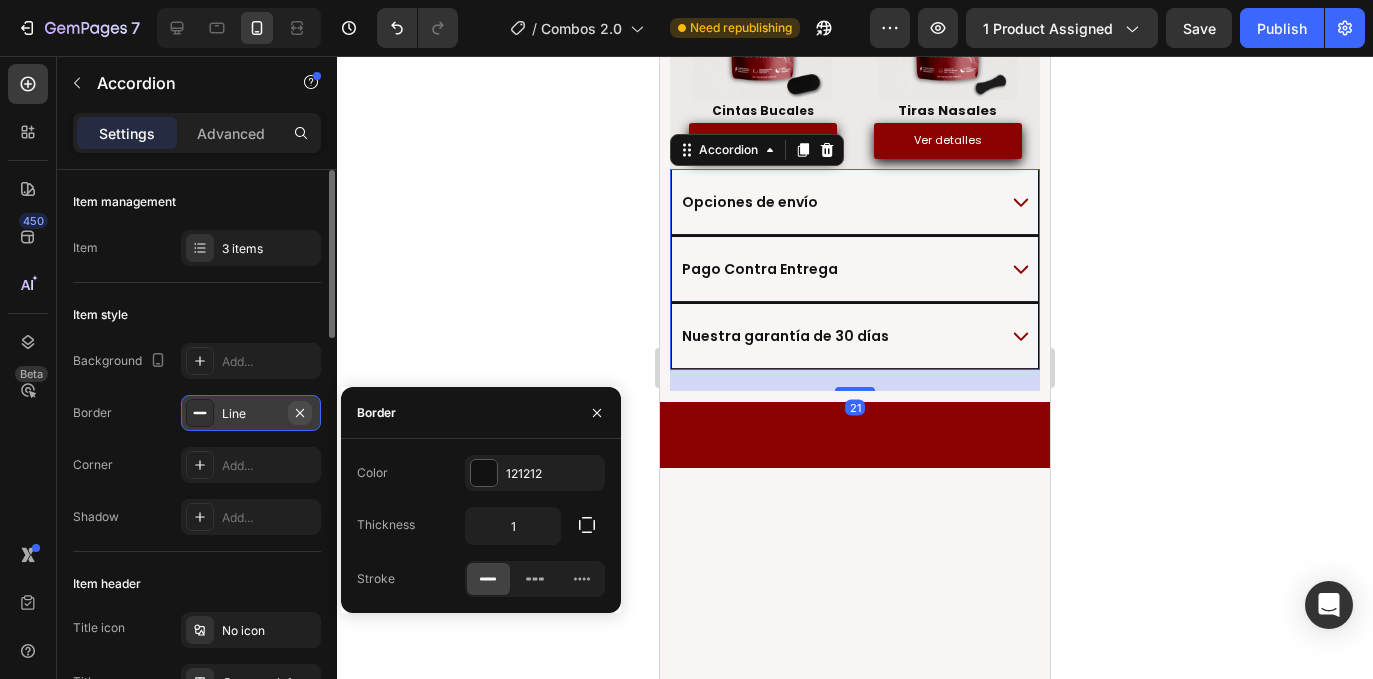 click 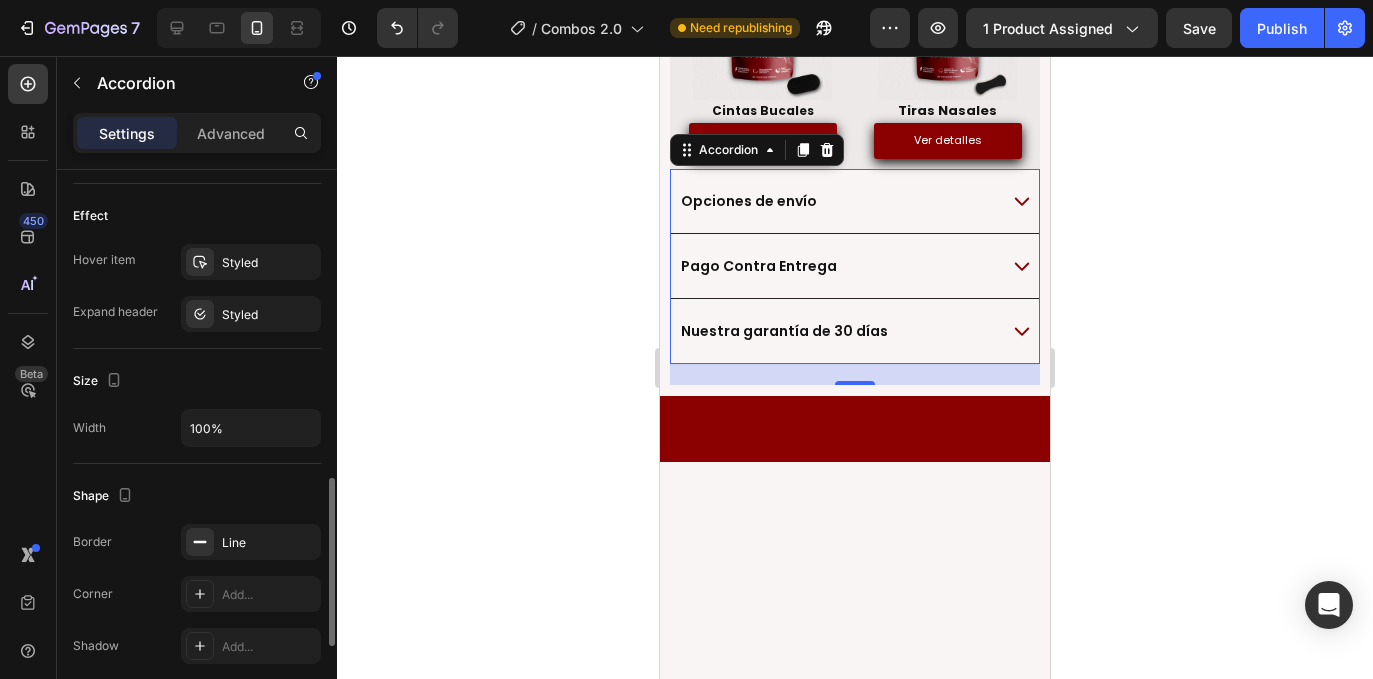 scroll, scrollTop: 1026, scrollLeft: 0, axis: vertical 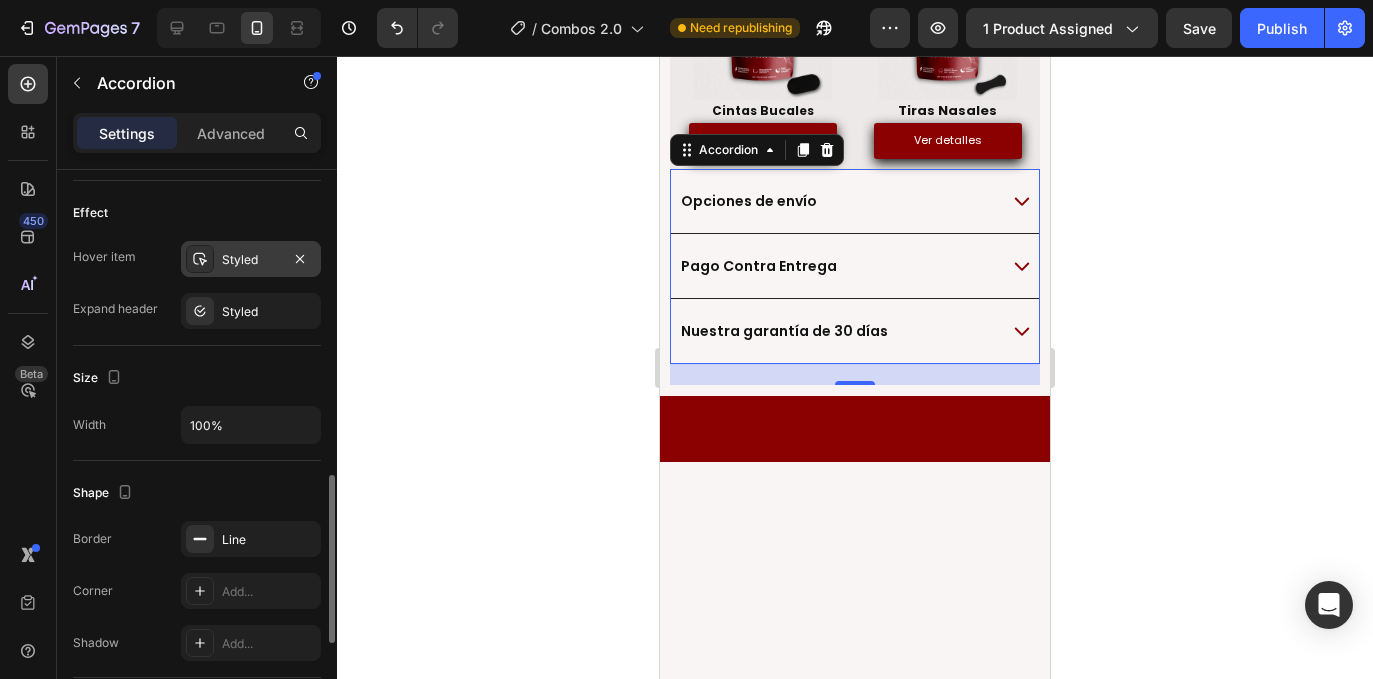 click on "Styled" at bounding box center (251, 259) 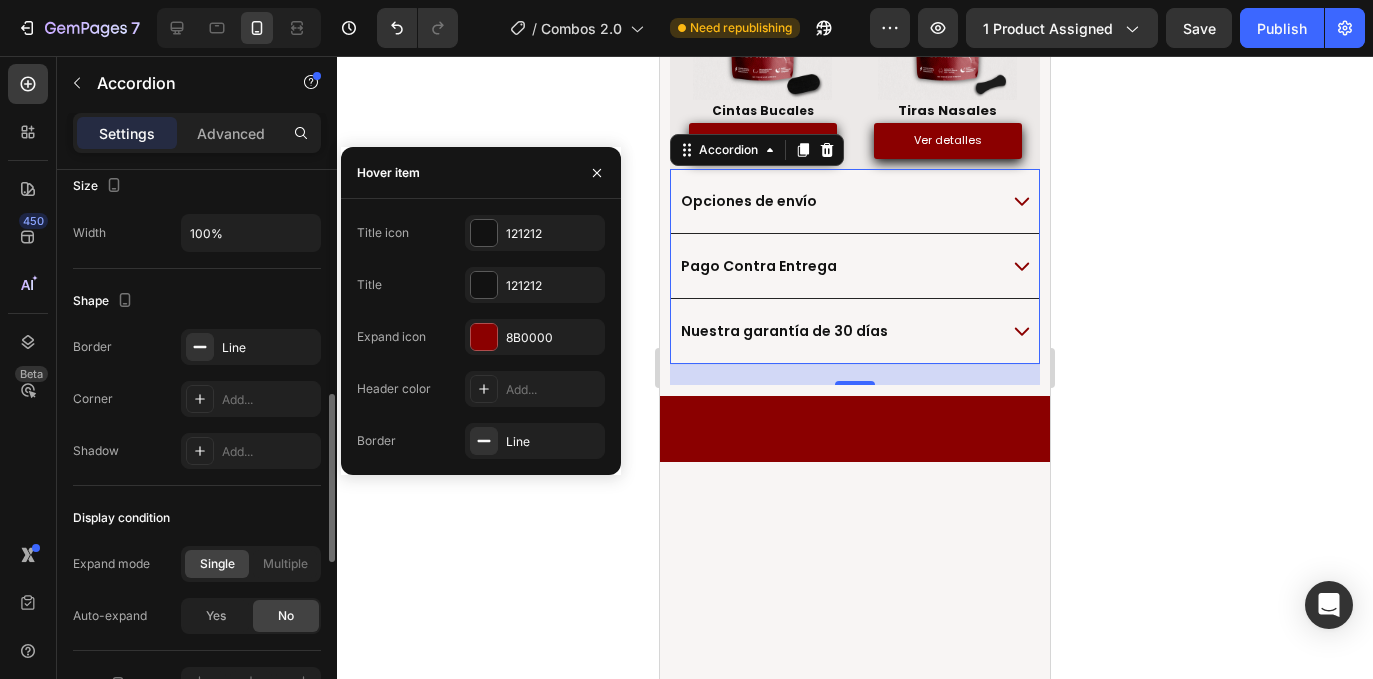scroll, scrollTop: 1245, scrollLeft: 0, axis: vertical 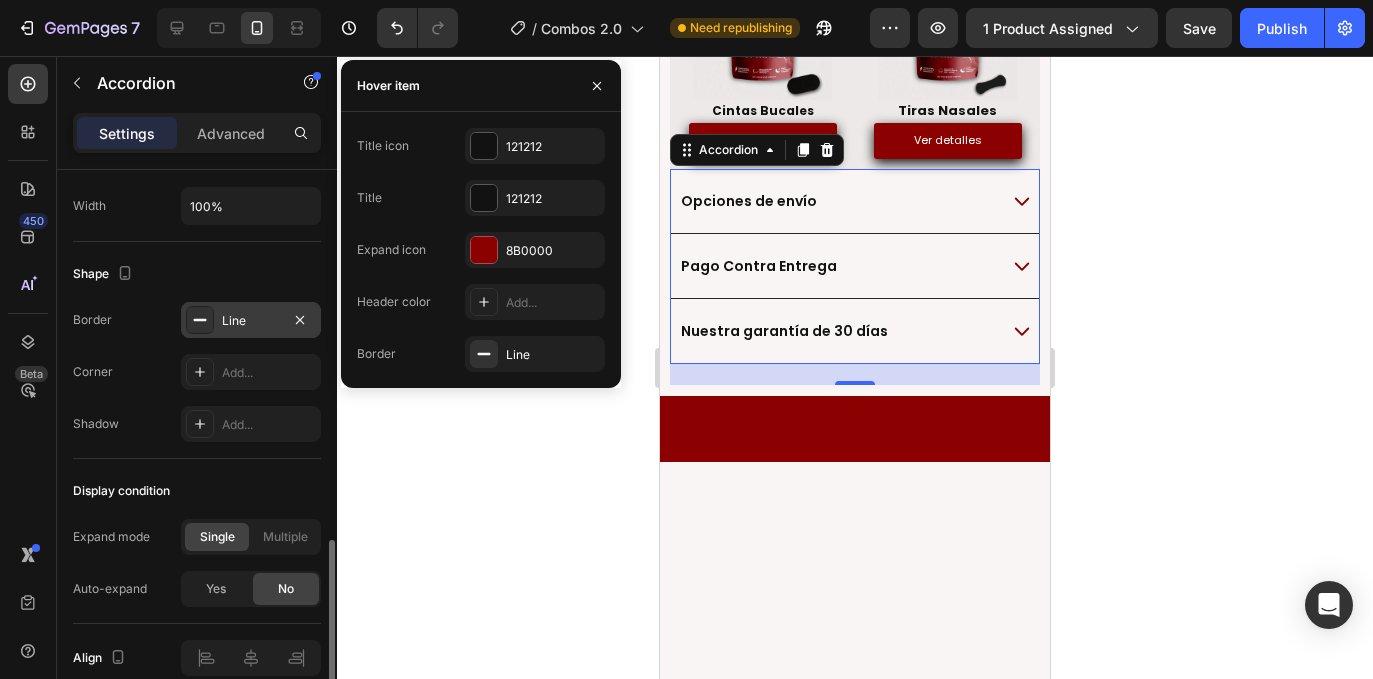 click on "Line" at bounding box center (251, 321) 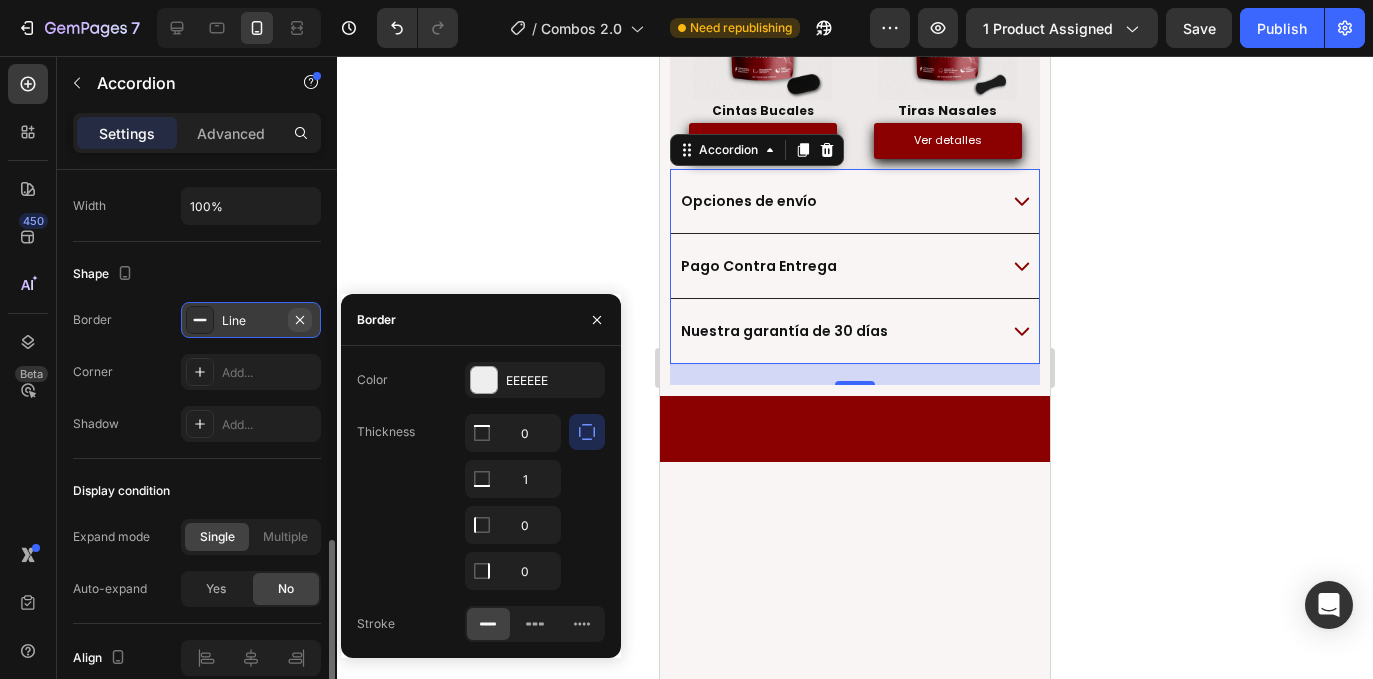 click 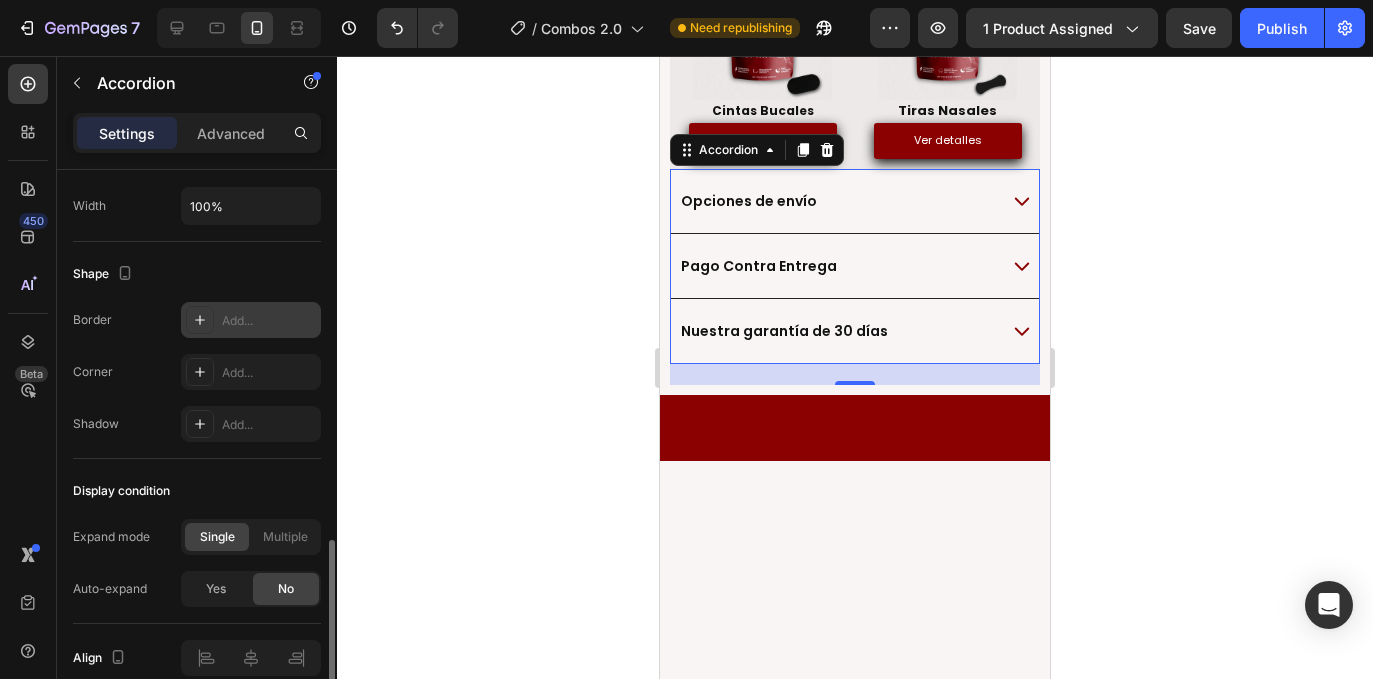 click on "Shape" at bounding box center (197, 274) 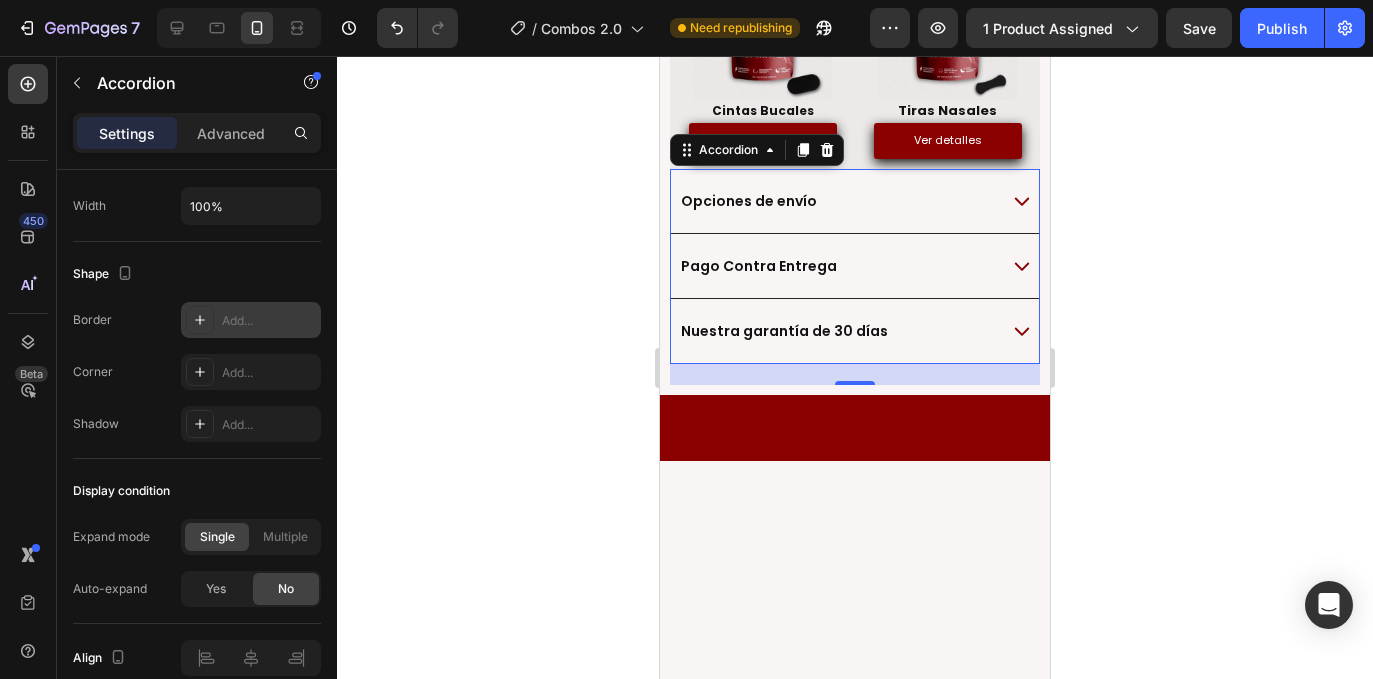 click on "Add..." at bounding box center (269, 321) 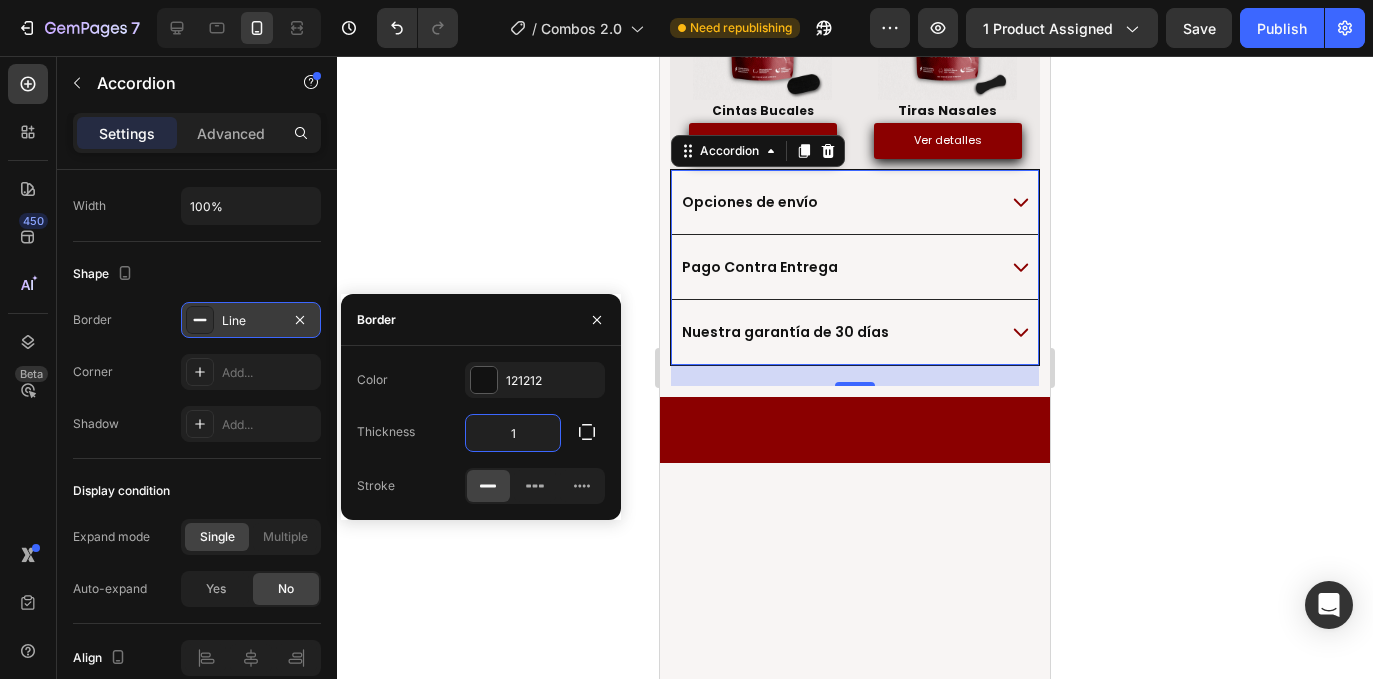 click on "1" at bounding box center [513, 433] 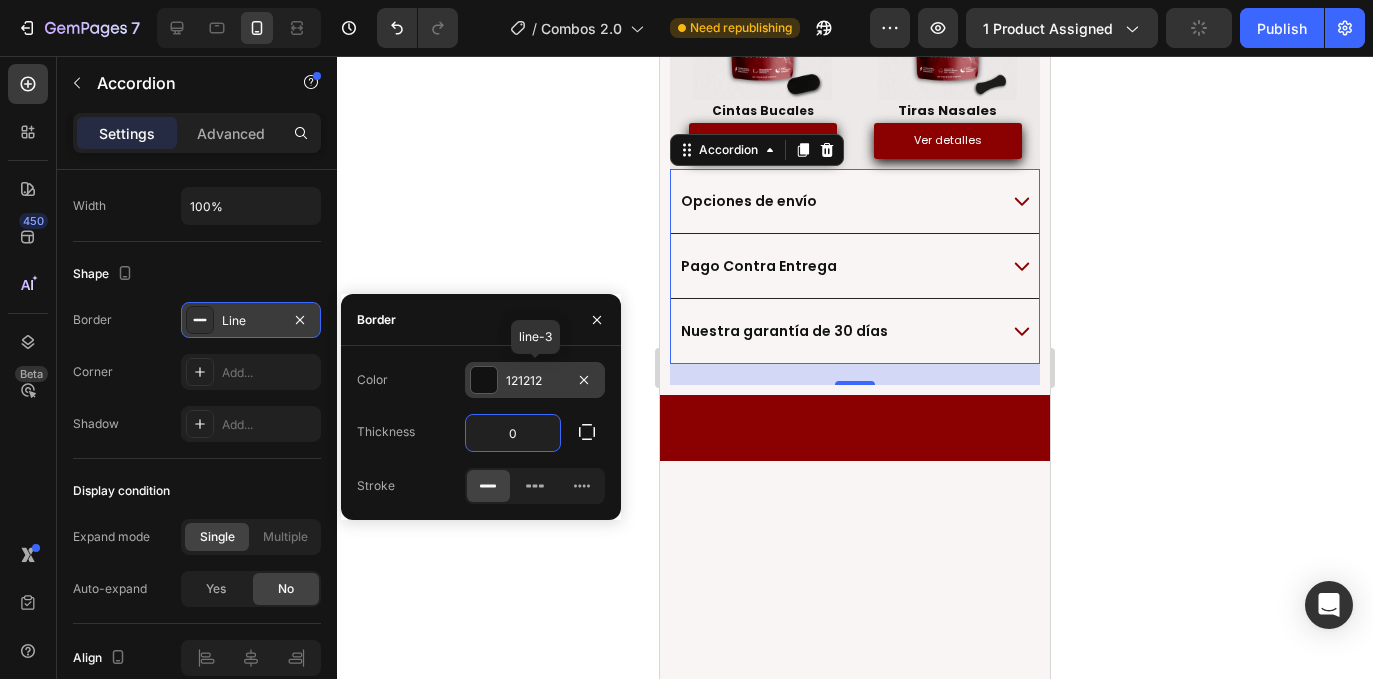 type on "1" 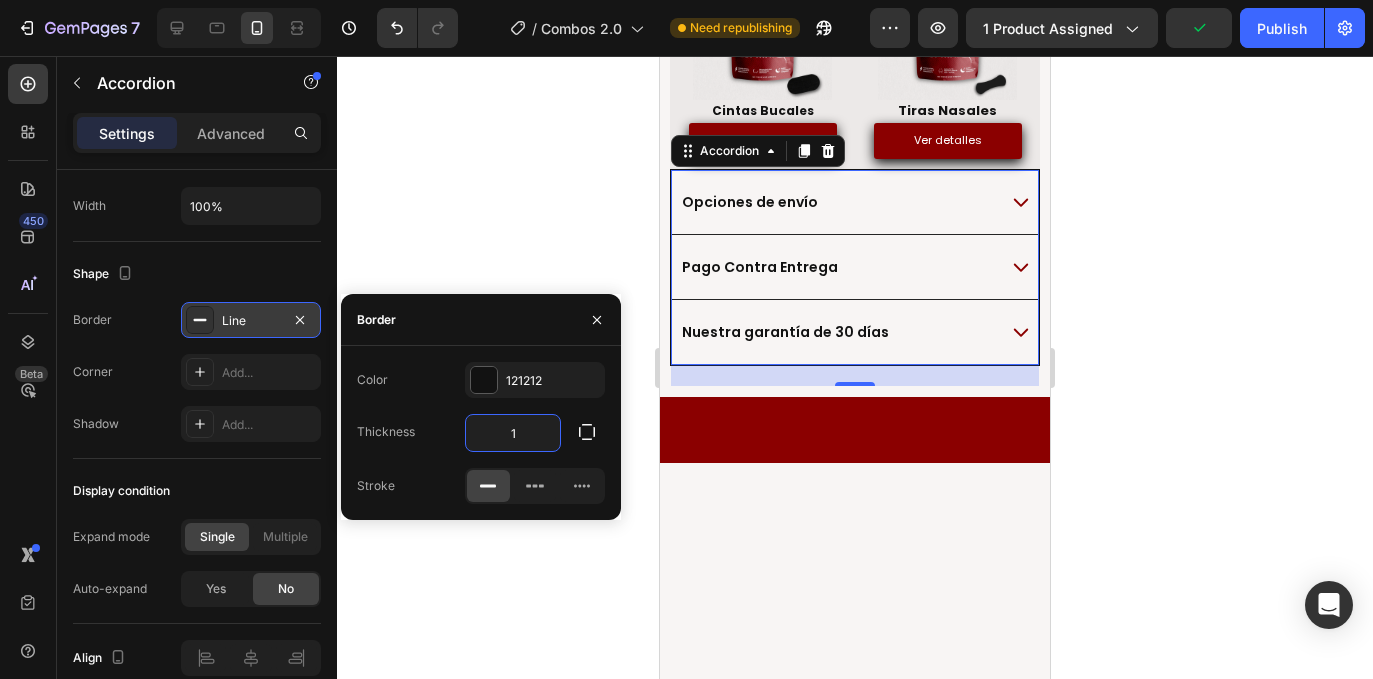 click 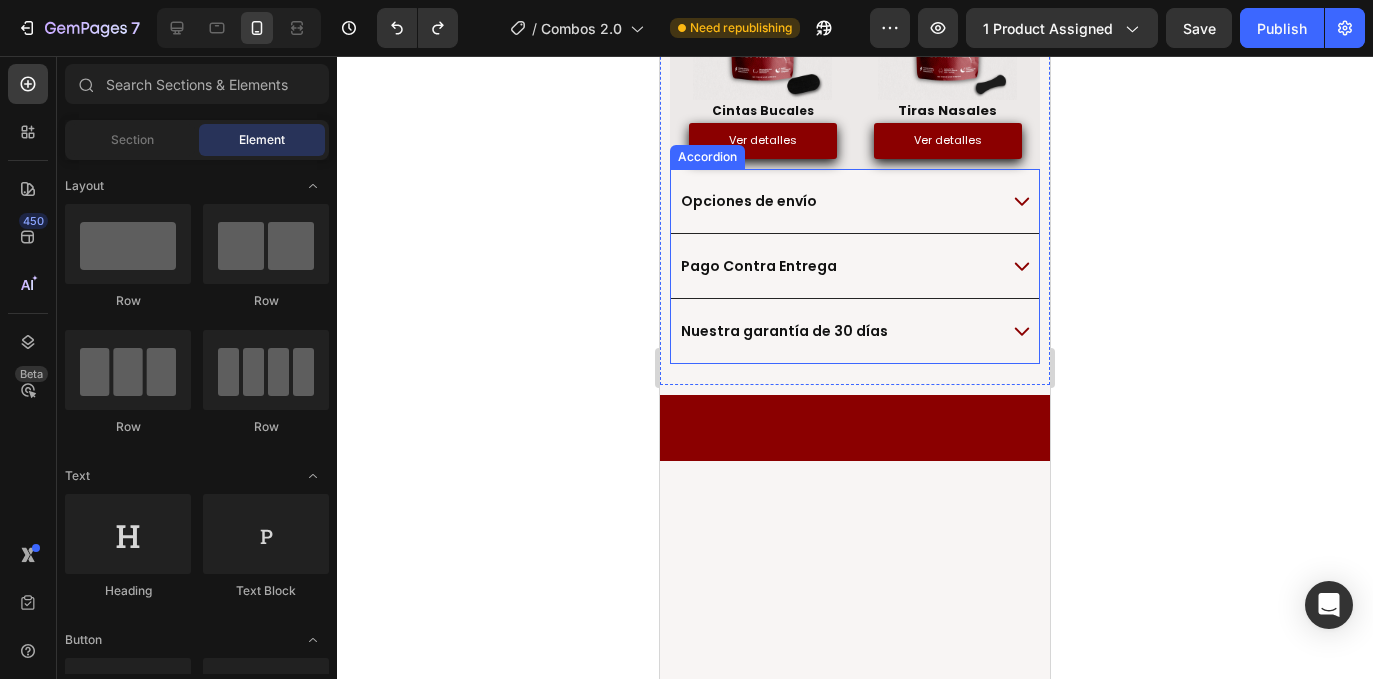 click on "Pago Contra Entrega" at bounding box center (855, 266) 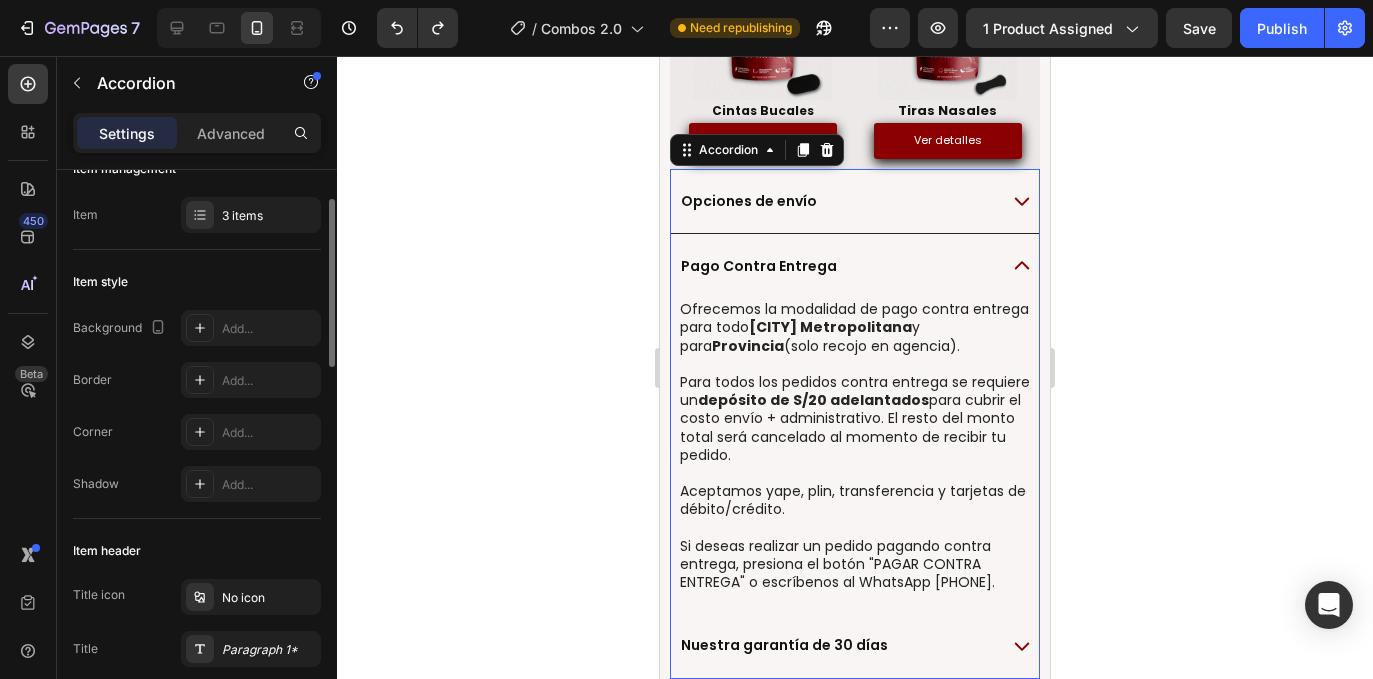 scroll, scrollTop: 0, scrollLeft: 0, axis: both 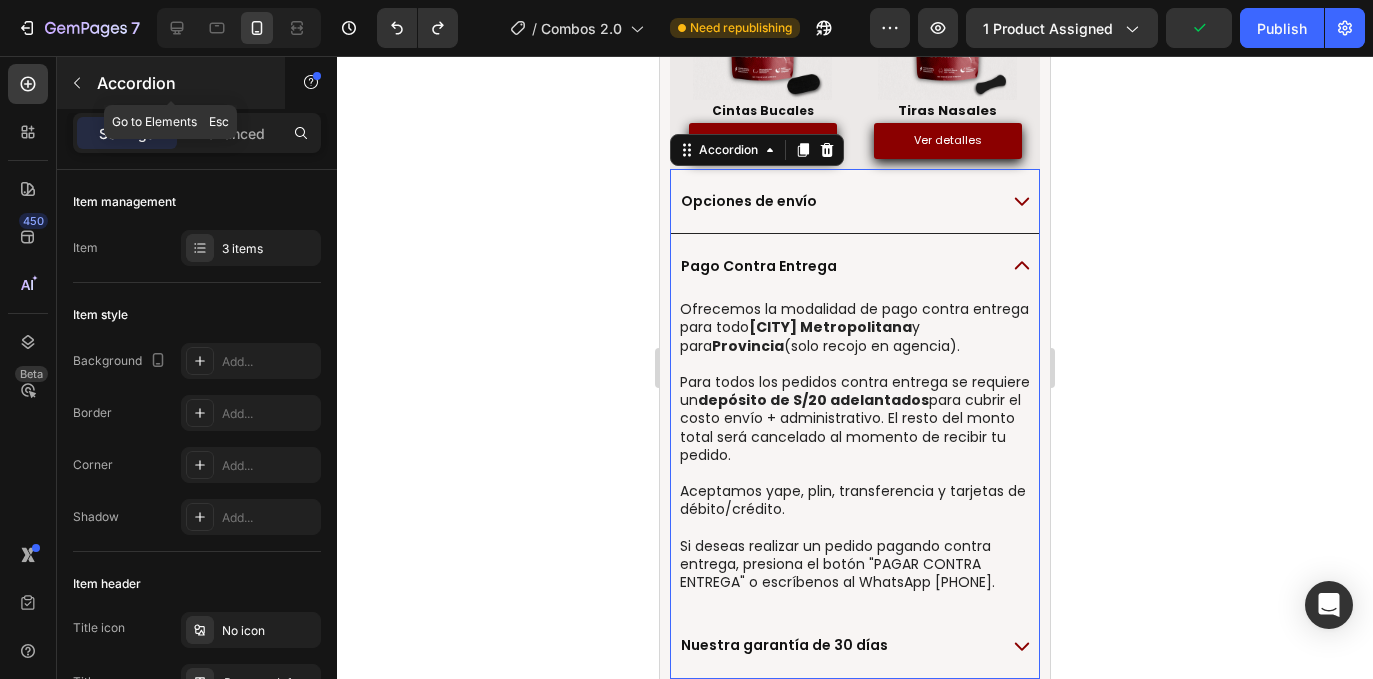 click 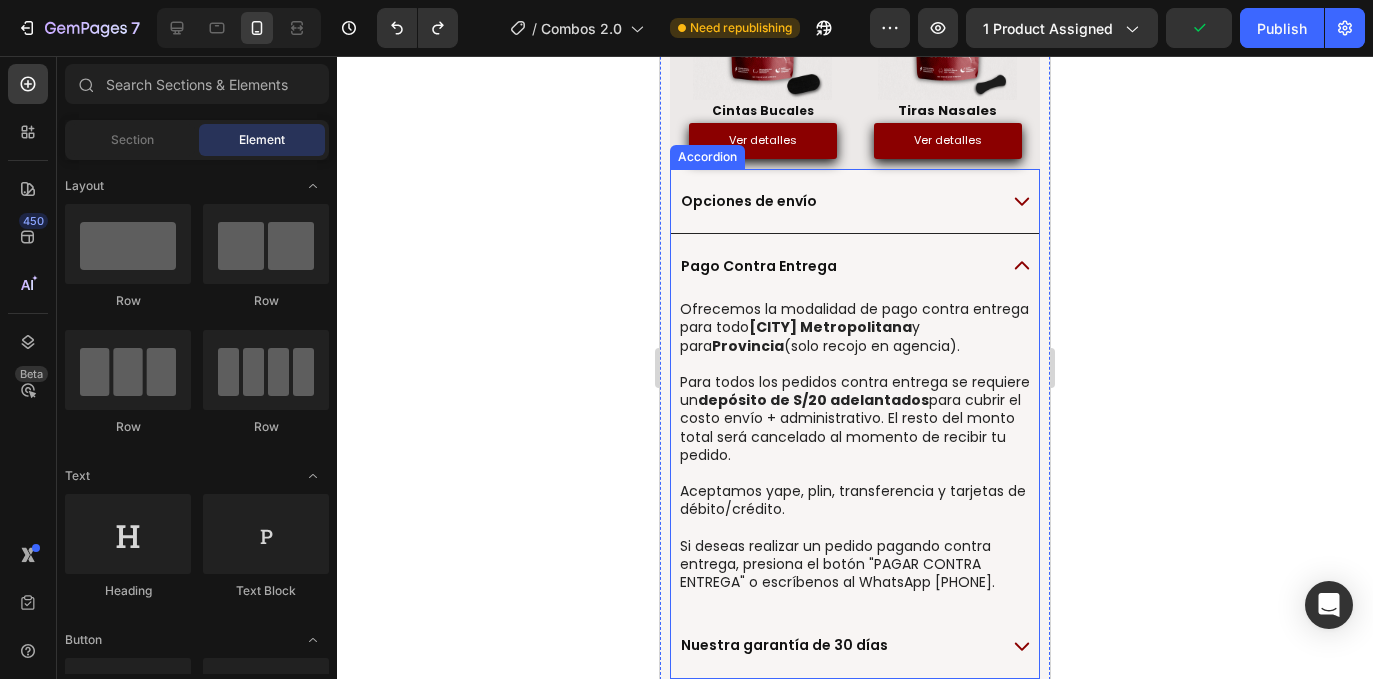 click on "Pago Contra Entrega" at bounding box center [855, 266] 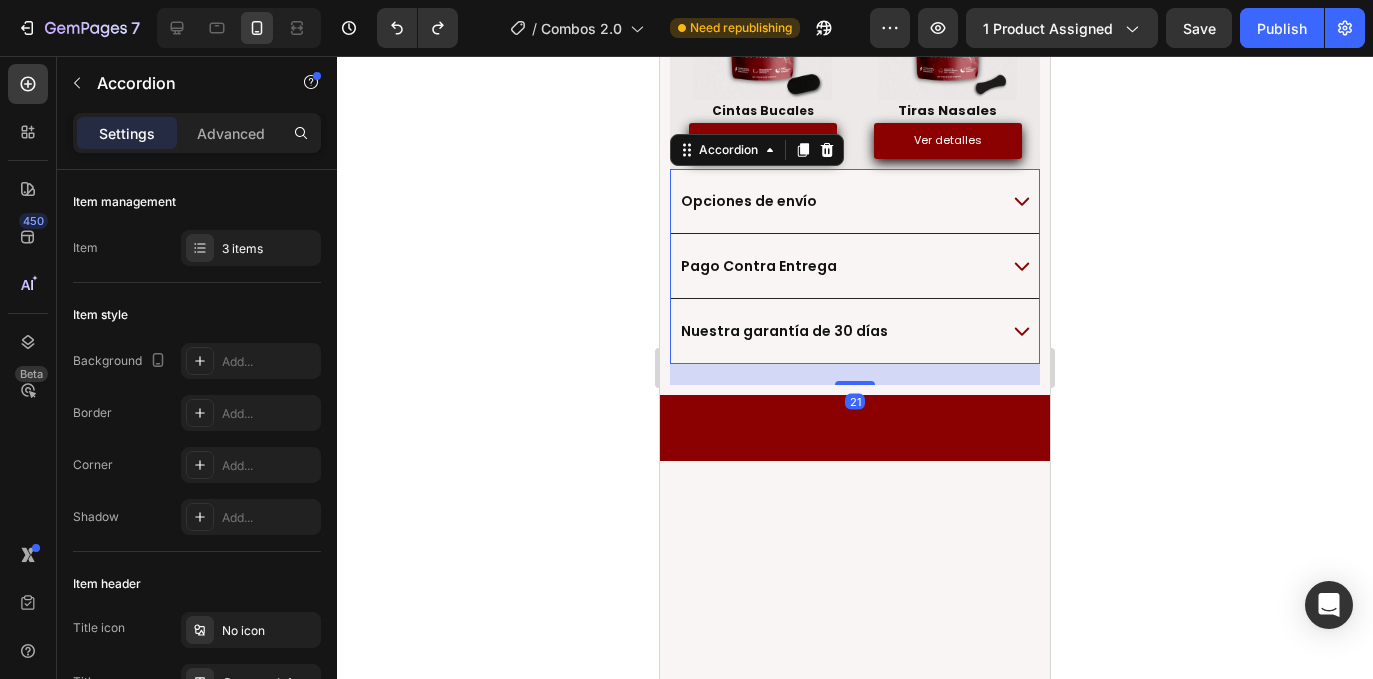 click 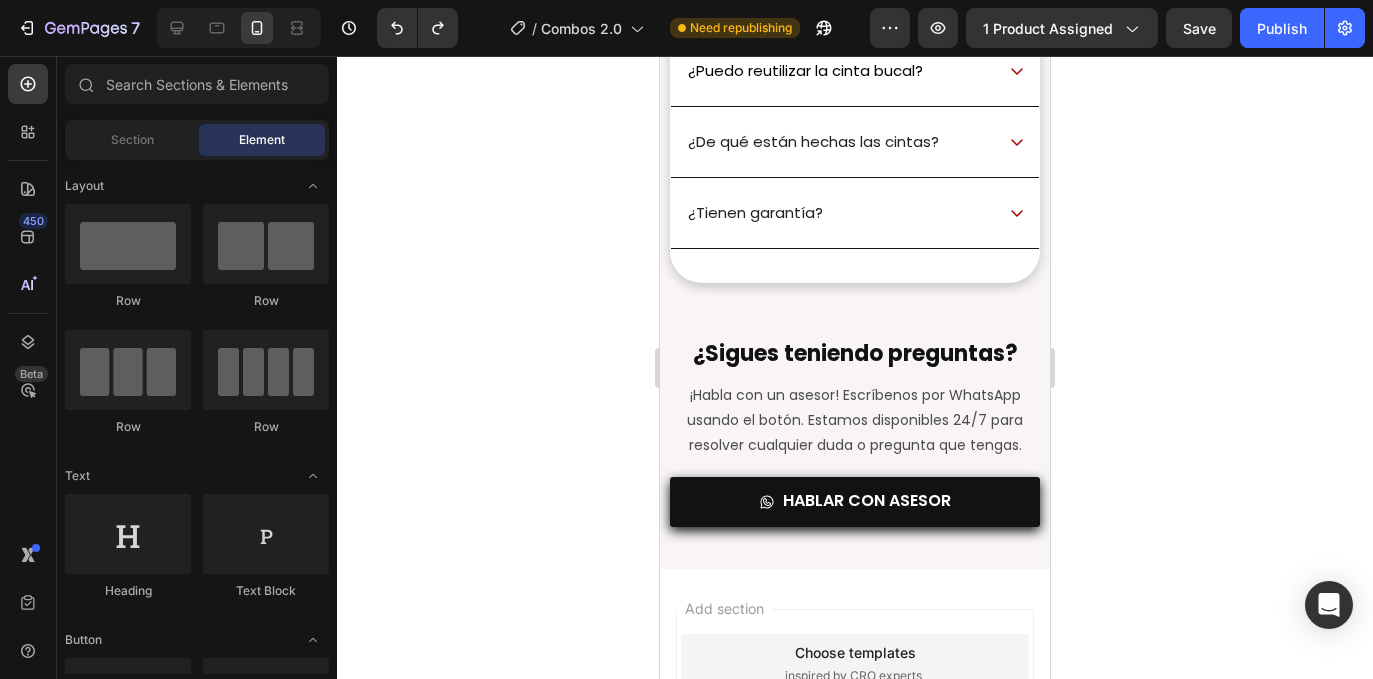 scroll, scrollTop: 4580, scrollLeft: 0, axis: vertical 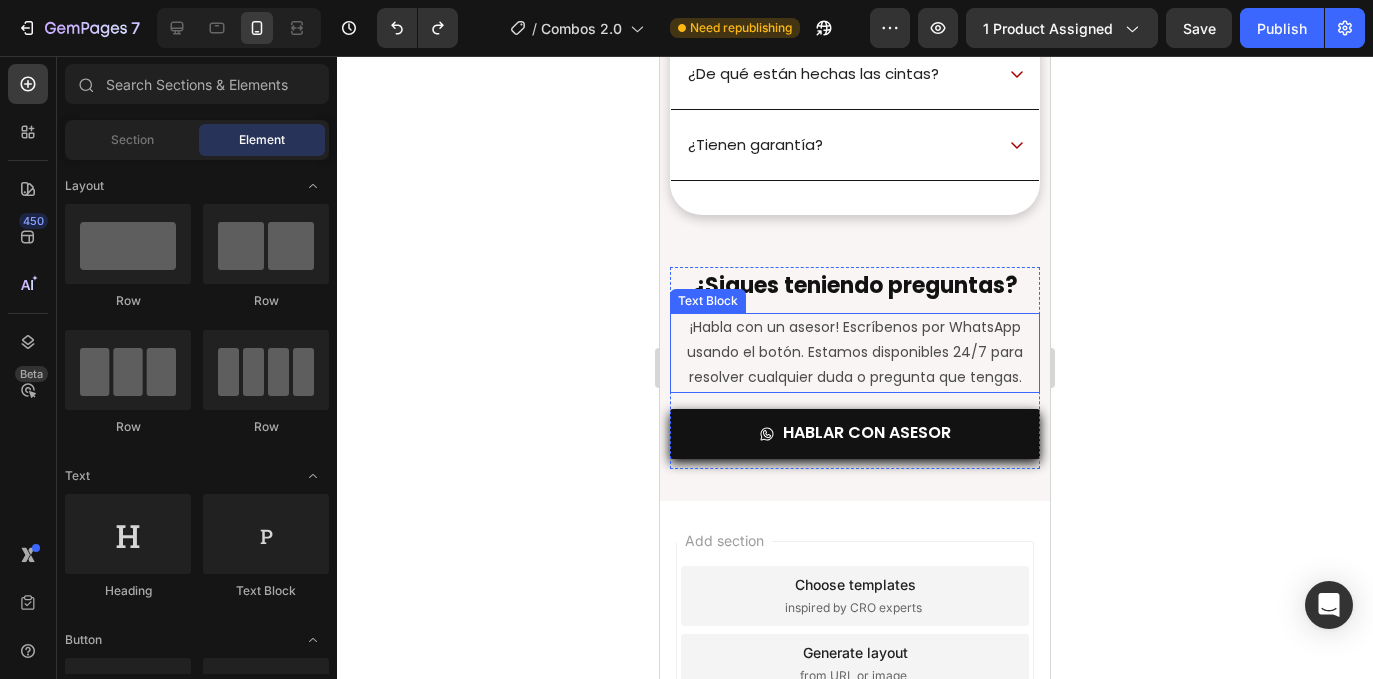 click on "¡Habla con un asesor! Escríbenos por WhatsApp usando el botón. Estamos disponibles 24/7 para resolver cualquier duda o pregunta que tengas." at bounding box center [855, 353] 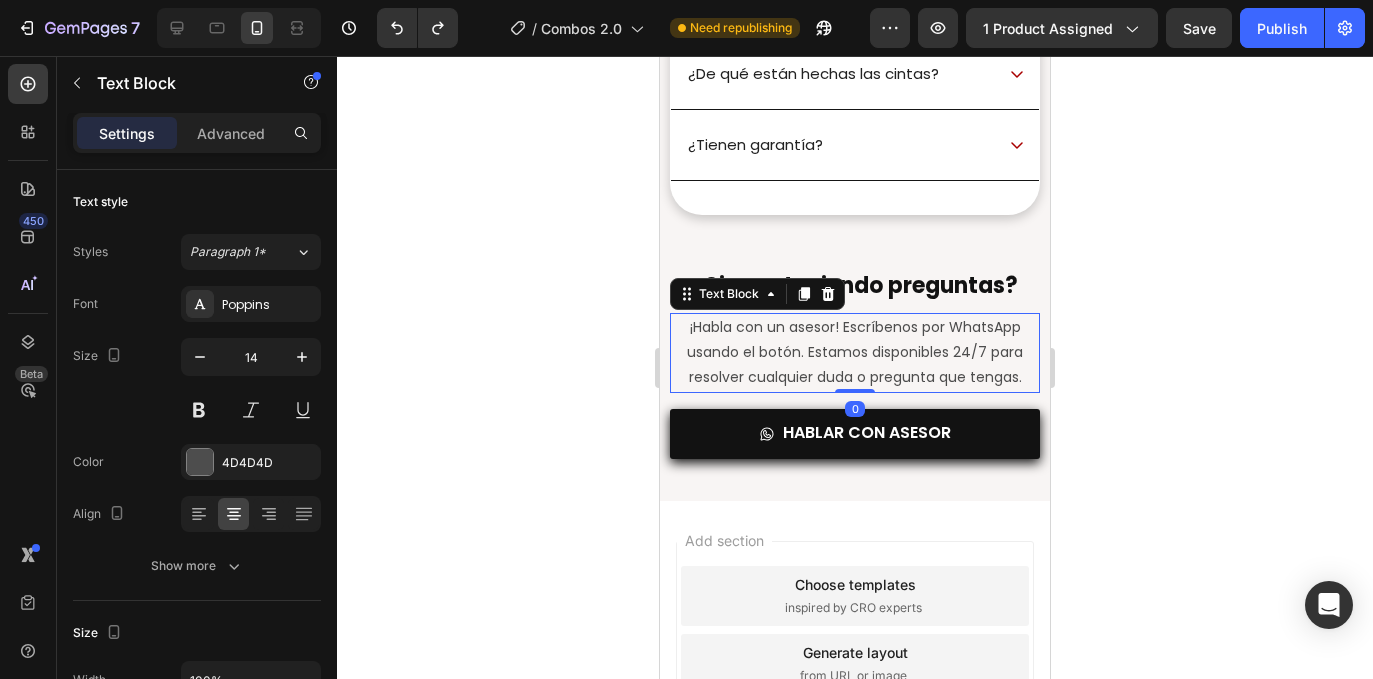 click on "¡Habla con un asesor! Escríbenos por WhatsApp usando el botón. Estamos disponibles 24/7 para resolver cualquier duda o pregunta que tengas." at bounding box center (855, 353) 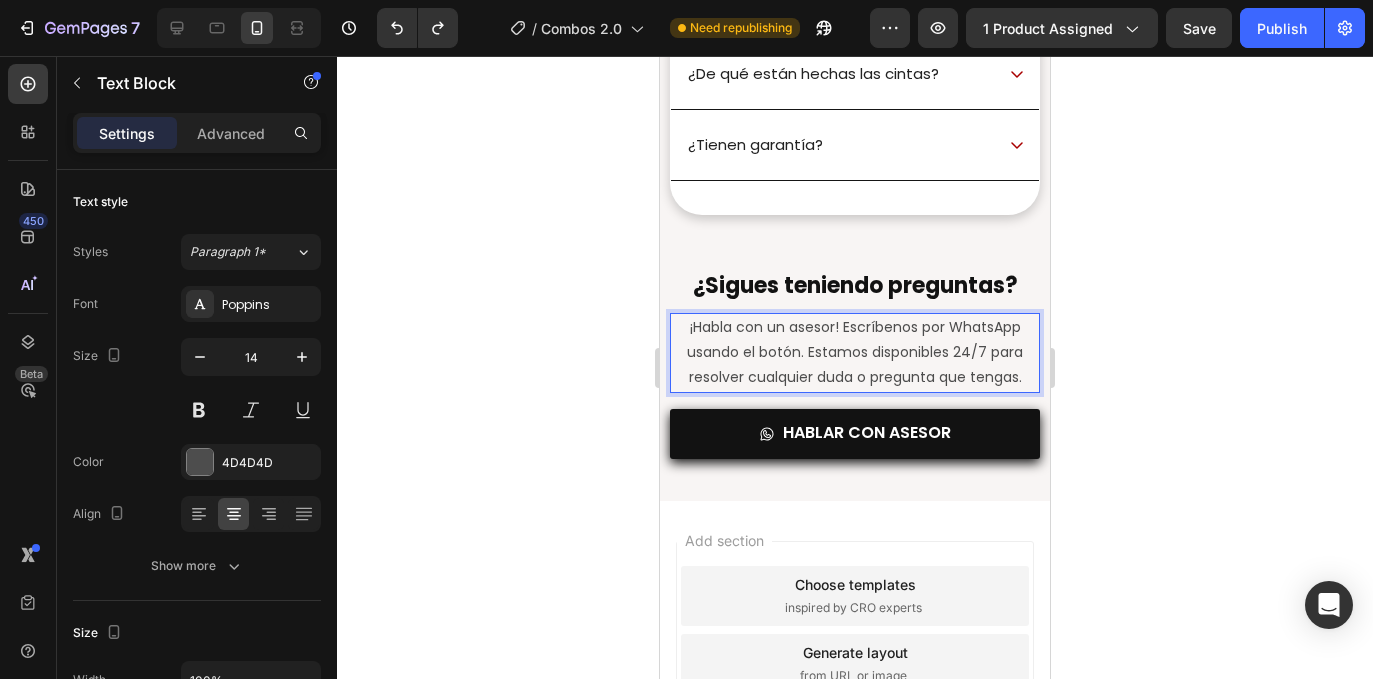 click on "¡Habla con un asesor! Escríbenos por WhatsApp usando el botón. Estamos disponibles 24/7 para resolver cualquier duda o pregunta que tengas." at bounding box center [855, 353] 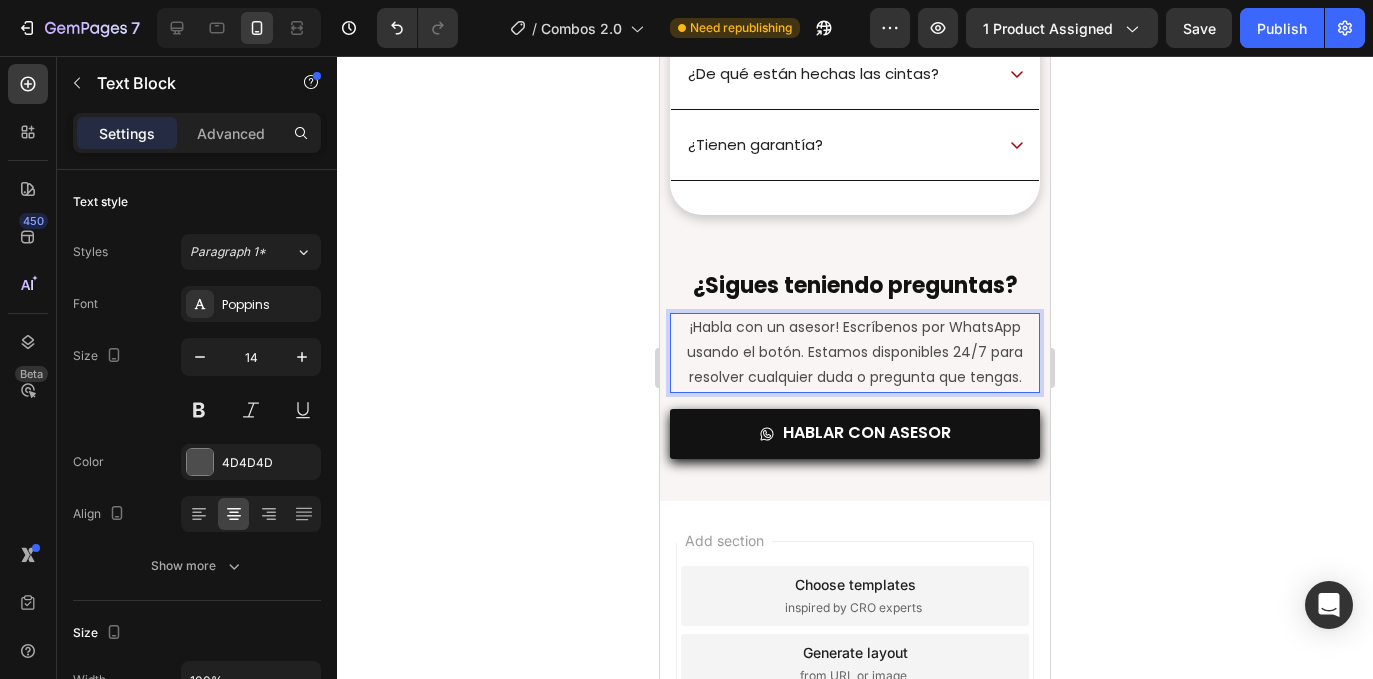 click 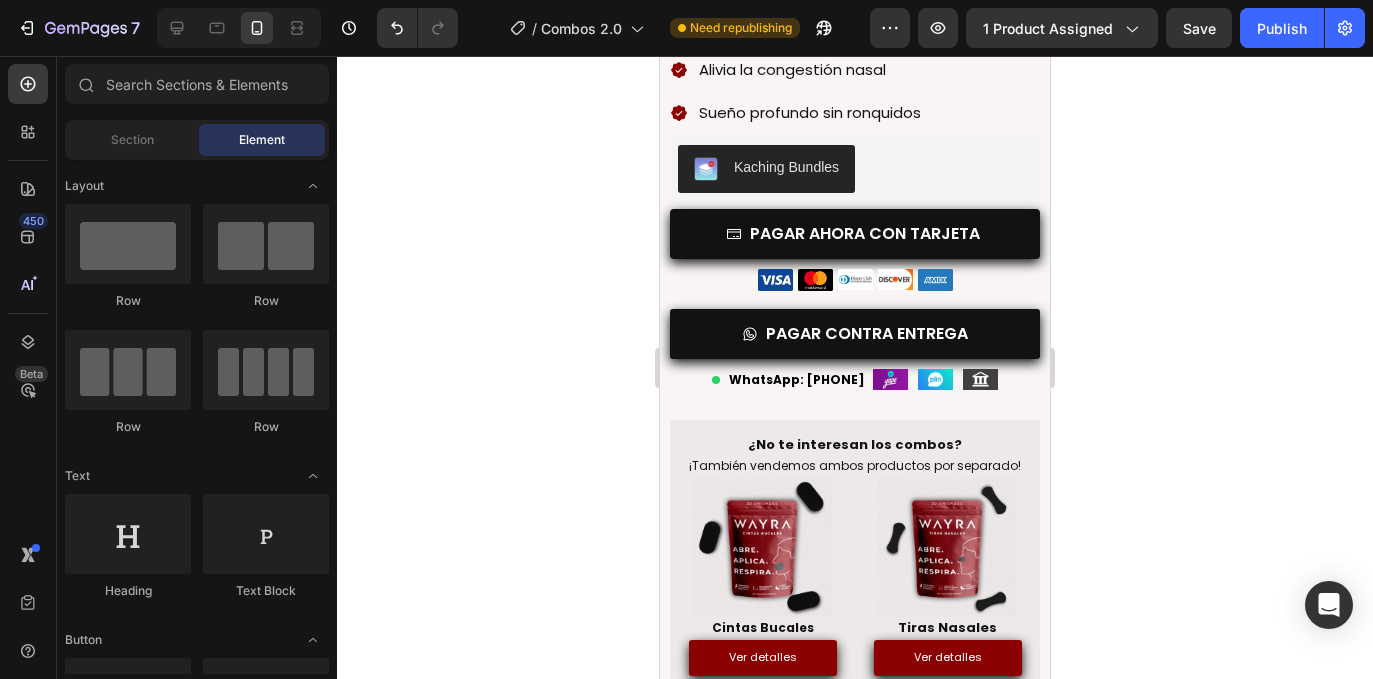 scroll, scrollTop: 786, scrollLeft: 0, axis: vertical 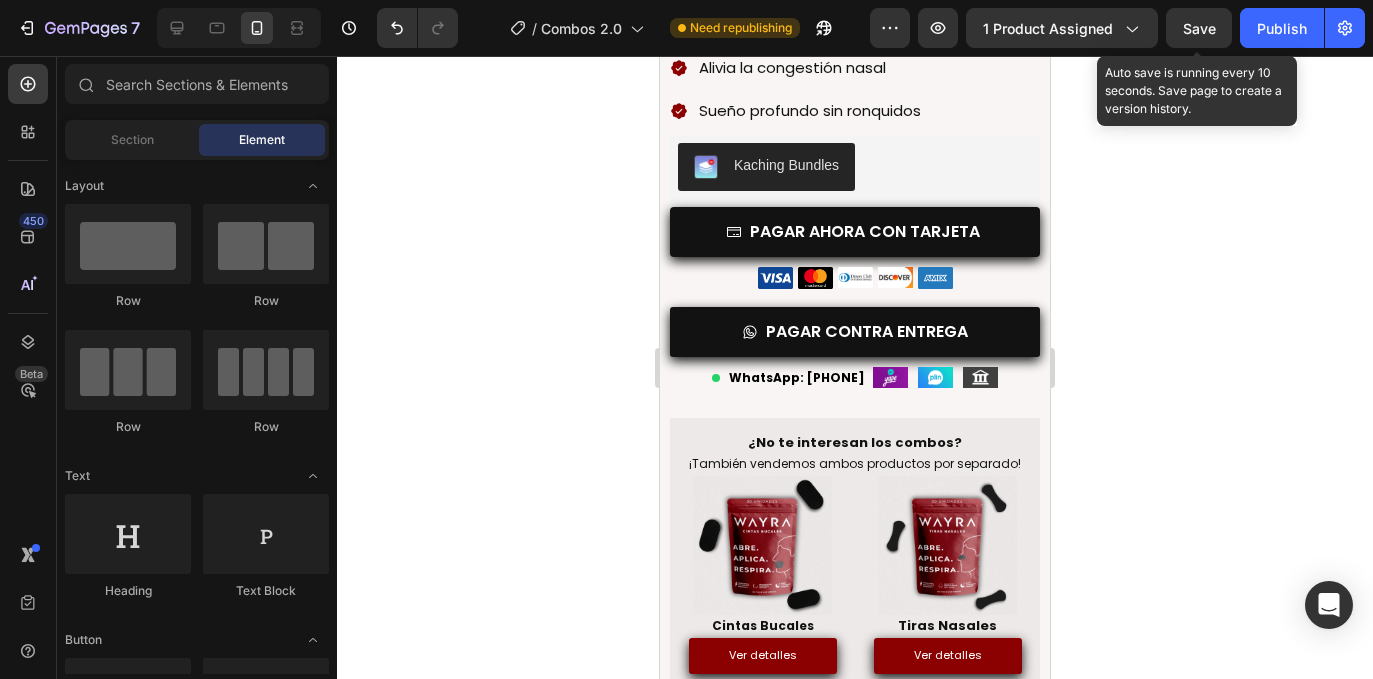 click on "Save" 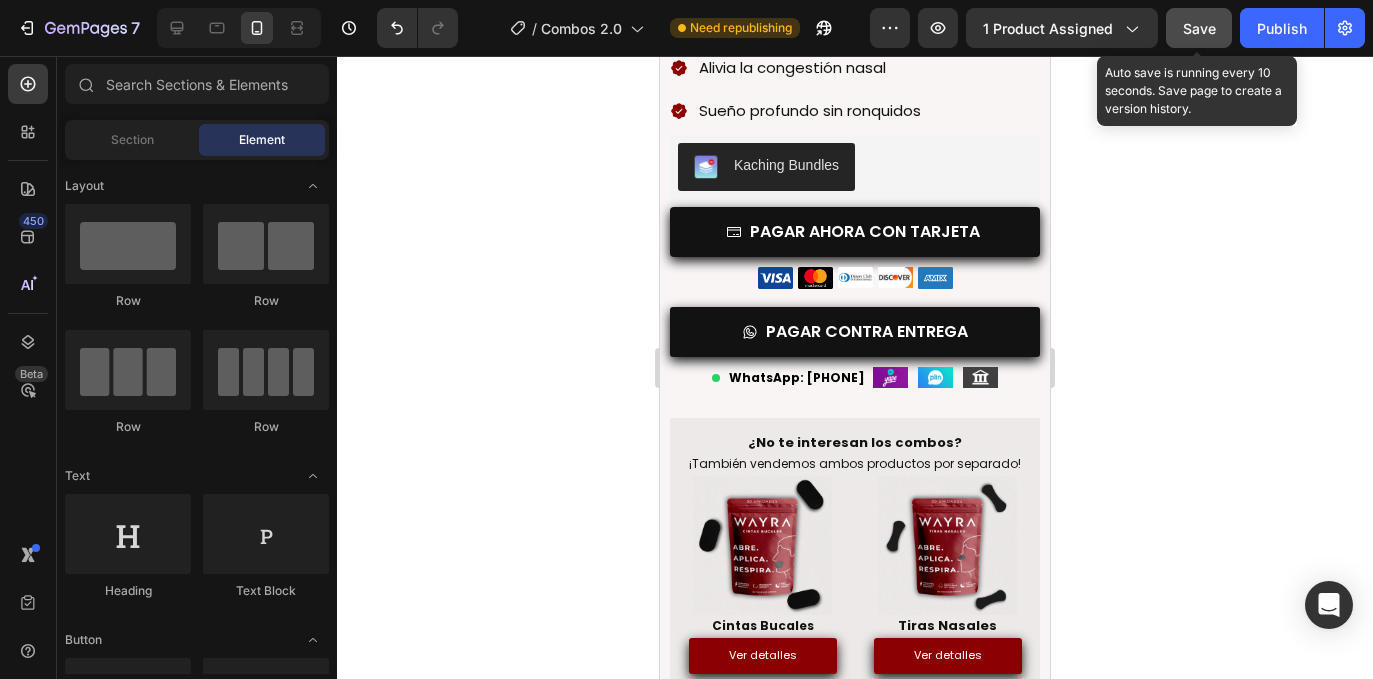 click on "Save" 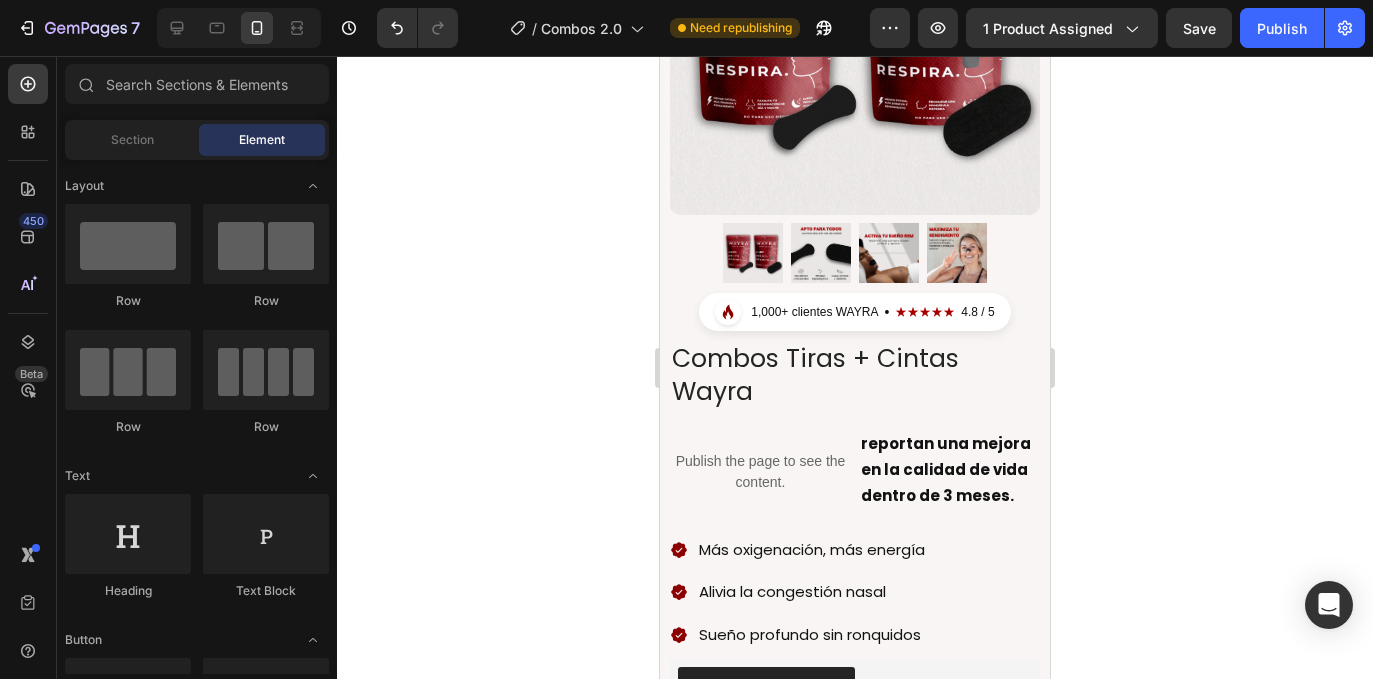 scroll, scrollTop: 258, scrollLeft: 0, axis: vertical 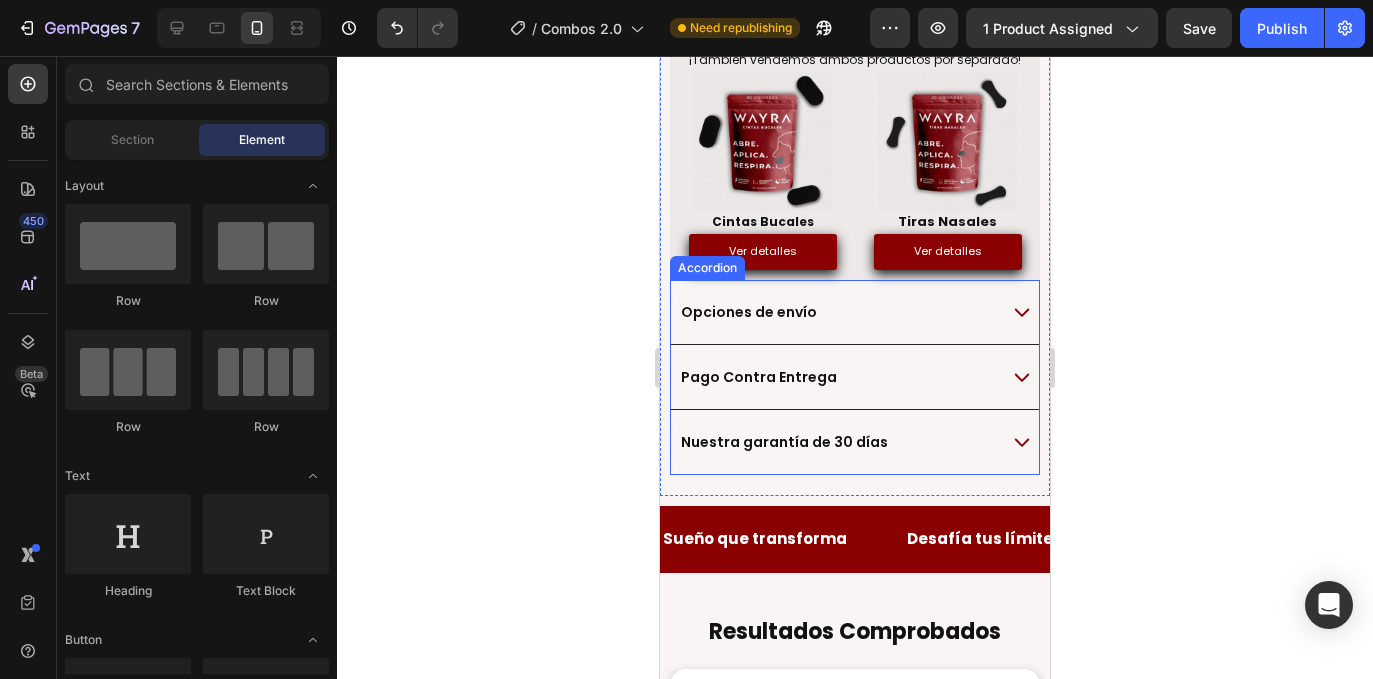 click on "Pago Contra Entrega" at bounding box center (855, 377) 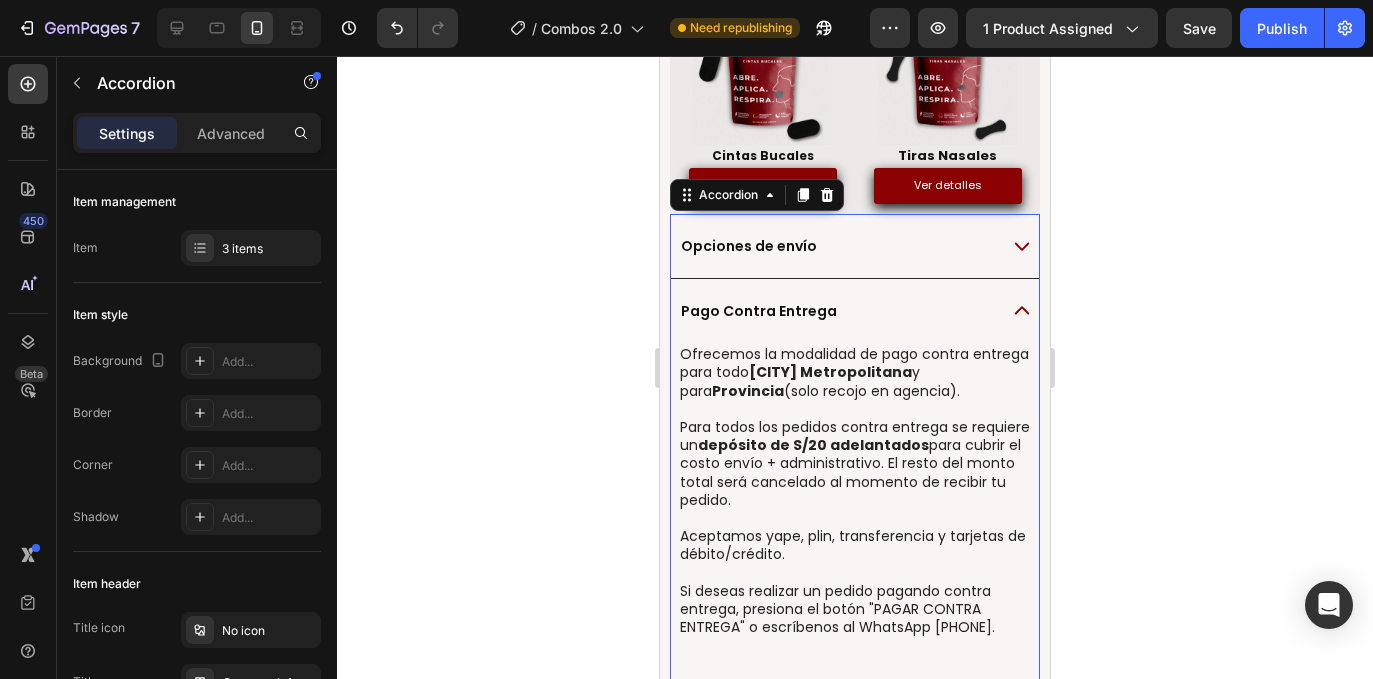 scroll, scrollTop: 1326, scrollLeft: 0, axis: vertical 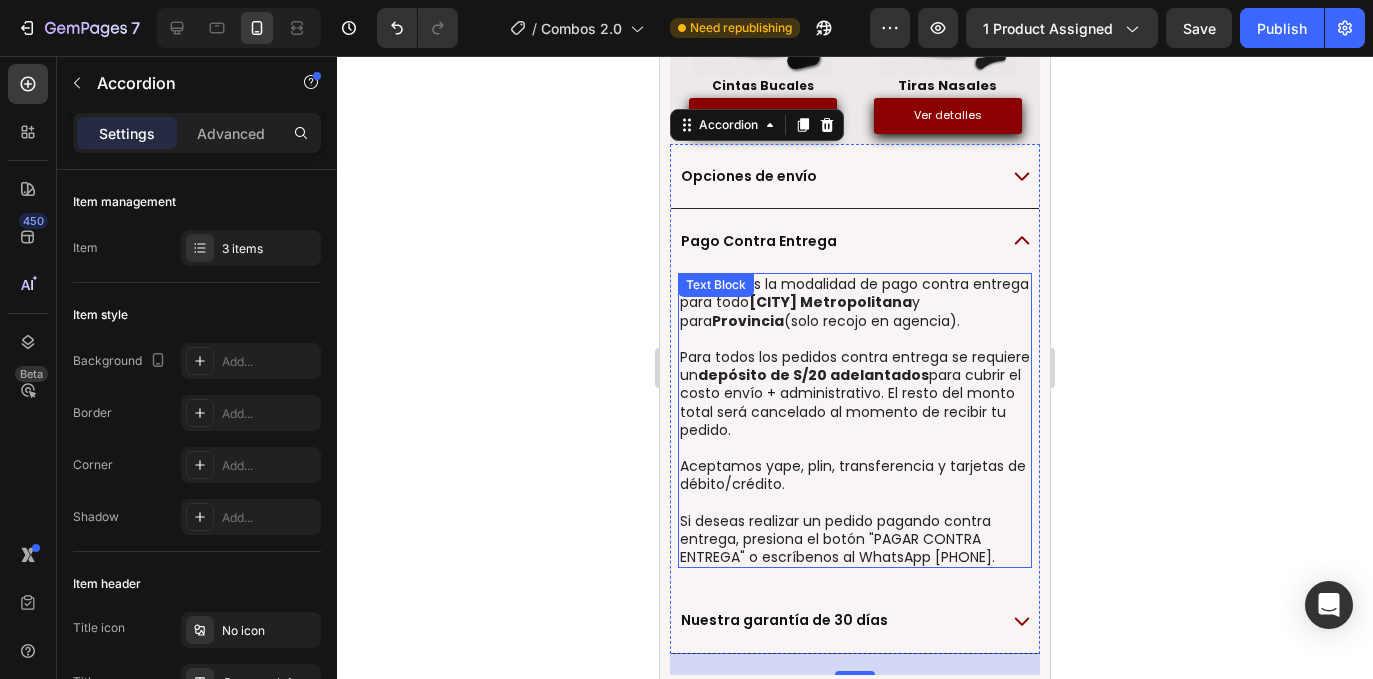 click on "Aceptamos yape, plin, transferencia y tarjetas de débito/crédito." at bounding box center [855, 475] 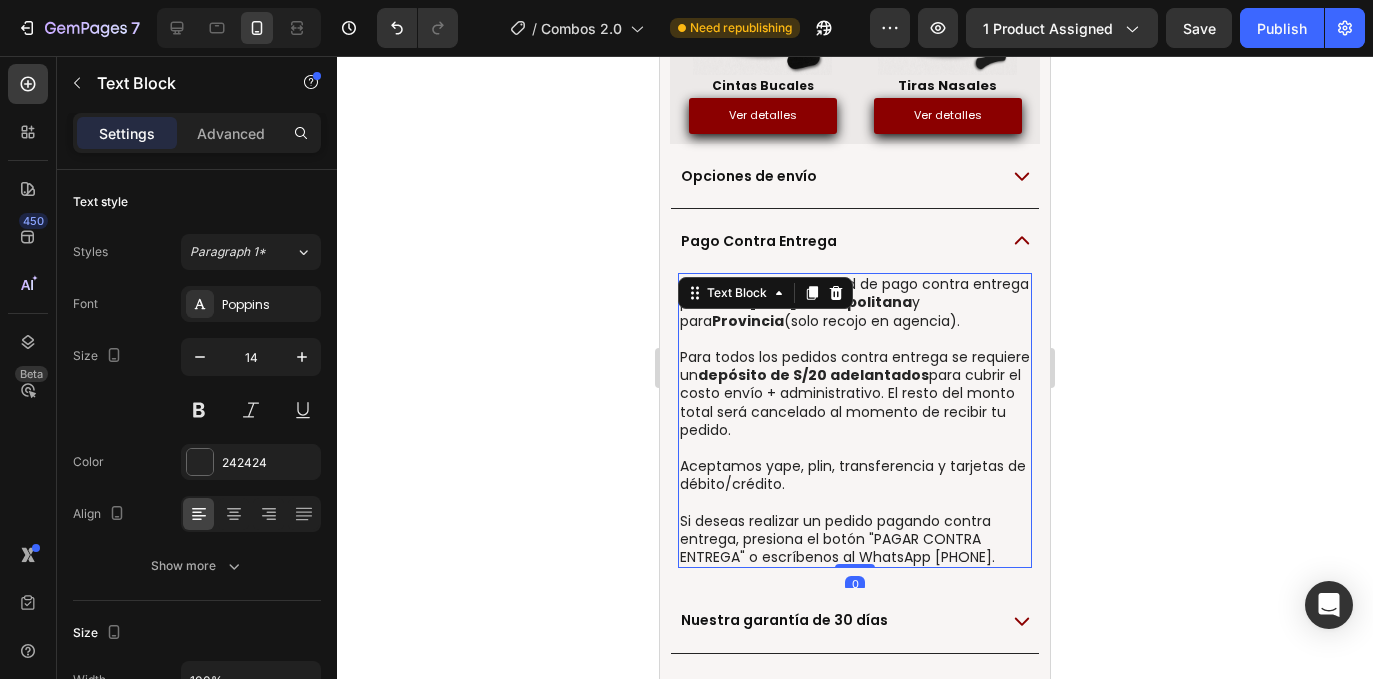 click on "Aceptamos yape, plin, transferencia y tarjetas de débito/crédito." at bounding box center (855, 475) 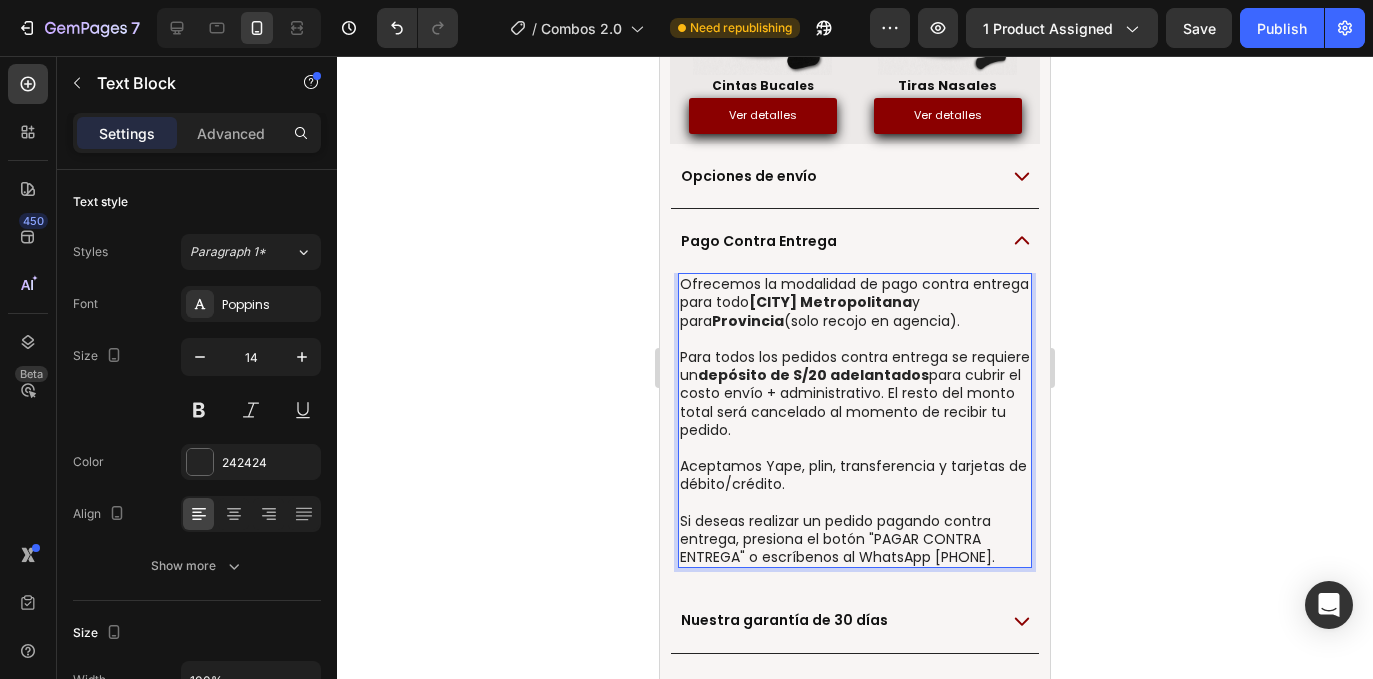 click on "Aceptamos Yape, plin, transferencia y tarjetas de débito/crédito." at bounding box center (855, 475) 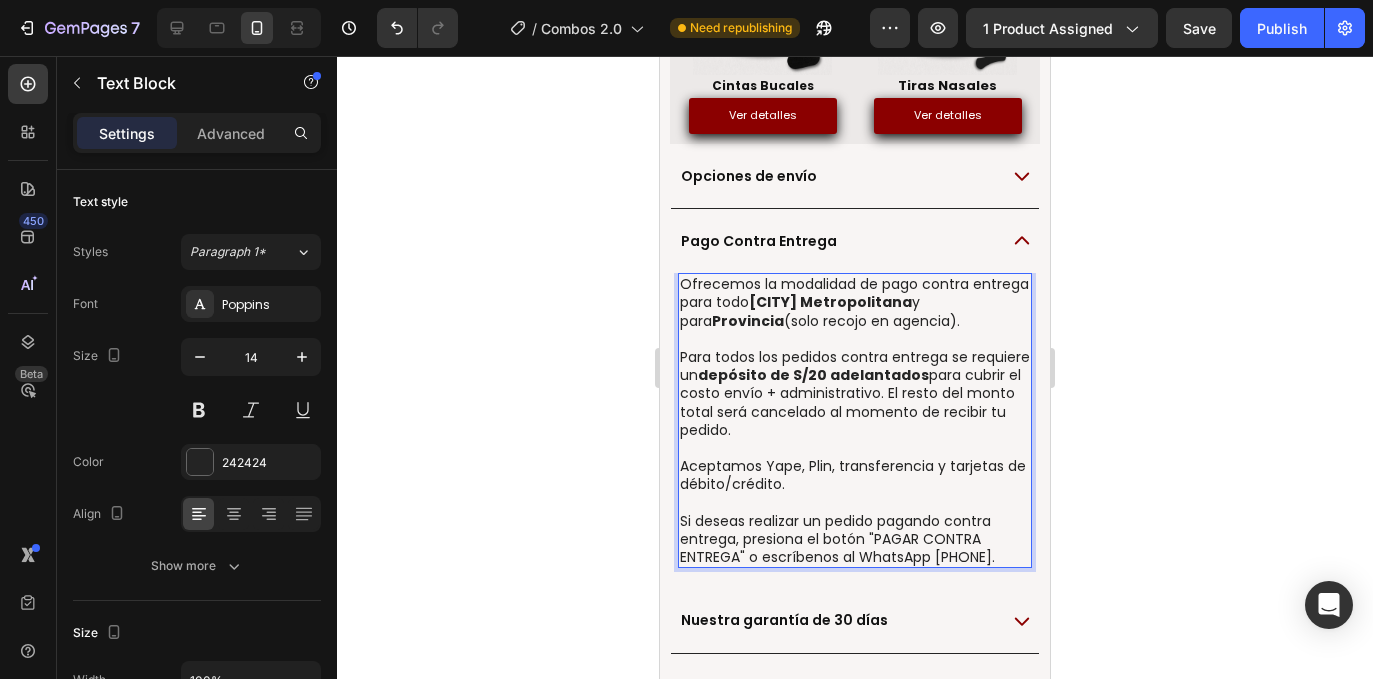 click at bounding box center [855, 503] 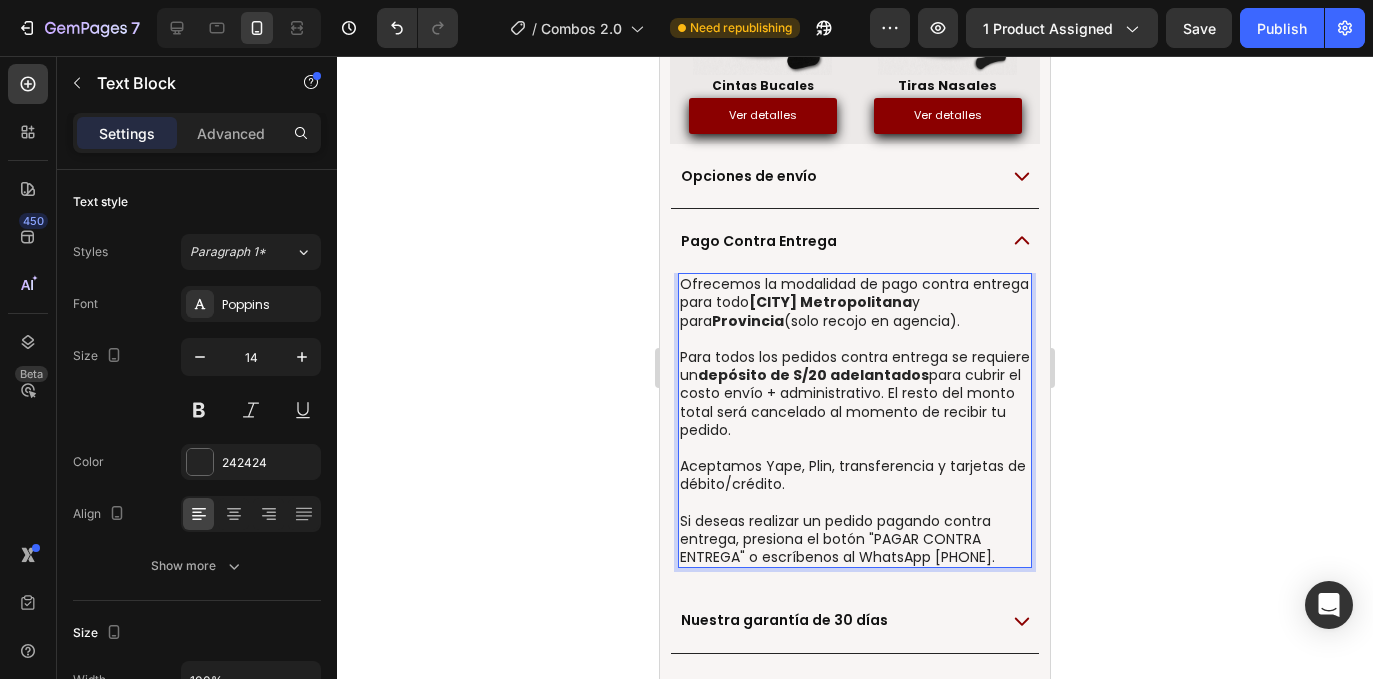 click on "Aceptamos Yape, Plin, transferencia y tarjetas de débito/crédito." at bounding box center [855, 475] 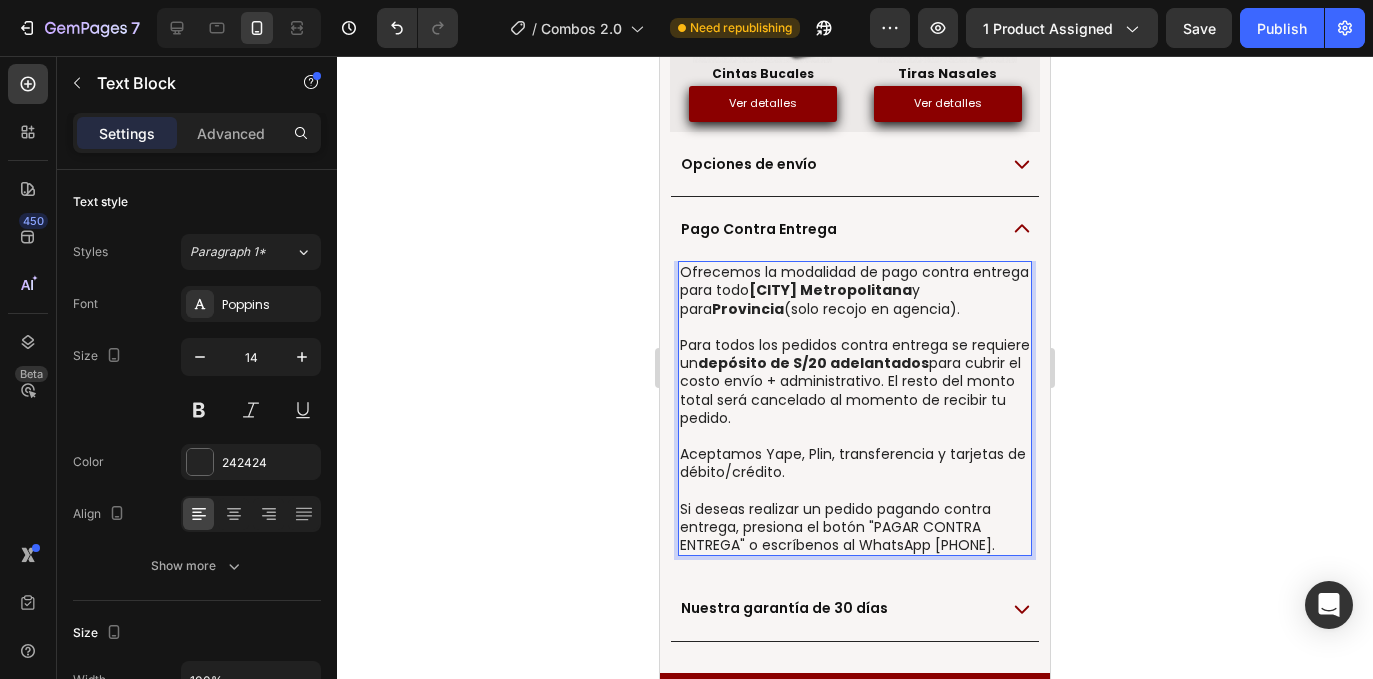 scroll, scrollTop: 1342, scrollLeft: 0, axis: vertical 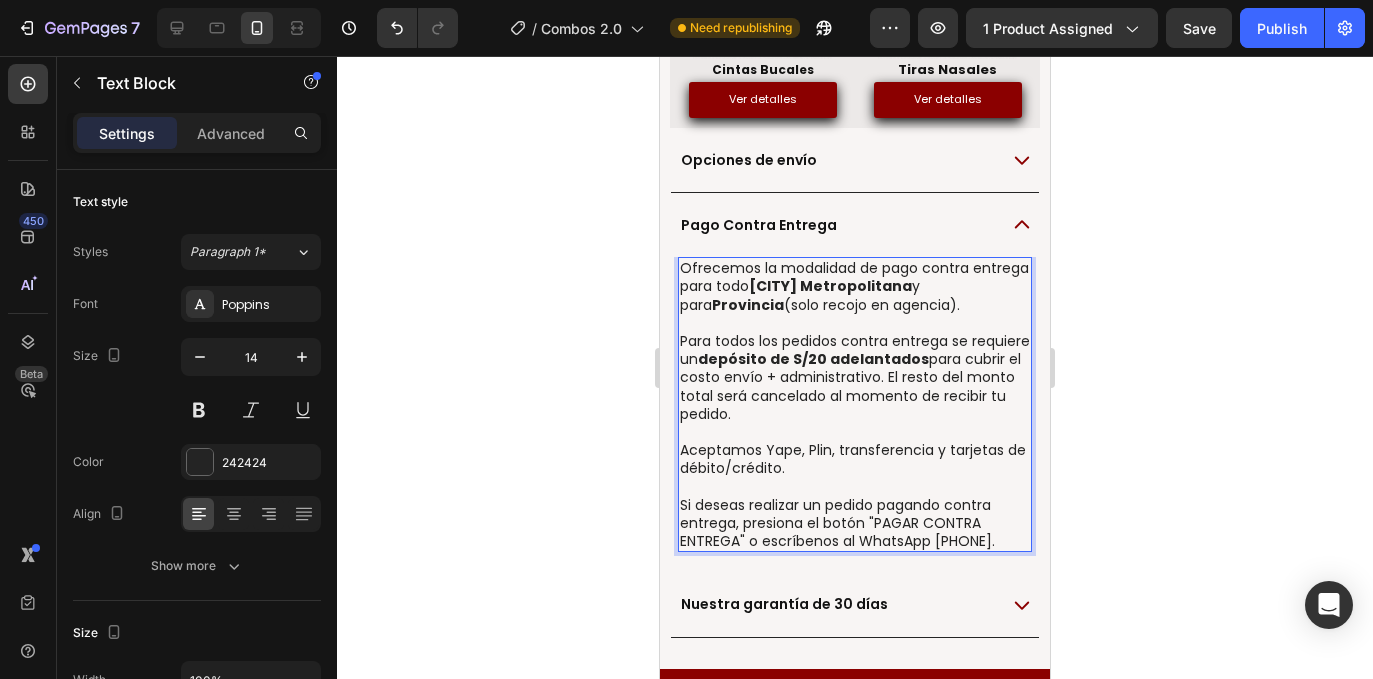 click 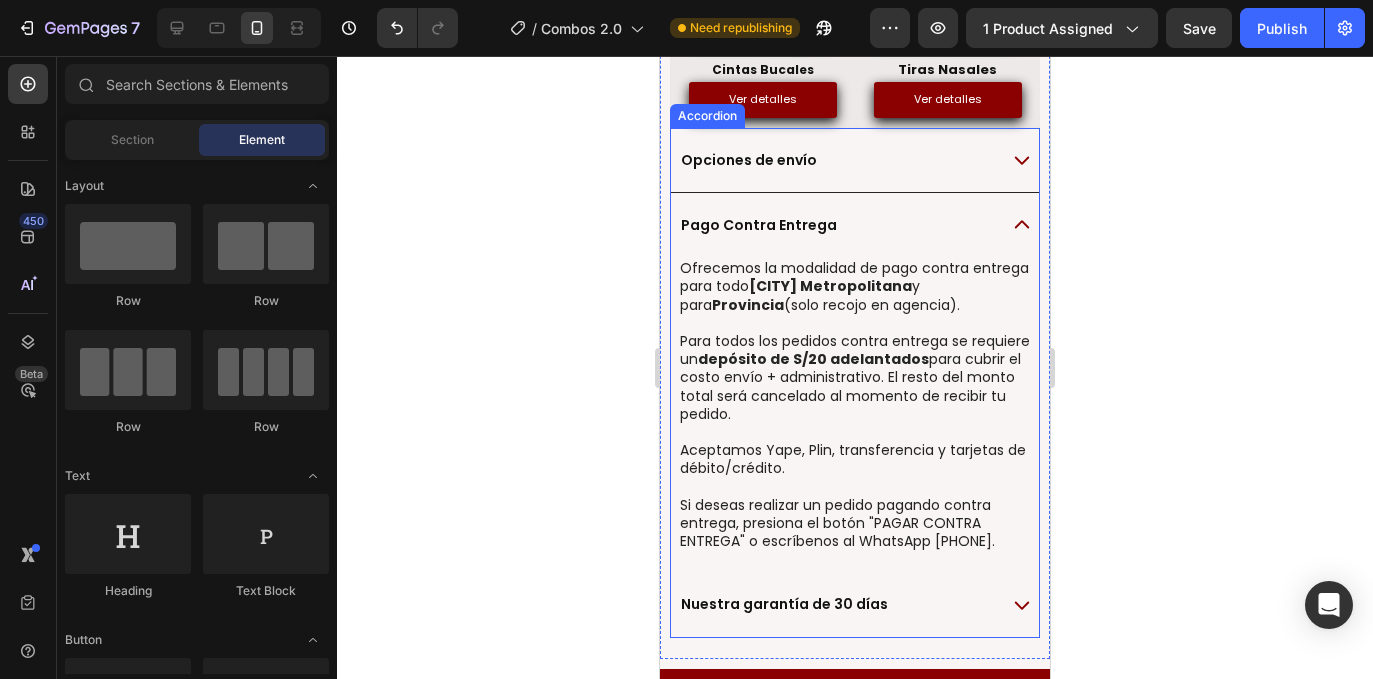click on "Pago Contra Entrega" at bounding box center [855, 225] 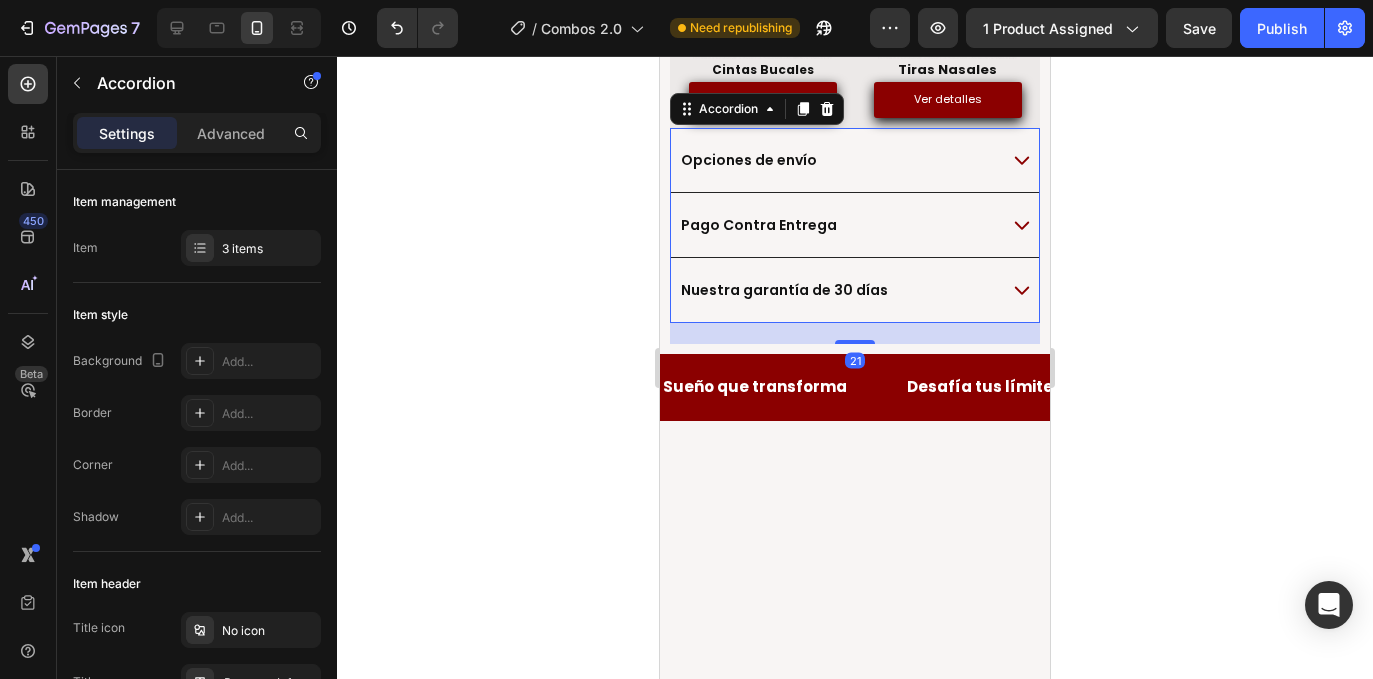 click on "Pago Contra Entrega" at bounding box center (855, 225) 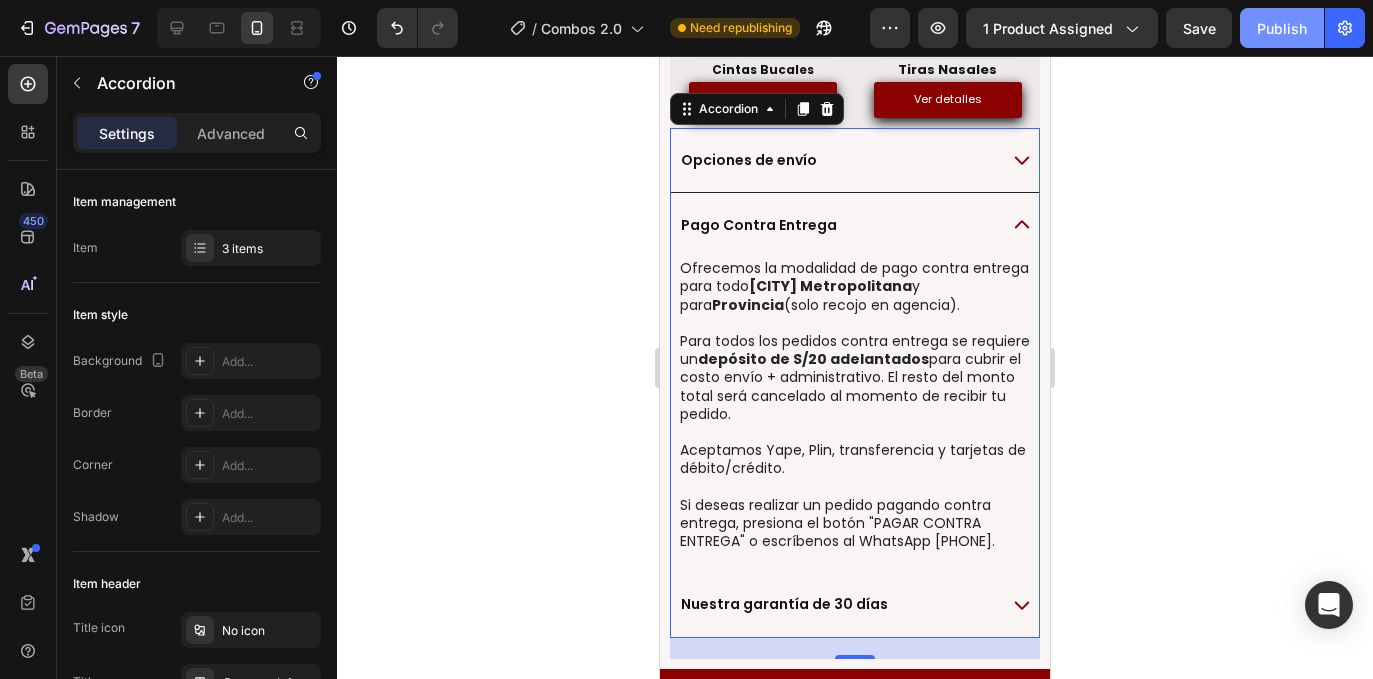 click on "Publish" 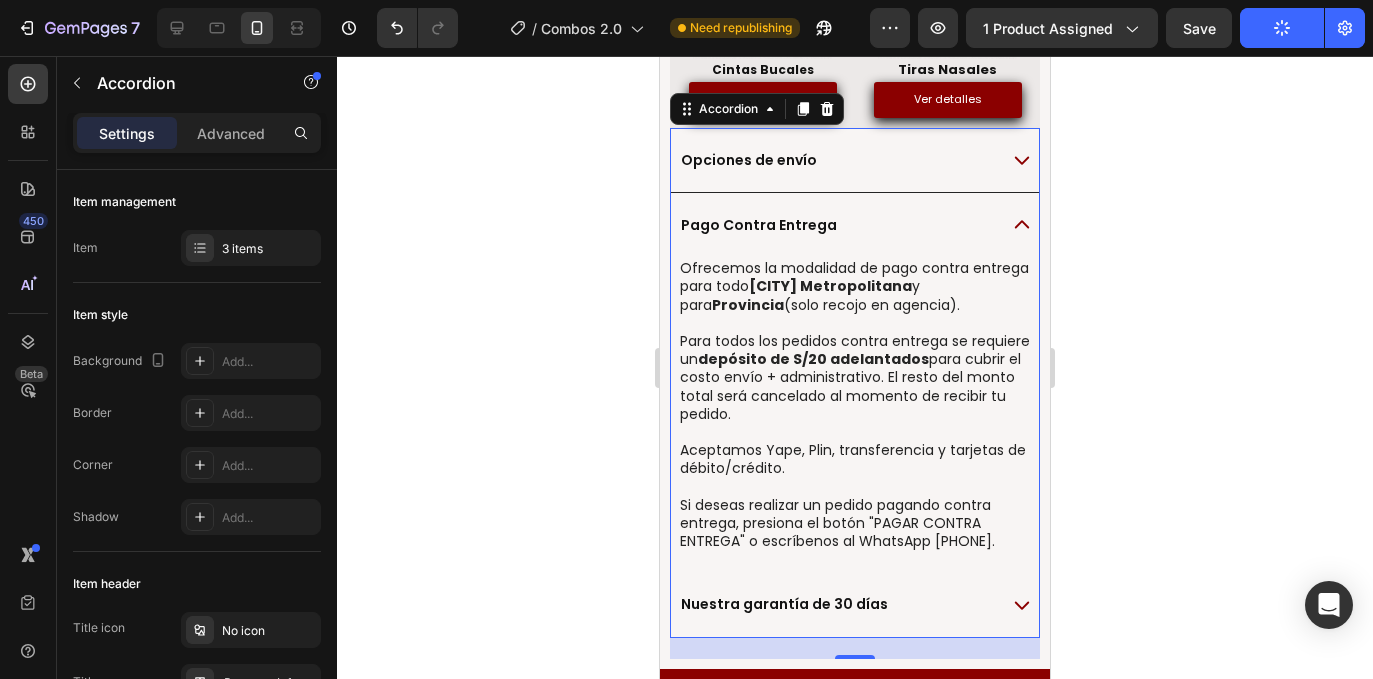 click on "Pago Contra Entrega" at bounding box center [855, 225] 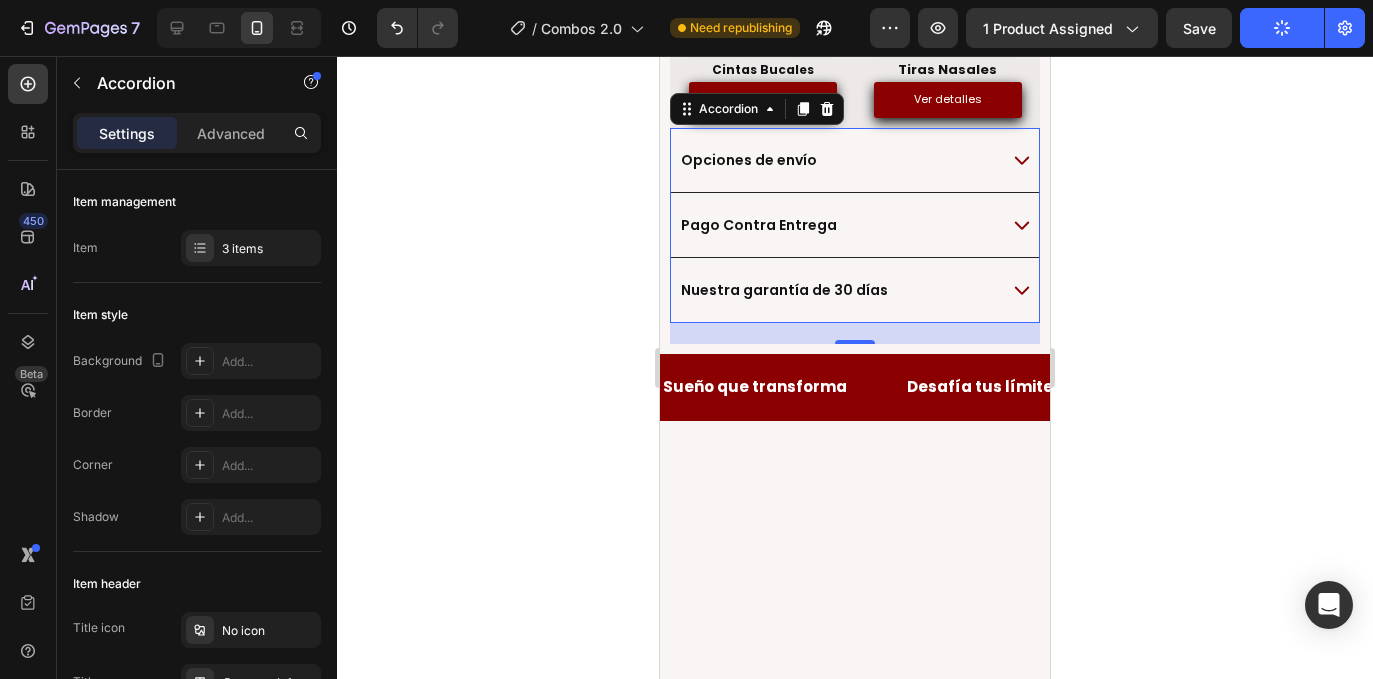 click 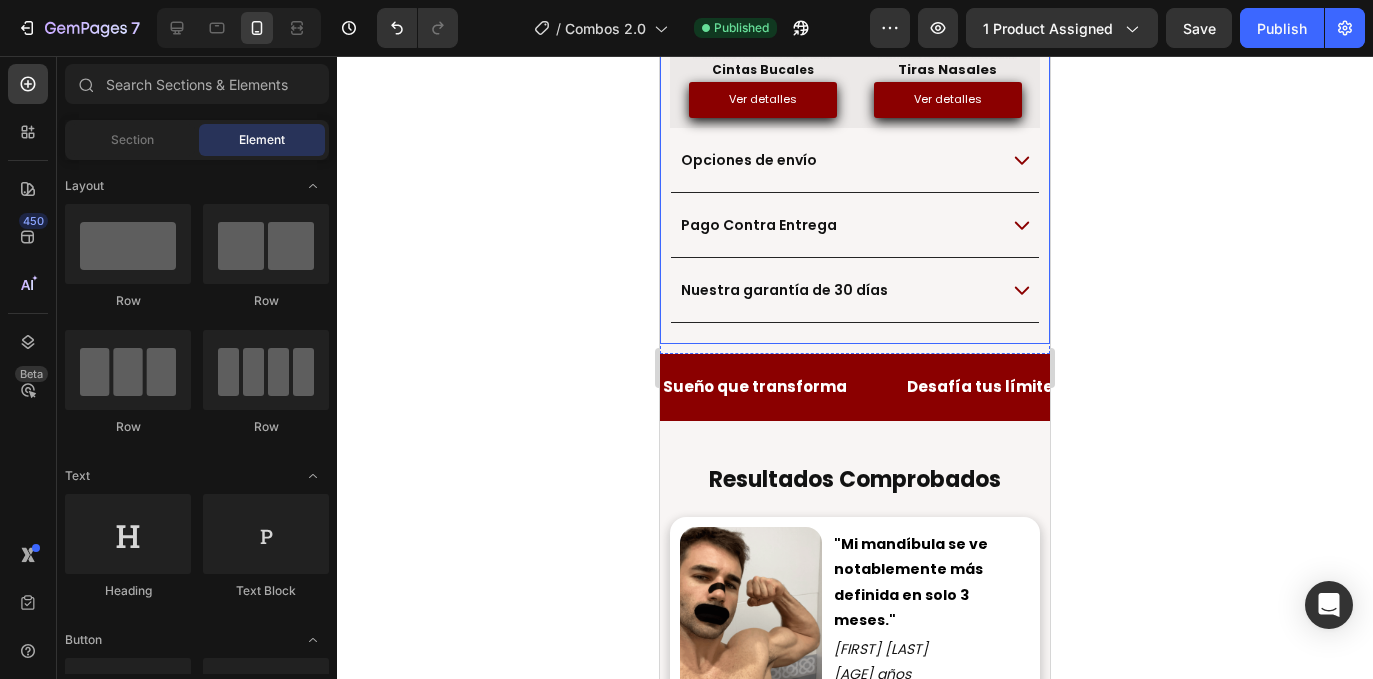 scroll, scrollTop: 1085, scrollLeft: 0, axis: vertical 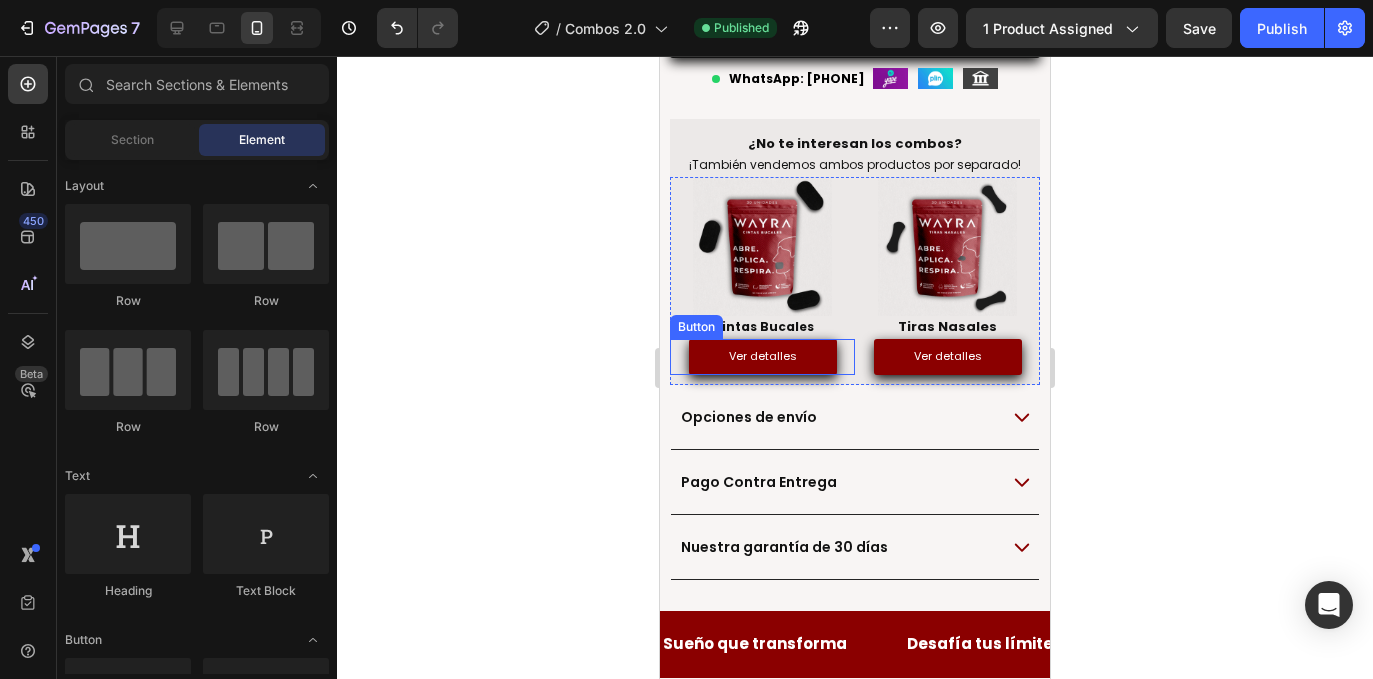 click on "Ver detalles" at bounding box center (763, 357) 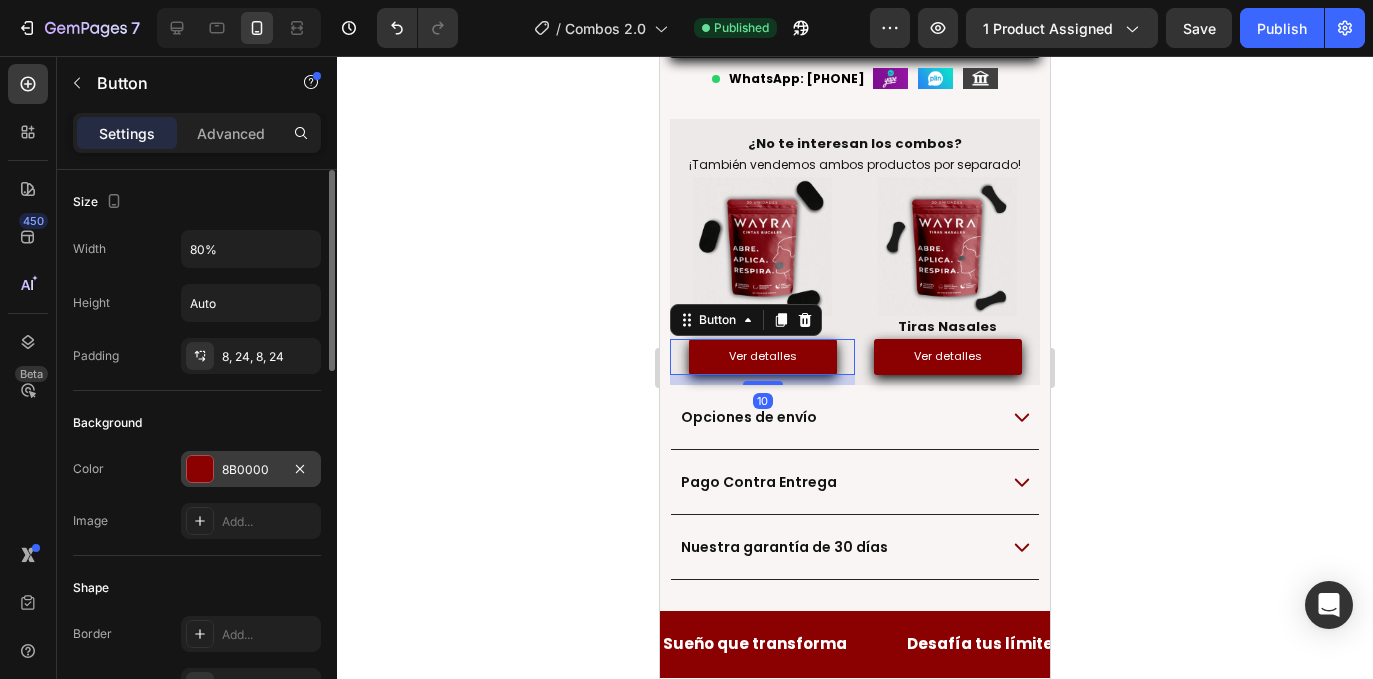 click on "8B0000" at bounding box center [251, 470] 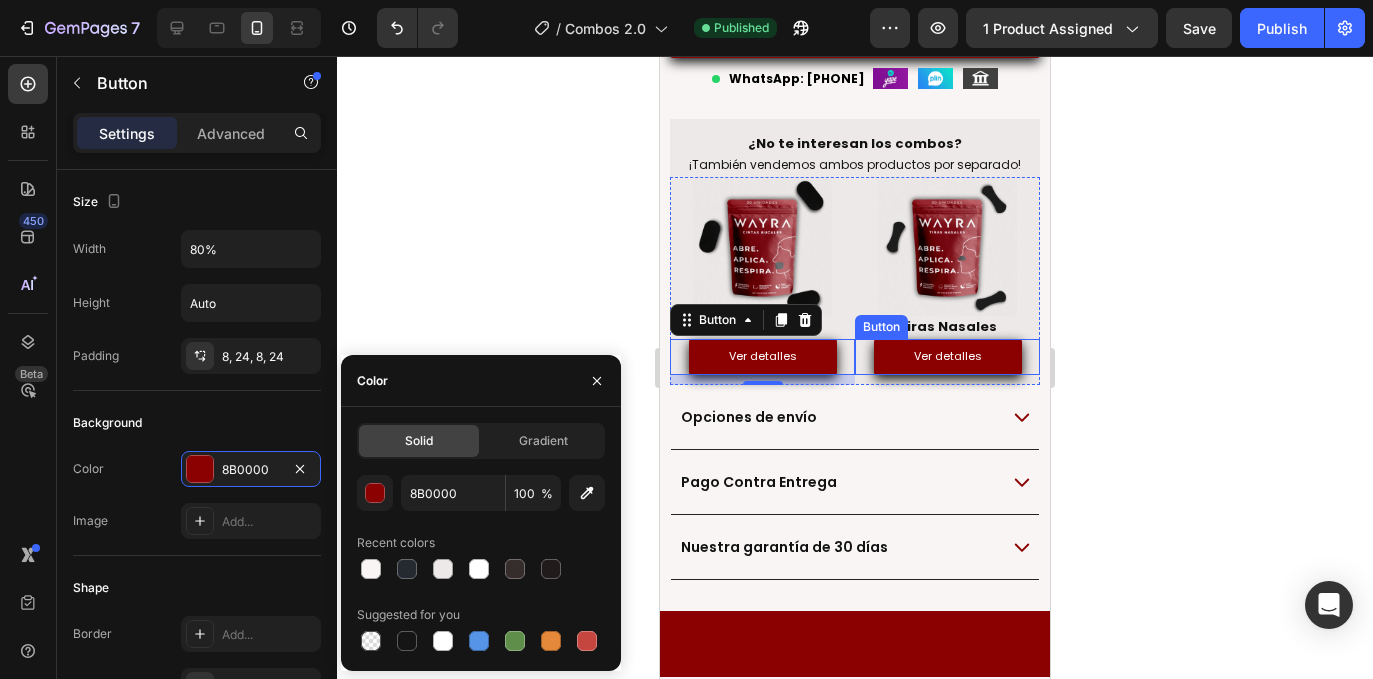 scroll, scrollTop: 878, scrollLeft: 0, axis: vertical 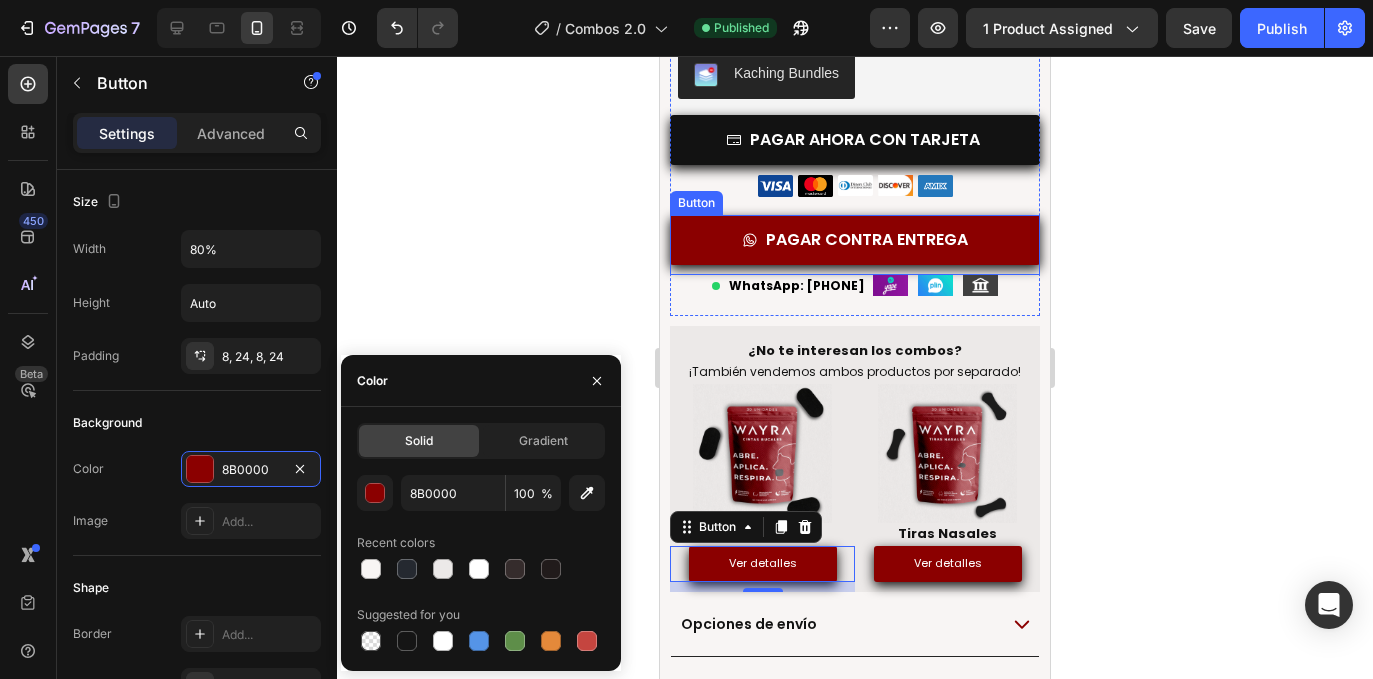 click on "PAGAR CONTRA ENTREGA" at bounding box center [855, 240] 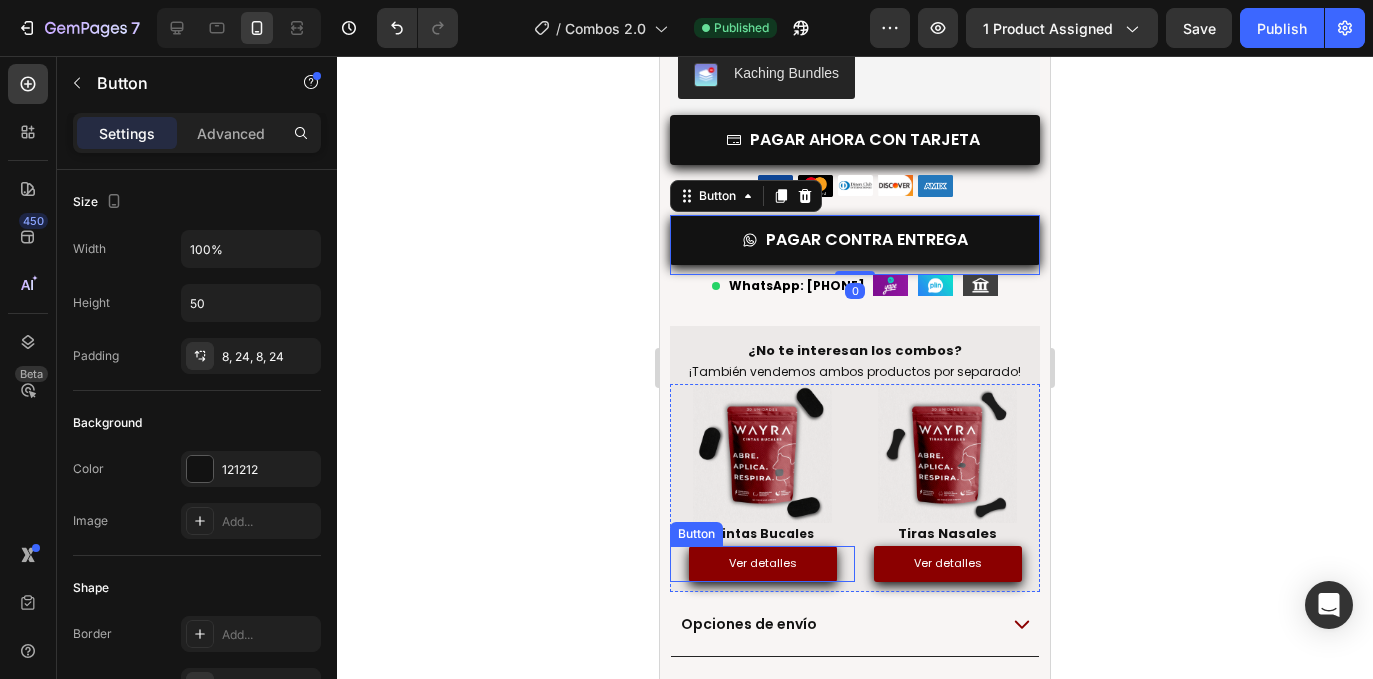 click on "Ver detalles" at bounding box center (763, 564) 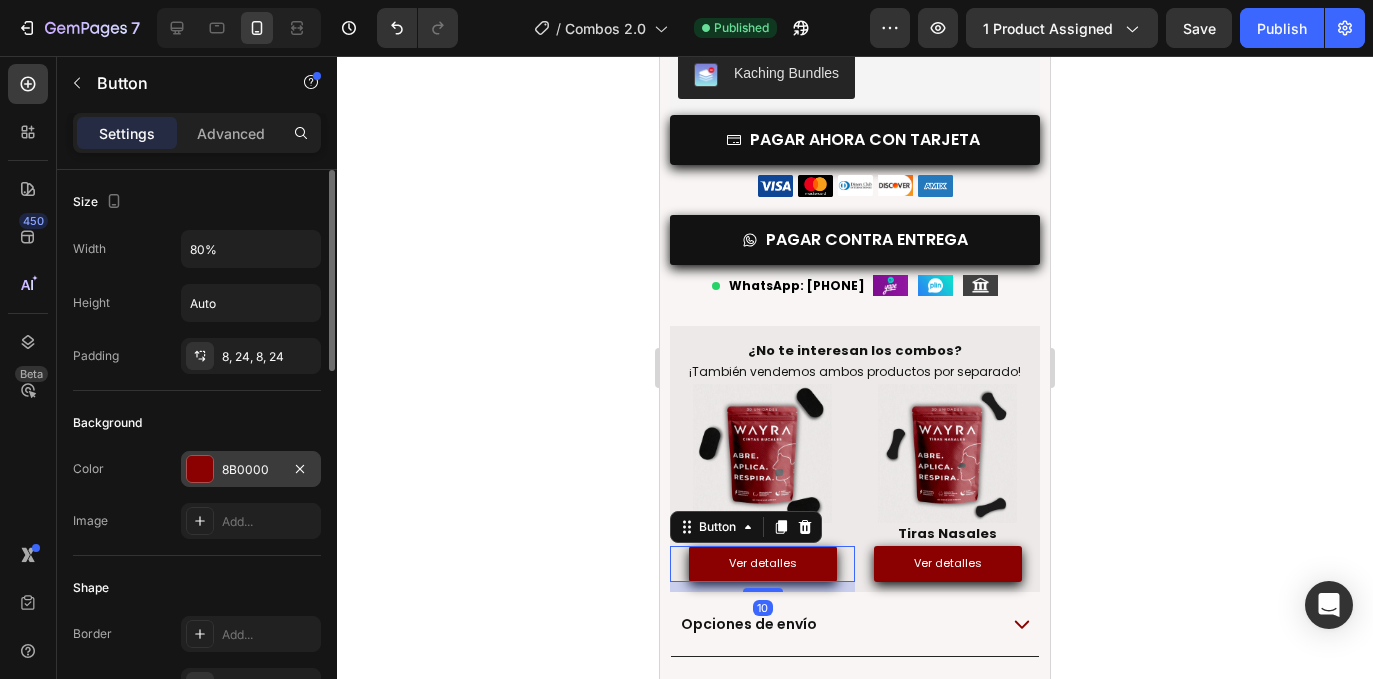 click on "8B0000" at bounding box center [251, 469] 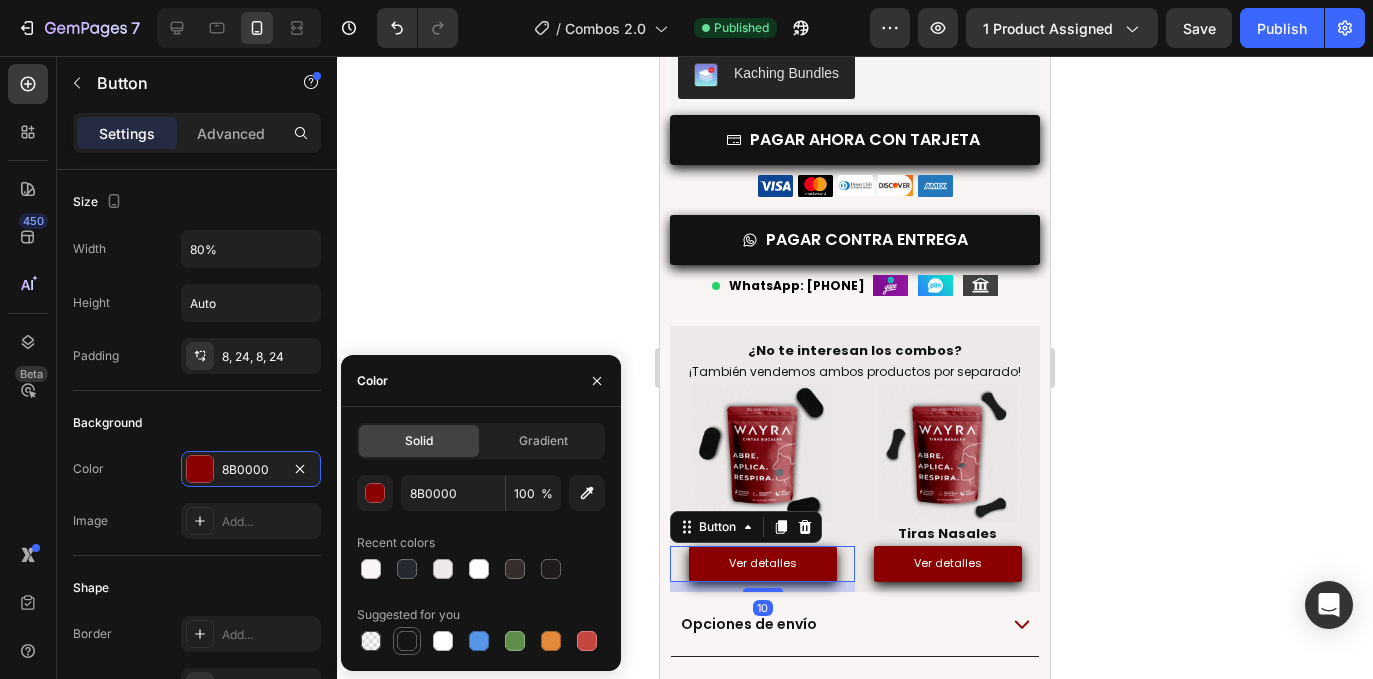 click at bounding box center (407, 641) 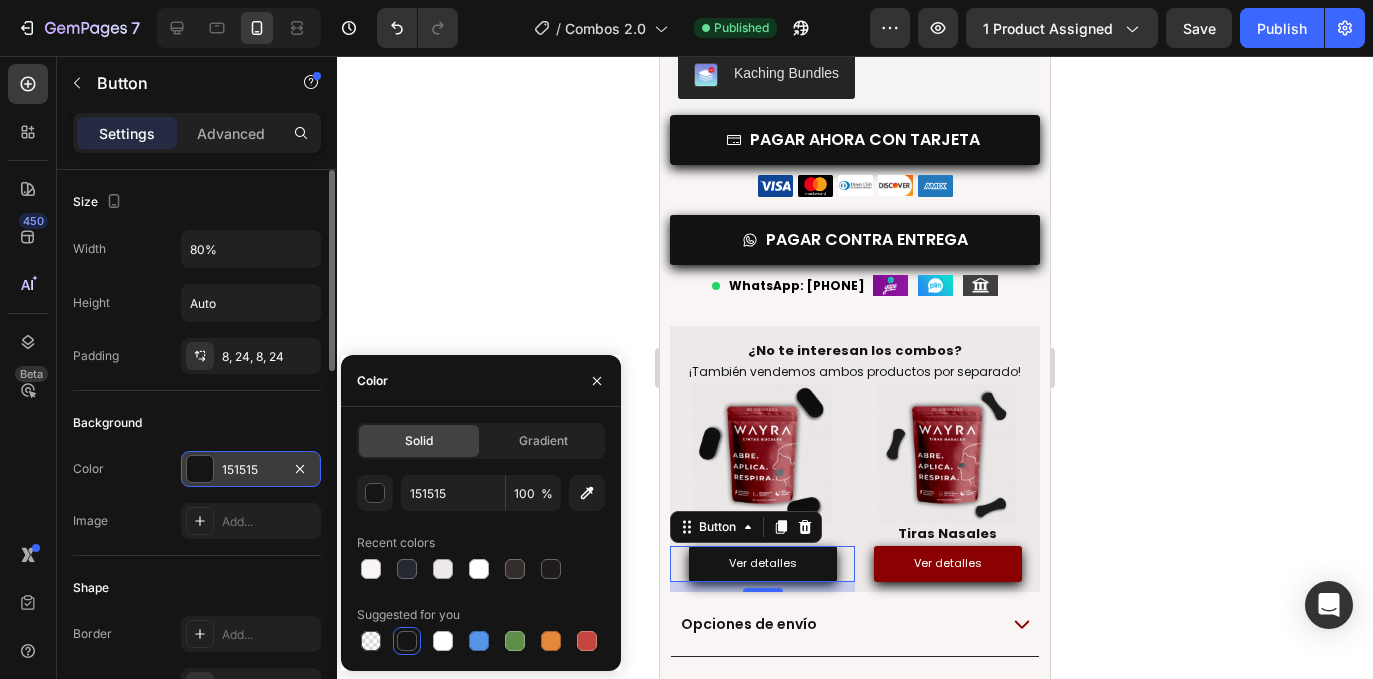 click on "151515" at bounding box center (251, 470) 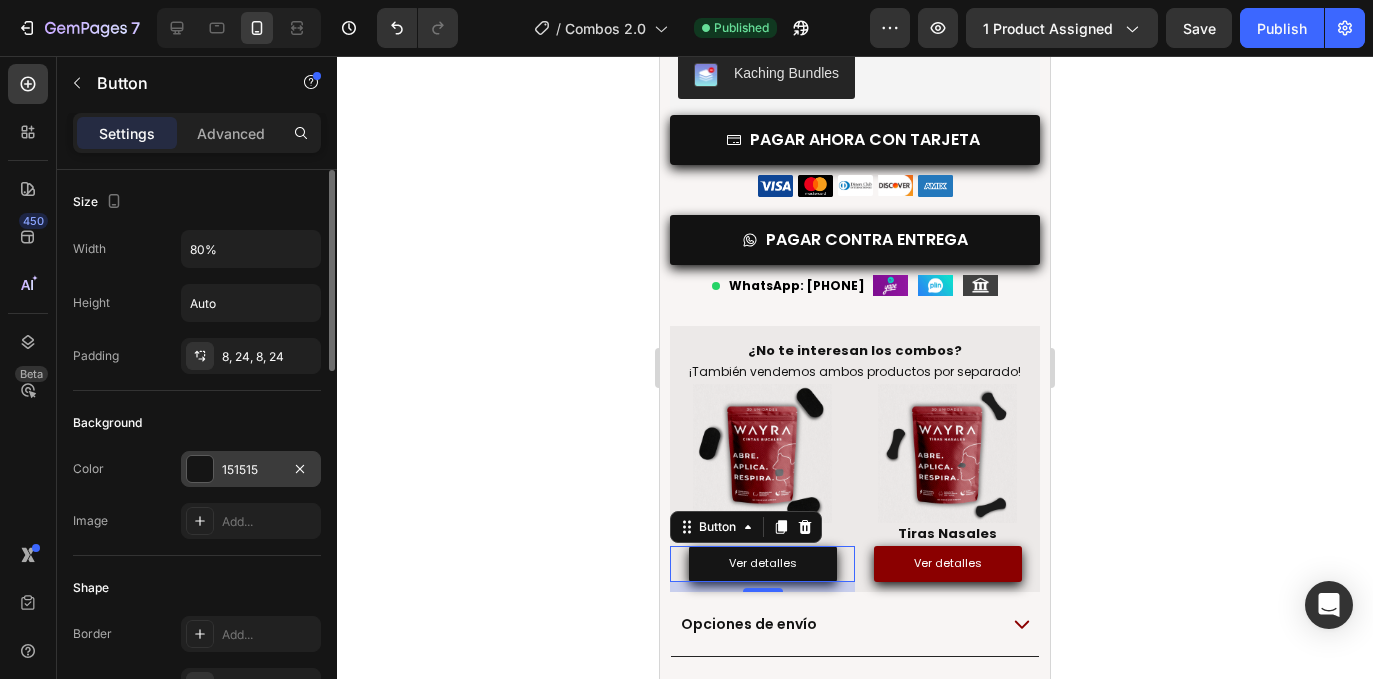 click on "151515" at bounding box center [251, 470] 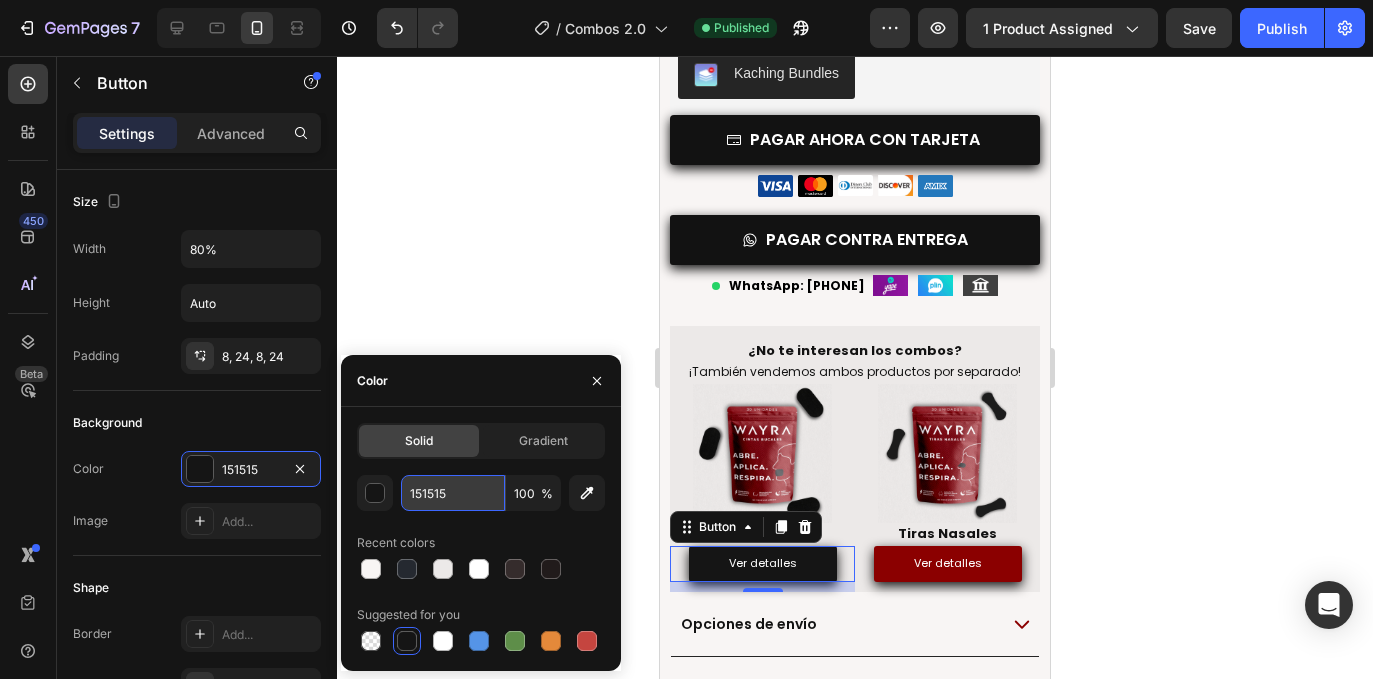 click on "151515" at bounding box center [453, 493] 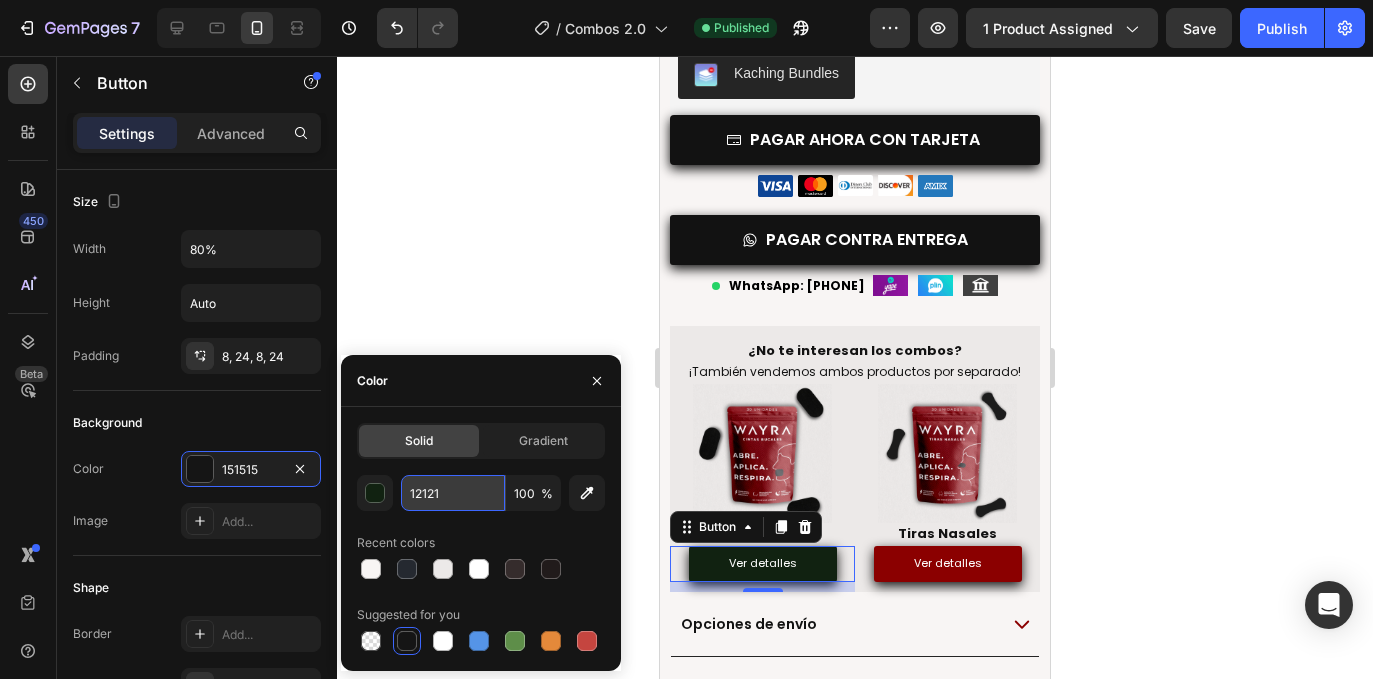 type on "121212" 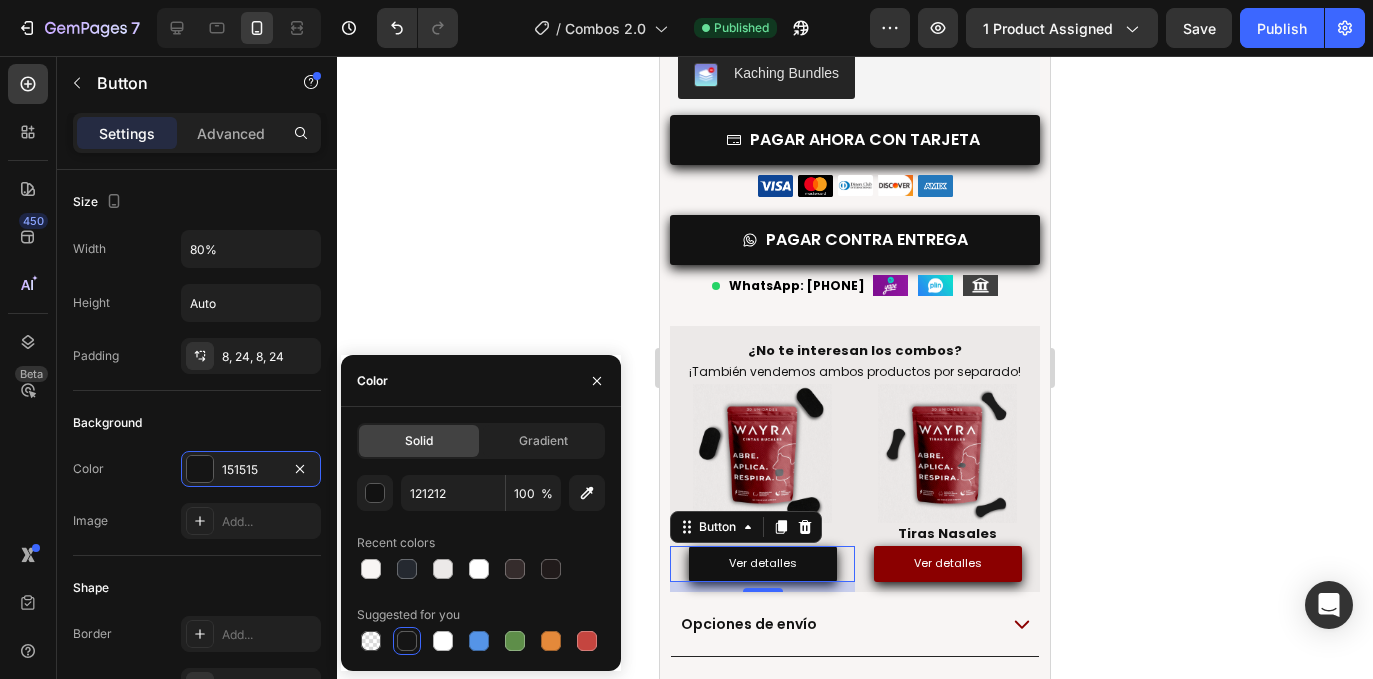 click 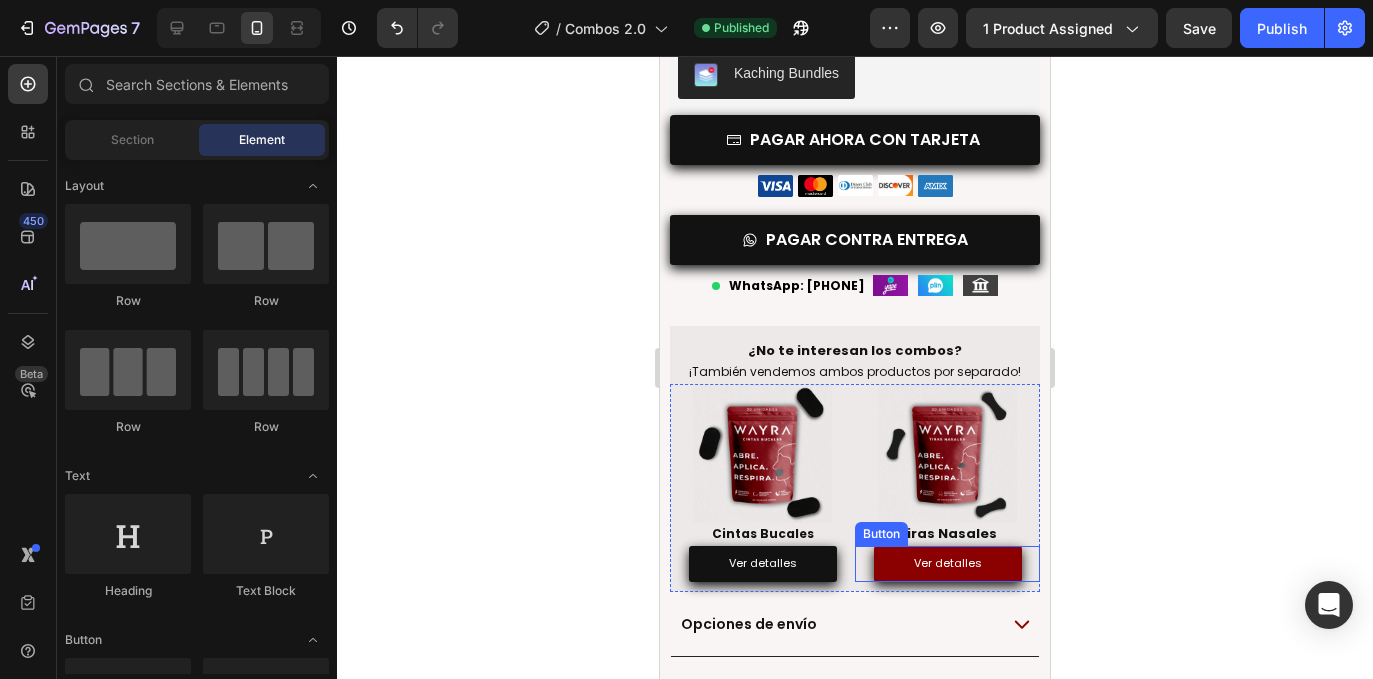 click on "Ver detalles" at bounding box center [948, 564] 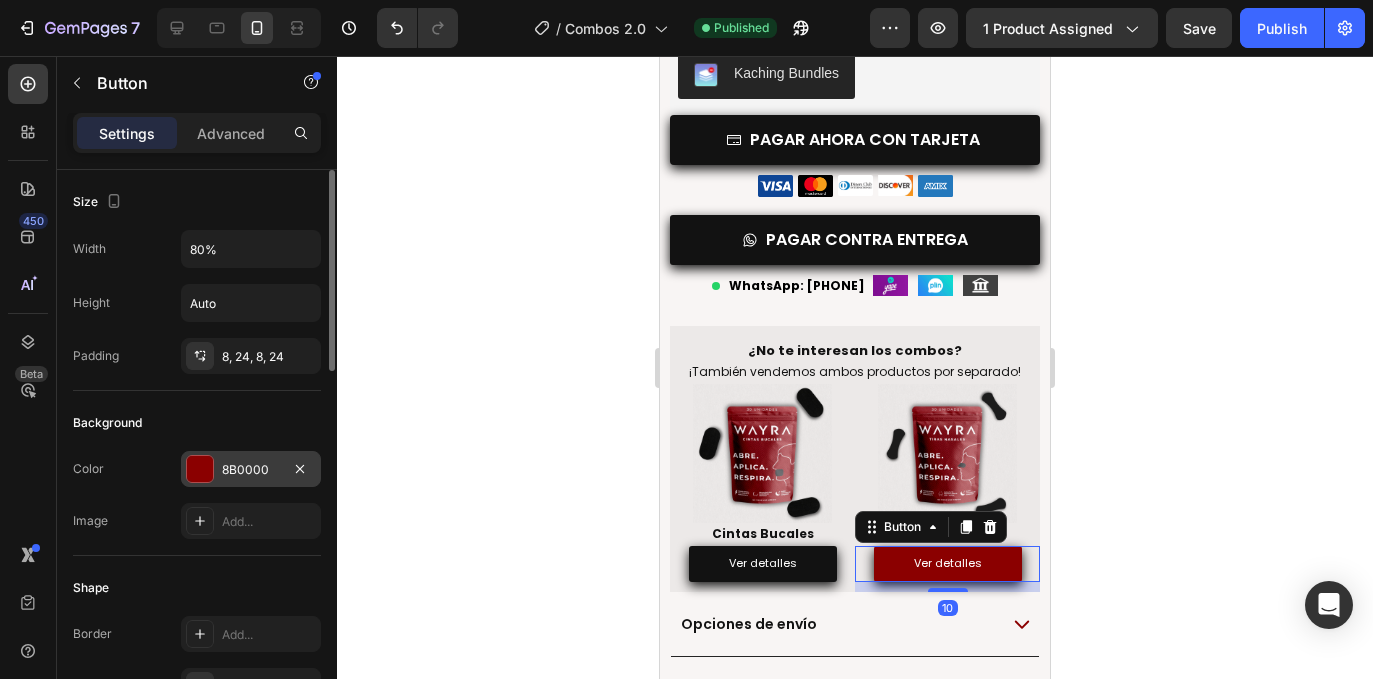 click on "8B0000" at bounding box center (251, 470) 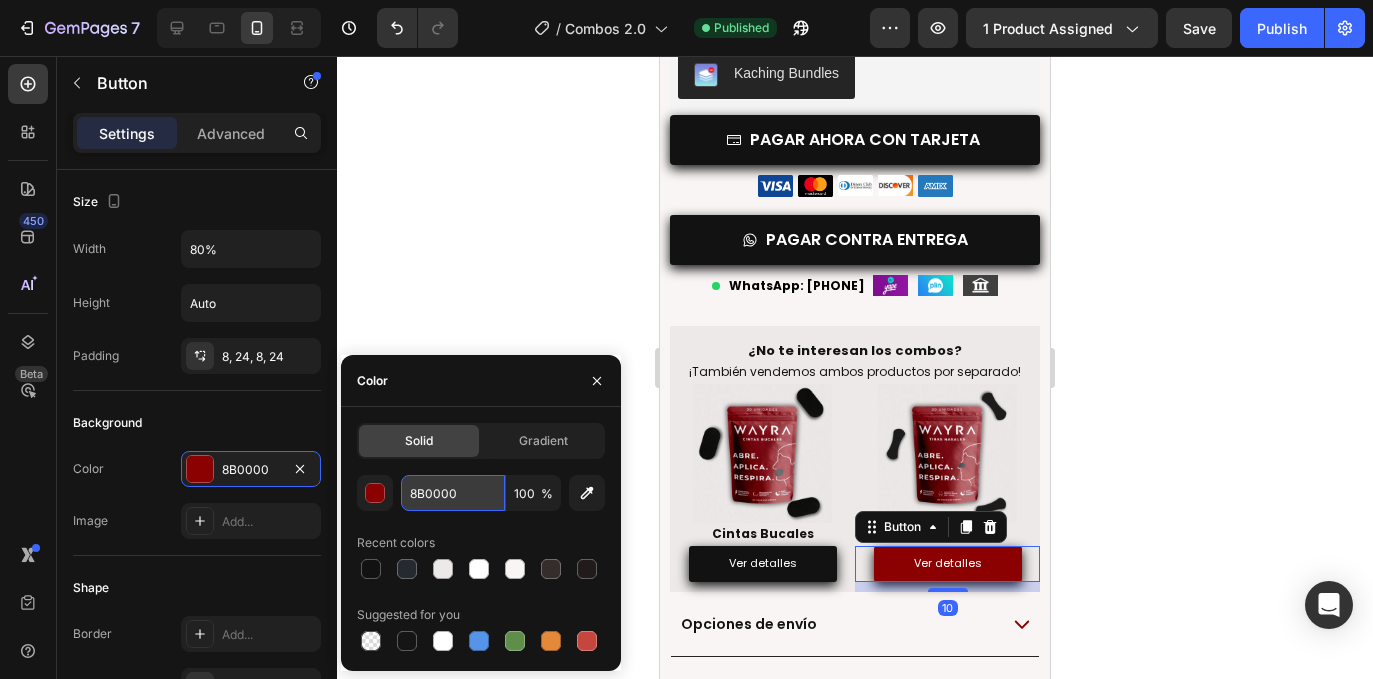 click on "8B0000" at bounding box center [453, 493] 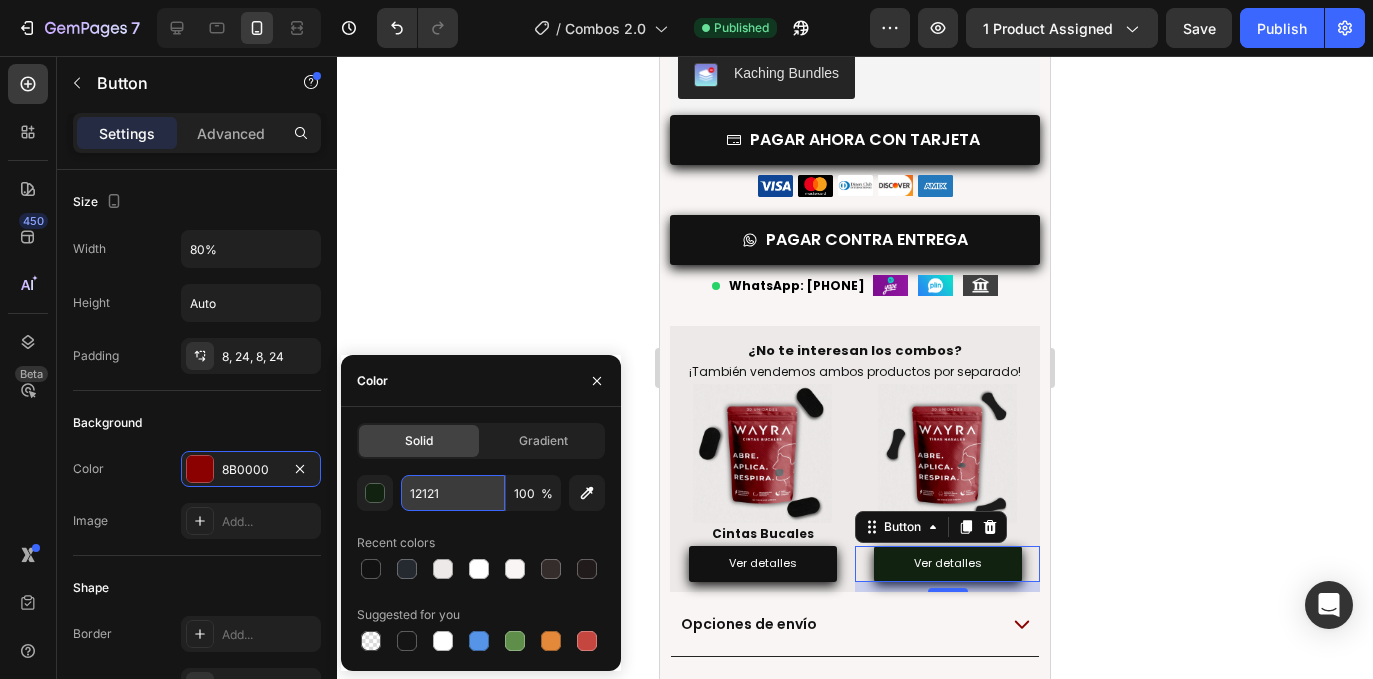type on "121212" 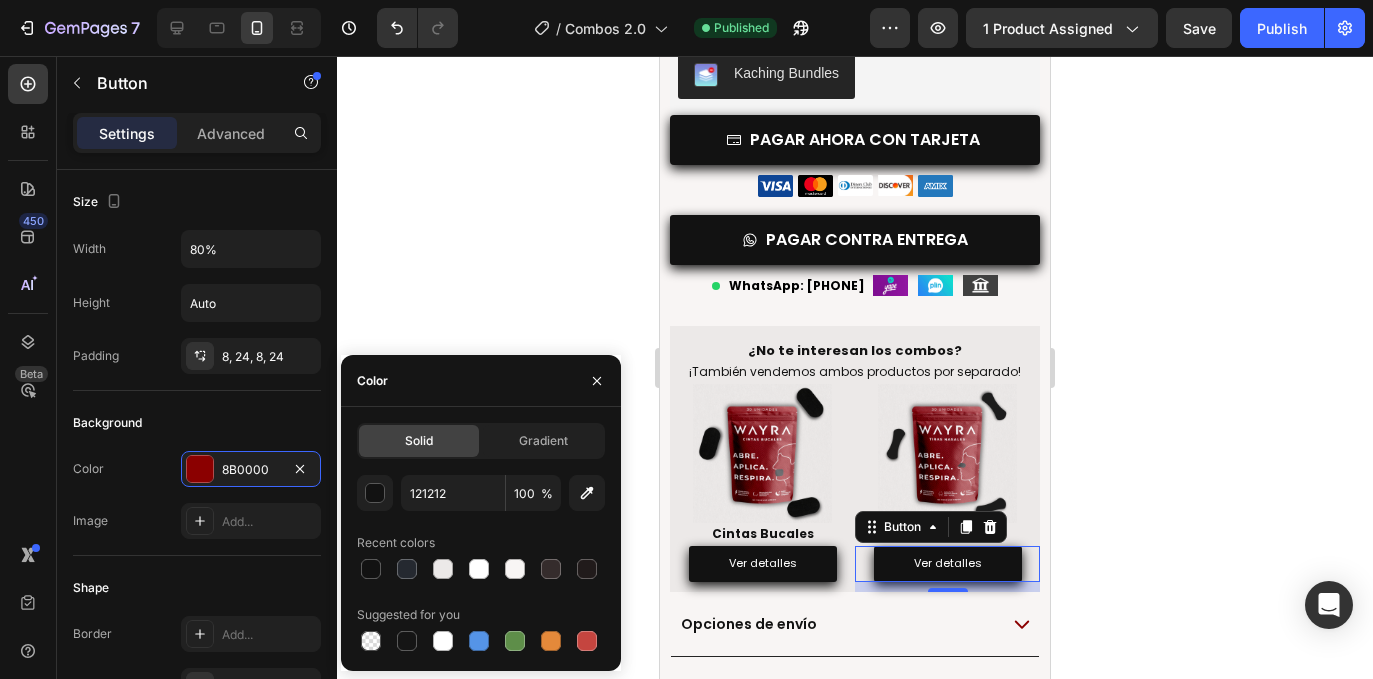 click 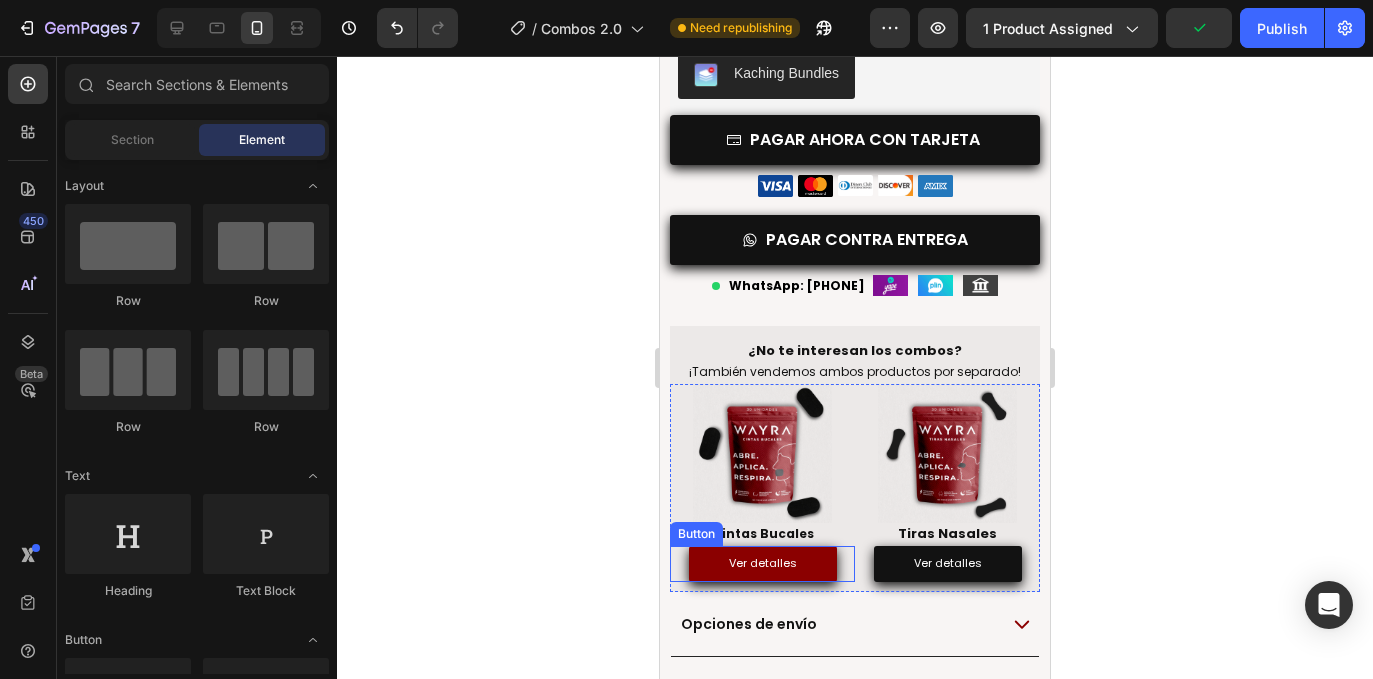 click on "Ver detalles" at bounding box center (763, 564) 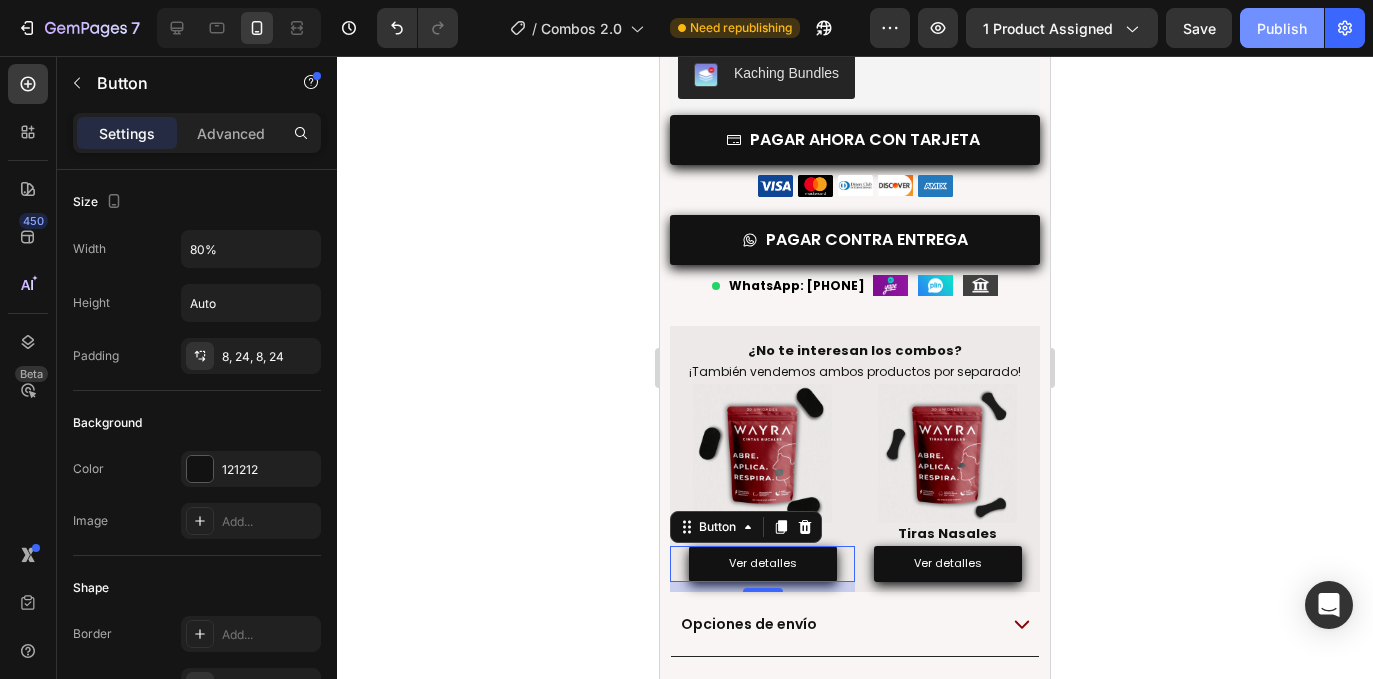 click on "Publish" at bounding box center (1282, 28) 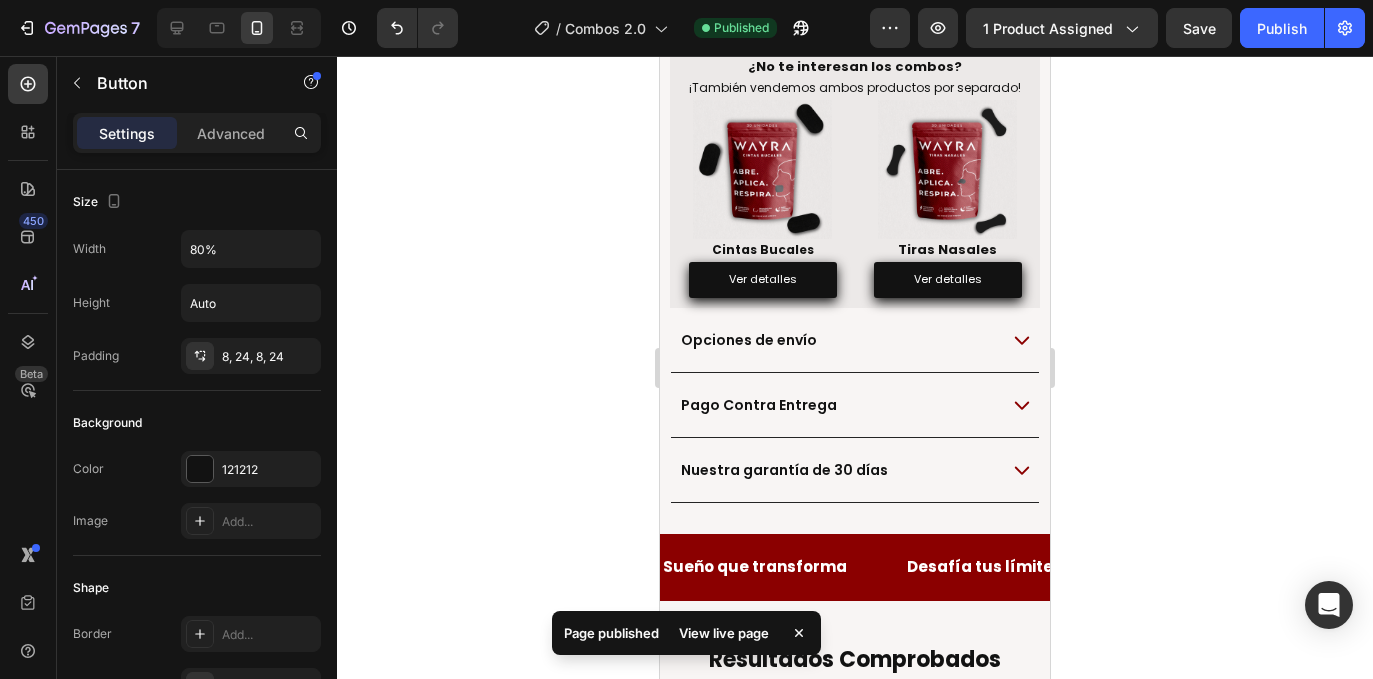 scroll, scrollTop: 1168, scrollLeft: 0, axis: vertical 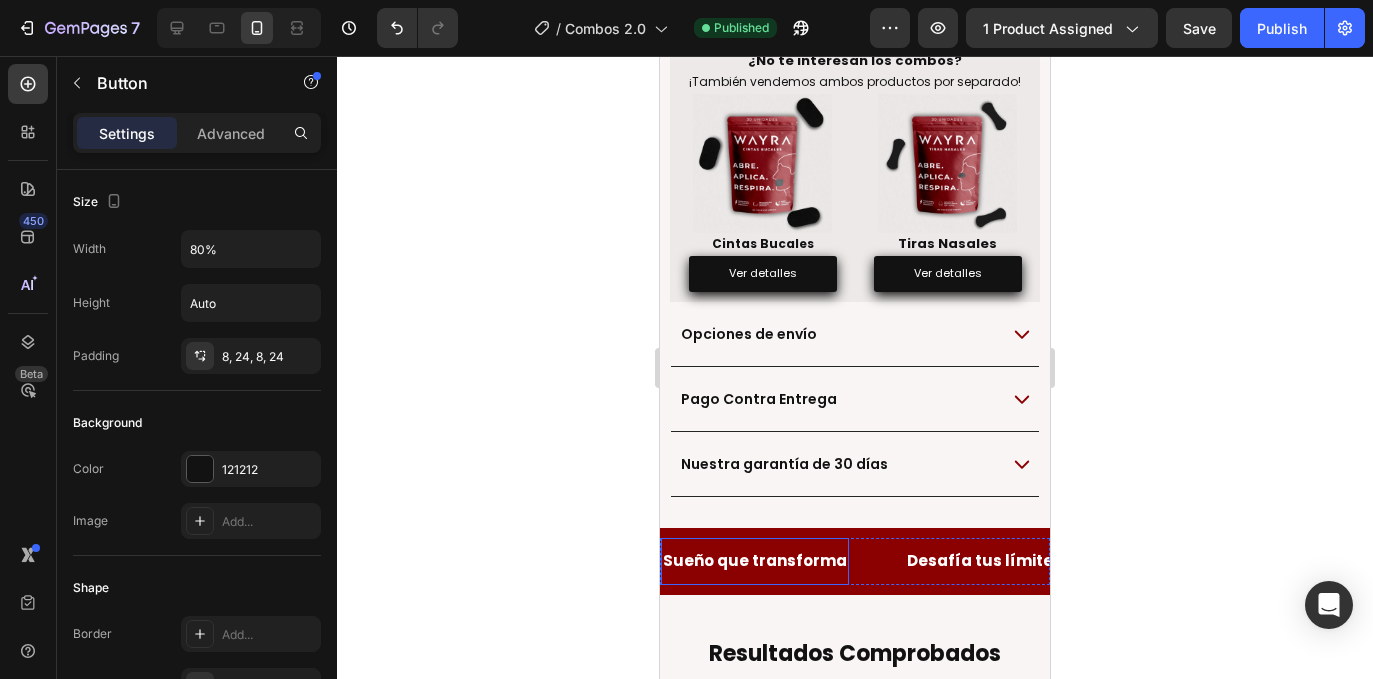 click on "Sueño que transforma" at bounding box center (755, 560) 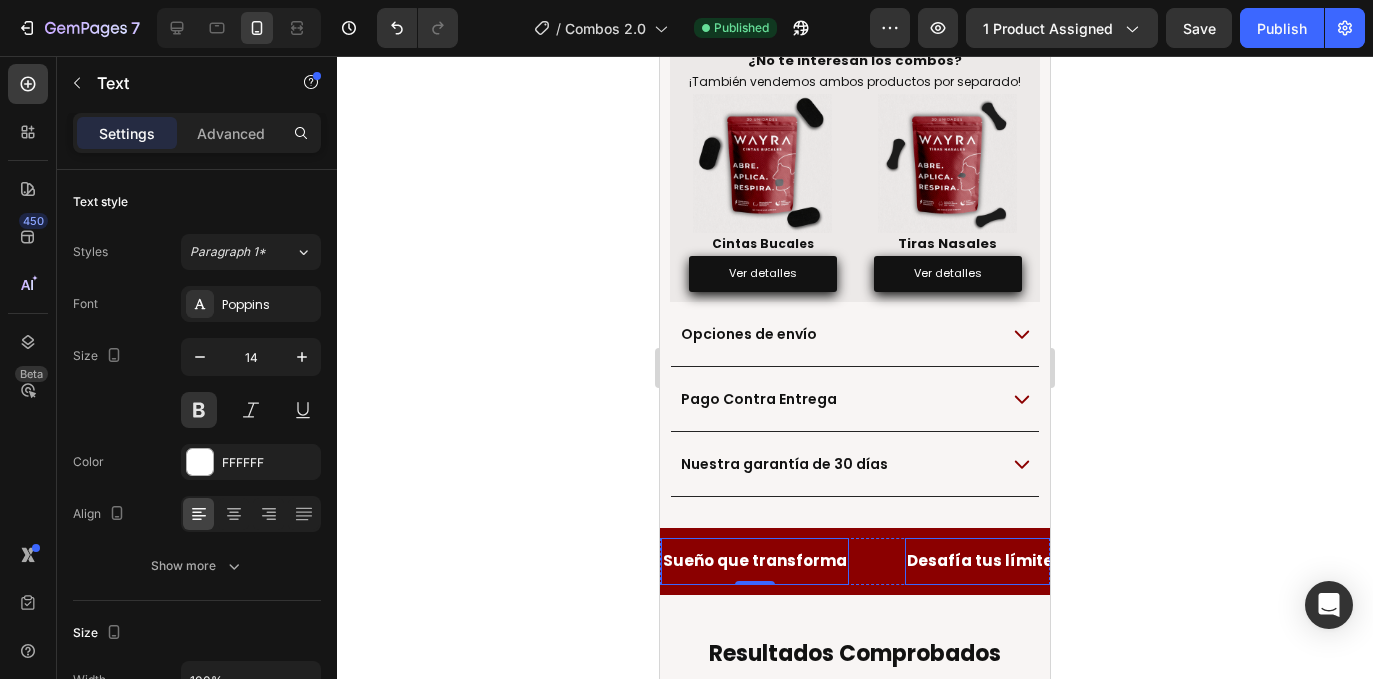 click on "Desafía tus límites" at bounding box center (984, 560) 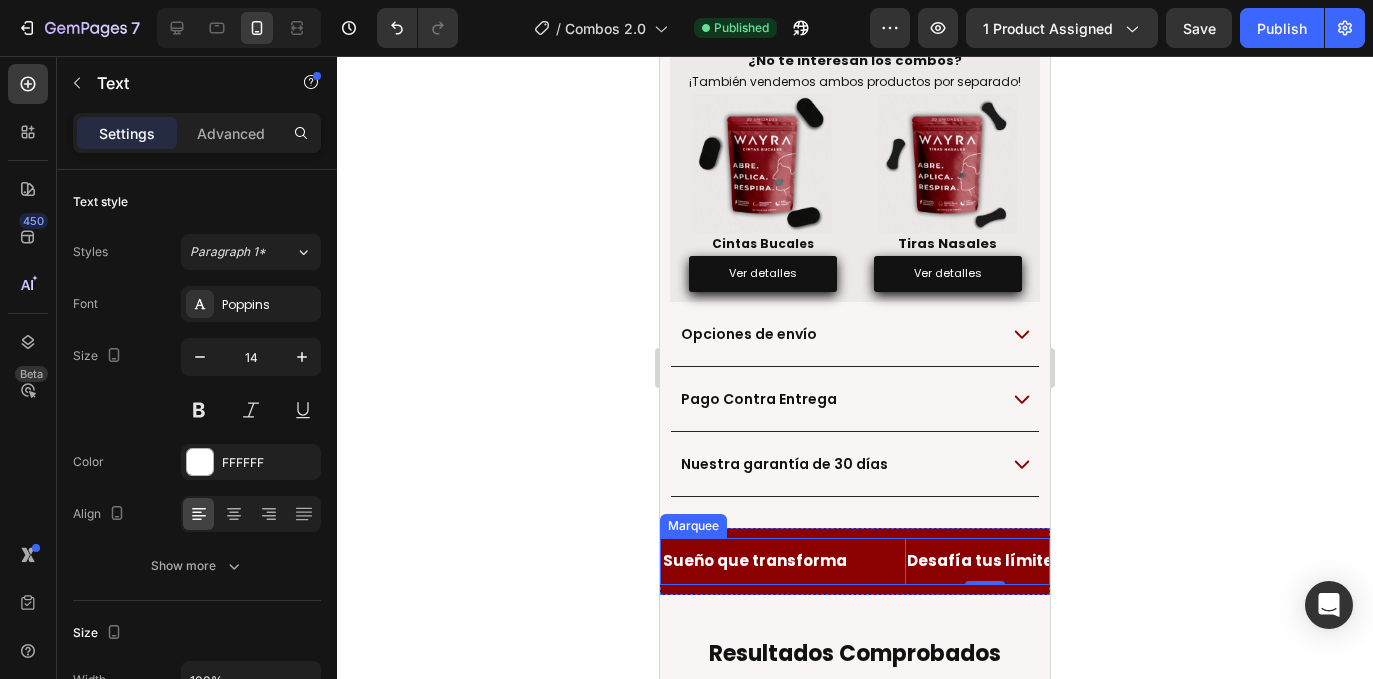 click on "Sueño que transforma Text" at bounding box center [783, 561] 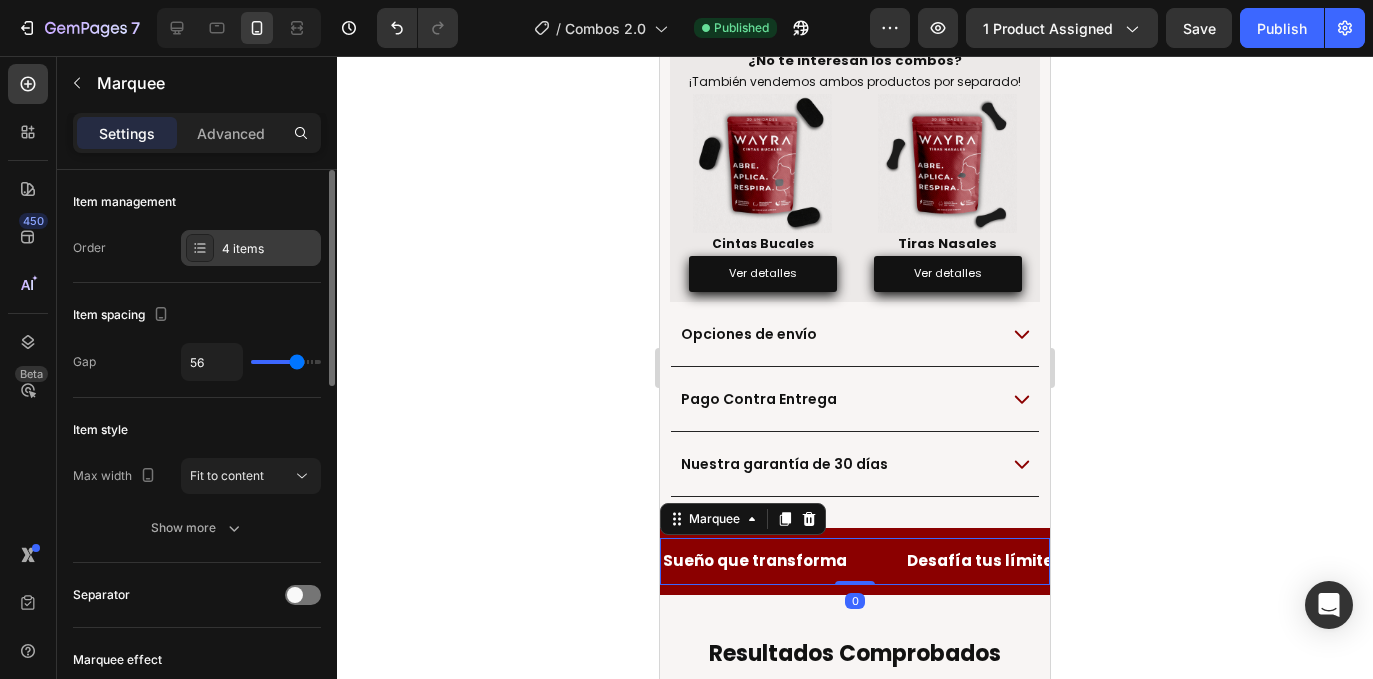 click on "4 items" at bounding box center [269, 249] 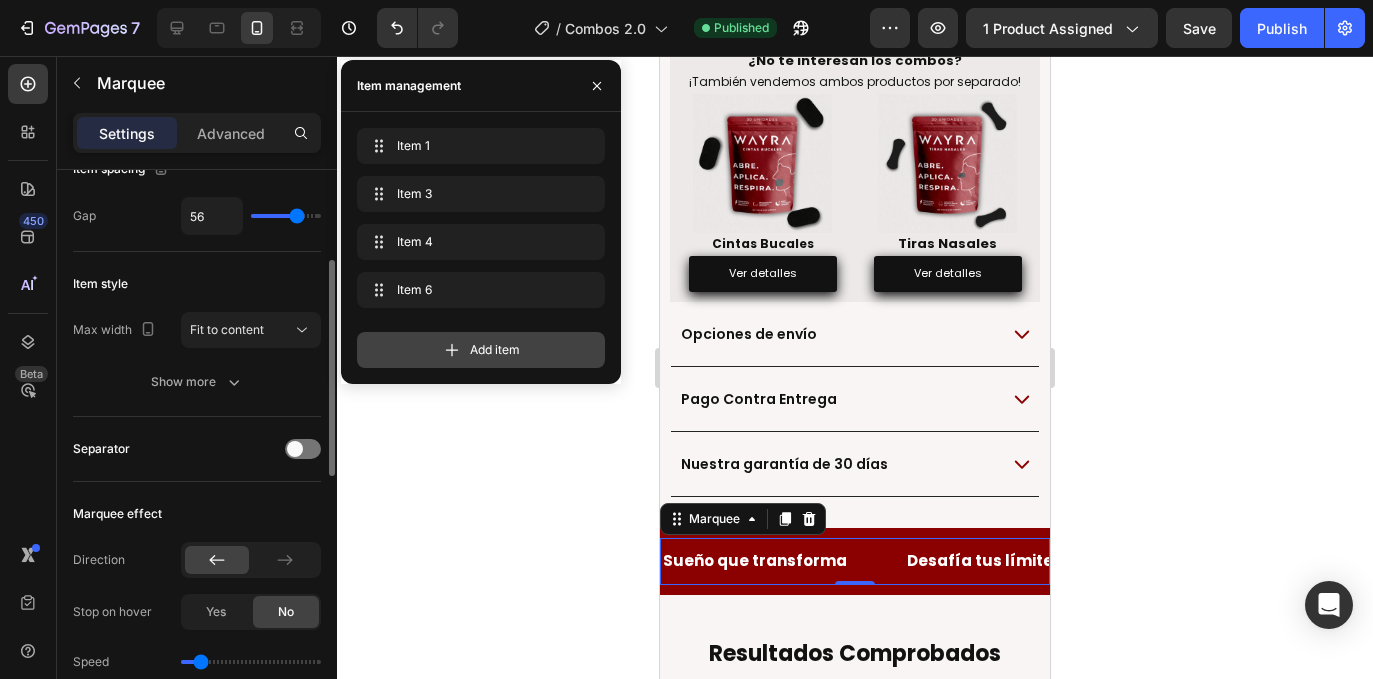 scroll, scrollTop: 171, scrollLeft: 0, axis: vertical 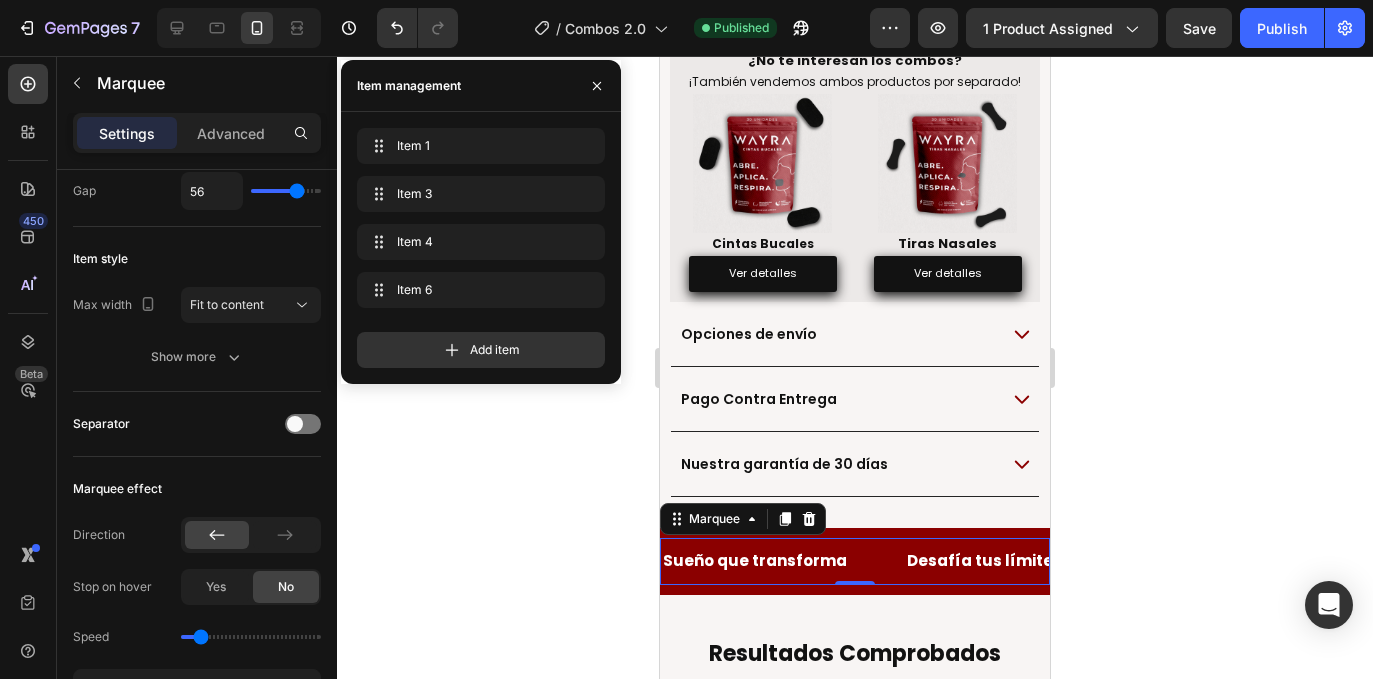 click 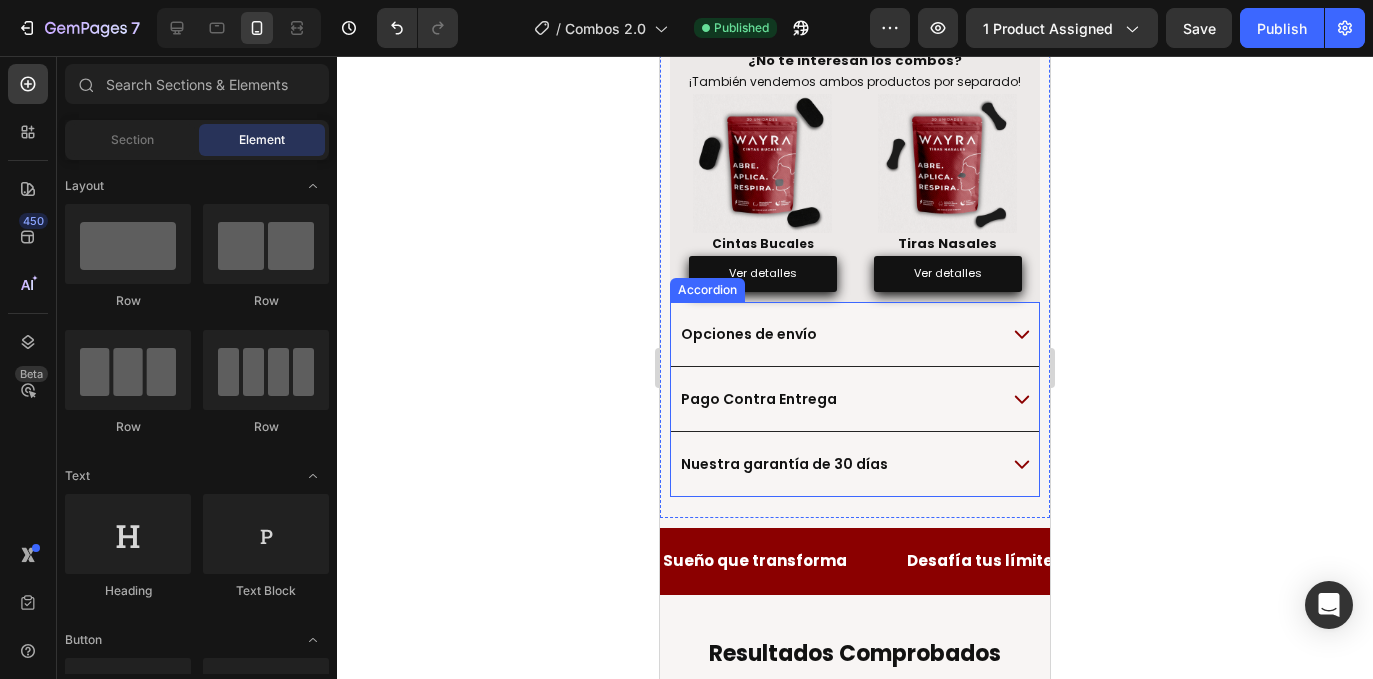 click on "Opciones de envío" at bounding box center (855, 334) 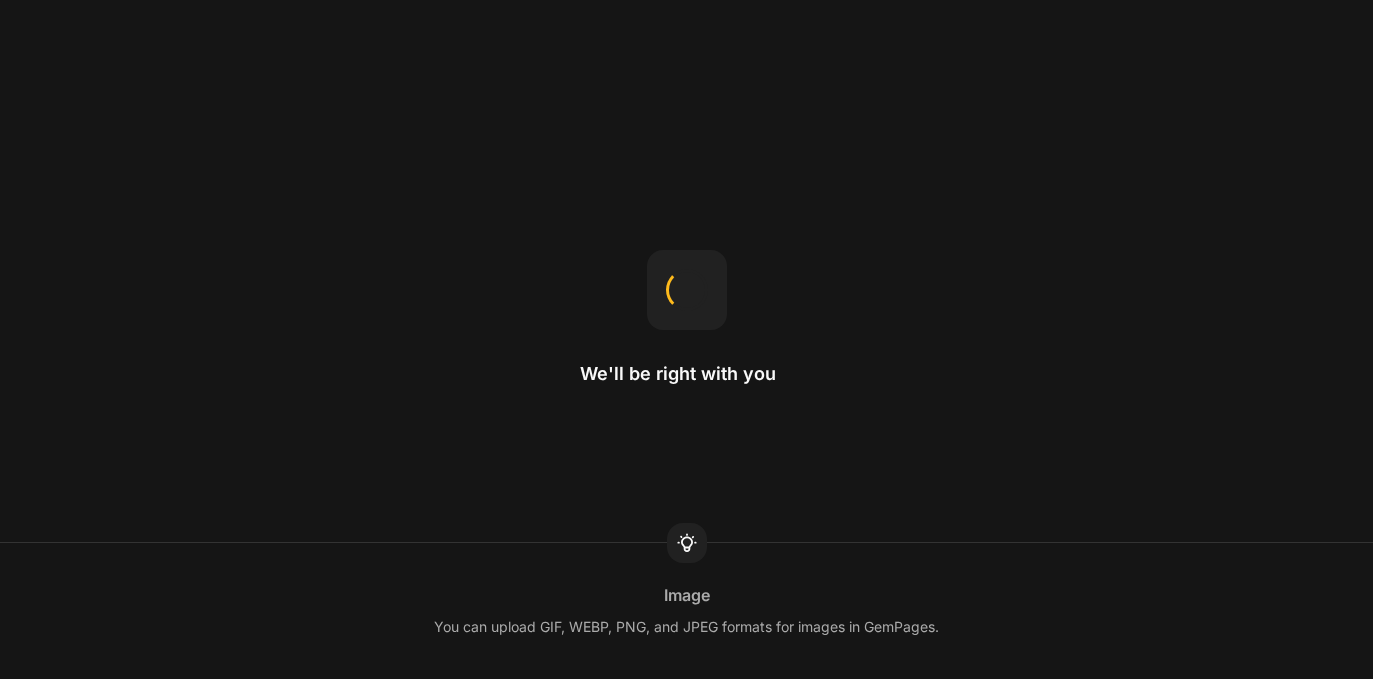 scroll, scrollTop: 0, scrollLeft: 0, axis: both 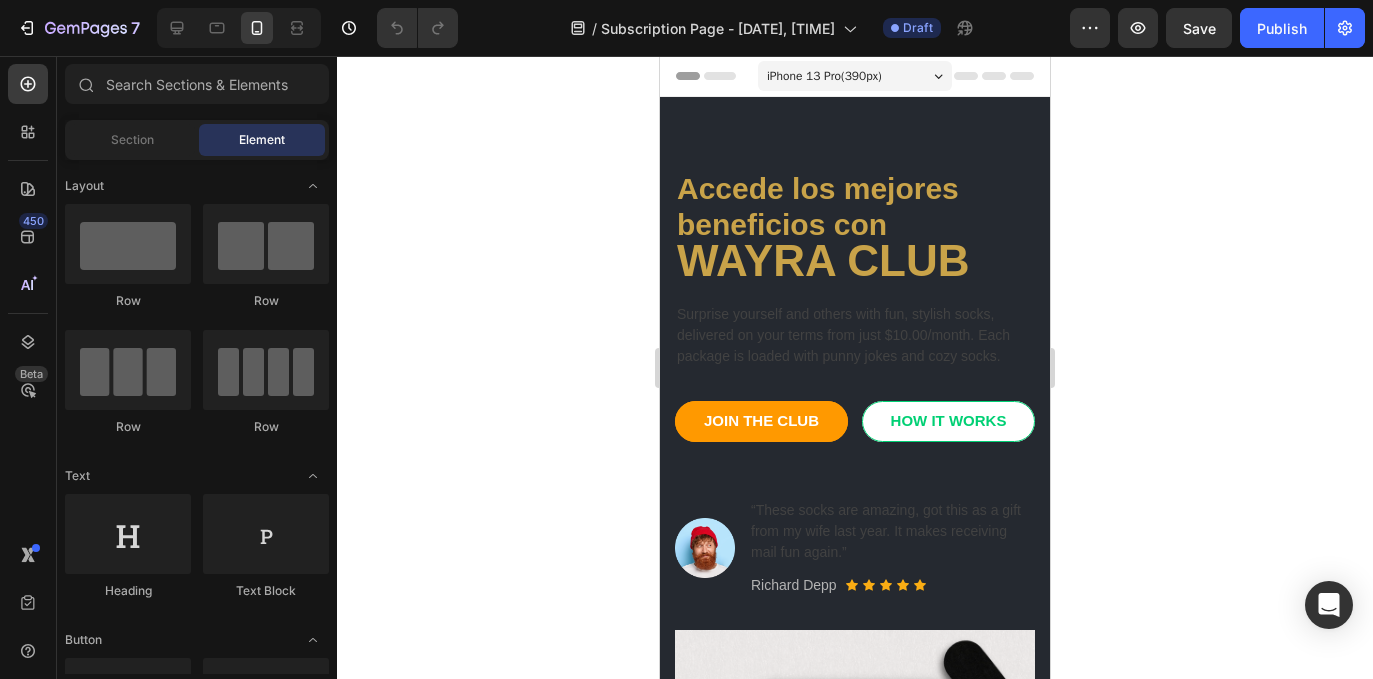 click 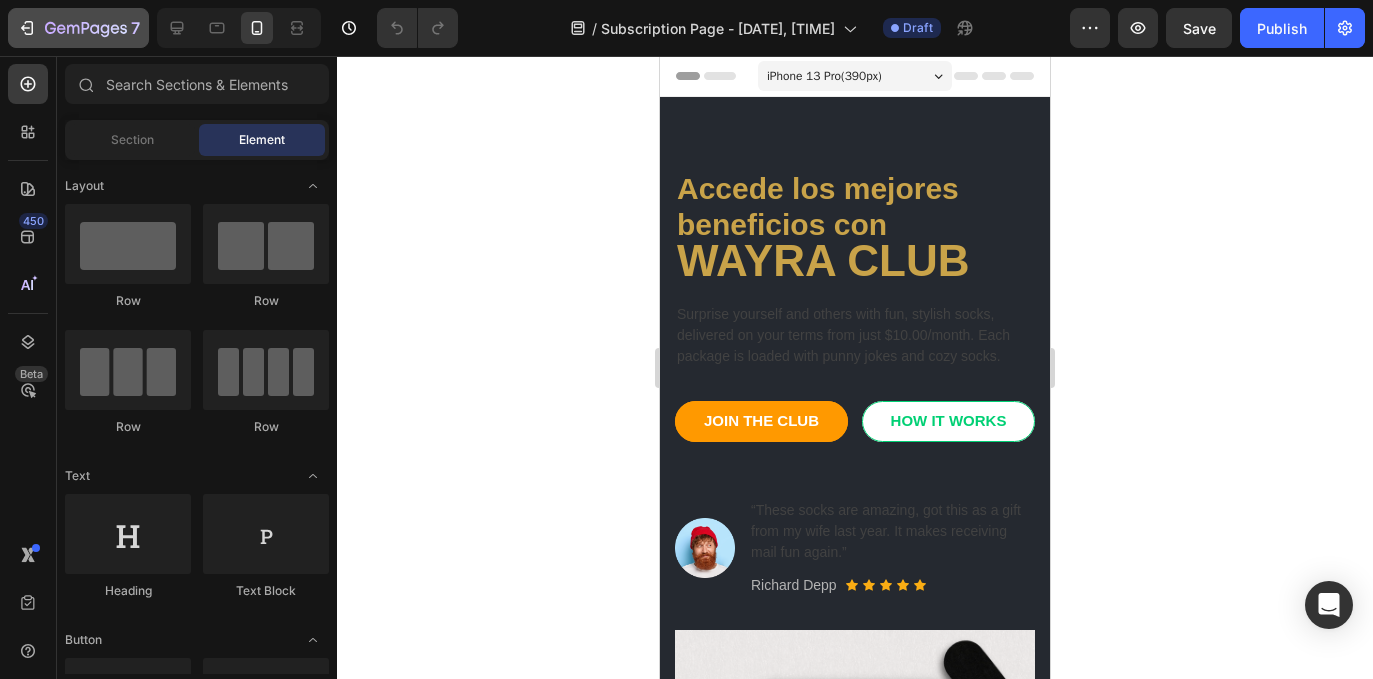 click 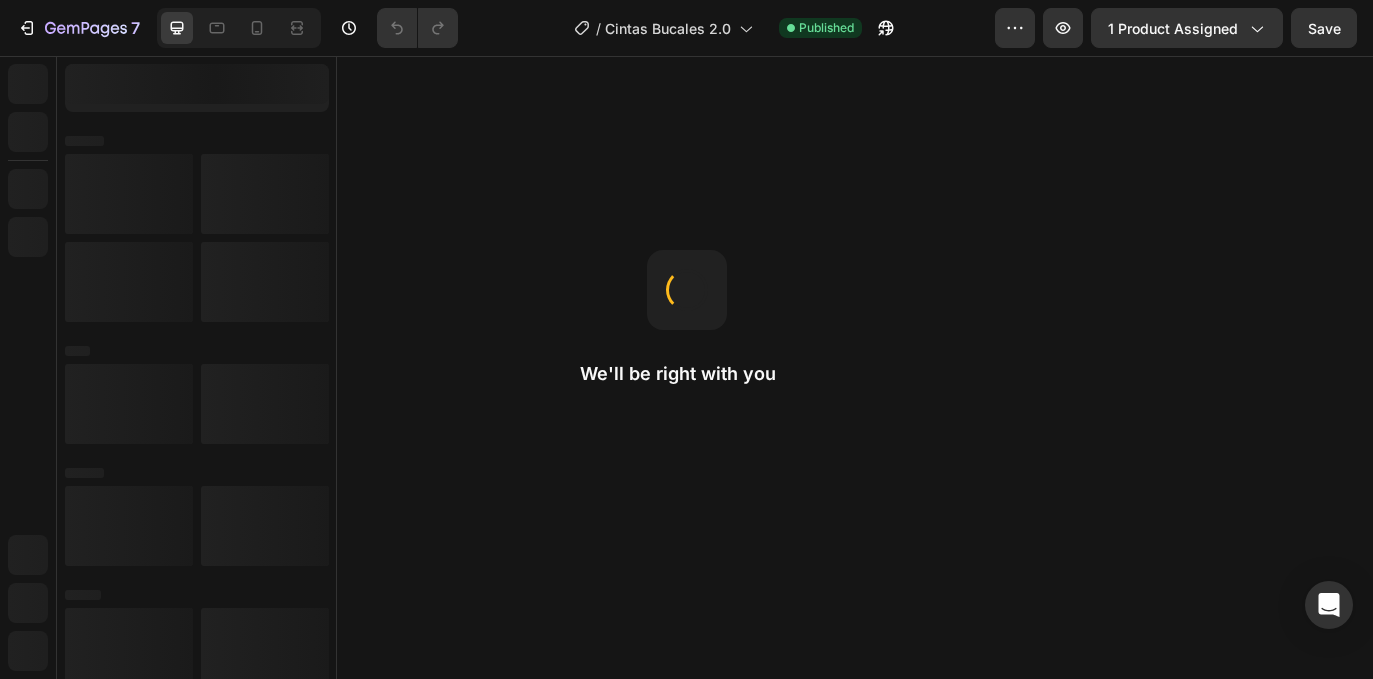 scroll, scrollTop: 0, scrollLeft: 0, axis: both 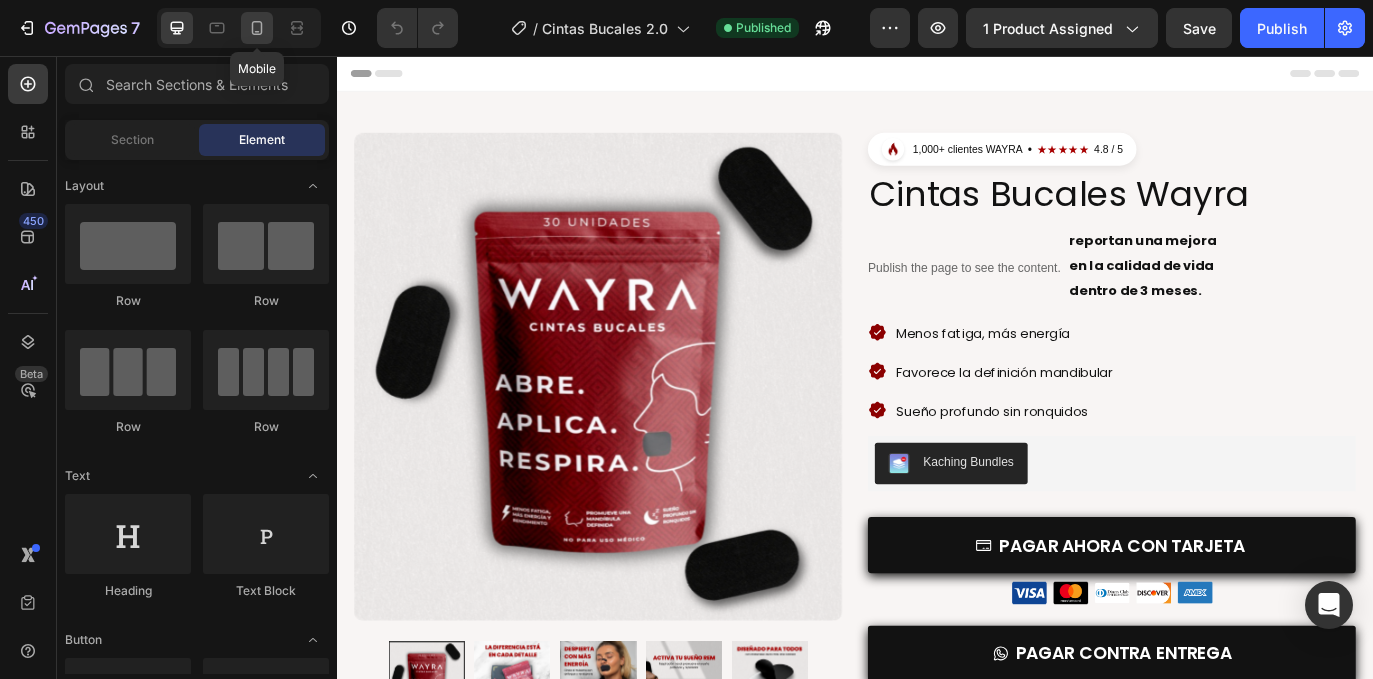 click 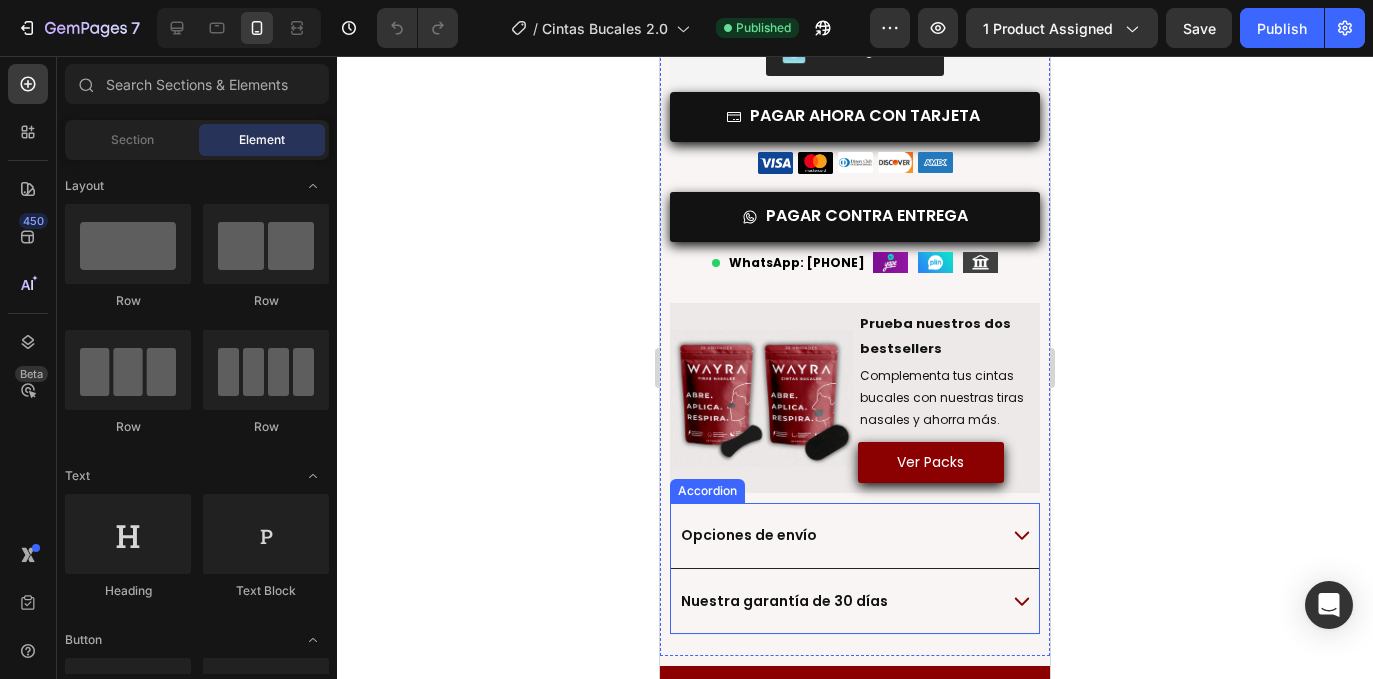 scroll, scrollTop: 967, scrollLeft: 0, axis: vertical 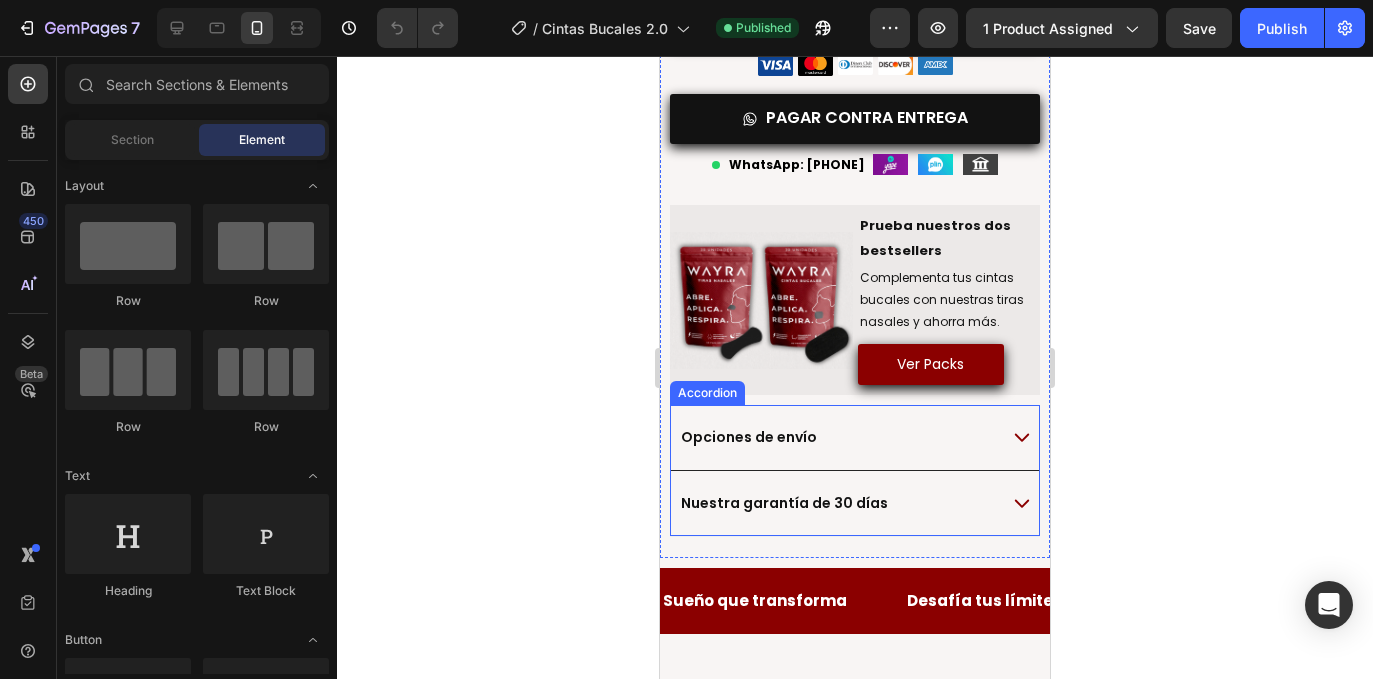 click on "Opciones de envío" at bounding box center (837, 437) 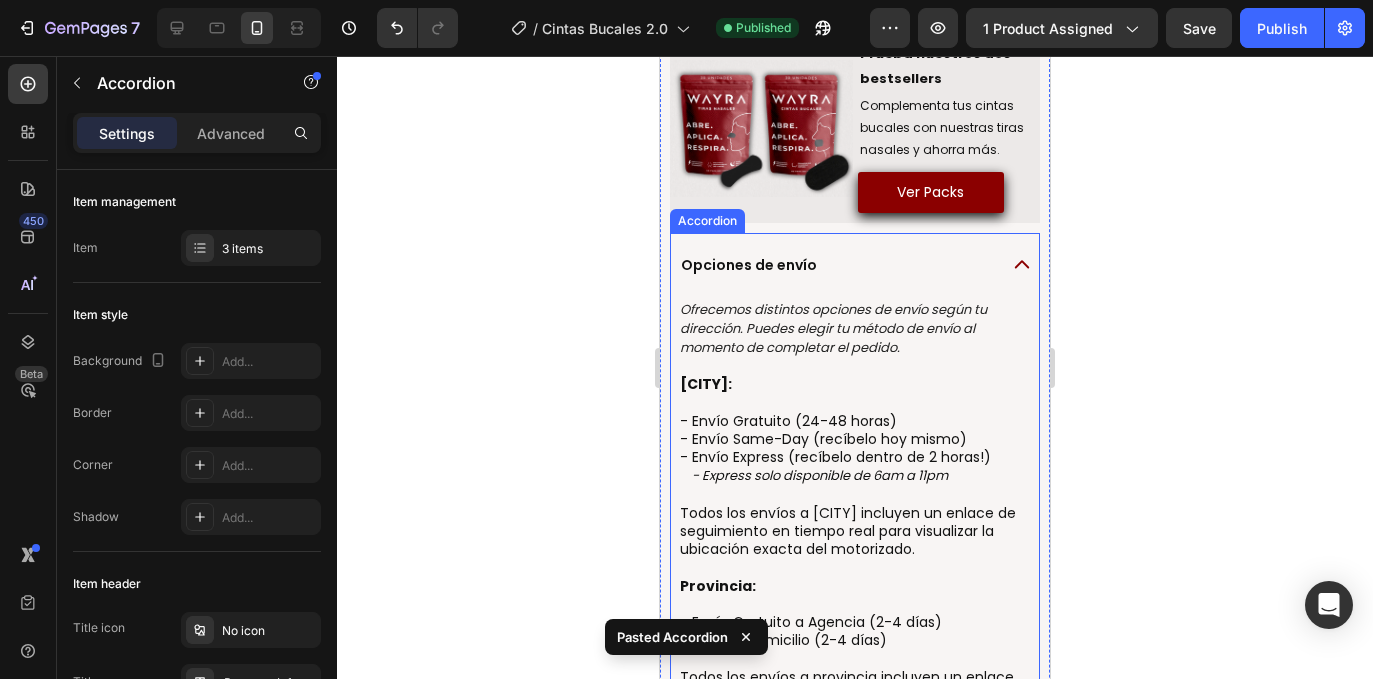scroll, scrollTop: 1135, scrollLeft: 0, axis: vertical 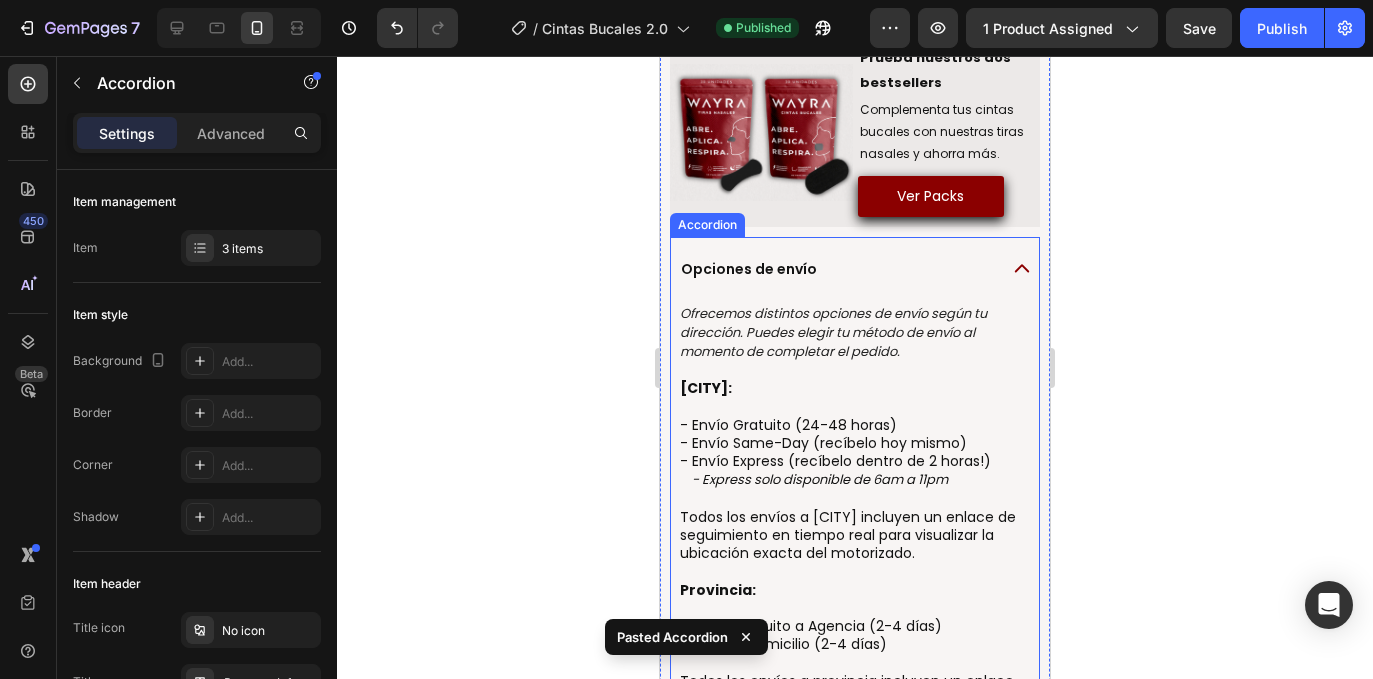 click on "Opciones de envío" at bounding box center [837, 269] 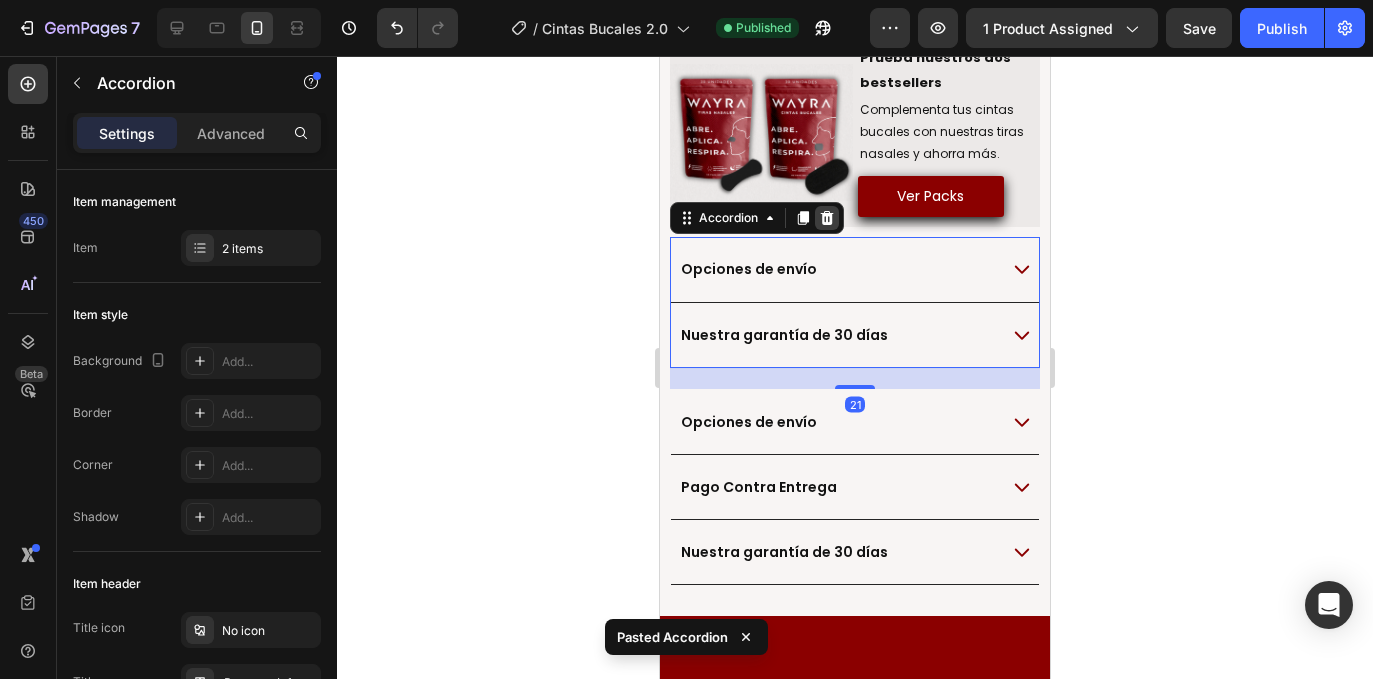 click 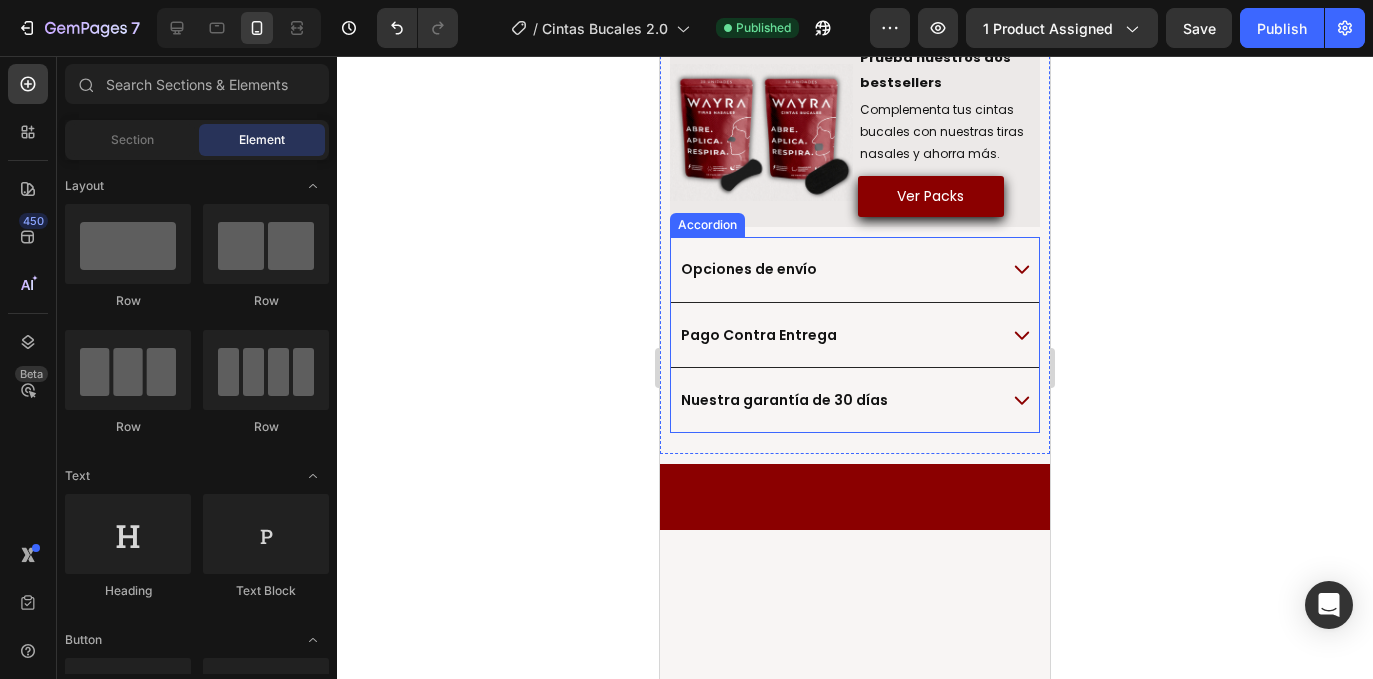 click on "Pago Contra Entrega" at bounding box center [837, 335] 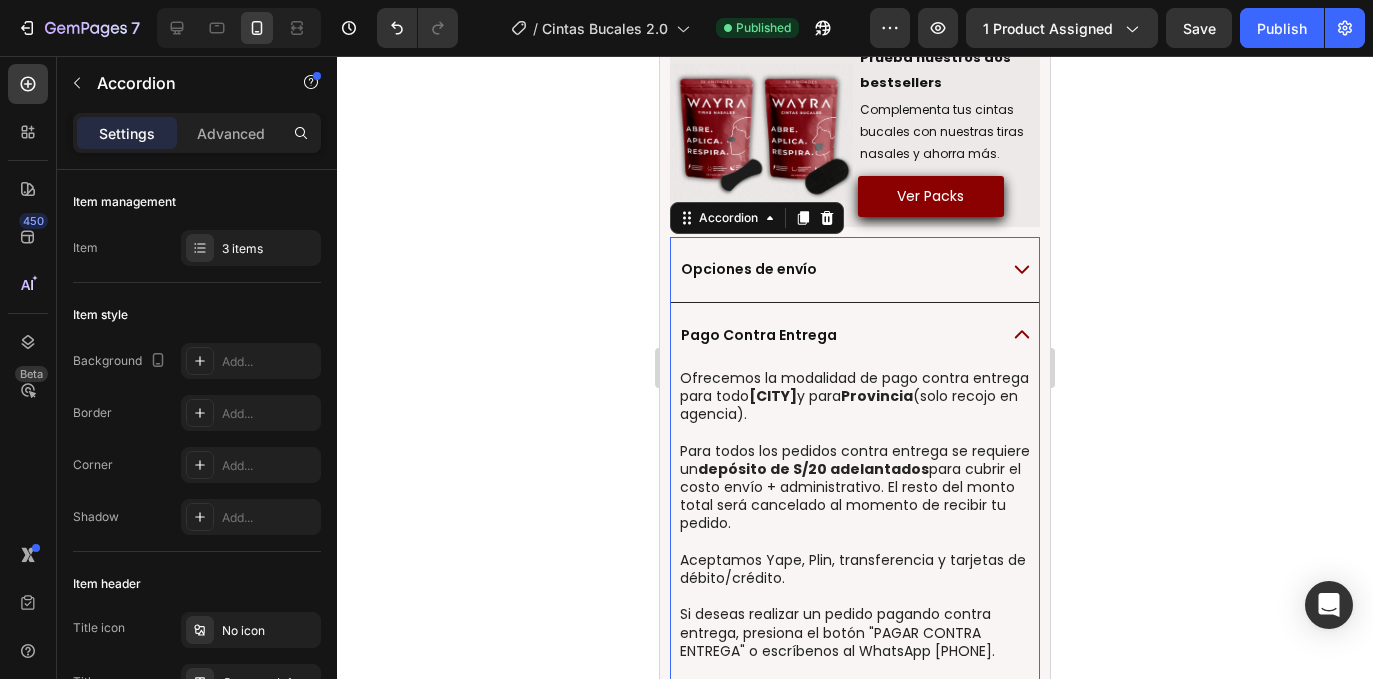 click on "Pago Contra Entrega" at bounding box center (837, 335) 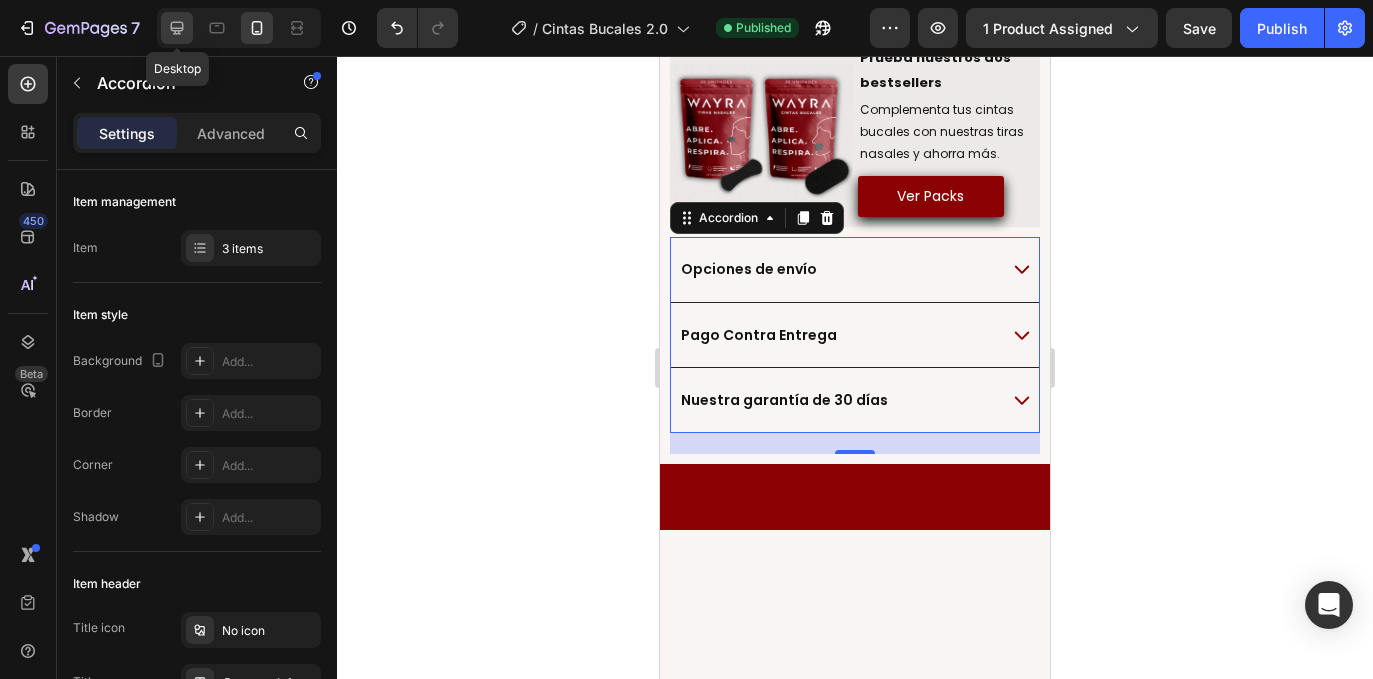 click 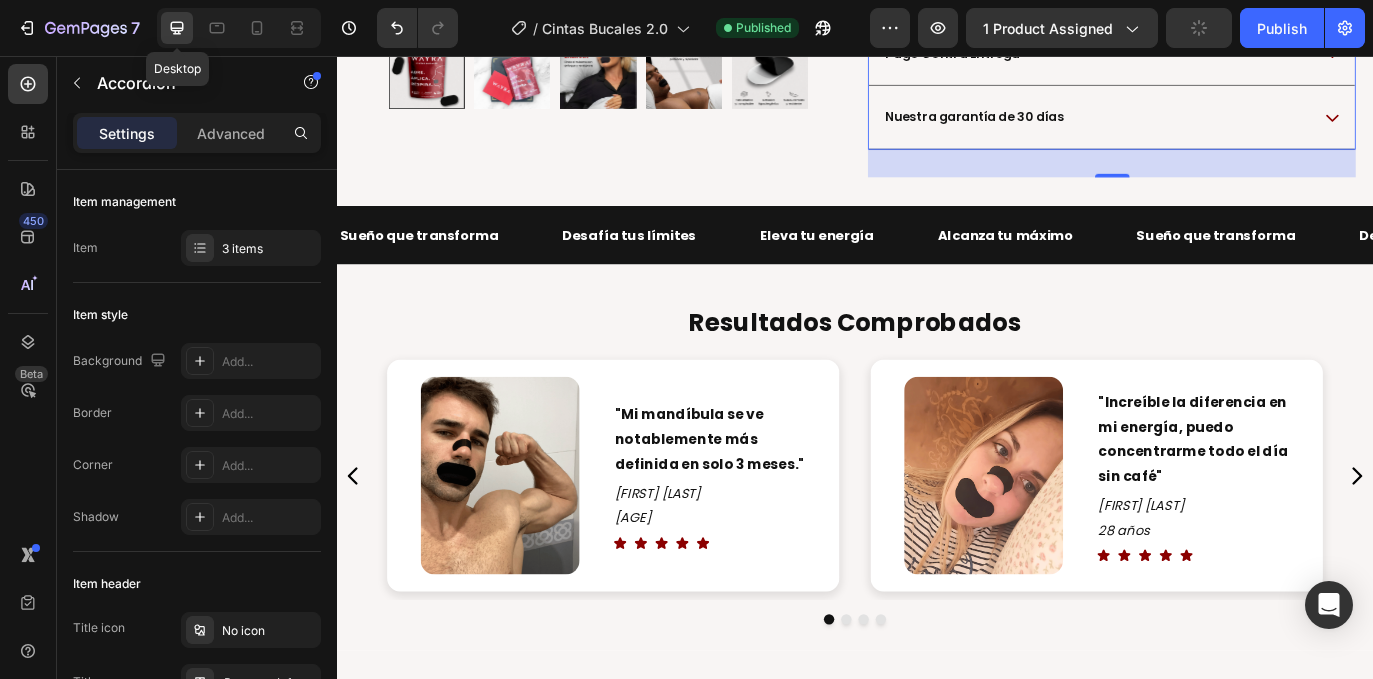 scroll, scrollTop: 949, scrollLeft: 0, axis: vertical 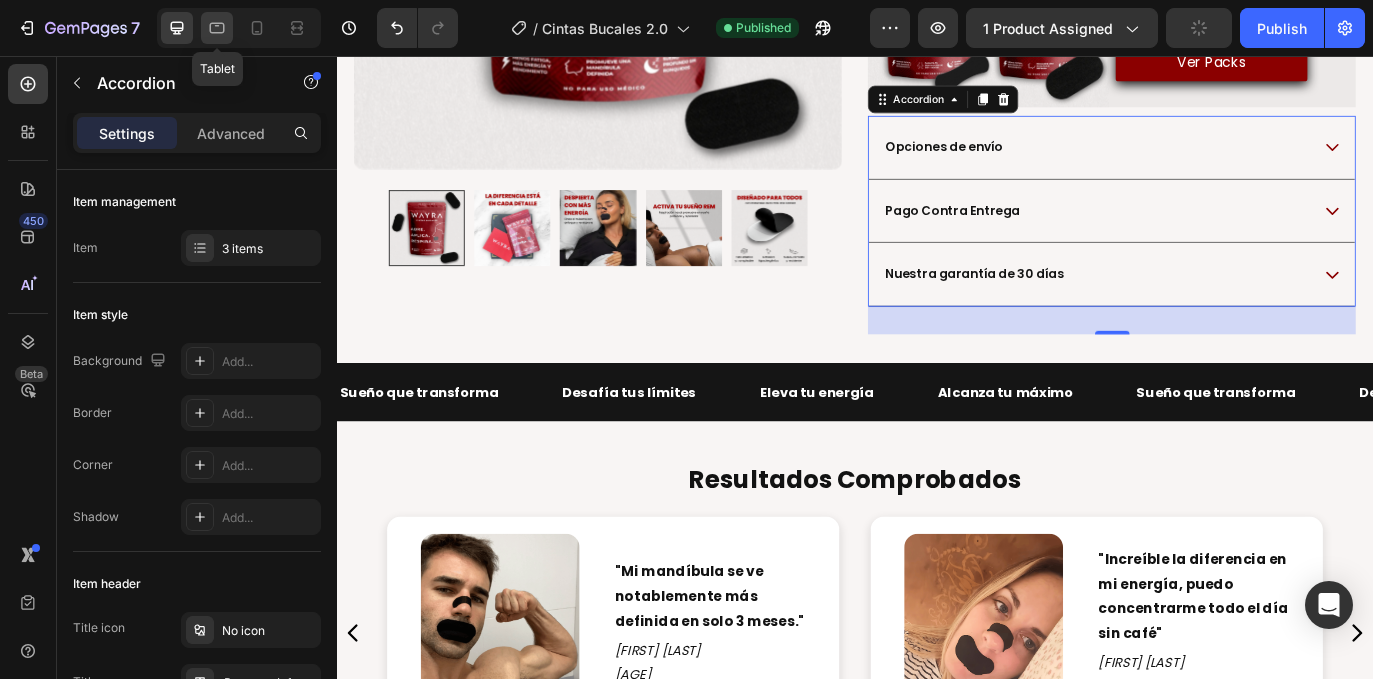 click 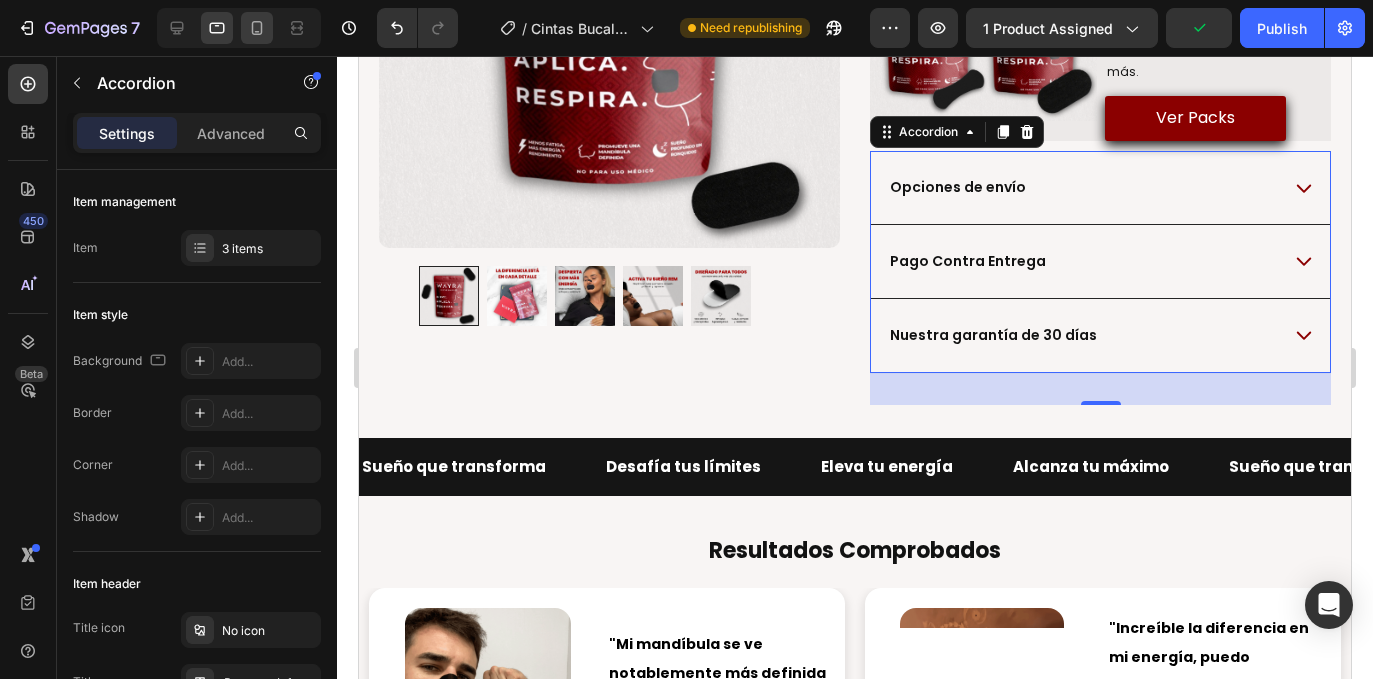scroll, scrollTop: 889, scrollLeft: 0, axis: vertical 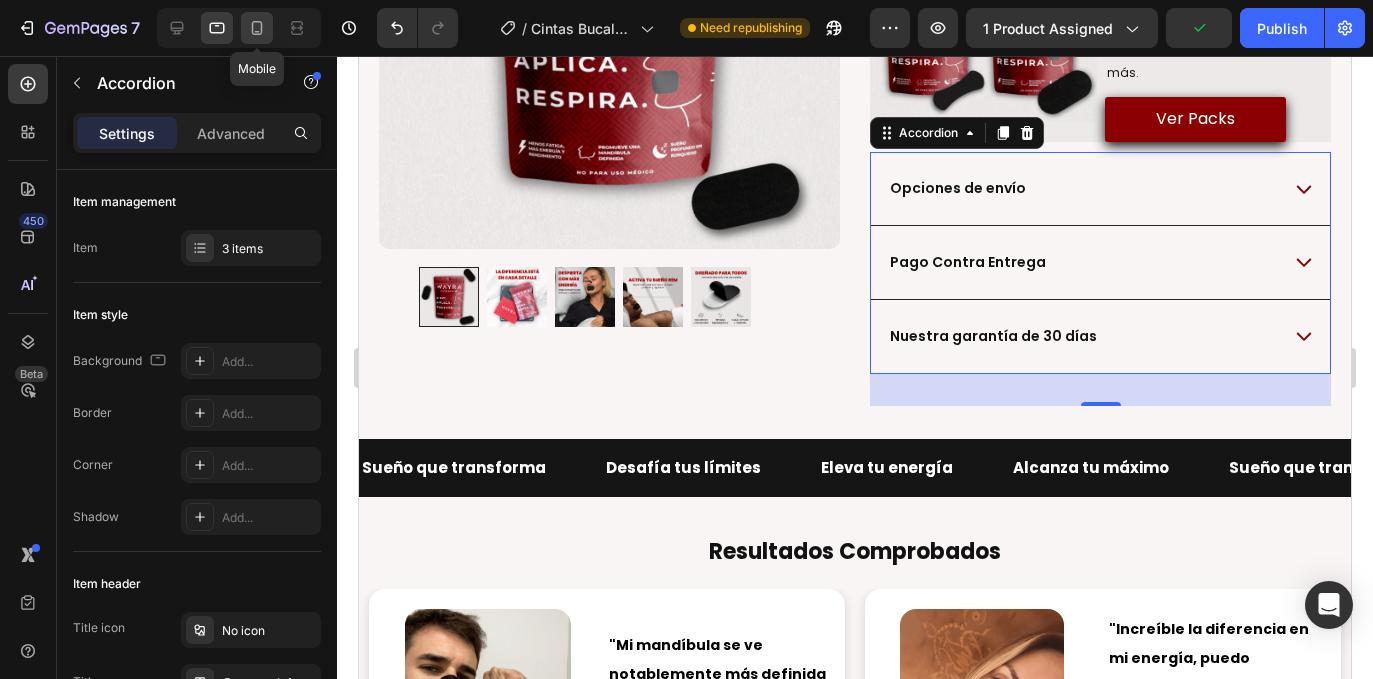 click 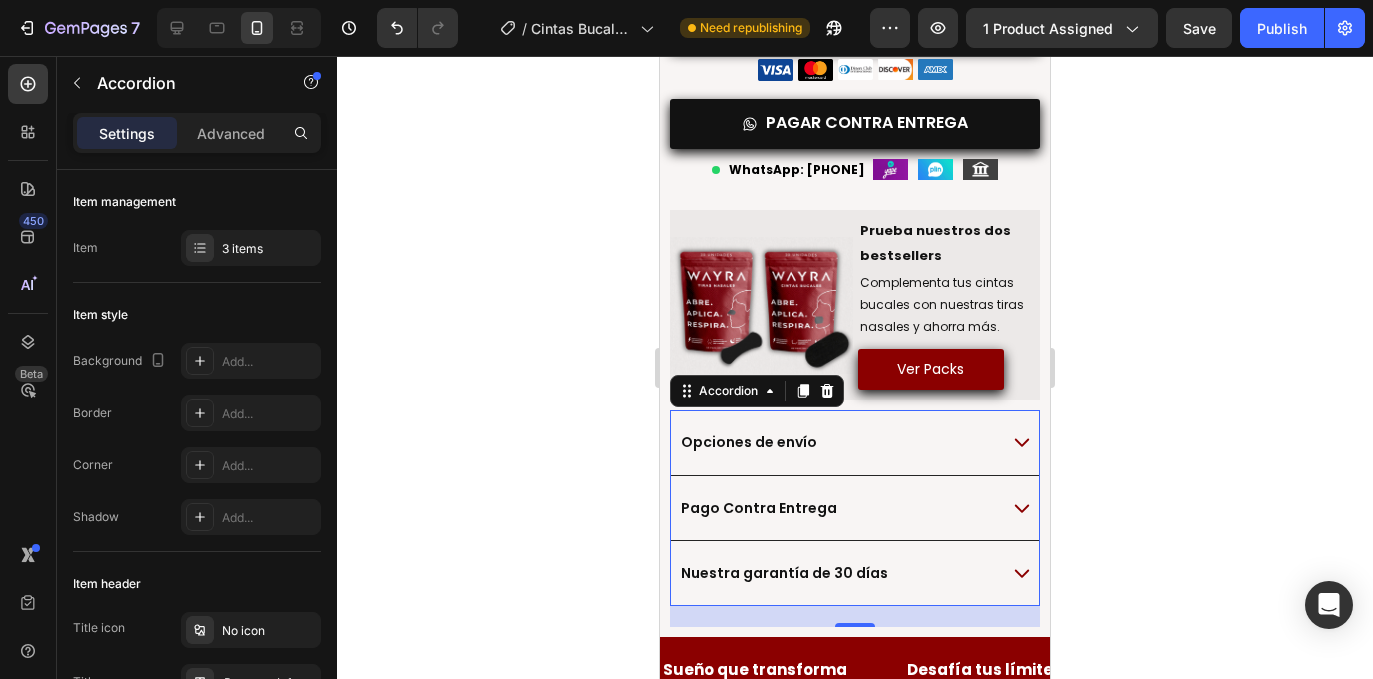 scroll, scrollTop: 1245, scrollLeft: 0, axis: vertical 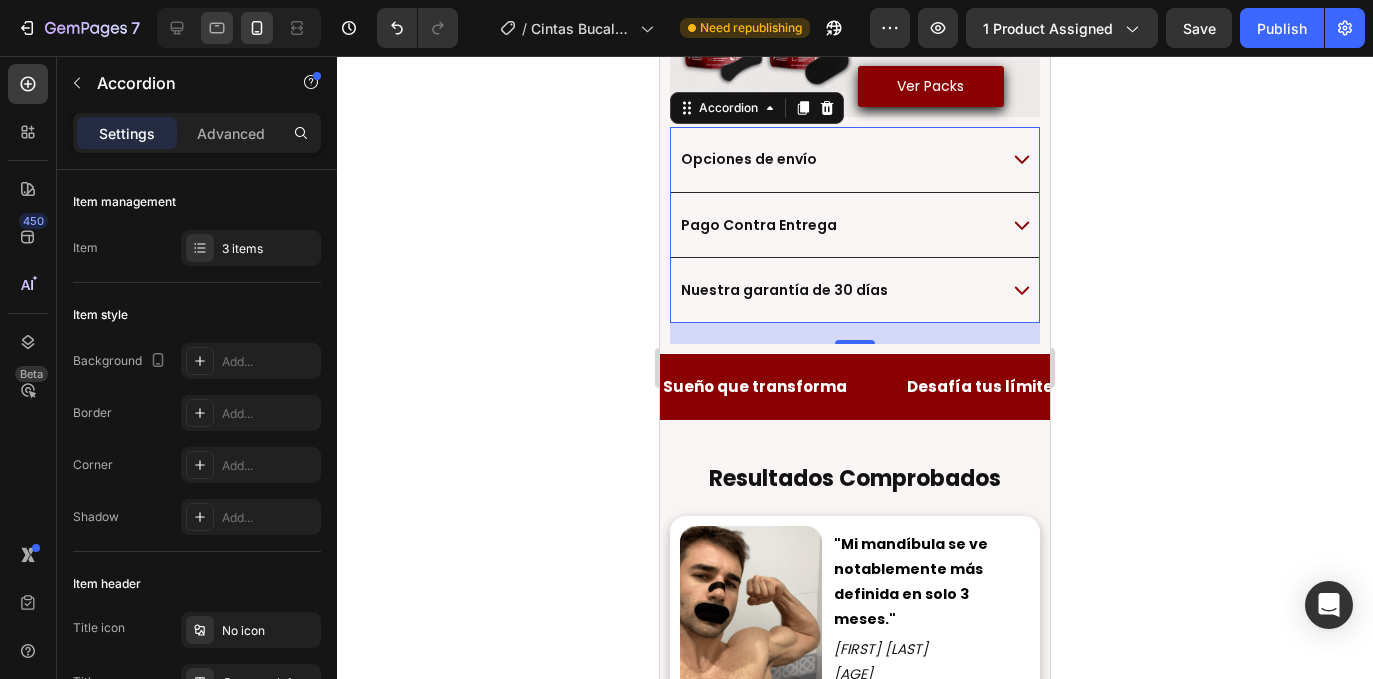 click 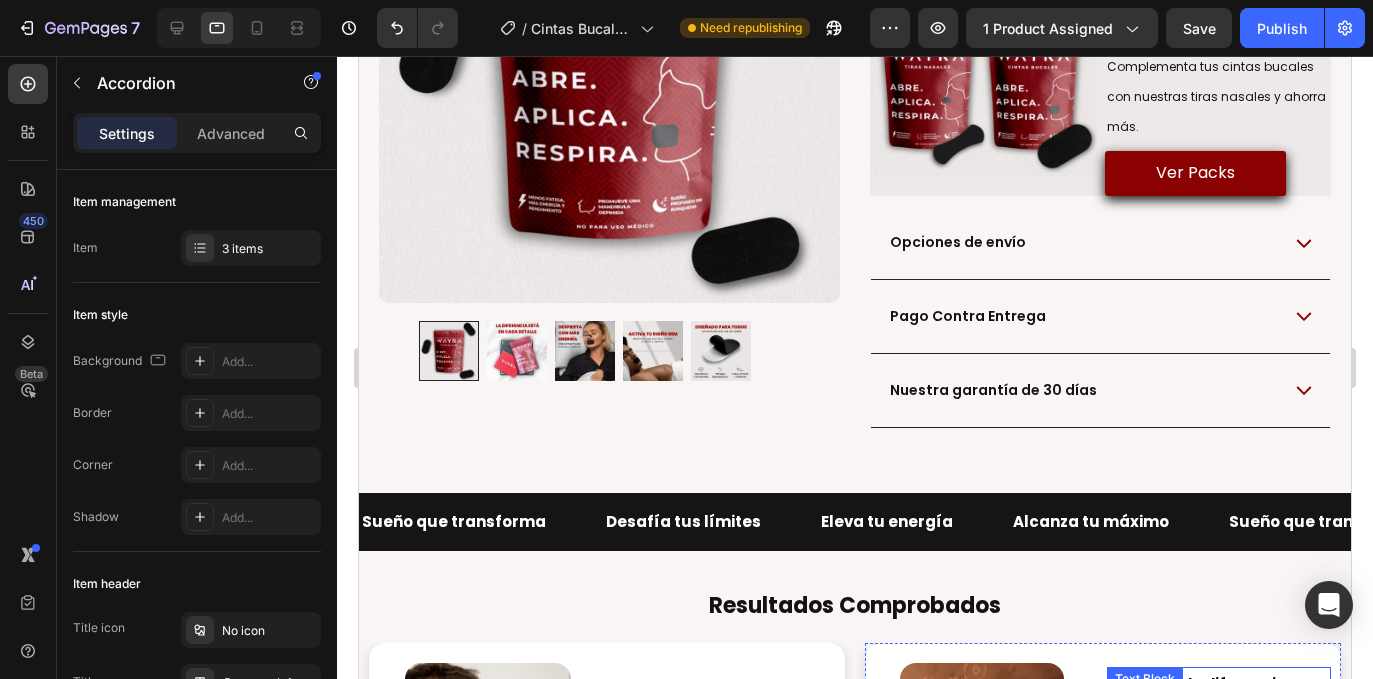 scroll, scrollTop: 799, scrollLeft: 0, axis: vertical 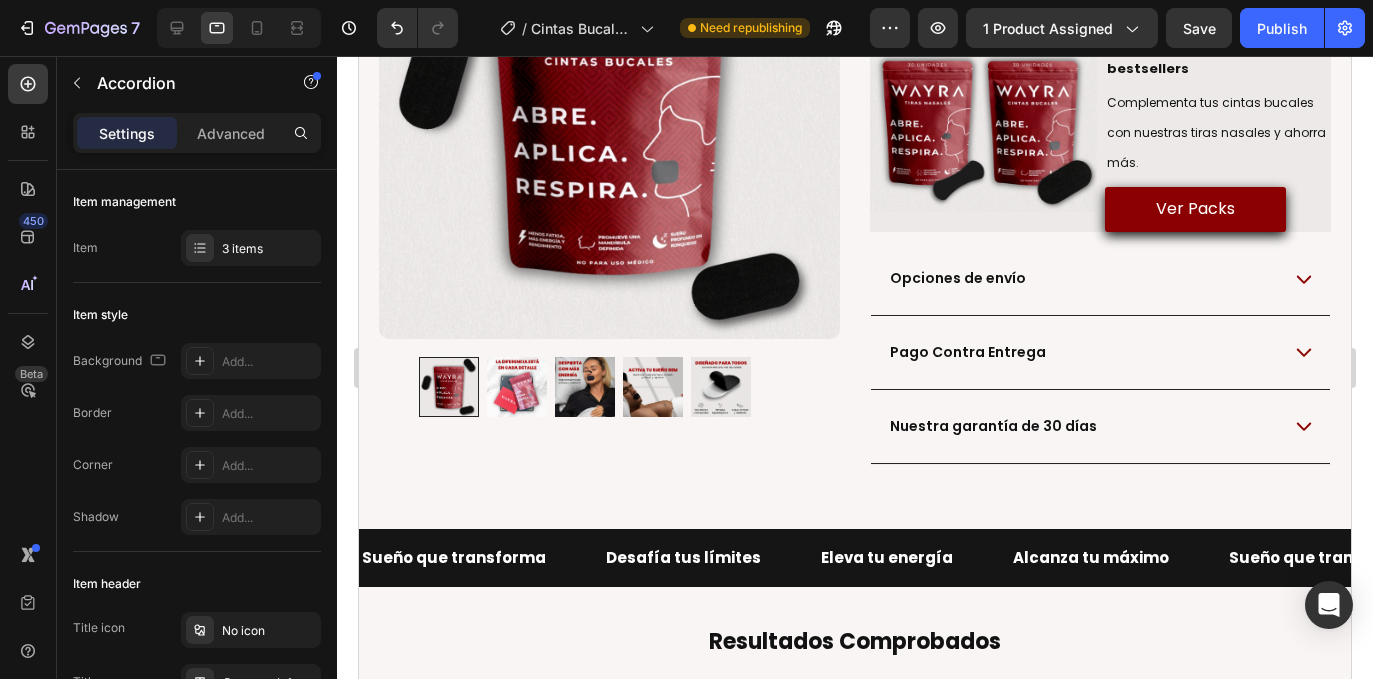 click on "Pago Contra Entrega" at bounding box center [1100, 353] 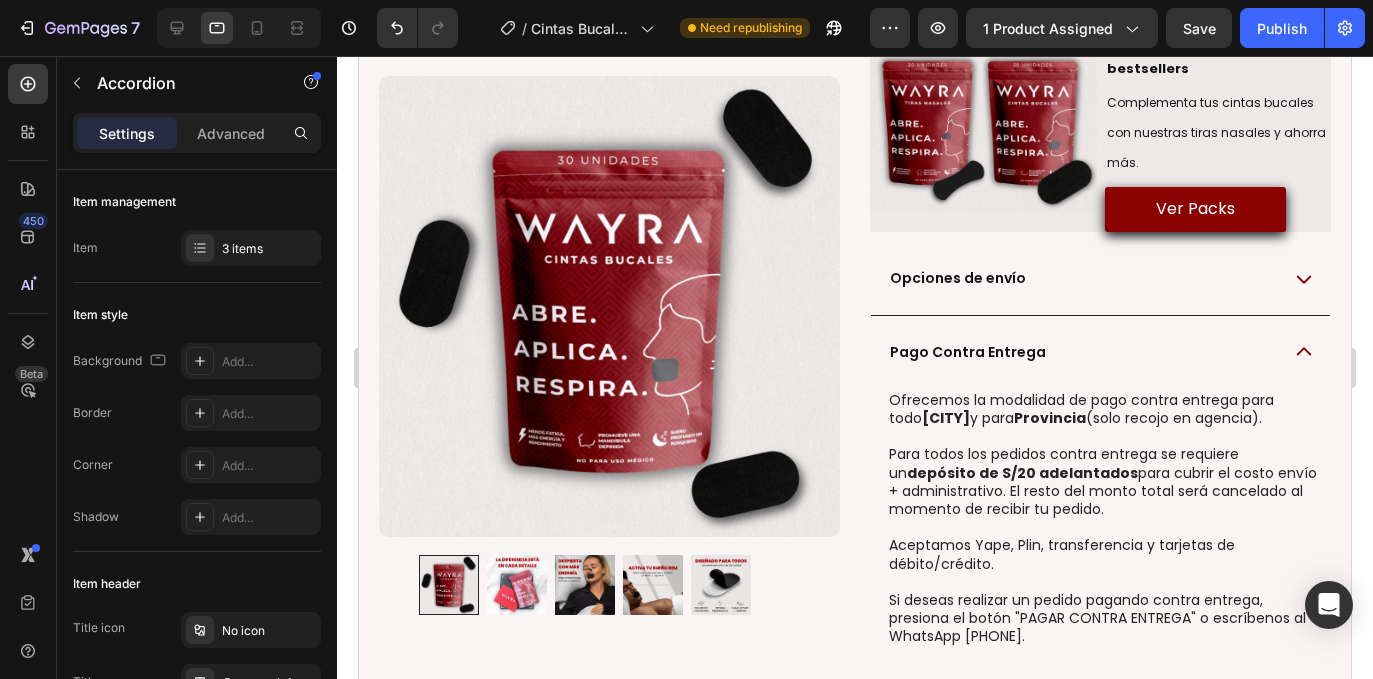 click on "Pago Contra Entrega" at bounding box center (1100, 352) 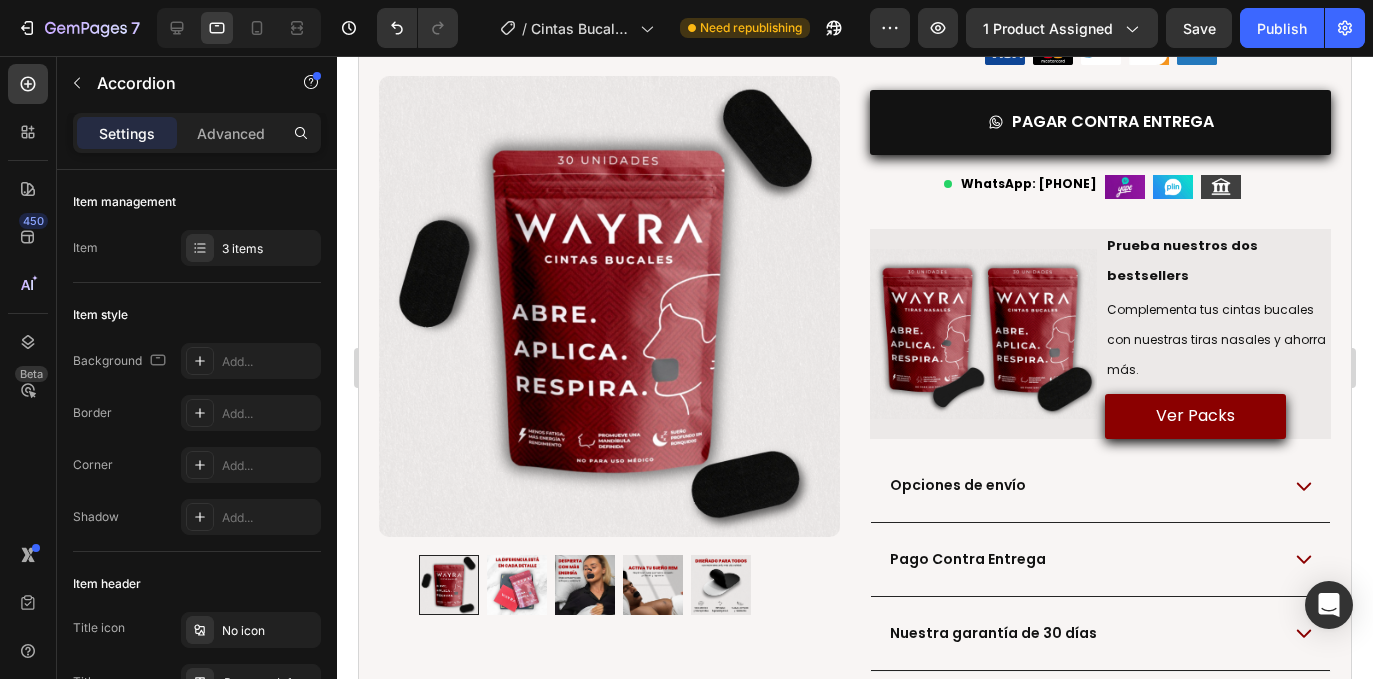 scroll, scrollTop: 545, scrollLeft: 0, axis: vertical 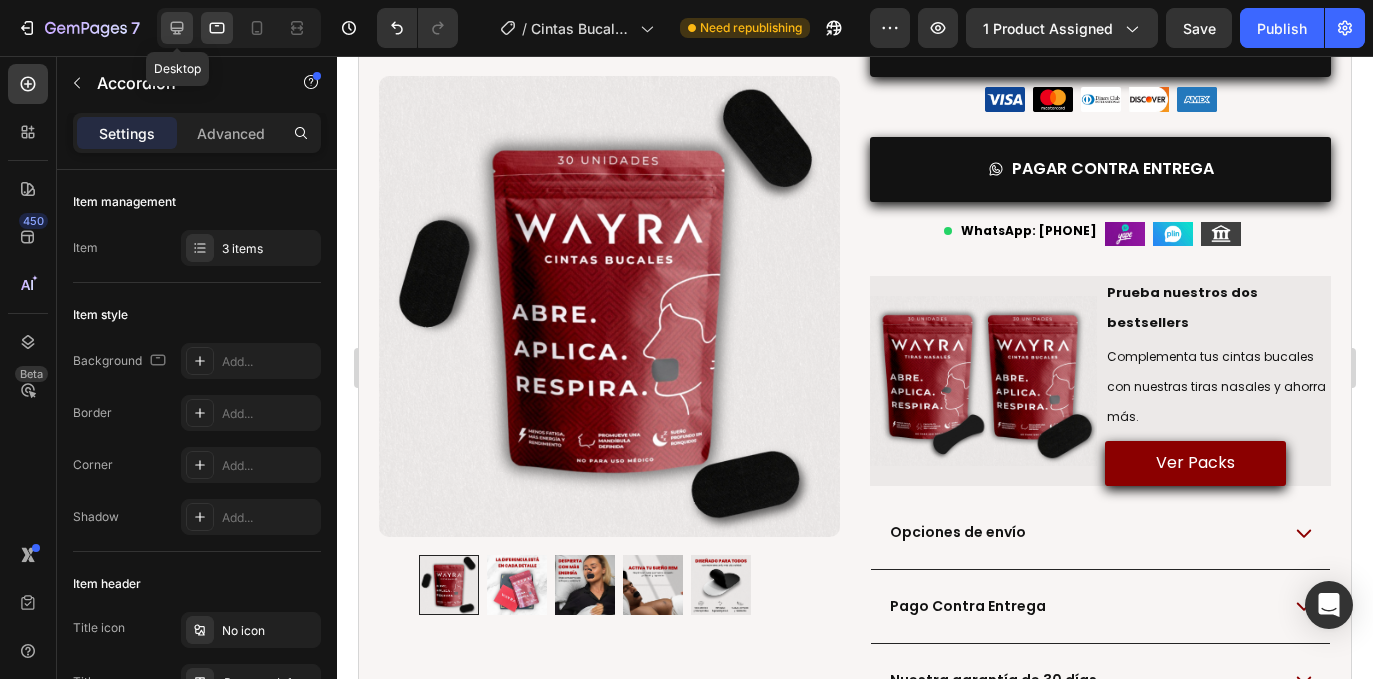 click 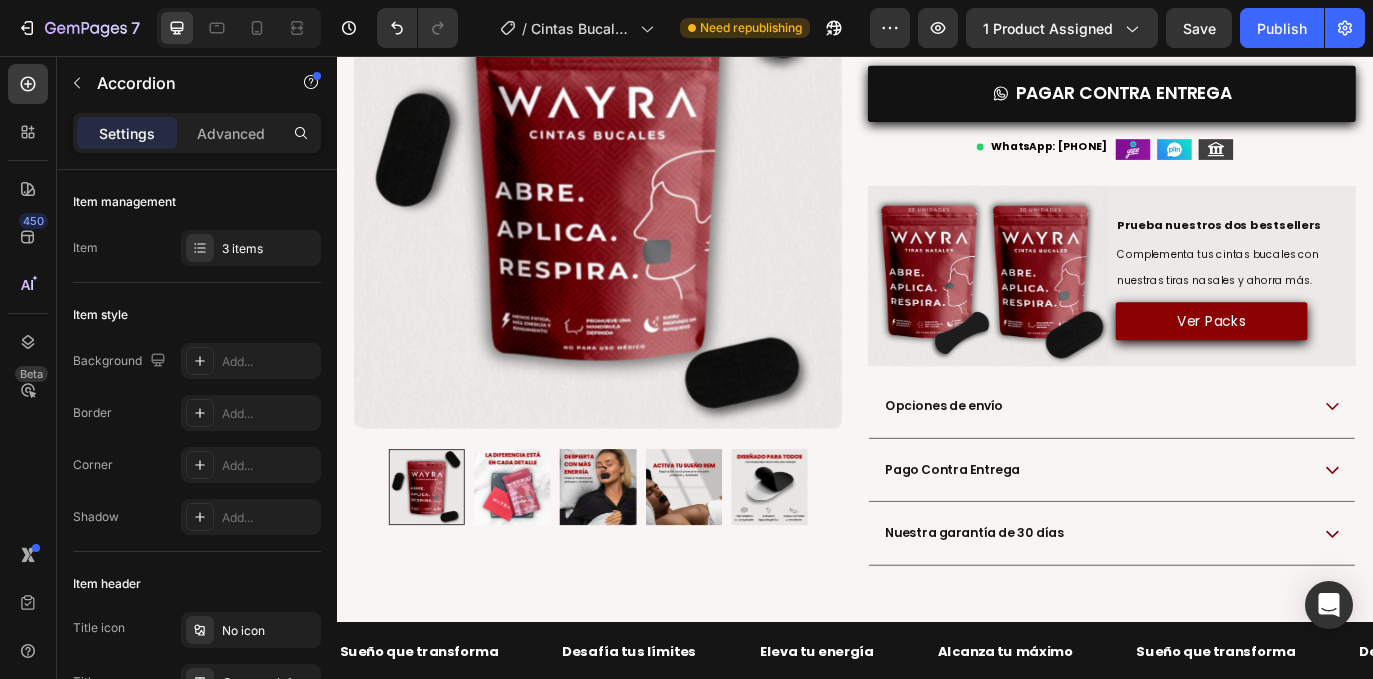 scroll, scrollTop: 949, scrollLeft: 0, axis: vertical 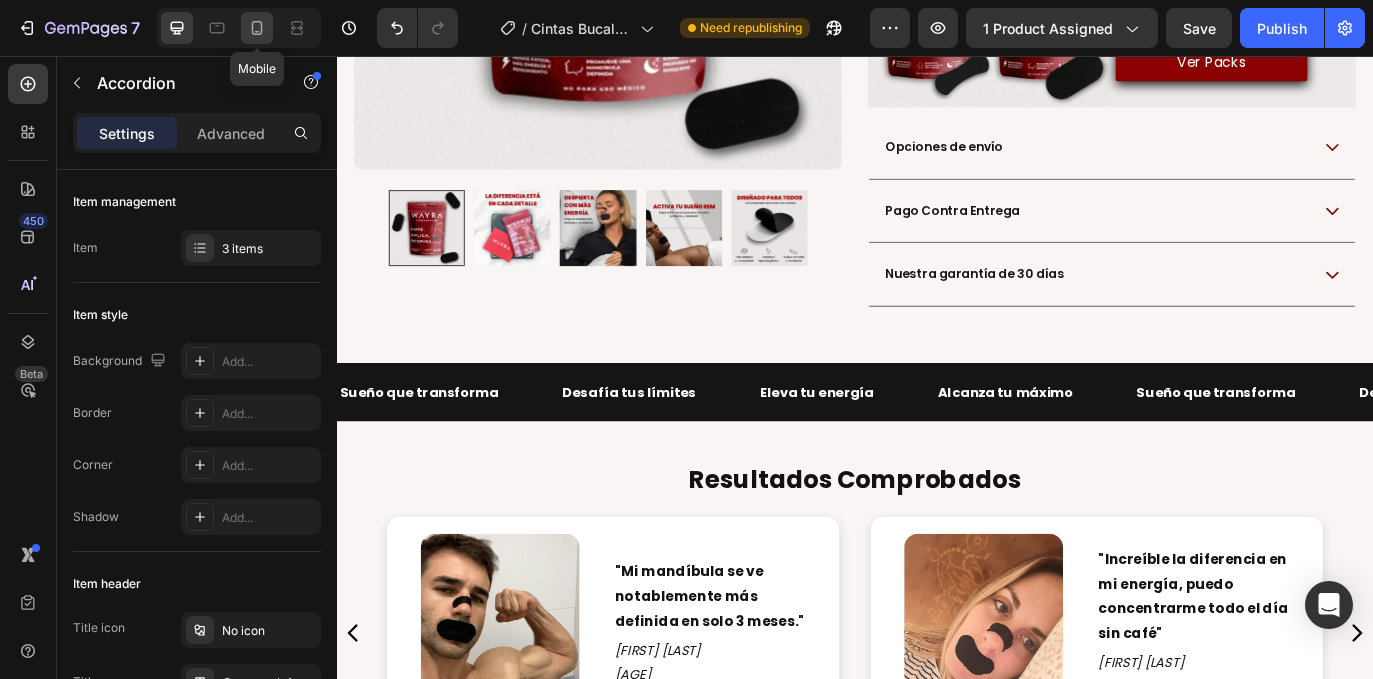 drag, startPoint x: 263, startPoint y: 34, endPoint x: 207, endPoint y: 241, distance: 214.44113 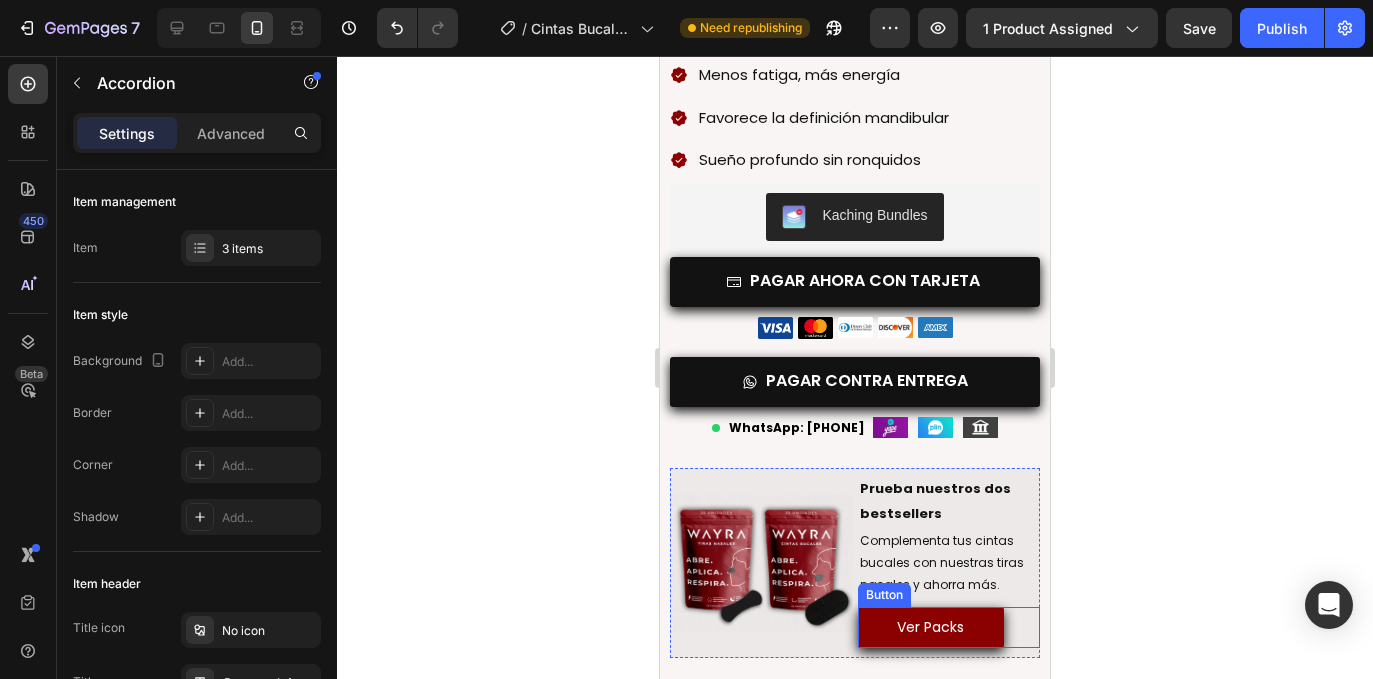 scroll, scrollTop: 838, scrollLeft: 0, axis: vertical 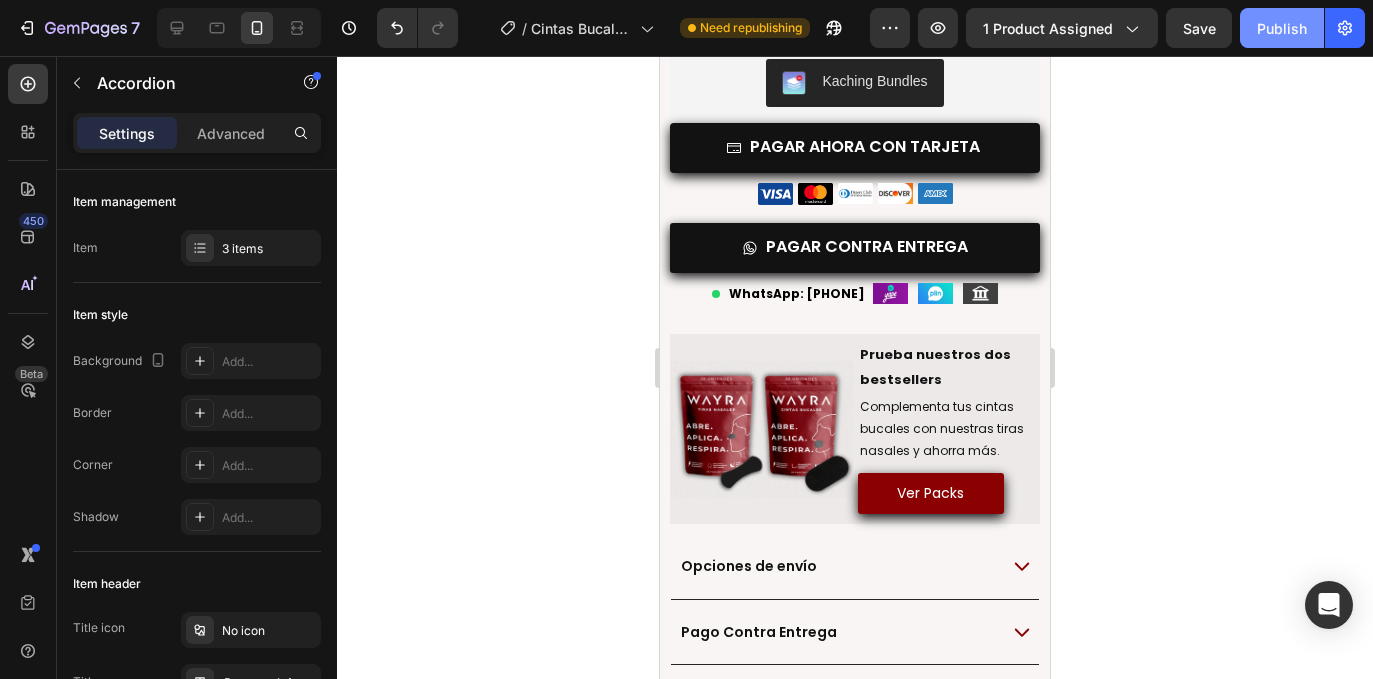 click on "Publish" 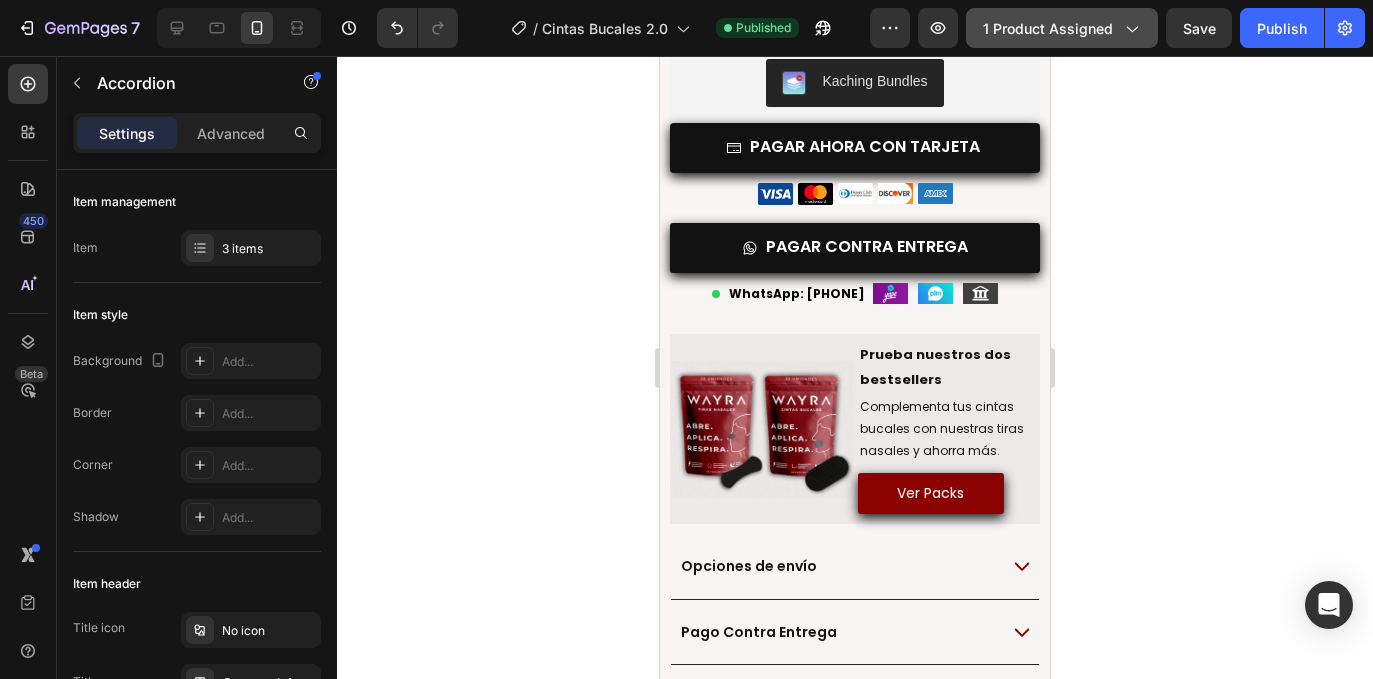 type 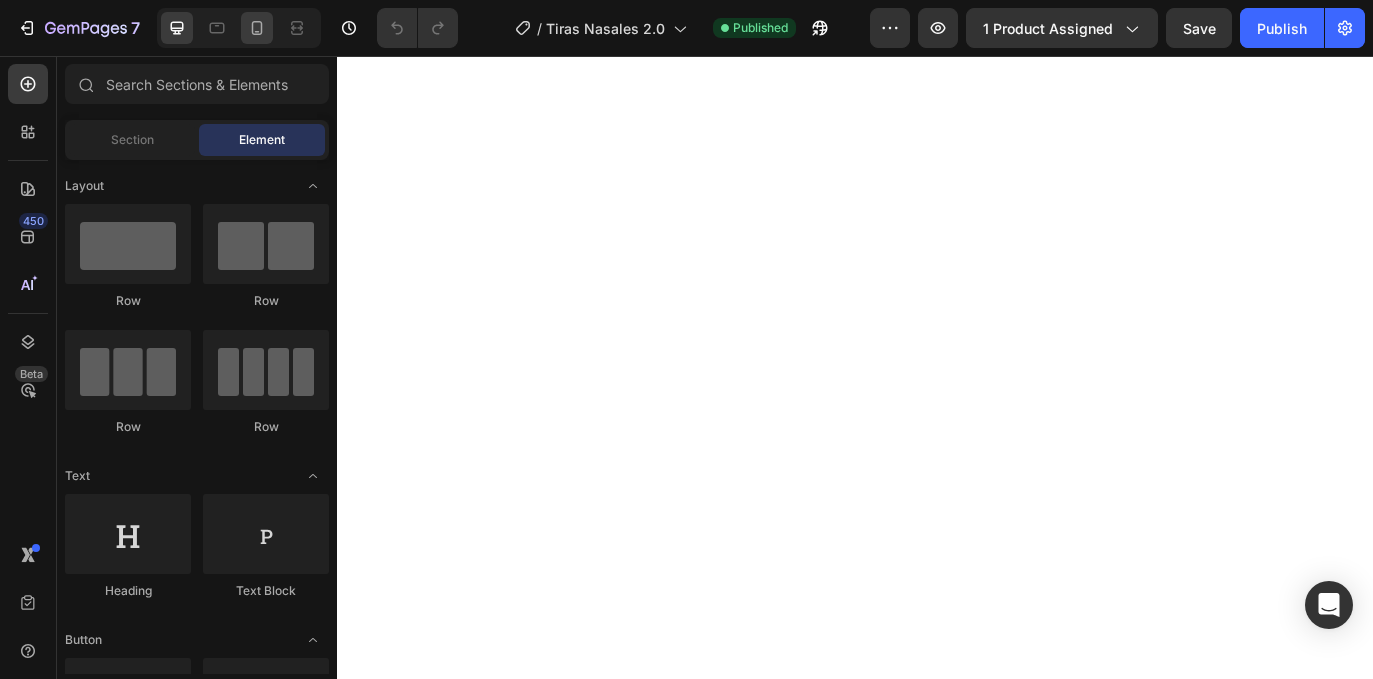 scroll, scrollTop: 0, scrollLeft: 0, axis: both 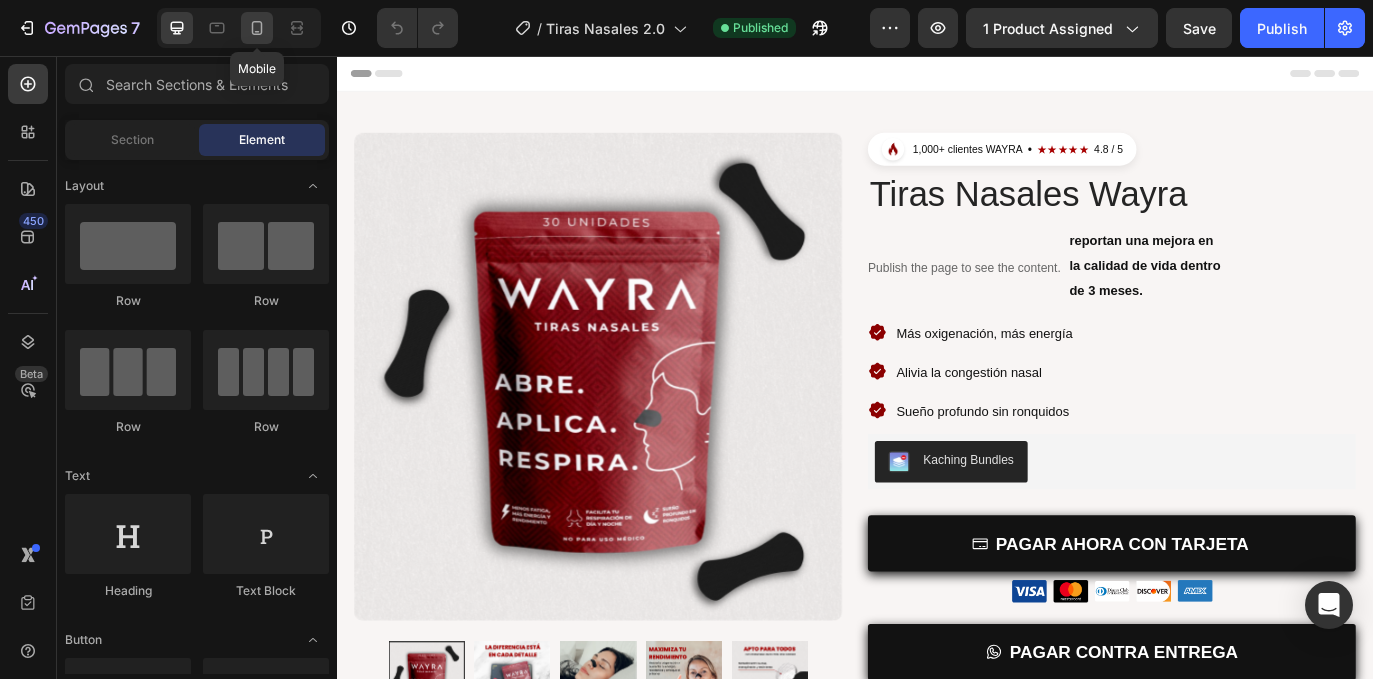 click 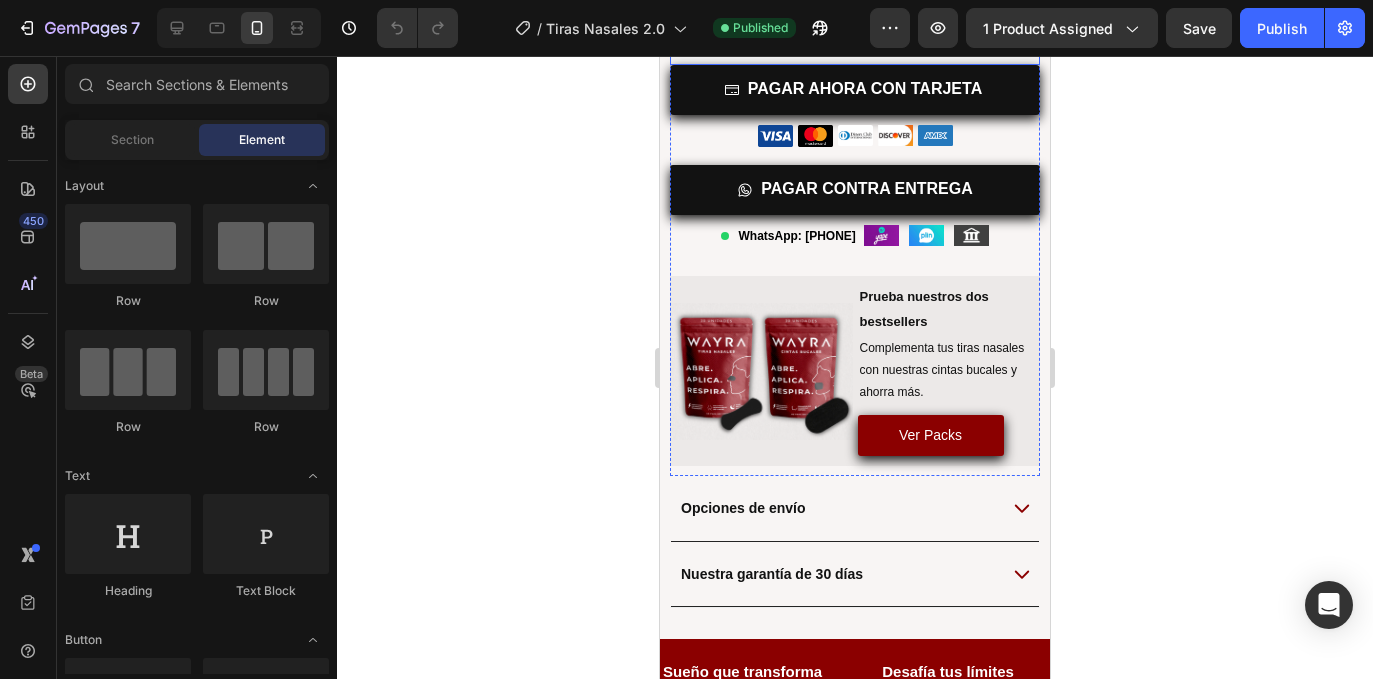 scroll, scrollTop: 1139, scrollLeft: 0, axis: vertical 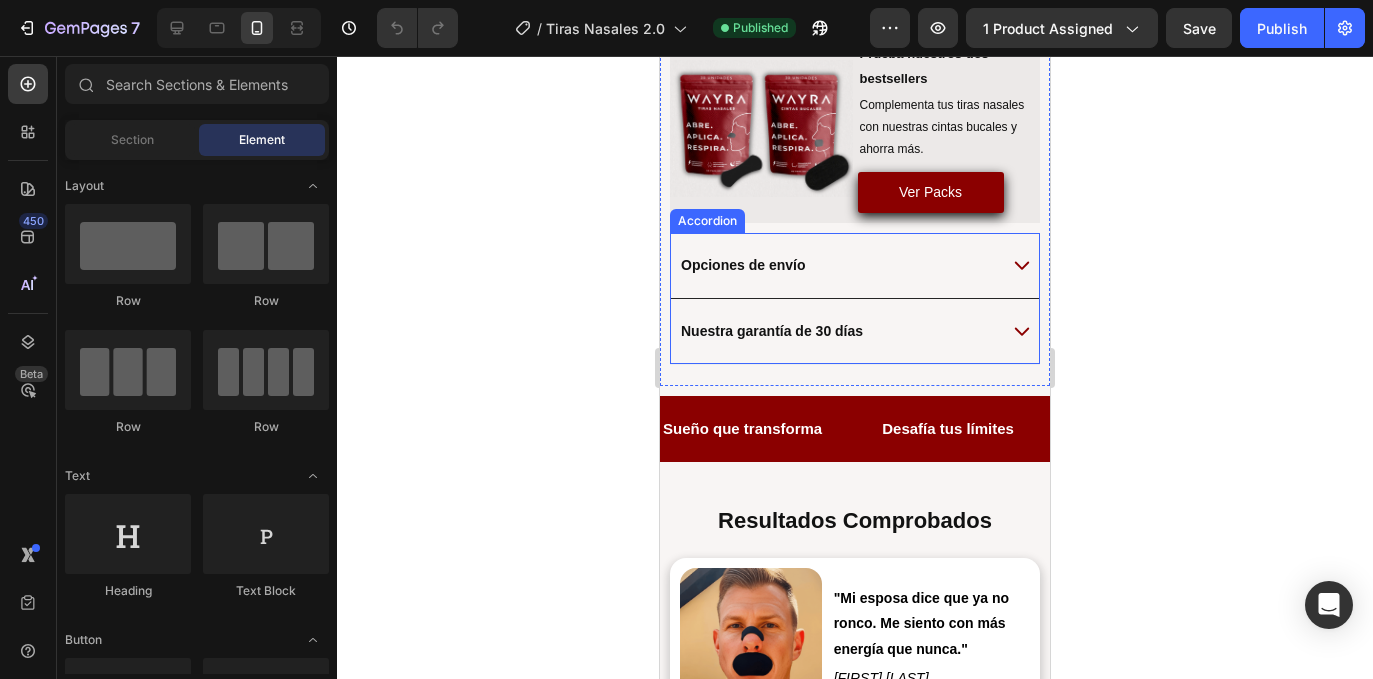 click on "Opciones de envío" at bounding box center (837, 265) 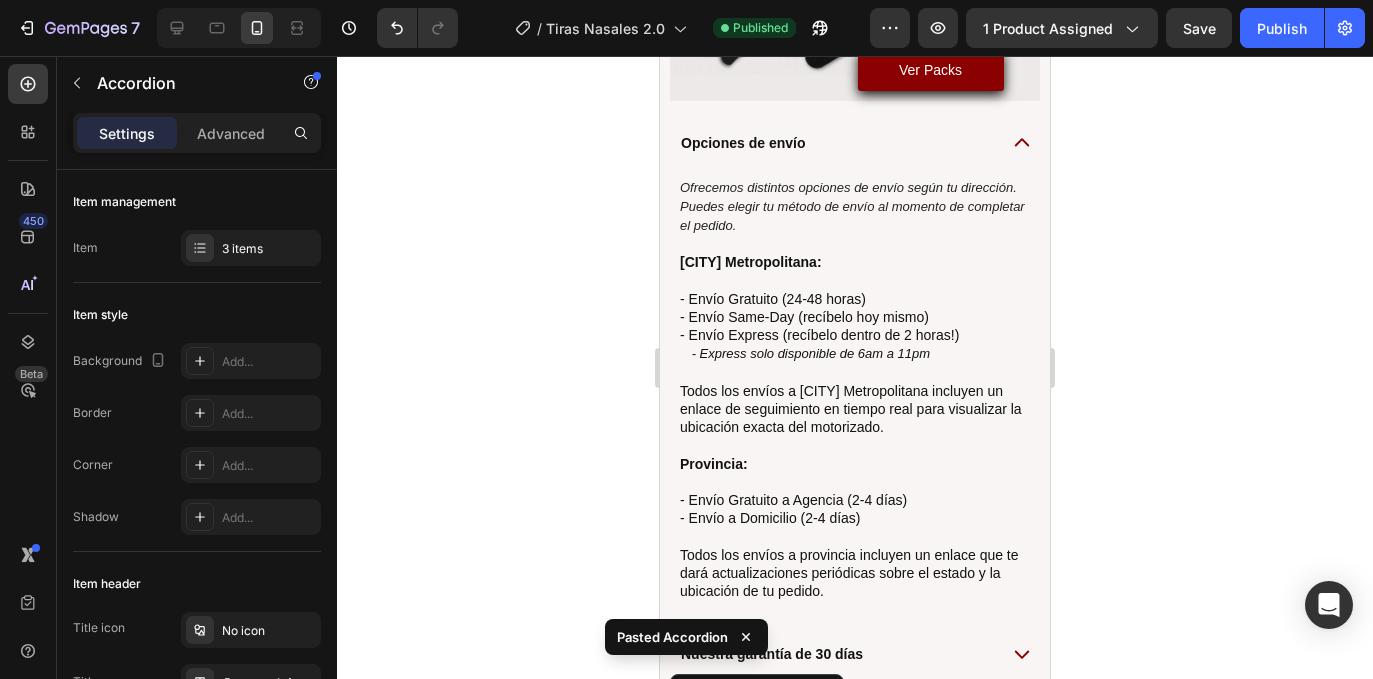 scroll, scrollTop: 1213, scrollLeft: 0, axis: vertical 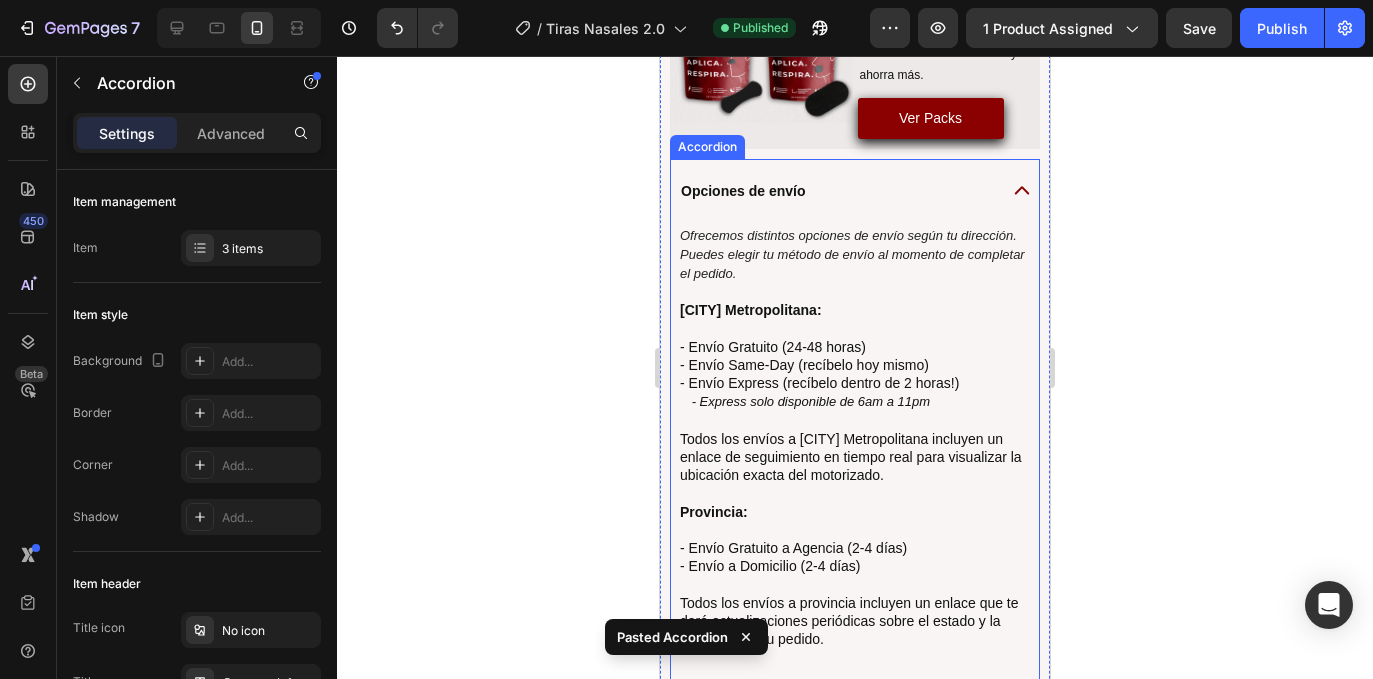 click on "Opciones de envío" at bounding box center [837, 191] 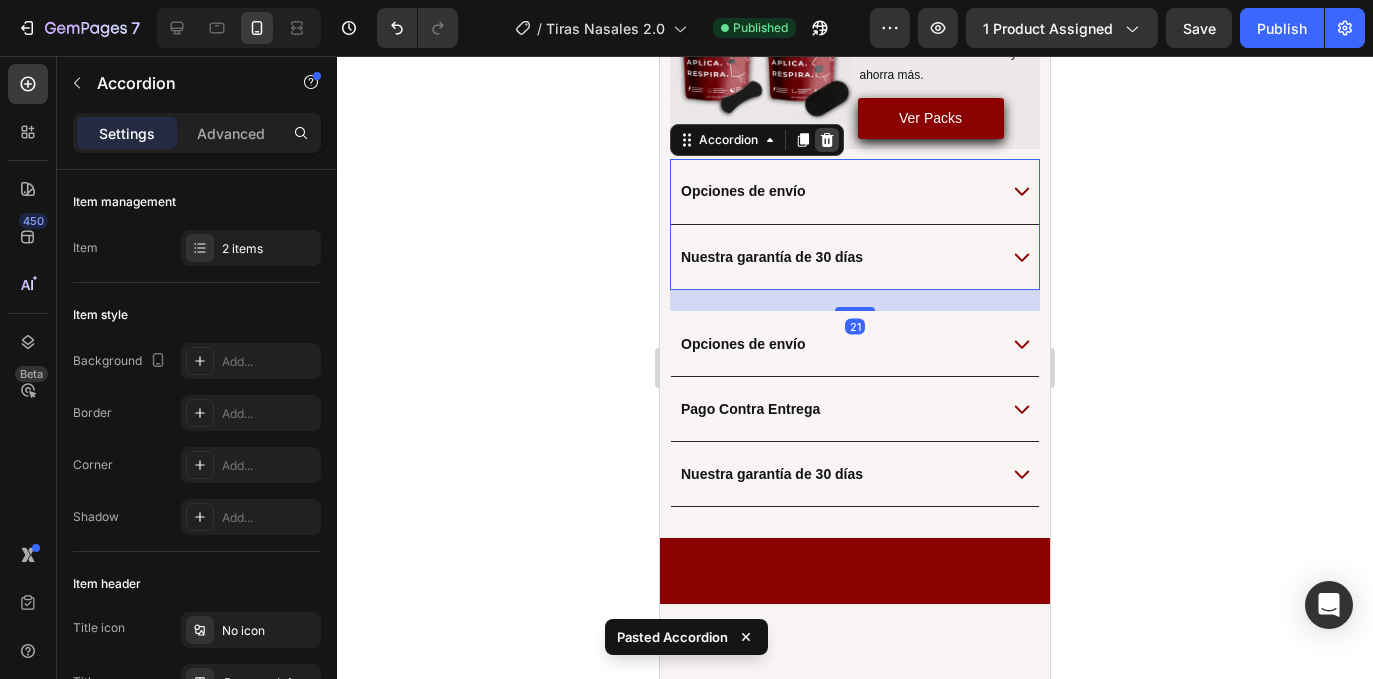 click 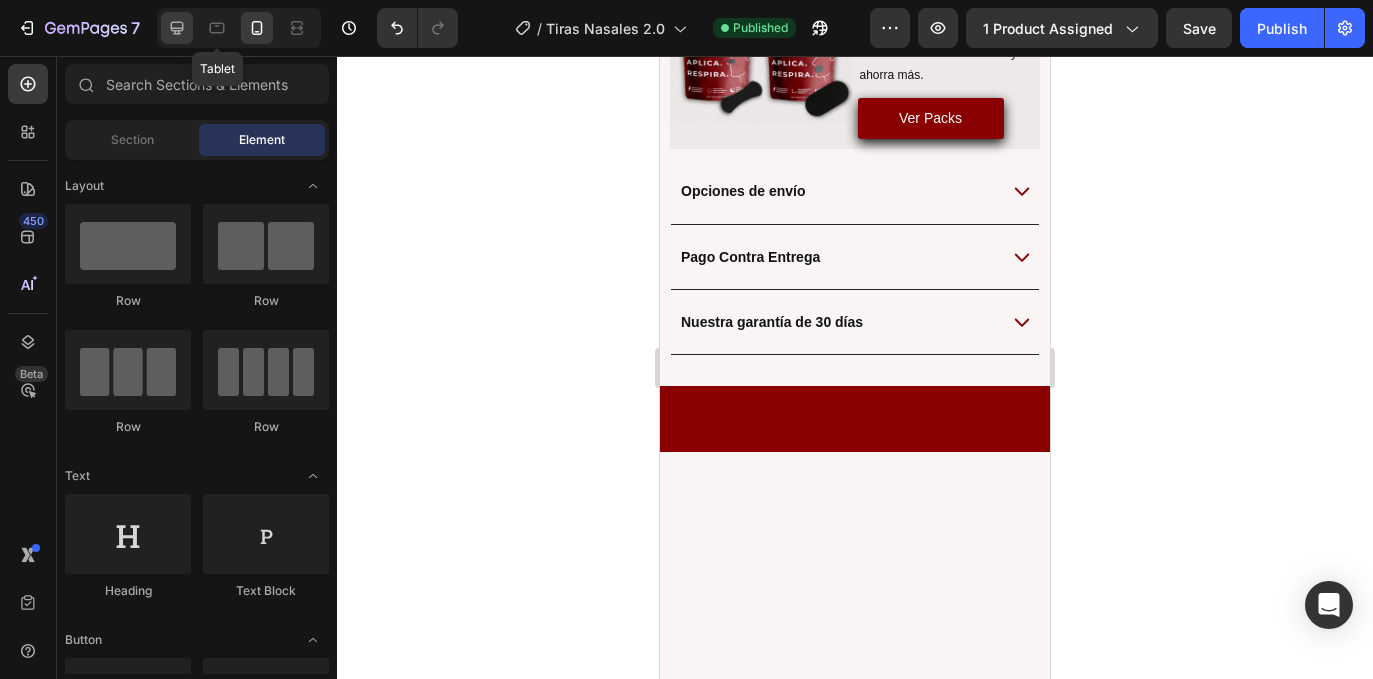drag, startPoint x: 182, startPoint y: 16, endPoint x: 226, endPoint y: 154, distance: 144.84474 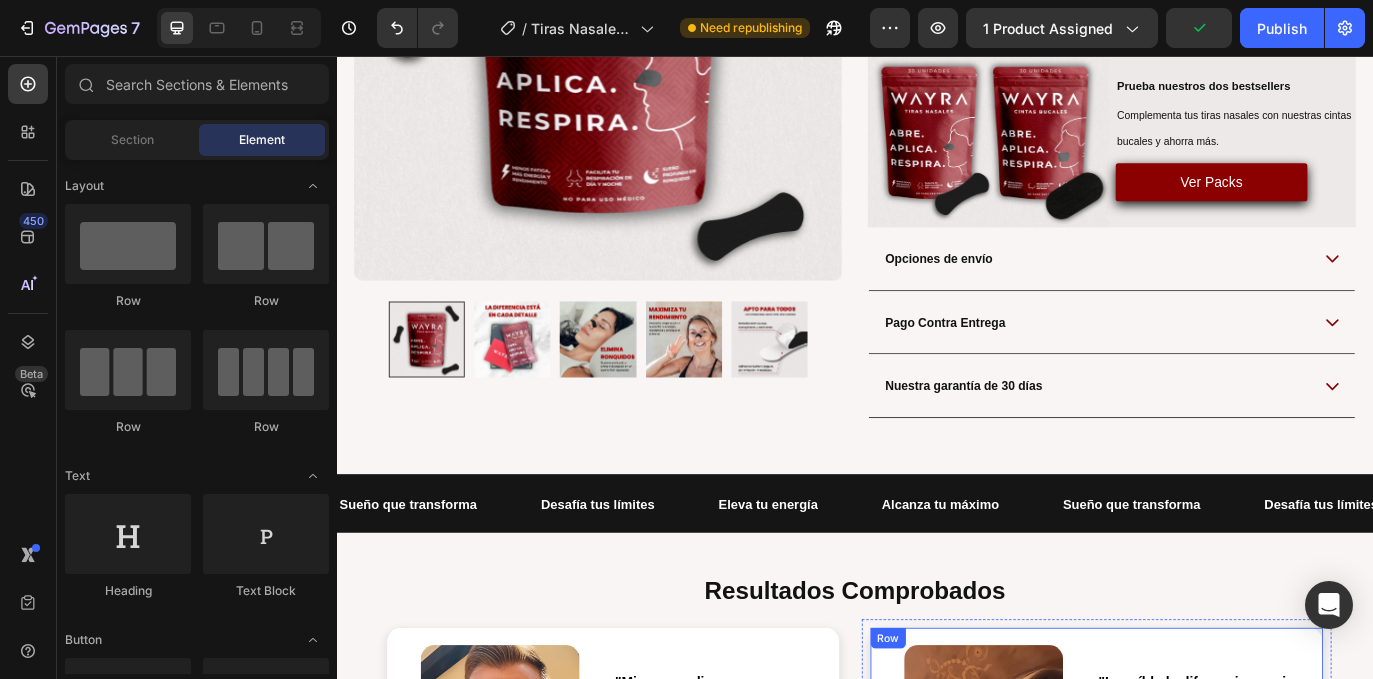 scroll, scrollTop: 786, scrollLeft: 0, axis: vertical 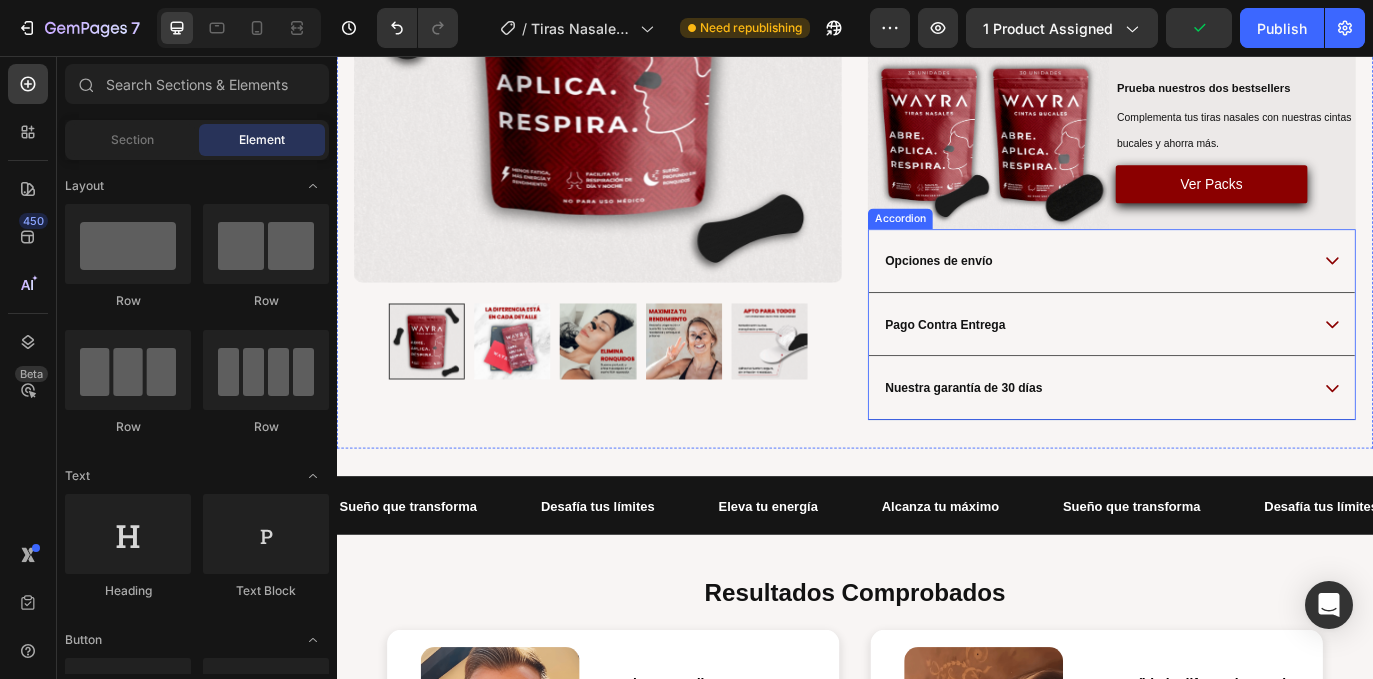 click on "Pago Contra Entrega" at bounding box center (1216, 366) 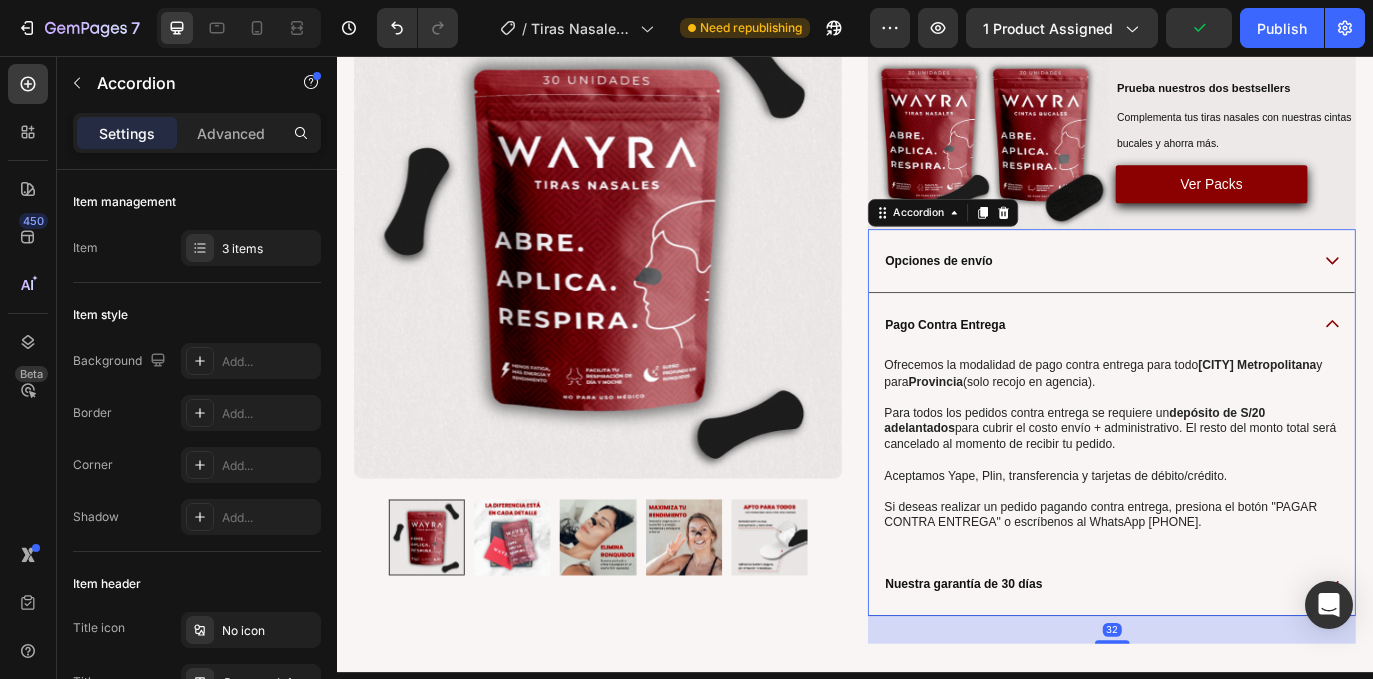 click on "Pago Contra Entrega" at bounding box center [1216, 366] 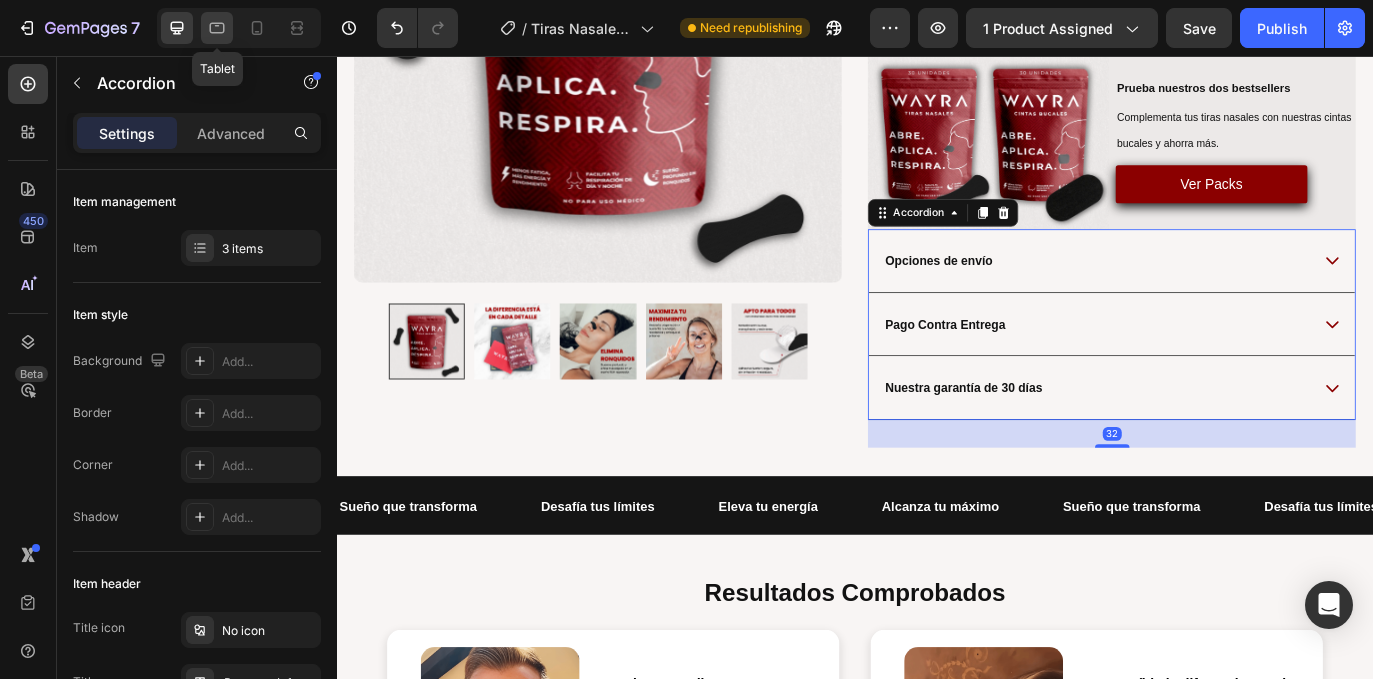 click 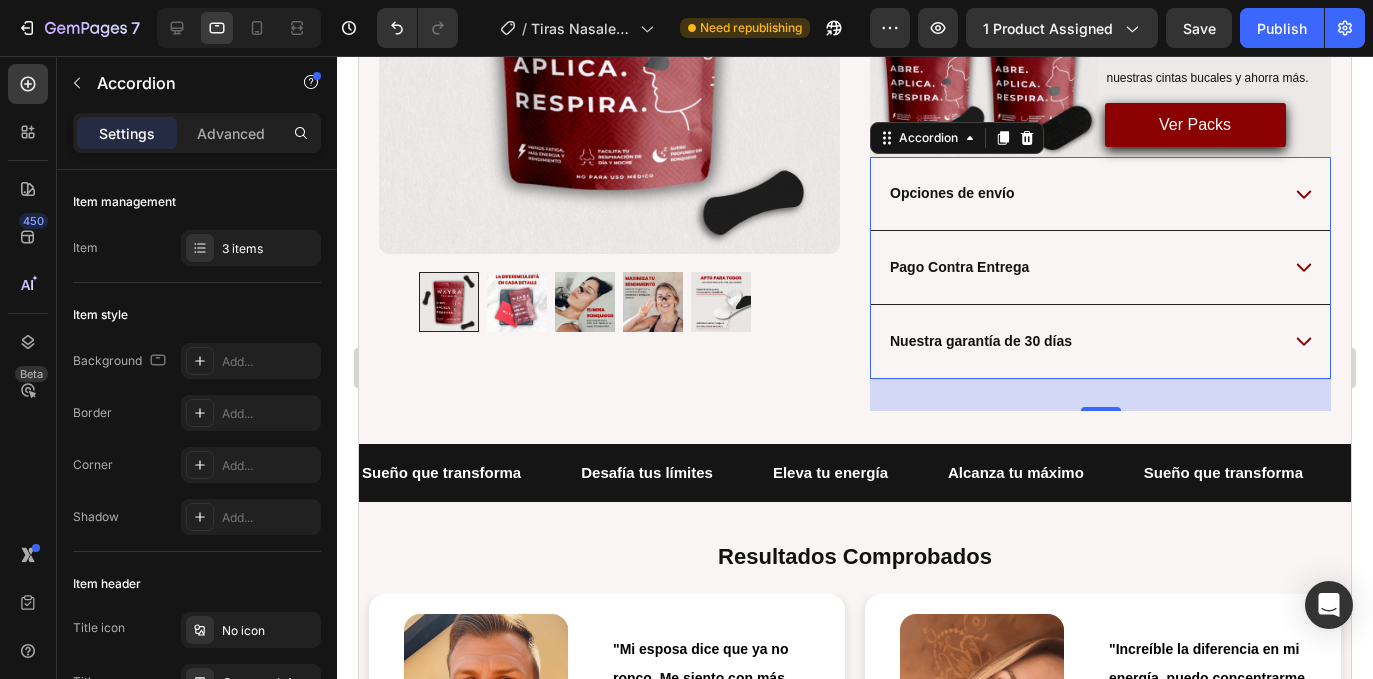 scroll, scrollTop: 867, scrollLeft: 0, axis: vertical 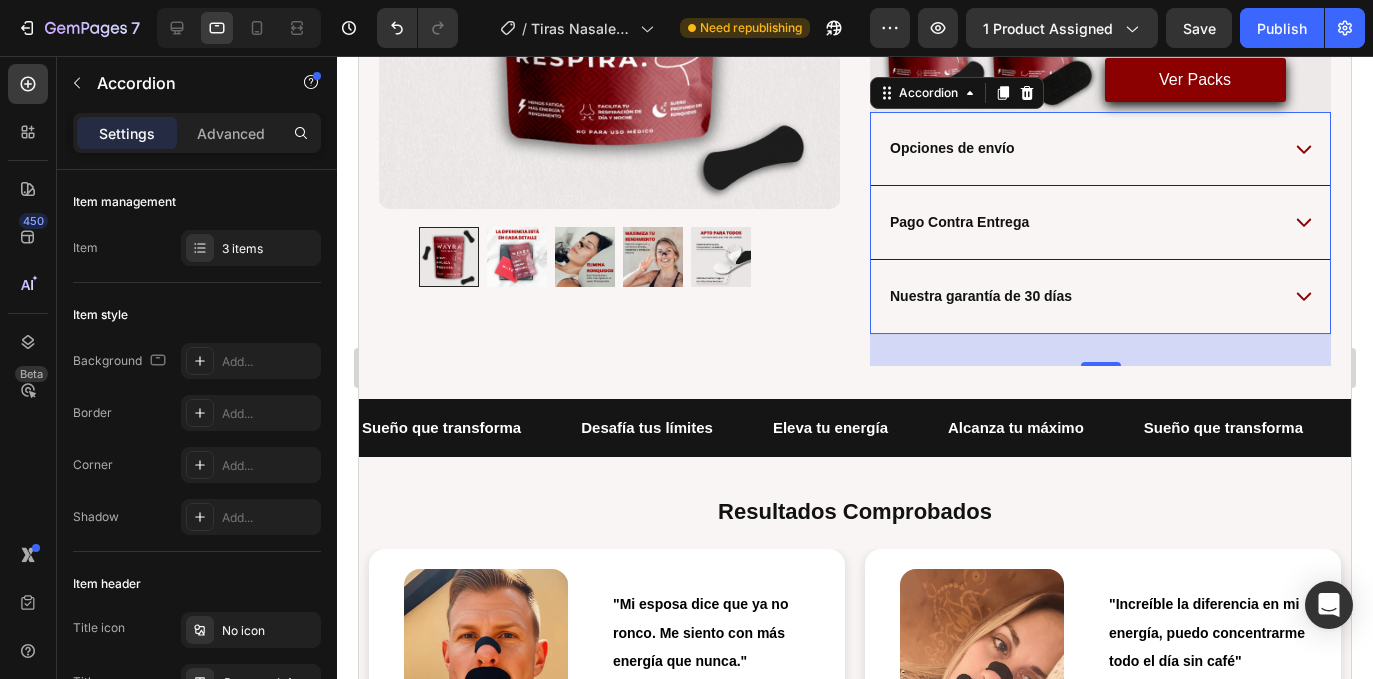 click on "Pago Contra Entrega" at bounding box center [1082, 222] 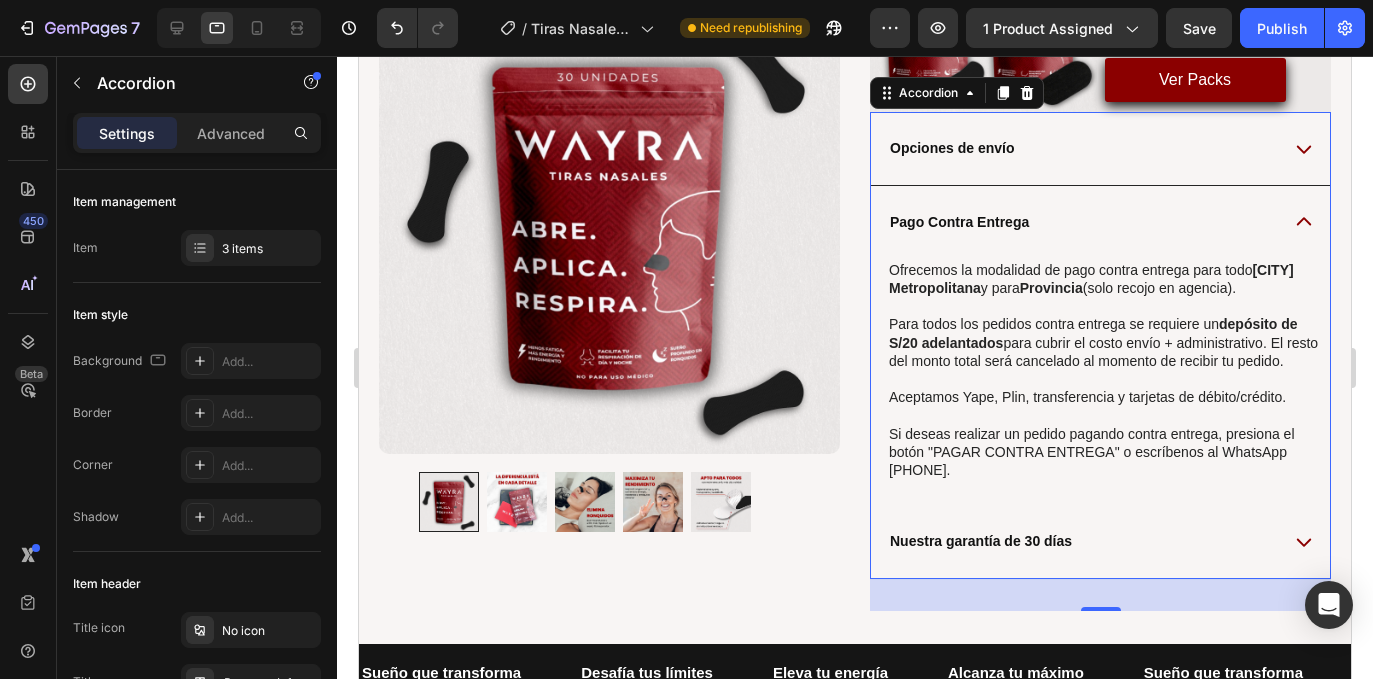 click on "Pago Contra Entrega" at bounding box center [1082, 222] 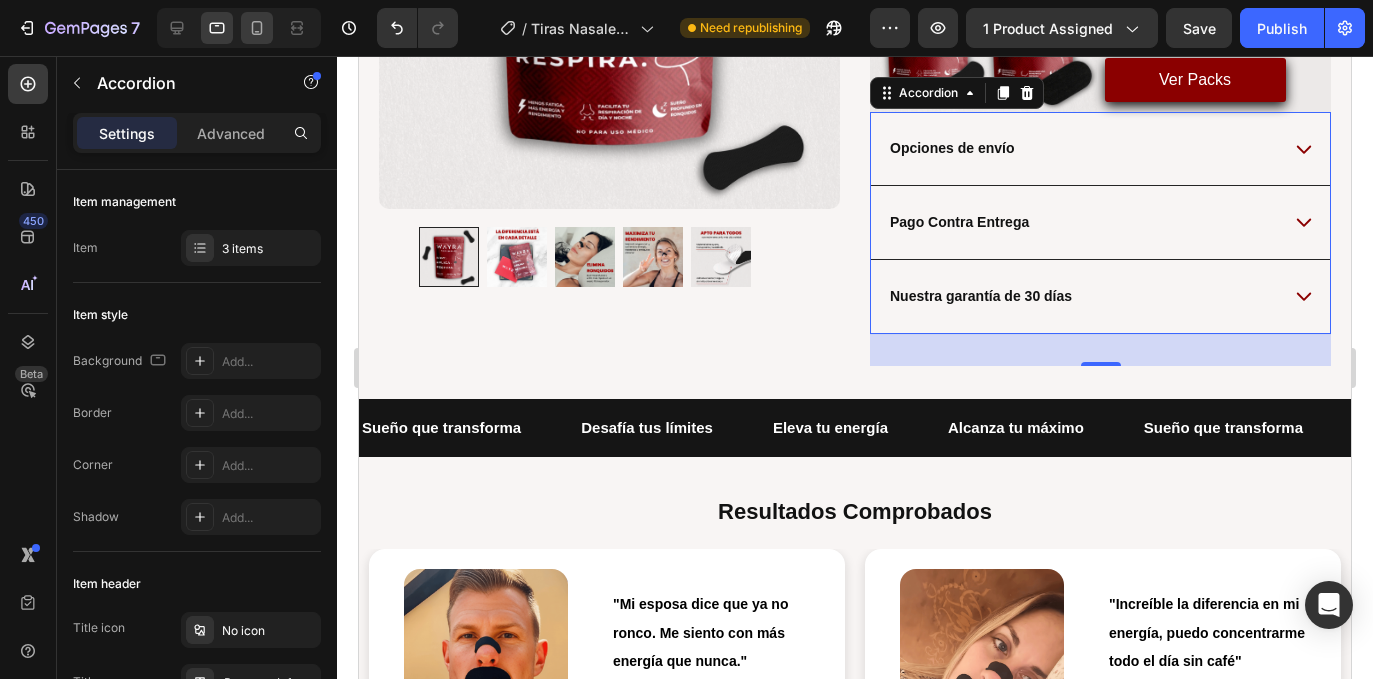 click 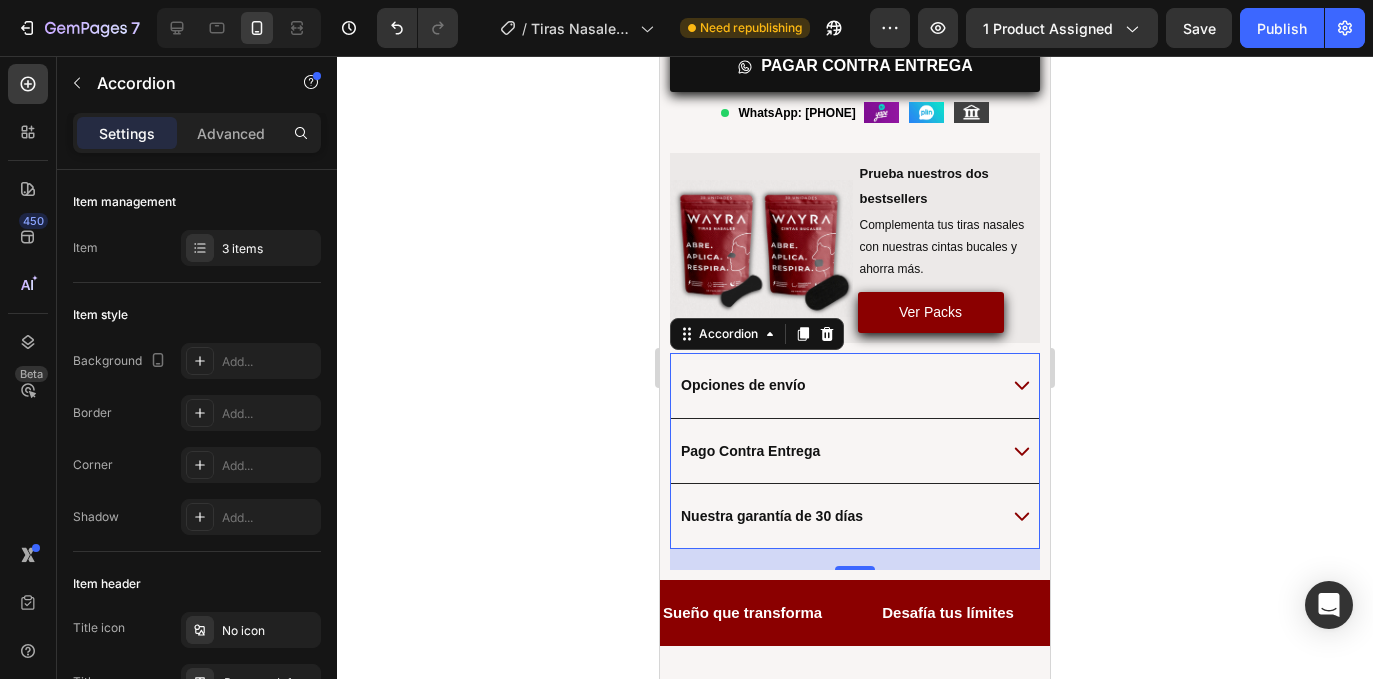 scroll, scrollTop: 1030, scrollLeft: 0, axis: vertical 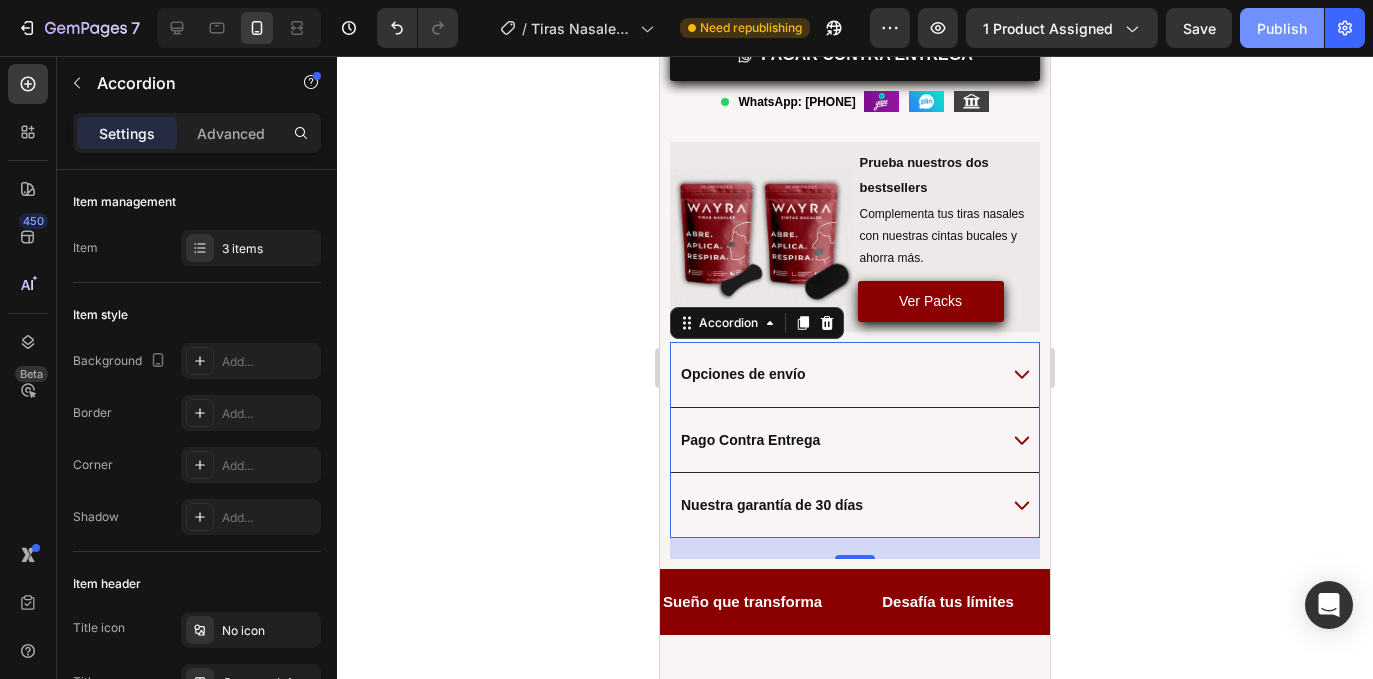 click on "Publish" at bounding box center (1282, 28) 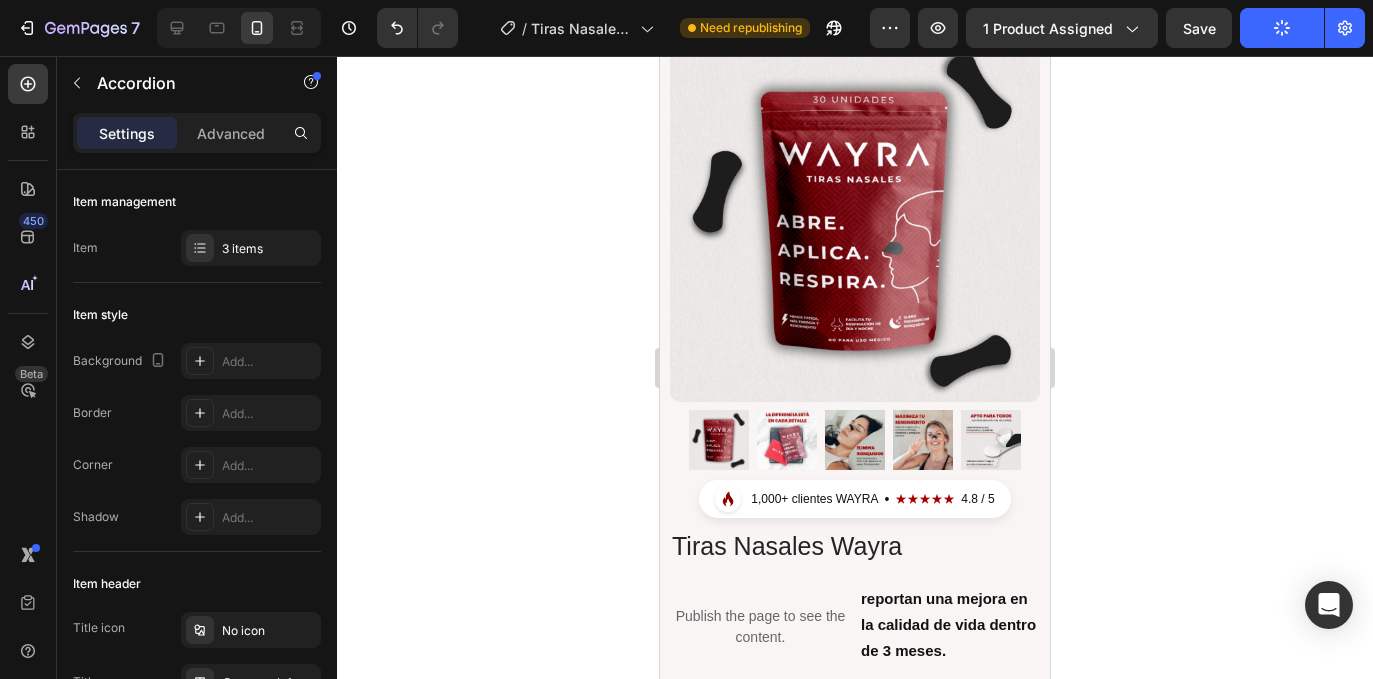 scroll, scrollTop: 2, scrollLeft: 0, axis: vertical 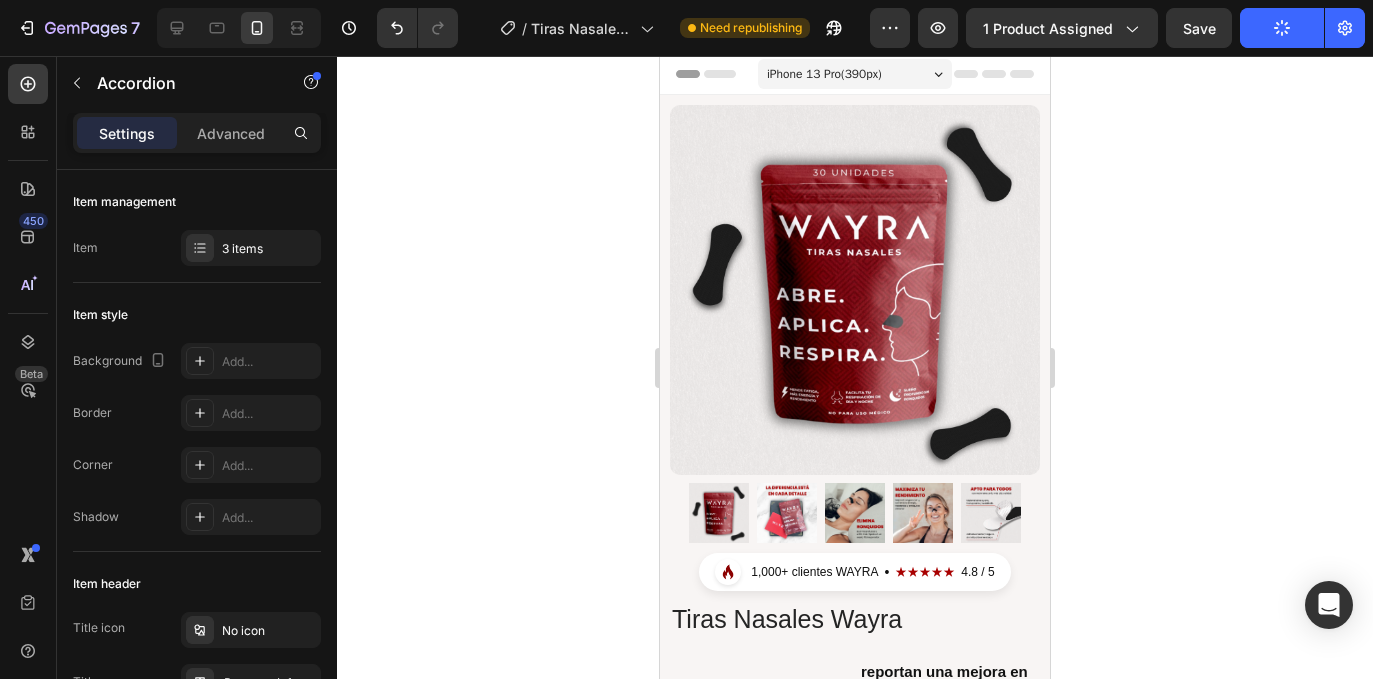 click 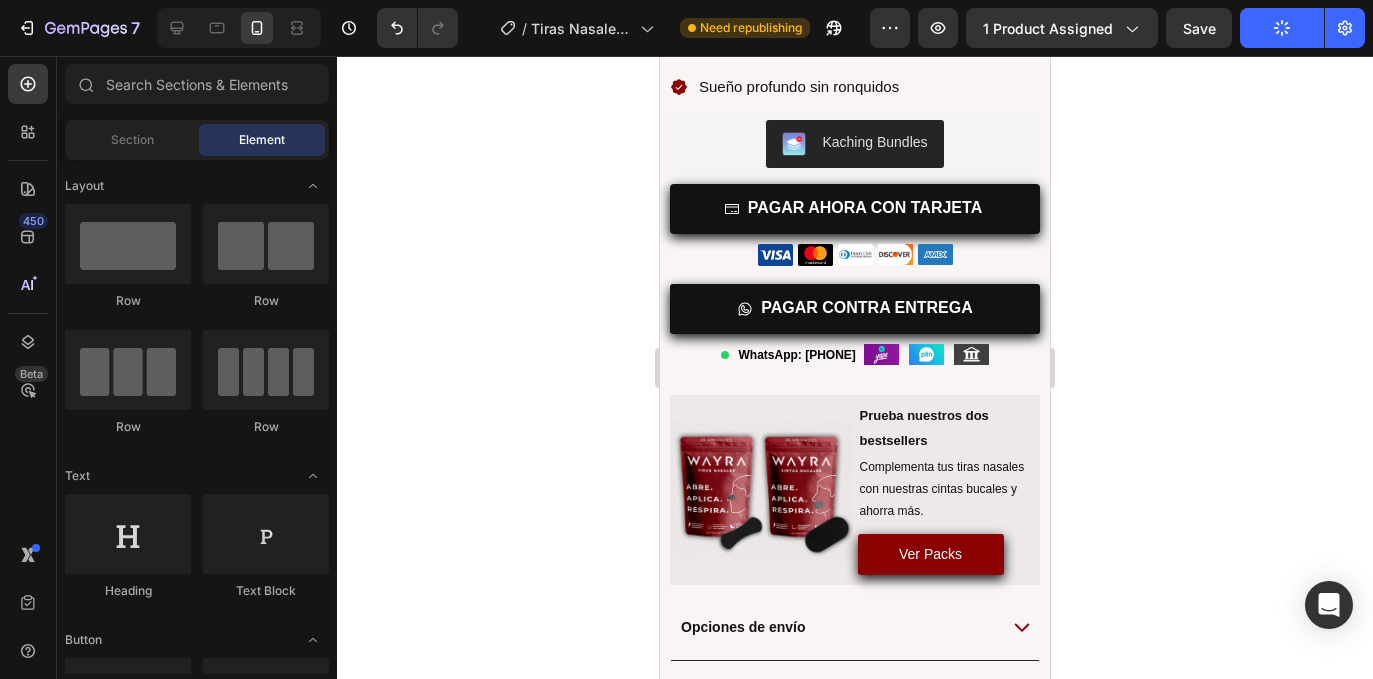scroll, scrollTop: 778, scrollLeft: 0, axis: vertical 